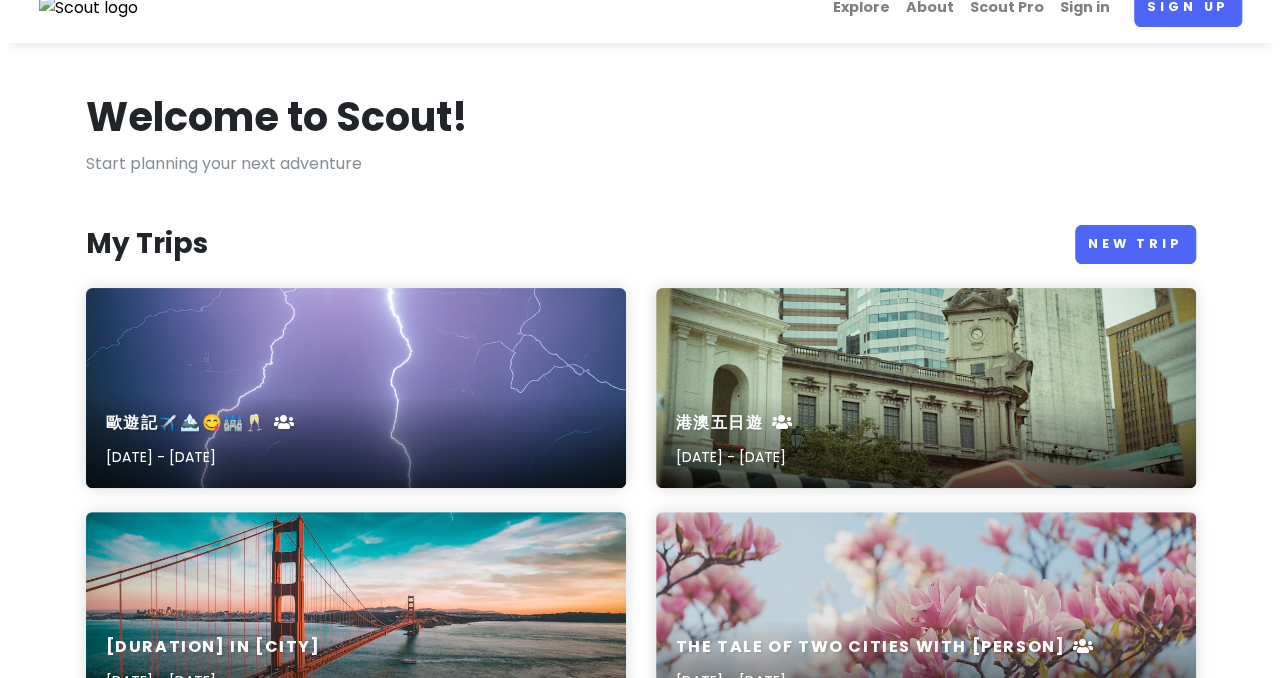 scroll, scrollTop: 0, scrollLeft: 0, axis: both 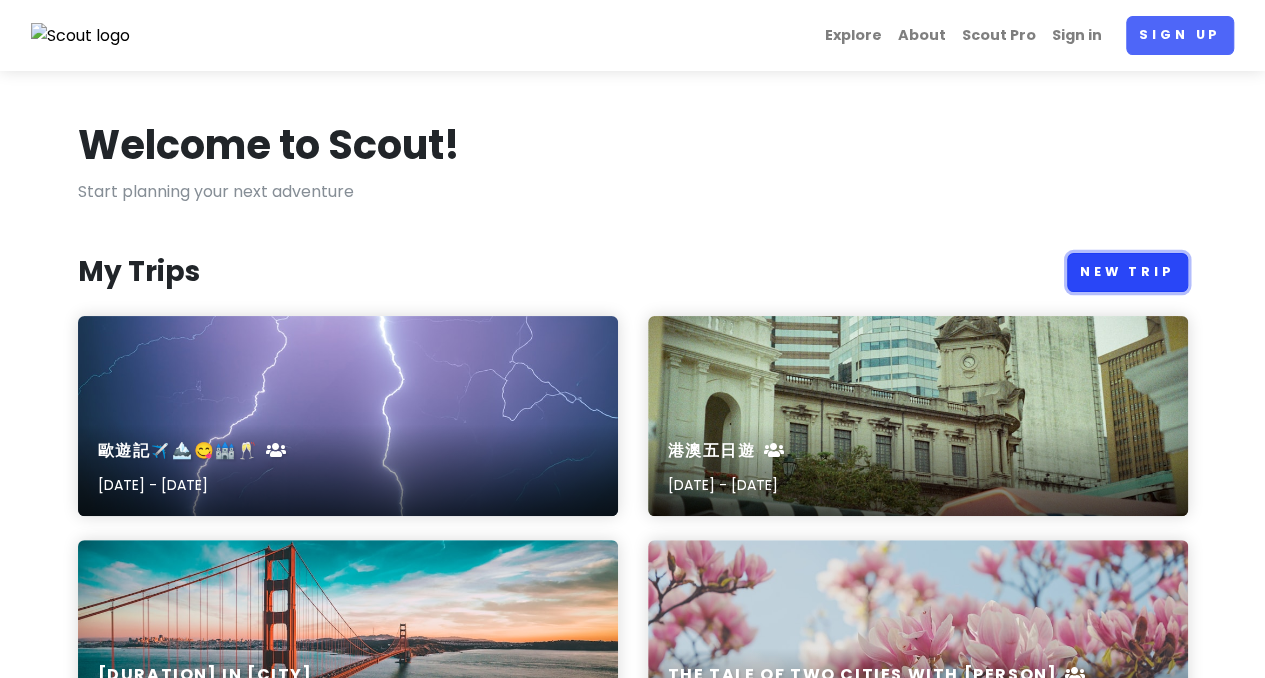 click on "New Trip" at bounding box center [1127, 272] 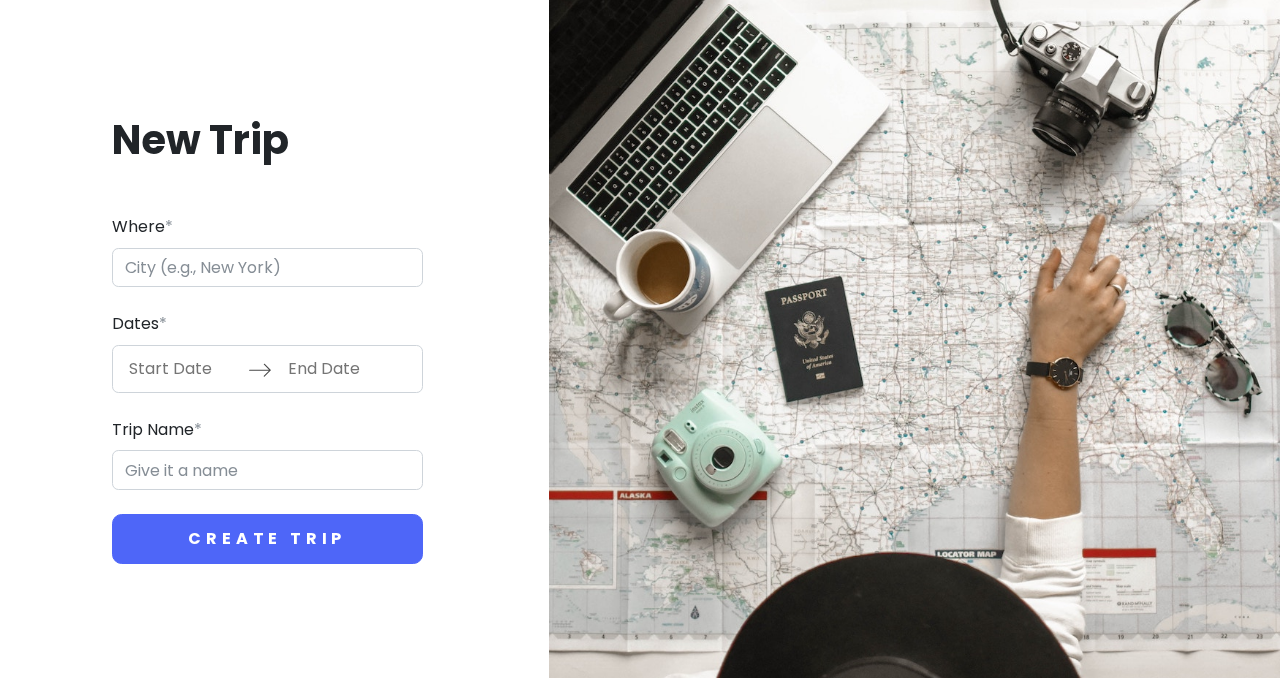 click on "Where  *" at bounding box center (267, 268) 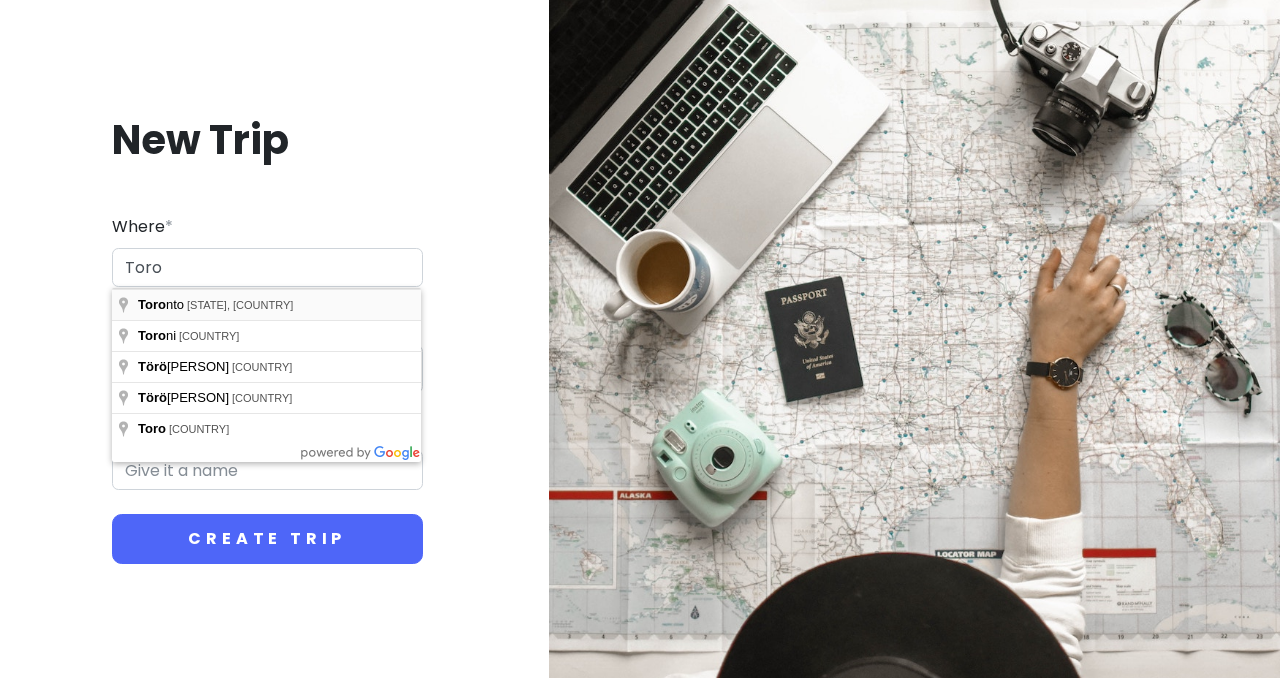 type on "[CITY], [STATE], [COUNTRY]" 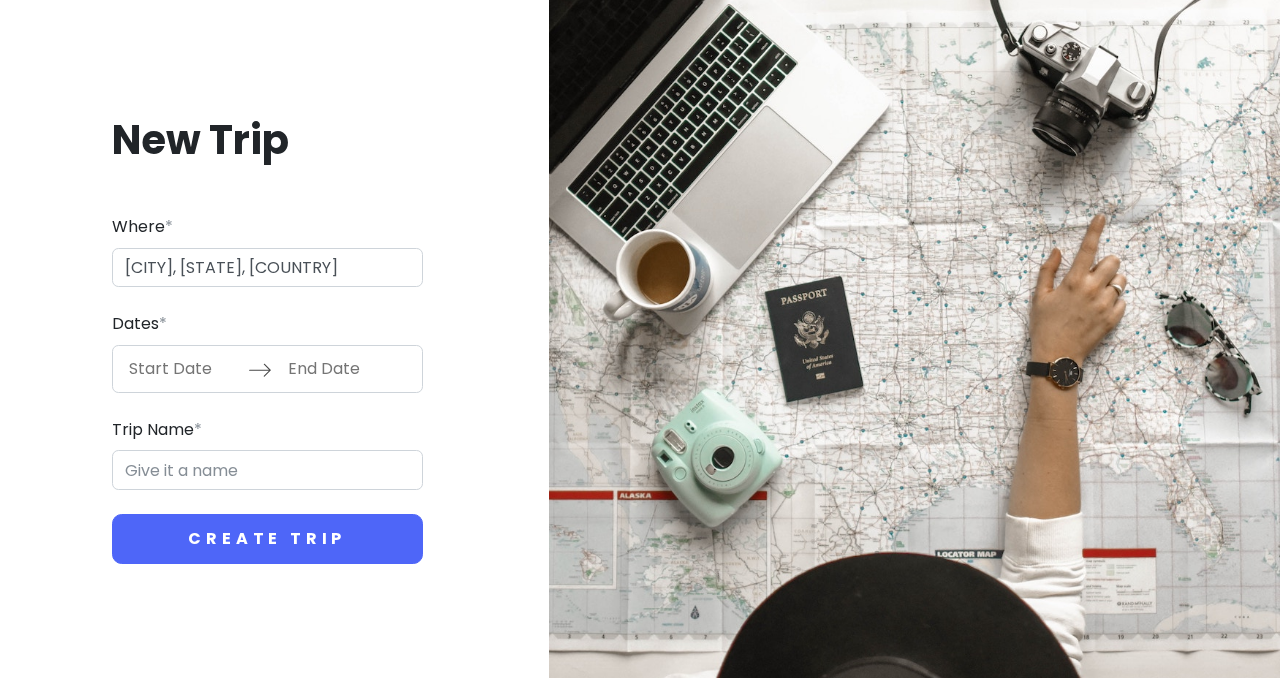 type on "Toronto Trip" 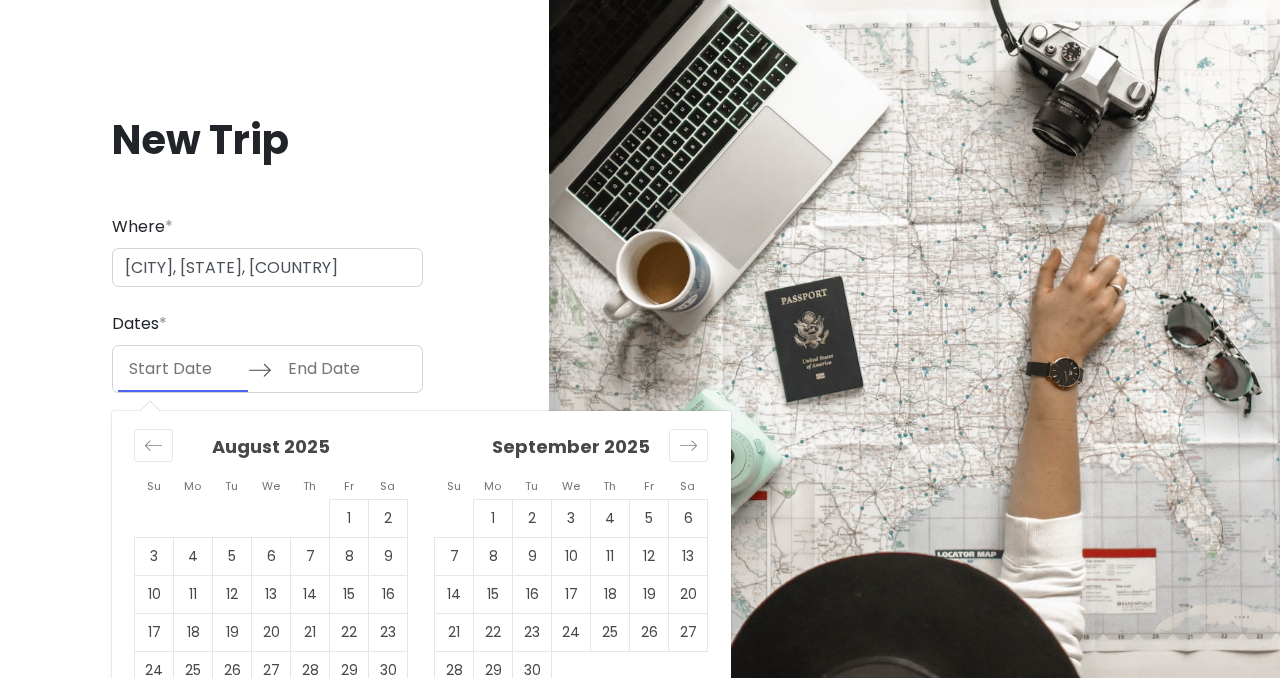 click at bounding box center (183, 369) 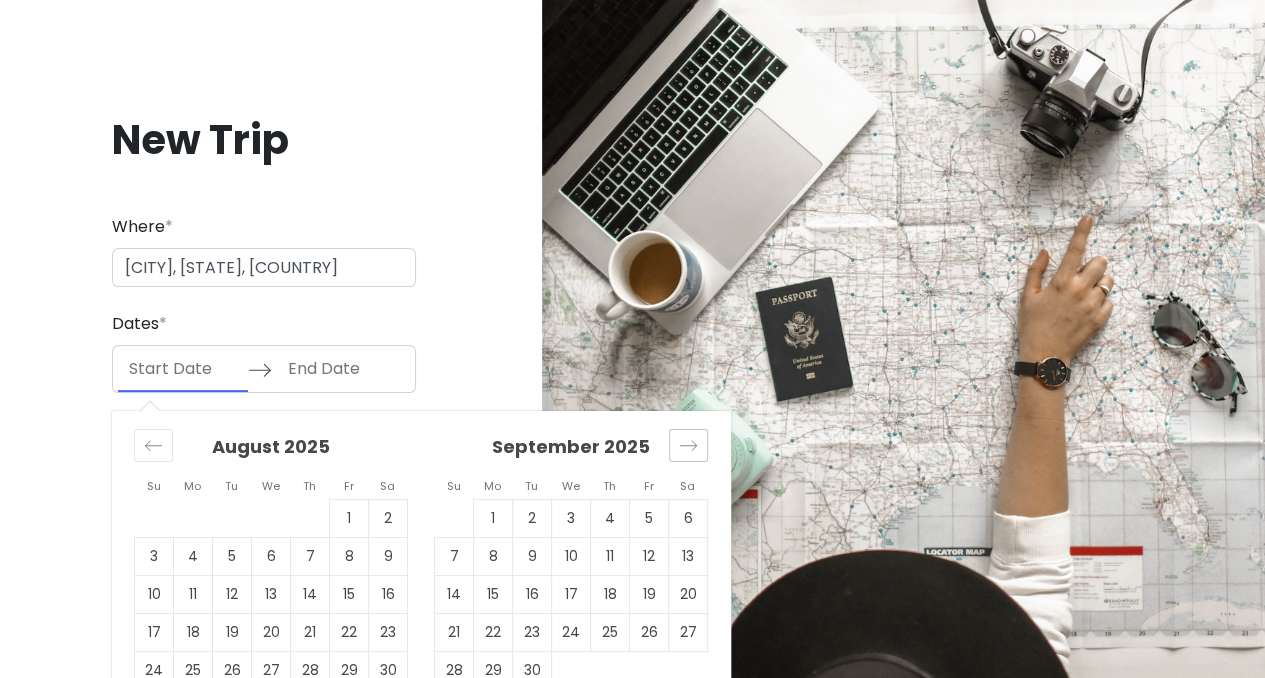 click at bounding box center [688, 445] 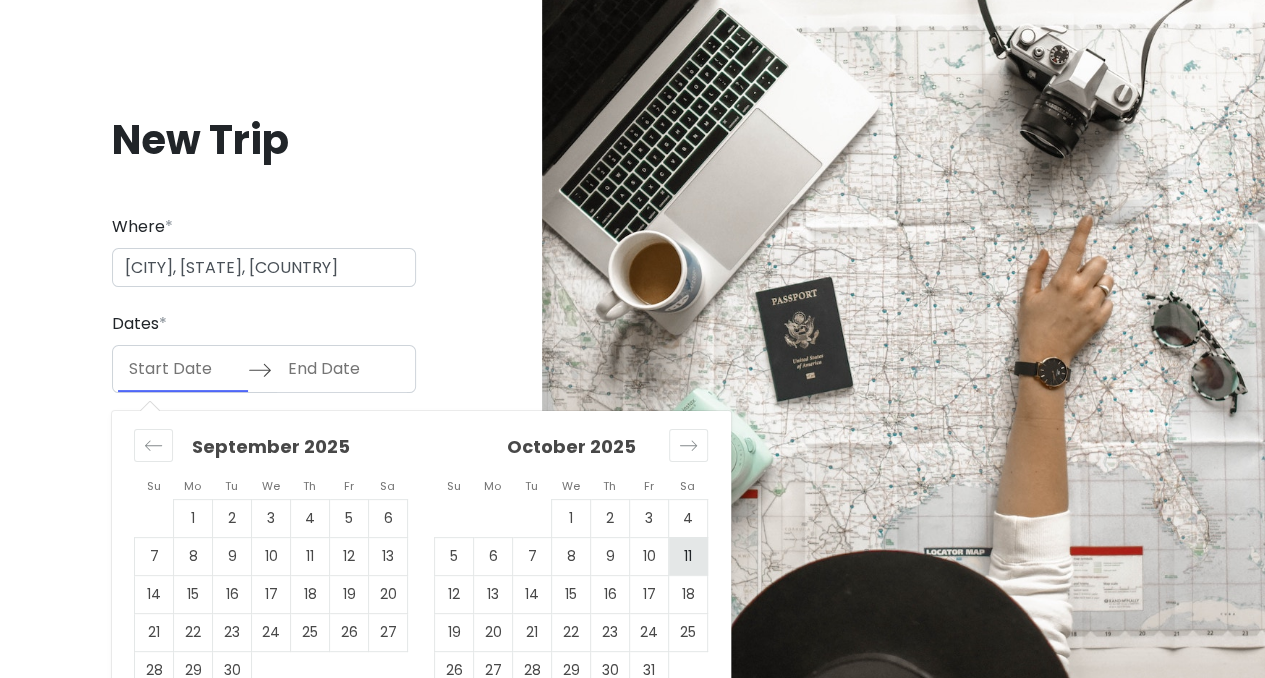 click on "11" at bounding box center [688, 556] 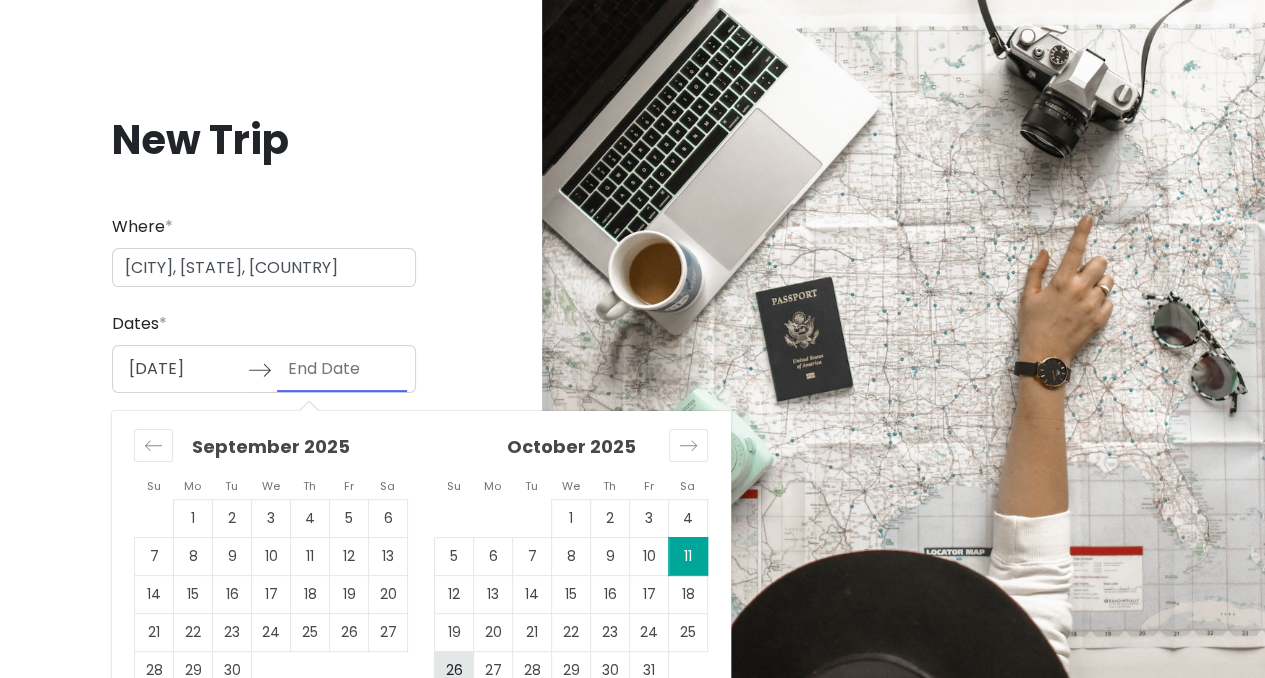 click on "26" at bounding box center (454, 670) 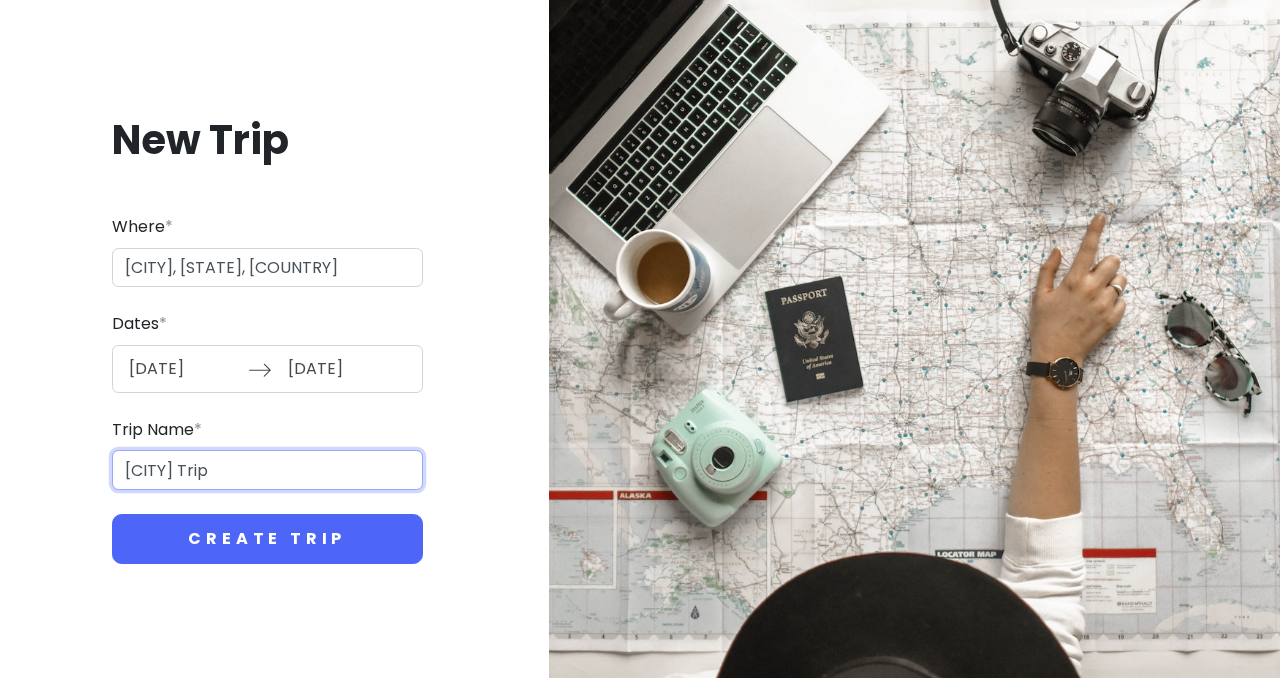 click on "Toronto Trip" at bounding box center (267, 470) 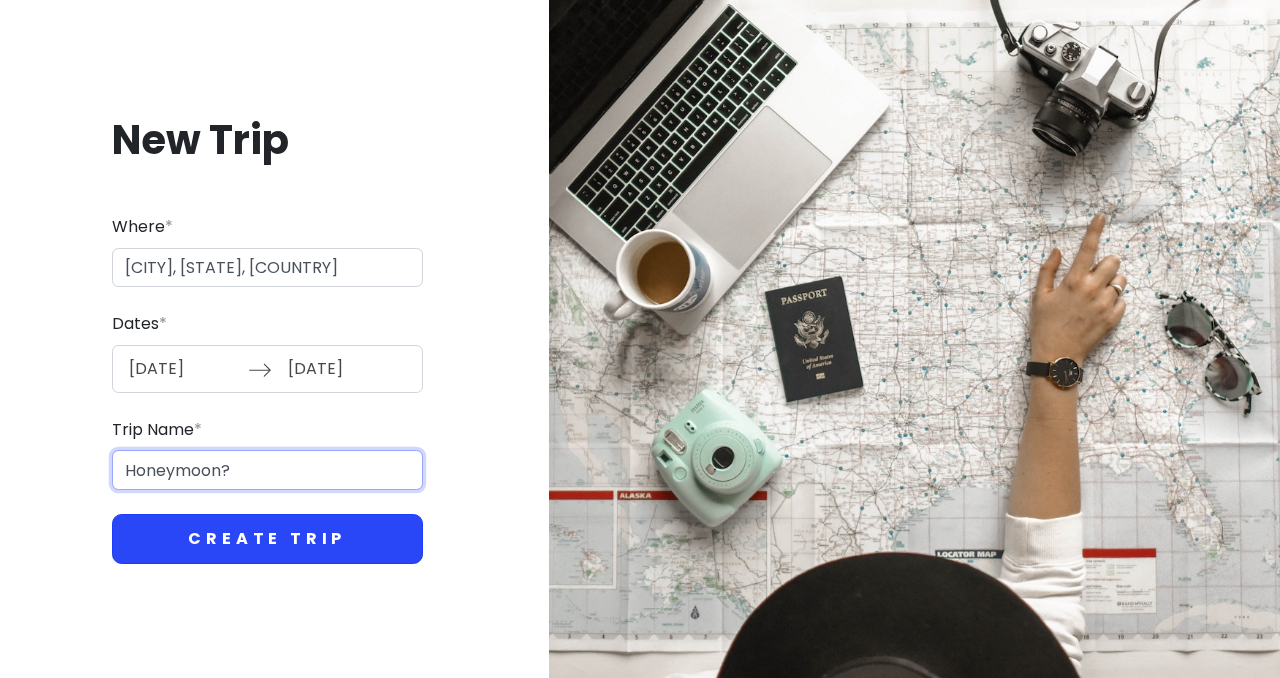 type on "Honeymoon?" 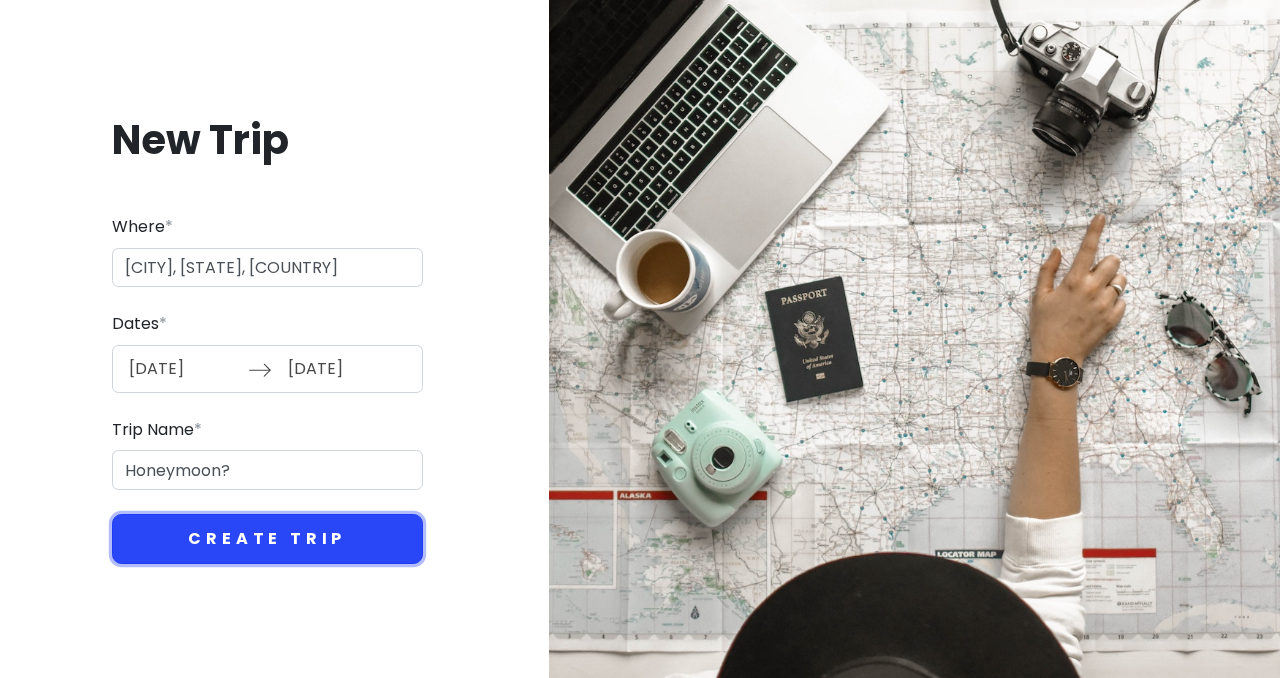 click on "Create Trip" at bounding box center [267, 539] 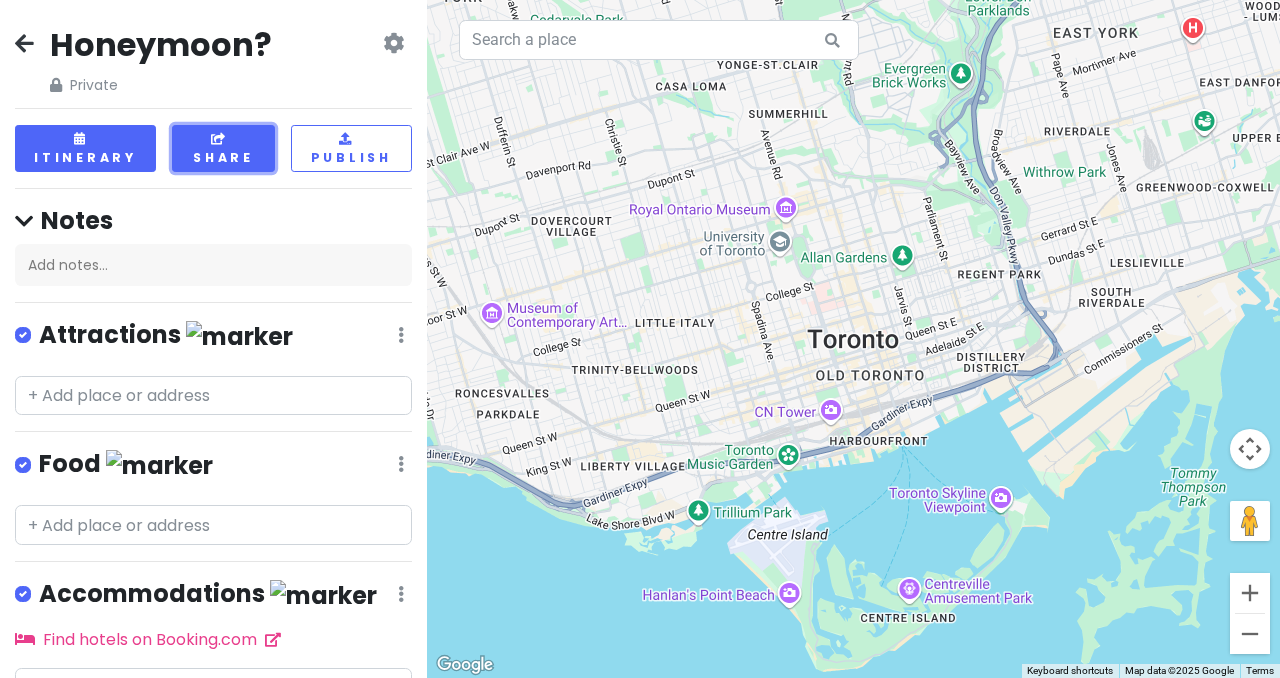 click on "Share" at bounding box center [223, 148] 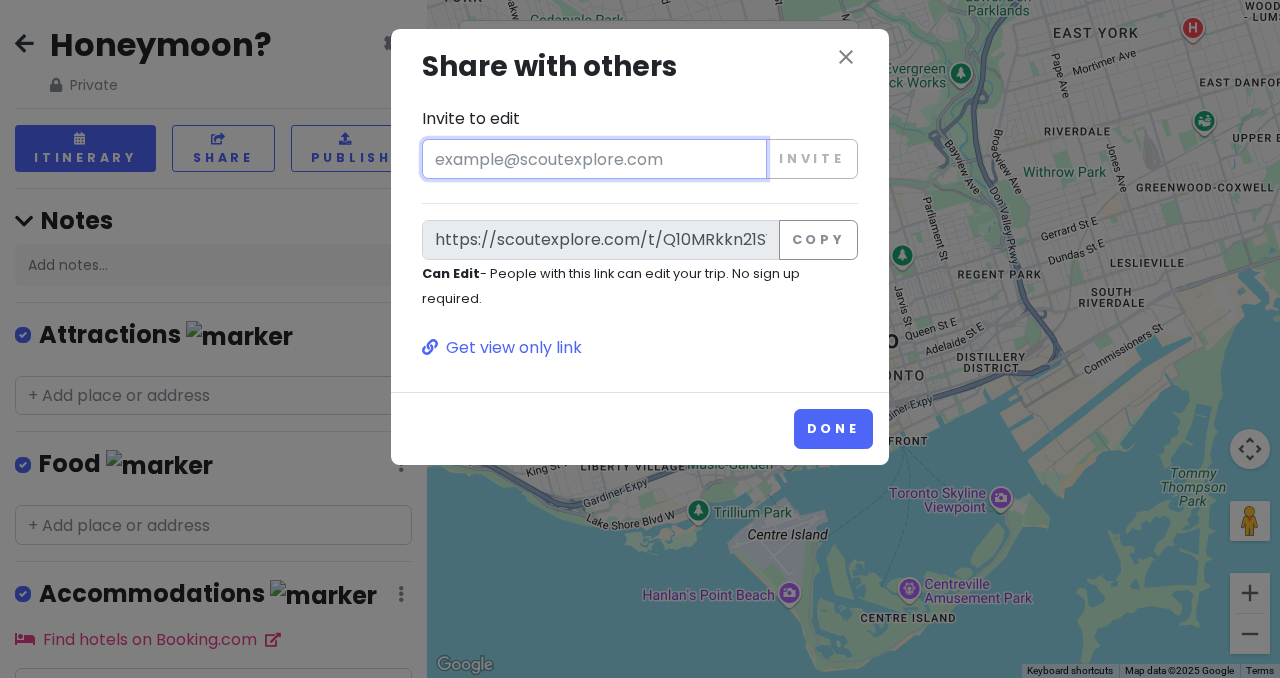 click on "Invite to edit" at bounding box center (594, 159) 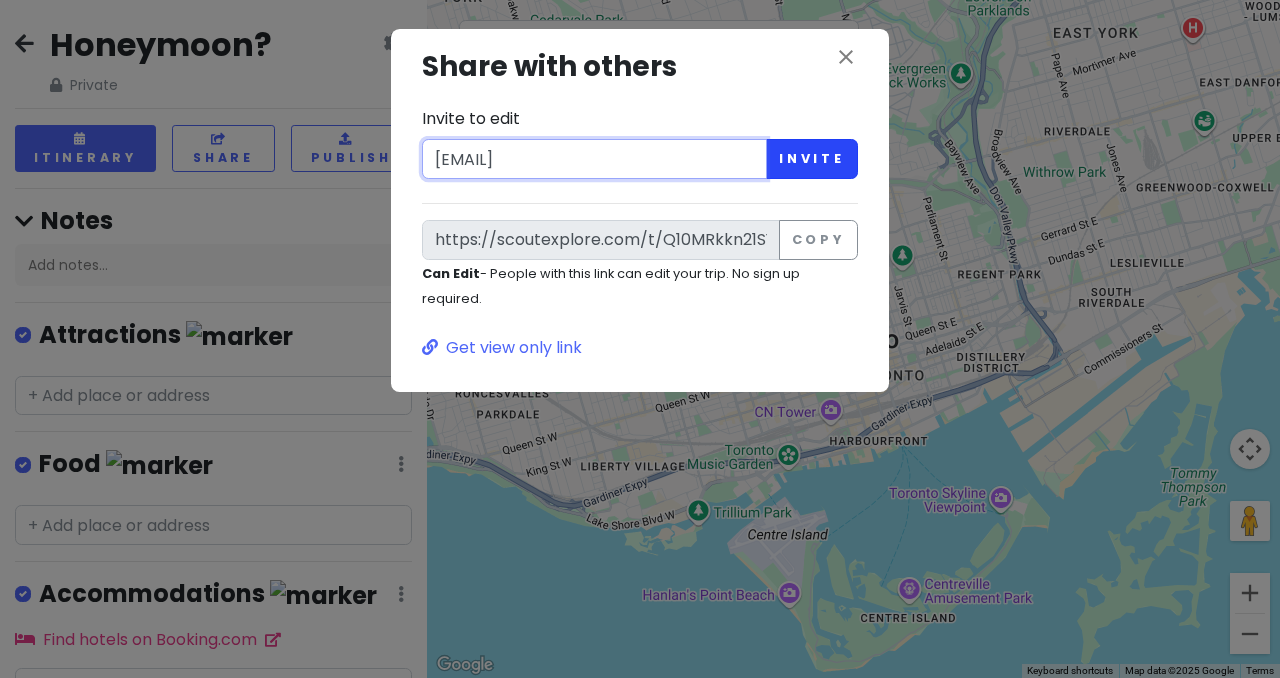 type on "a0915633675@gmail.com" 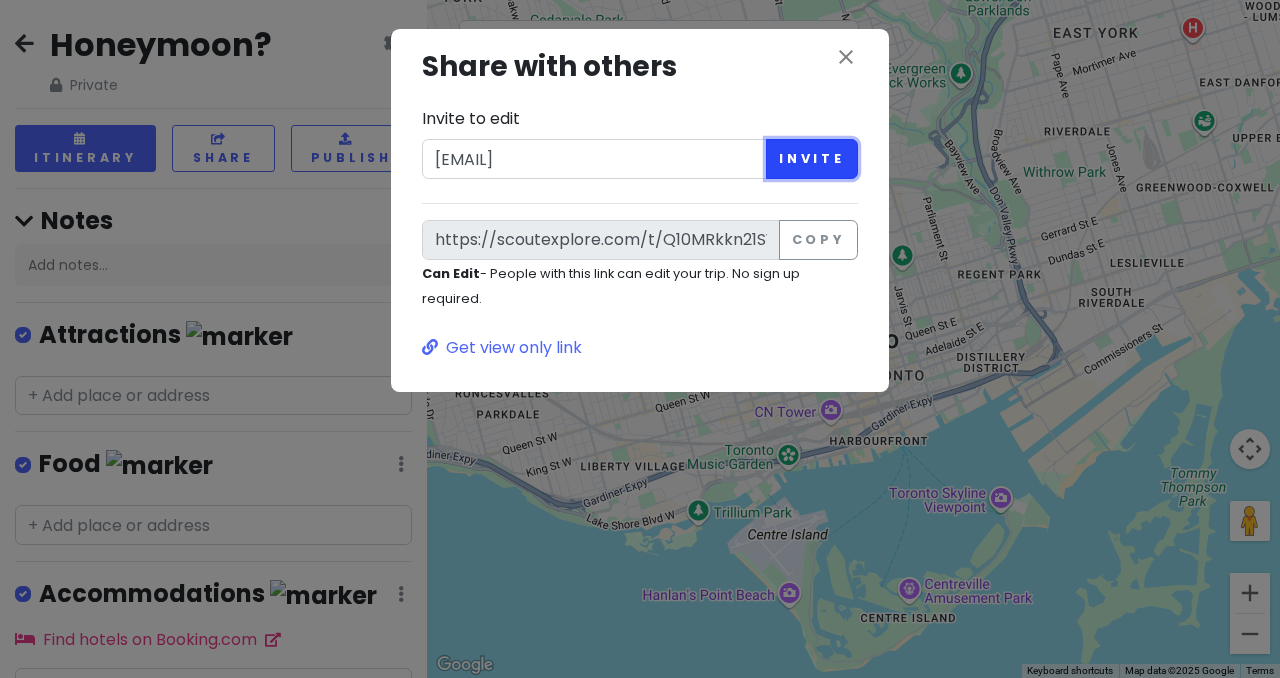 click on "Invite" at bounding box center [812, 159] 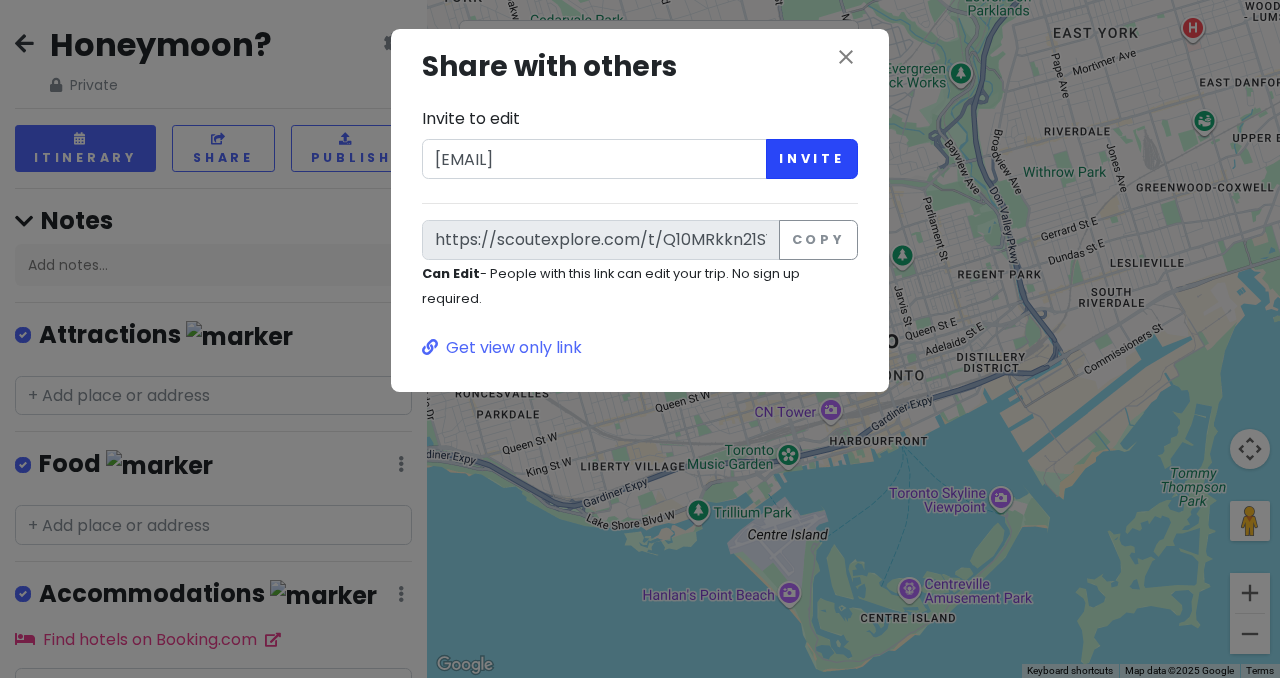 type 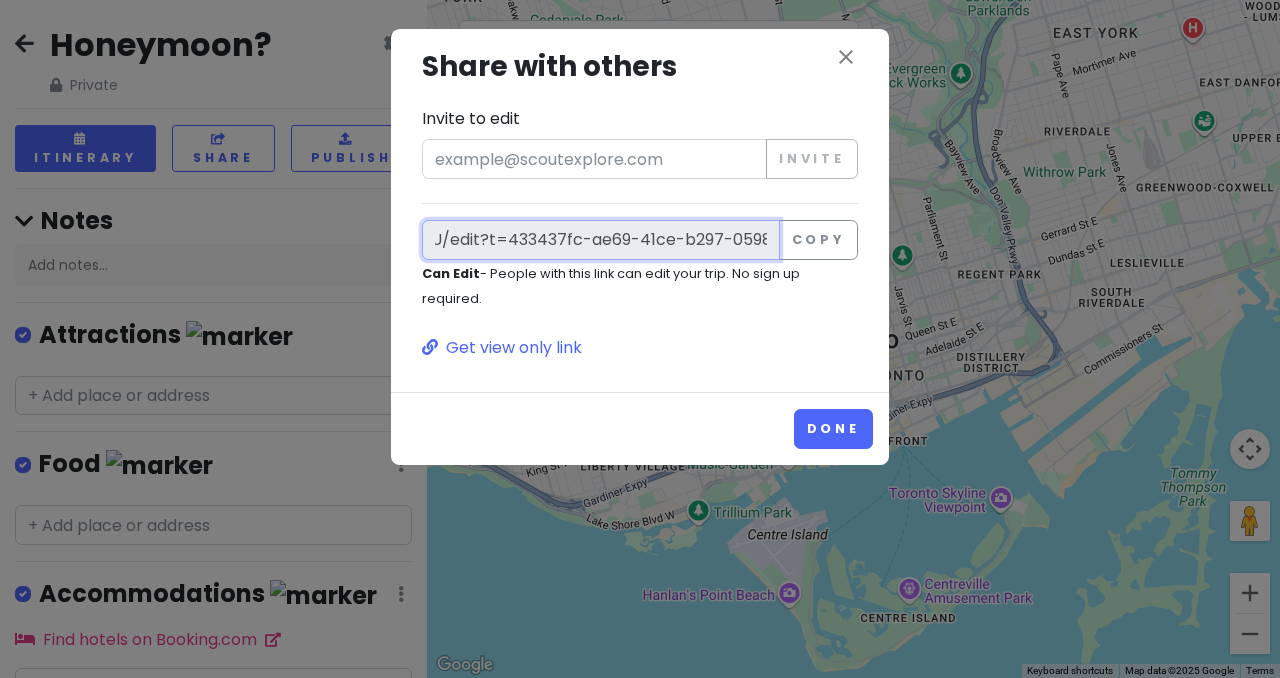 scroll, scrollTop: 0, scrollLeft: 490, axis: horizontal 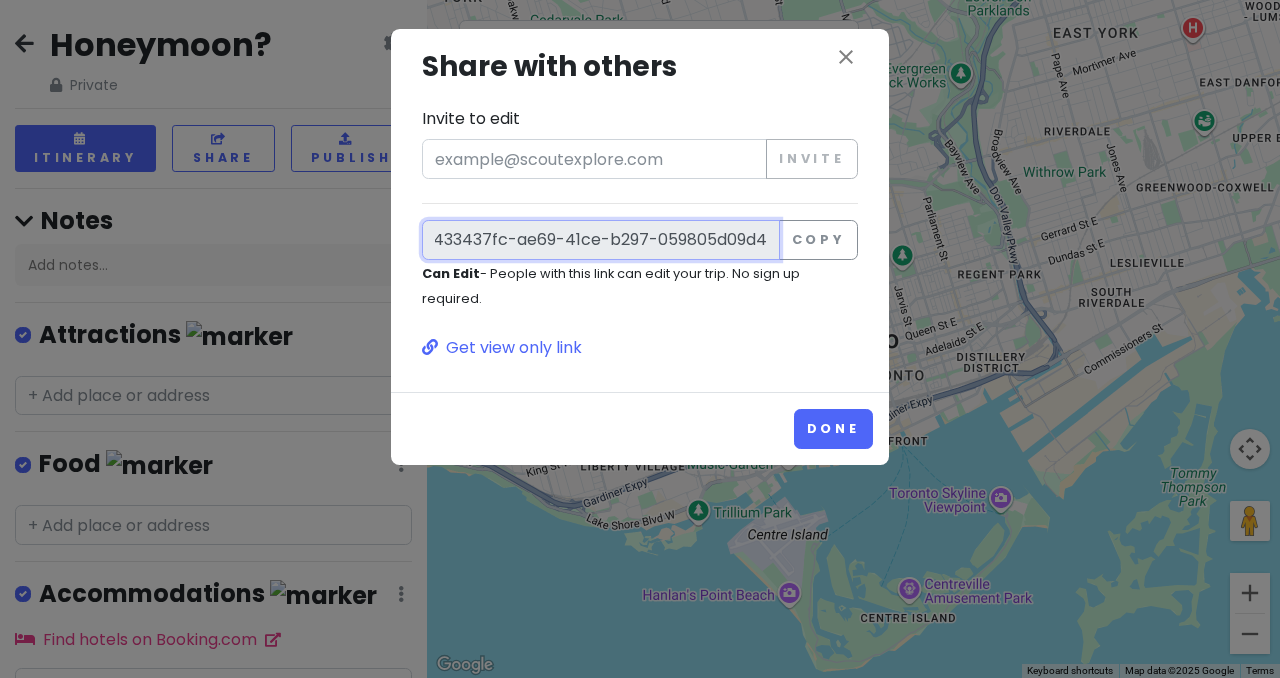 drag, startPoint x: 428, startPoint y: 239, endPoint x: 916, endPoint y: 229, distance: 488.10245 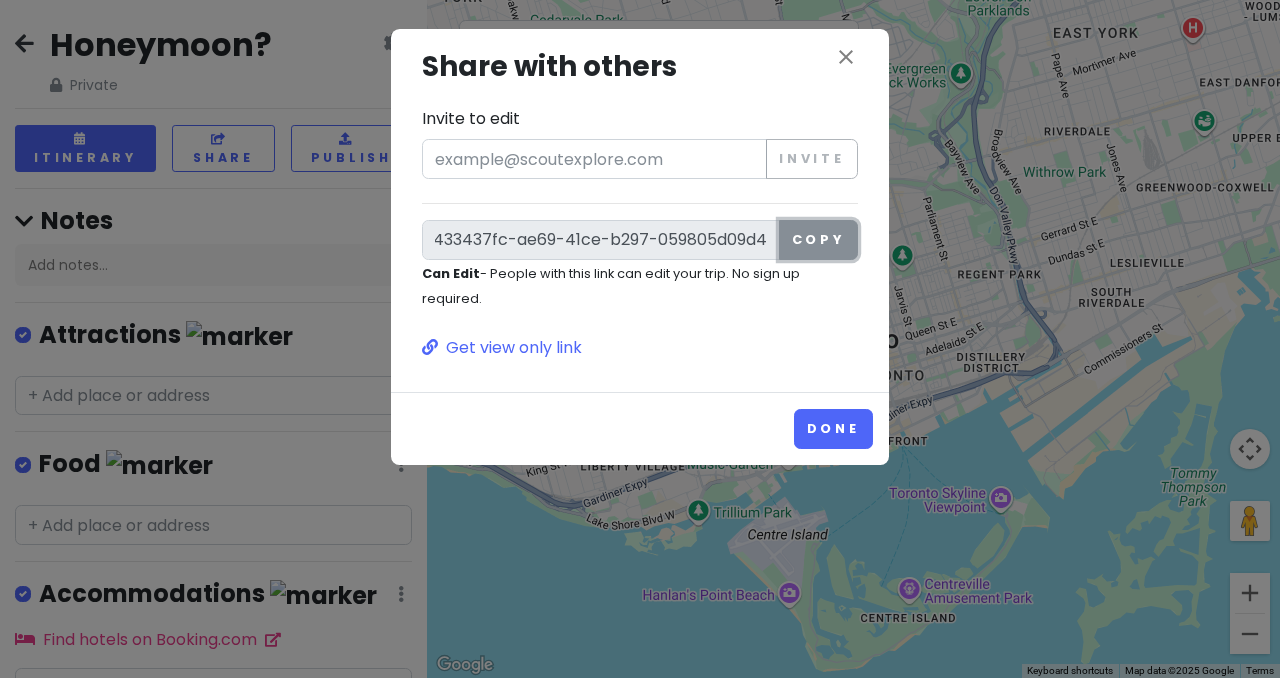 scroll, scrollTop: 0, scrollLeft: 0, axis: both 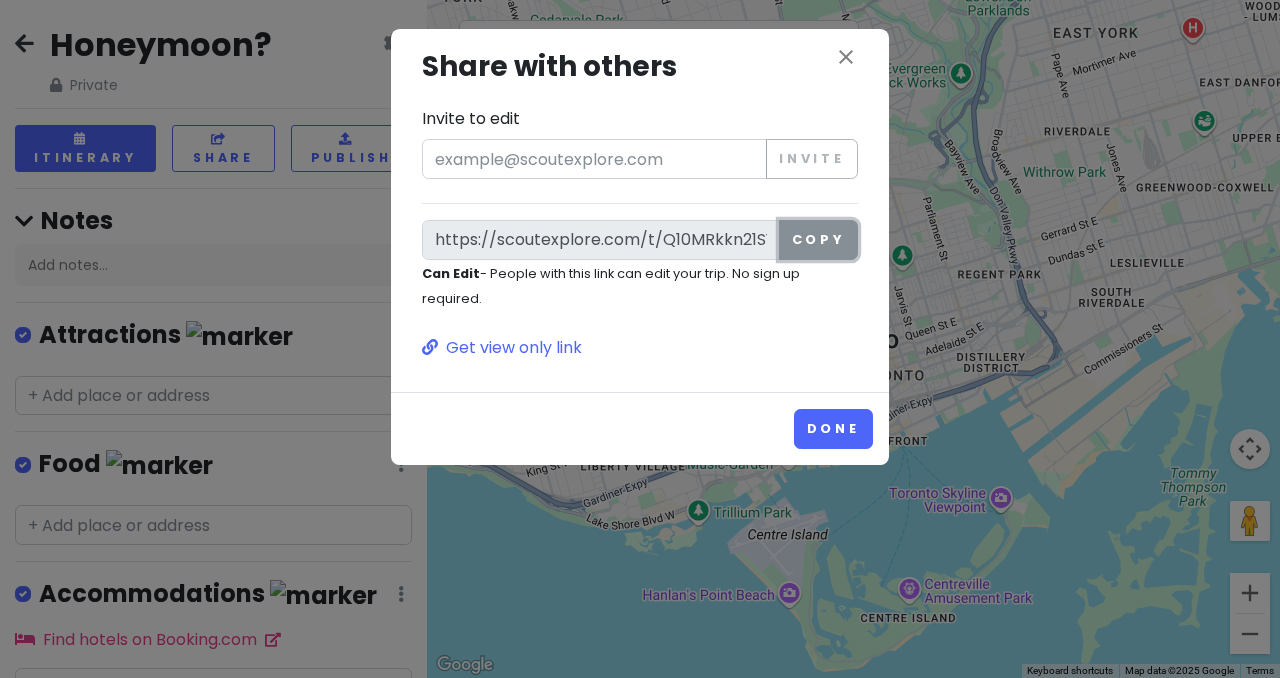 click on "Copy" at bounding box center [818, 240] 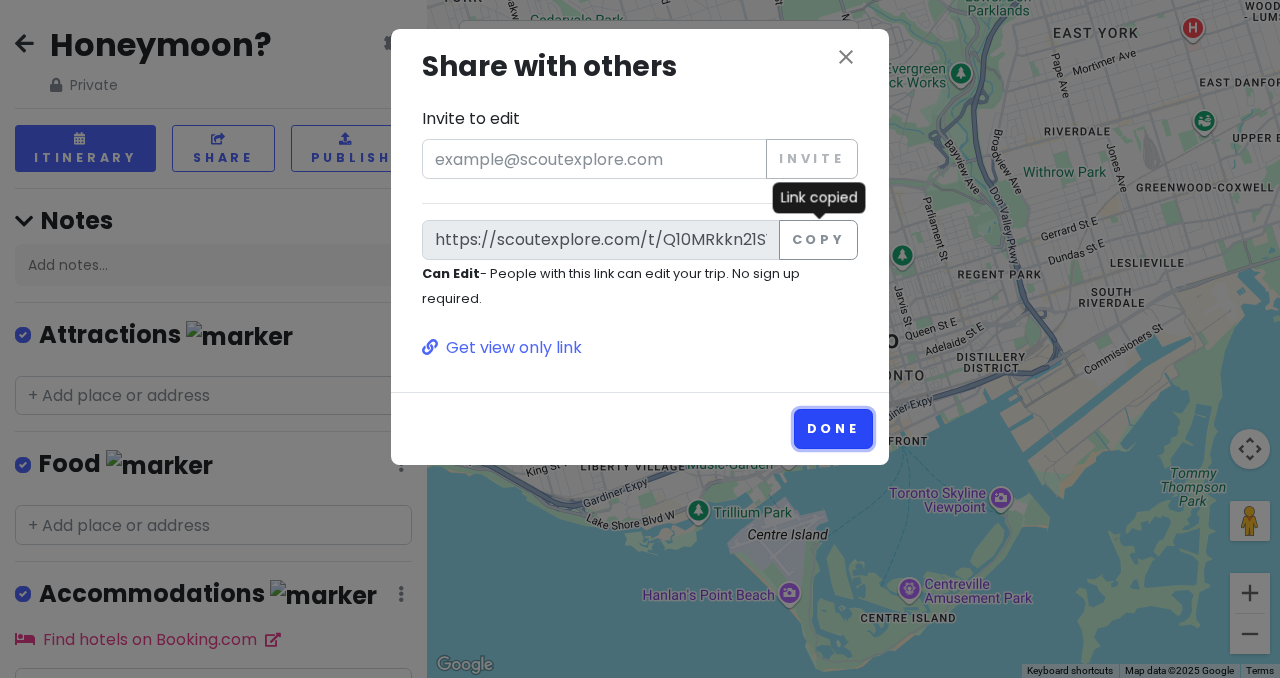 click on "Done" at bounding box center (833, 428) 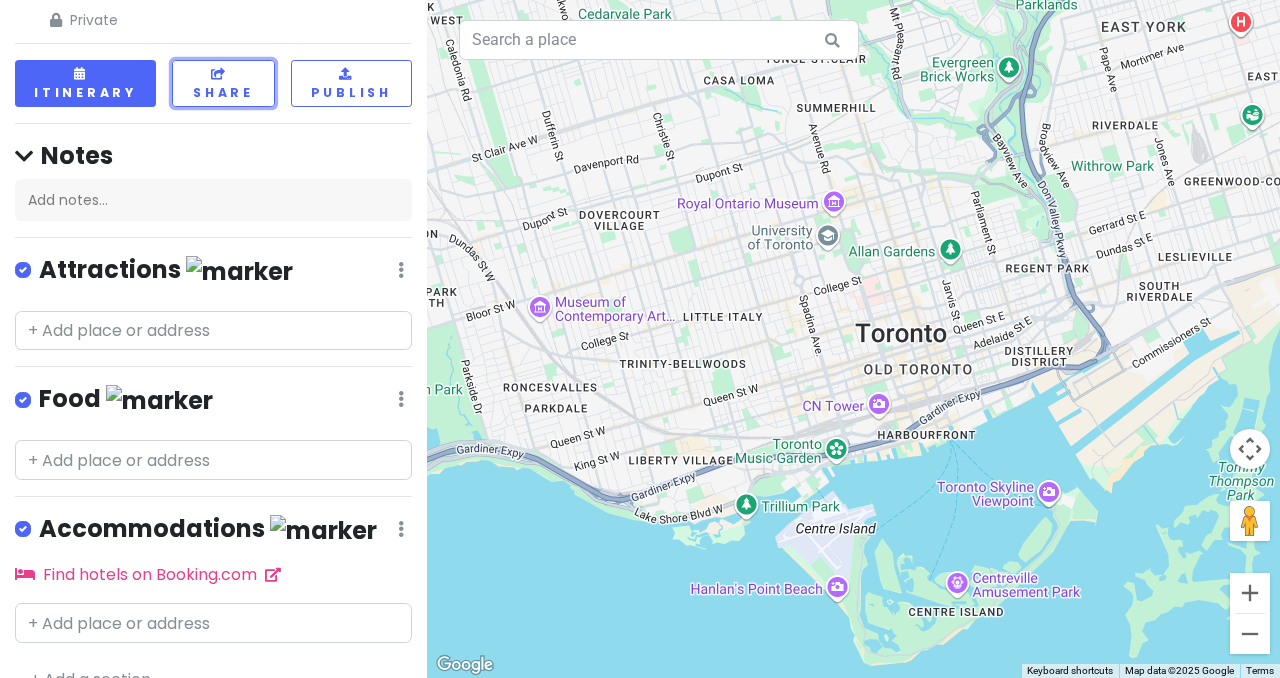 scroll, scrollTop: 96, scrollLeft: 0, axis: vertical 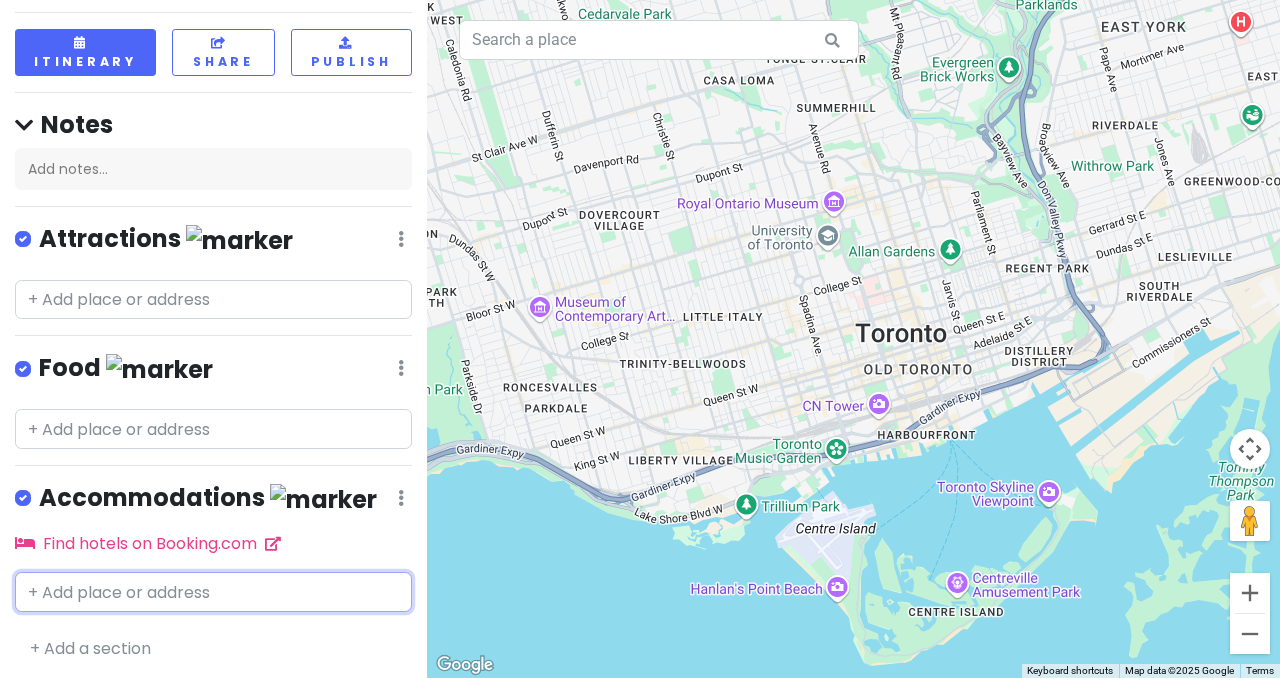 click at bounding box center [213, 592] 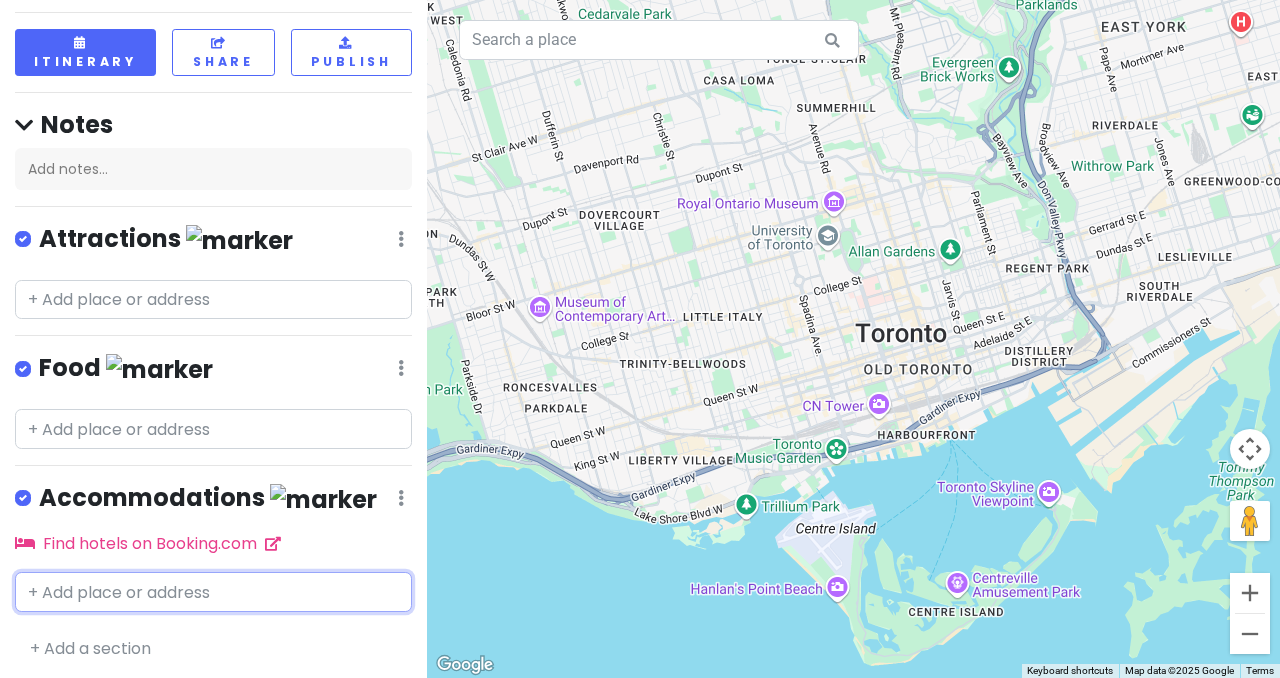 click at bounding box center (213, 592) 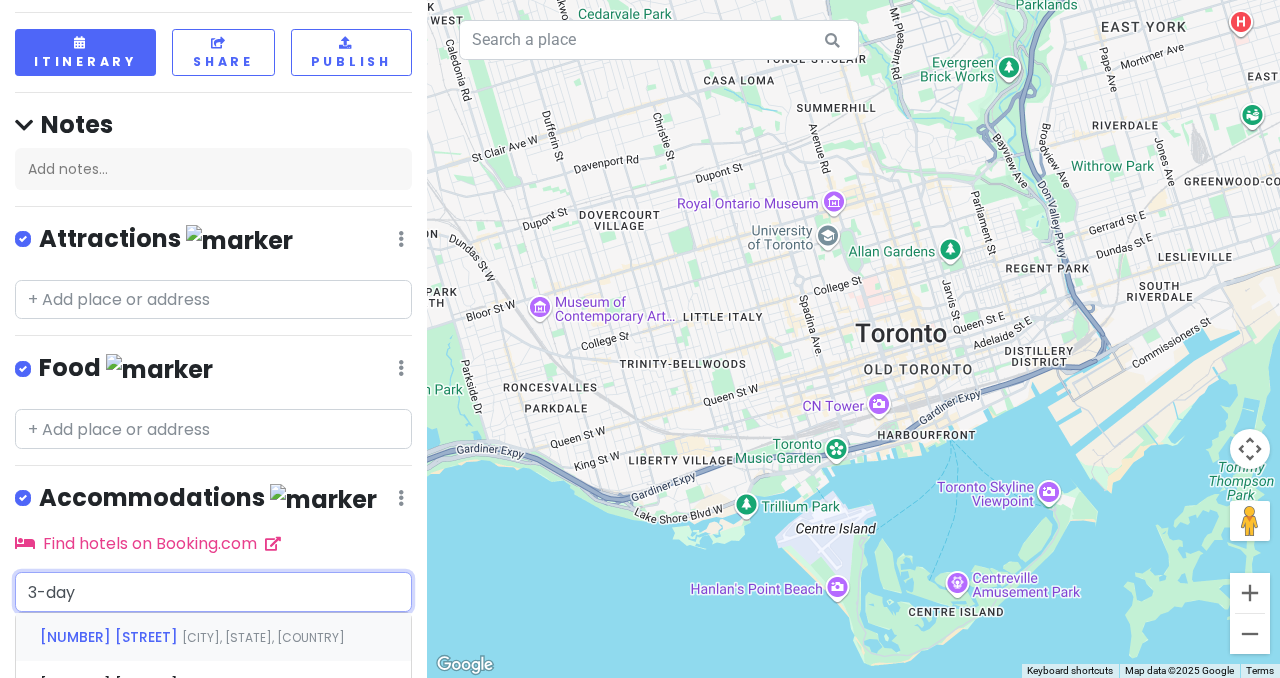type on "3-day" 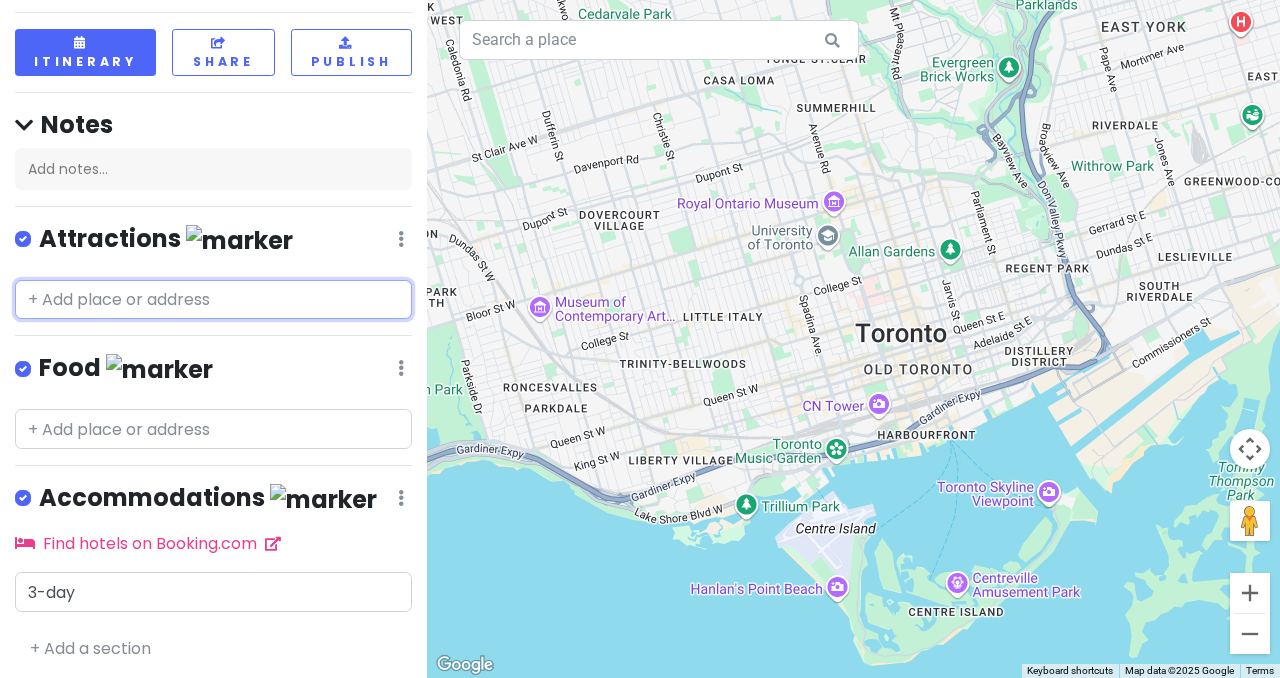 click at bounding box center [213, 300] 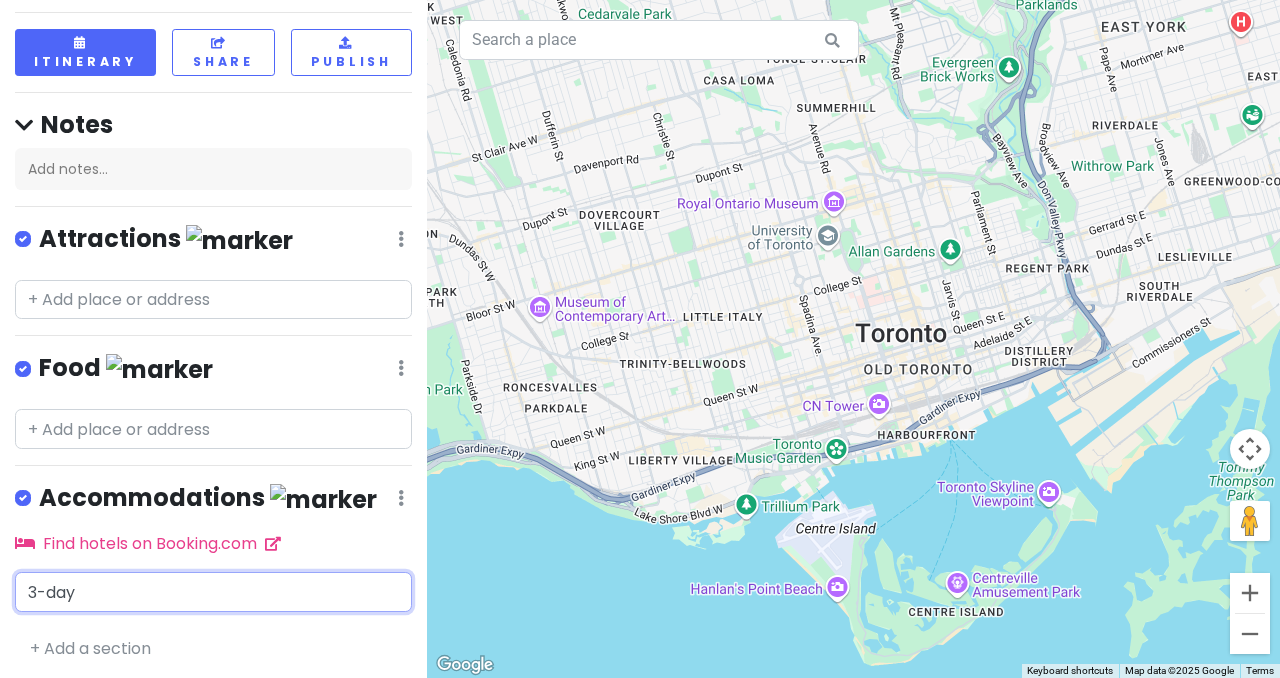 click on "3-day" at bounding box center (213, 592) 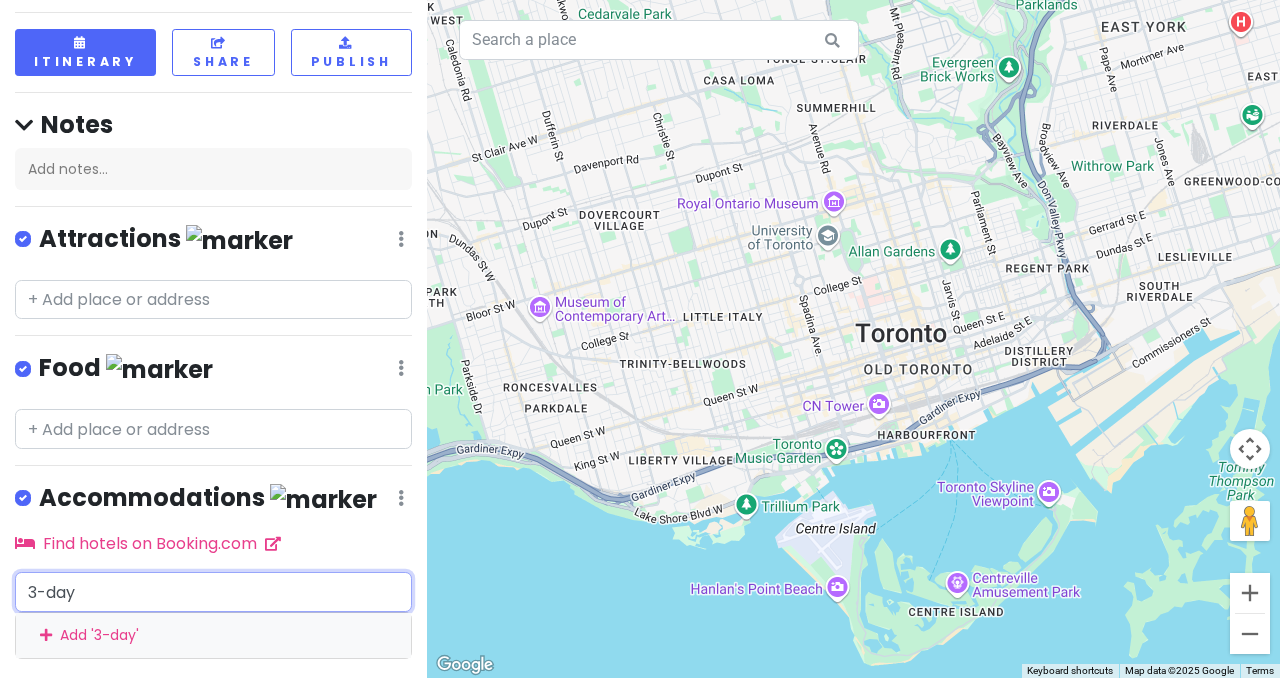 drag, startPoint x: 191, startPoint y: 578, endPoint x: 0, endPoint y: 587, distance: 191.21193 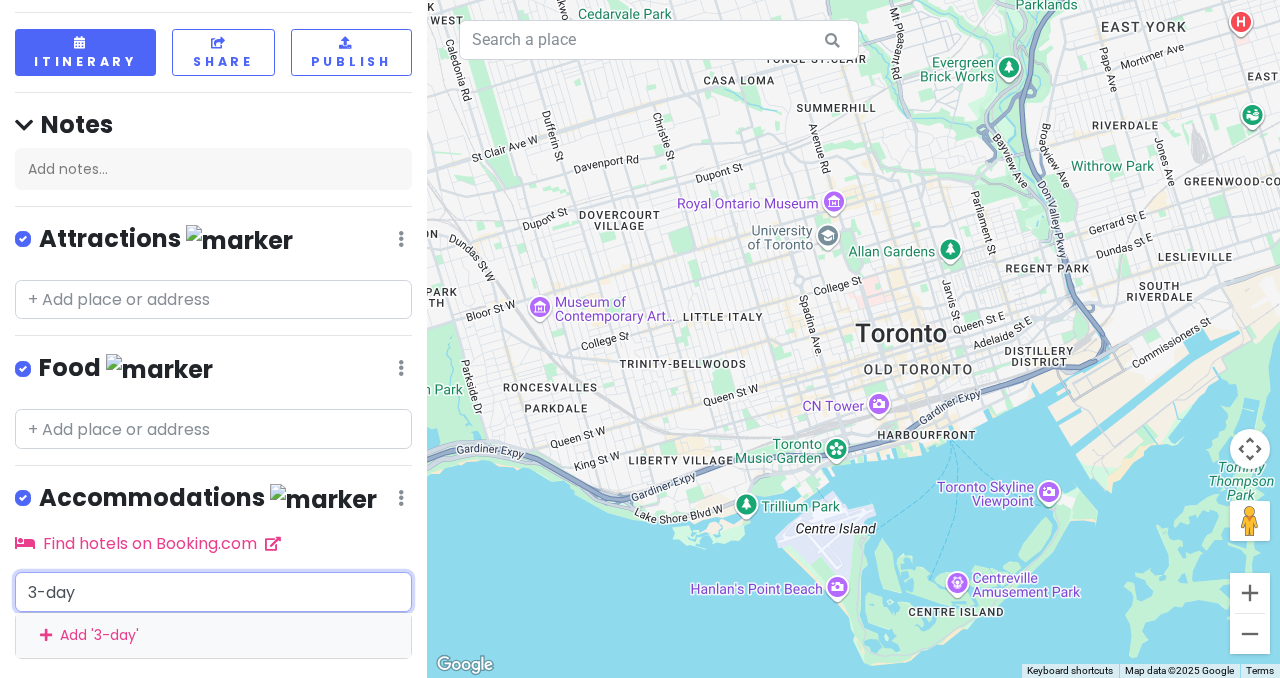 click on "3-day Add ' 3-day '" at bounding box center (213, 615) 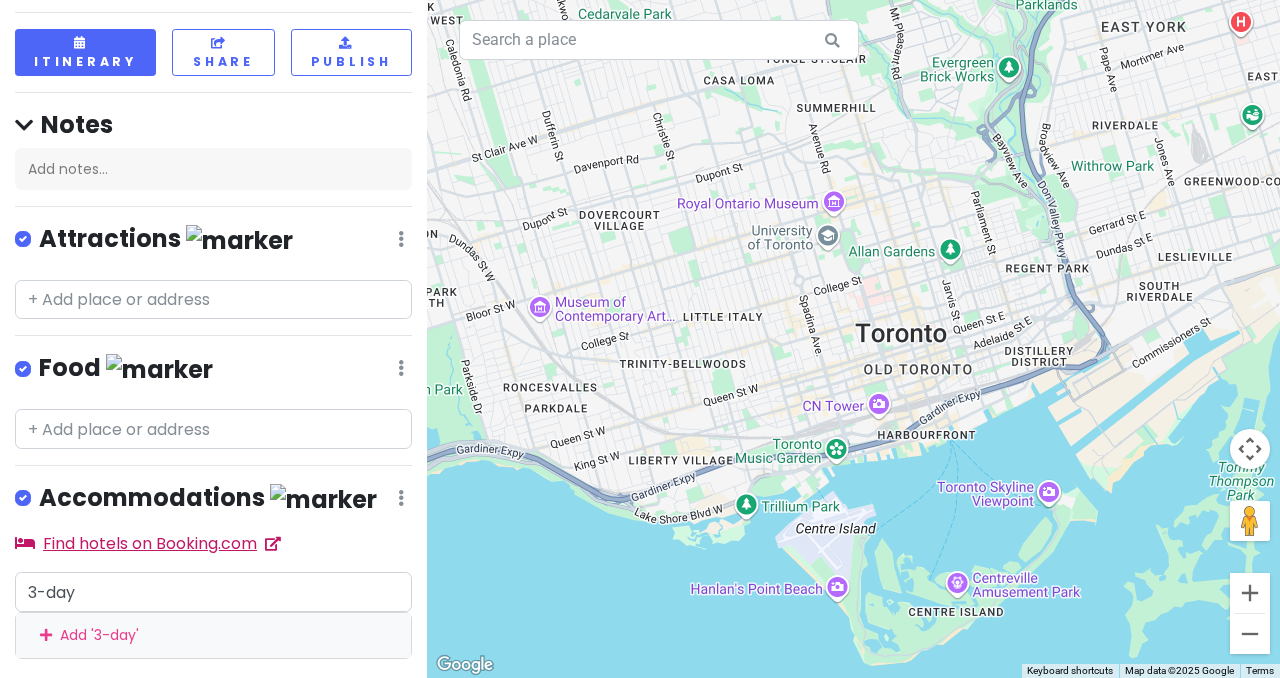 click on "Find hotels on Booking.com" at bounding box center (148, 543) 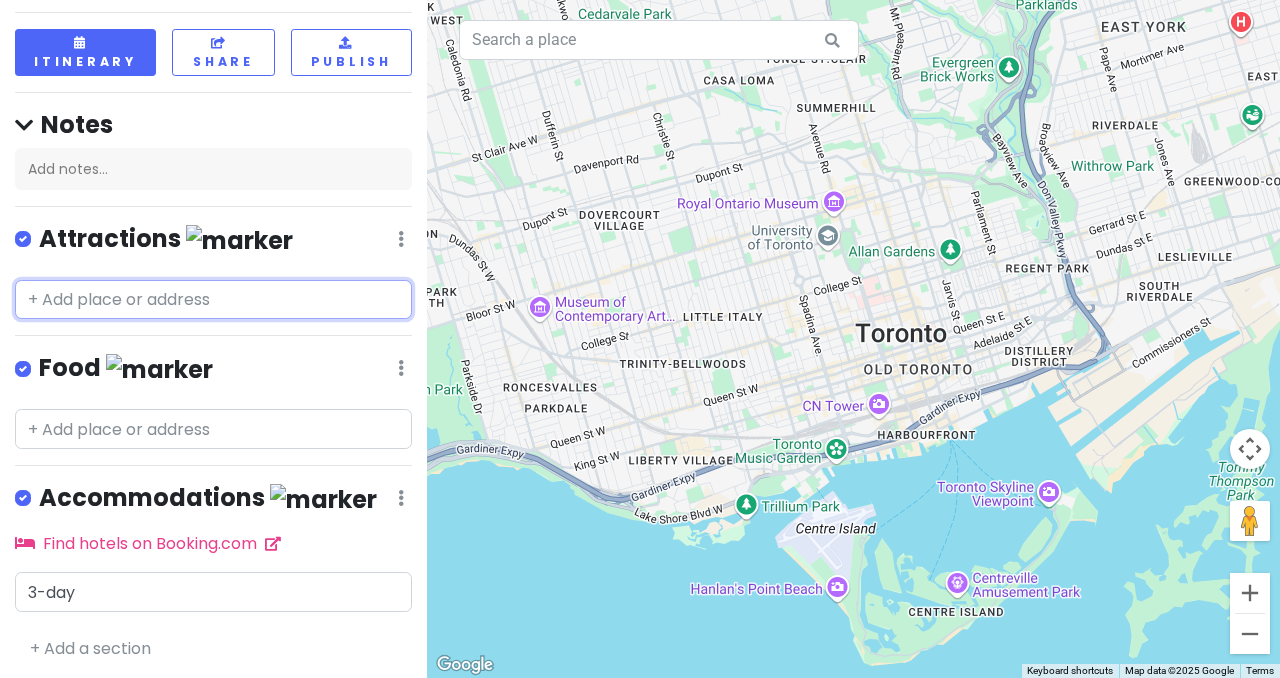 click at bounding box center (213, 300) 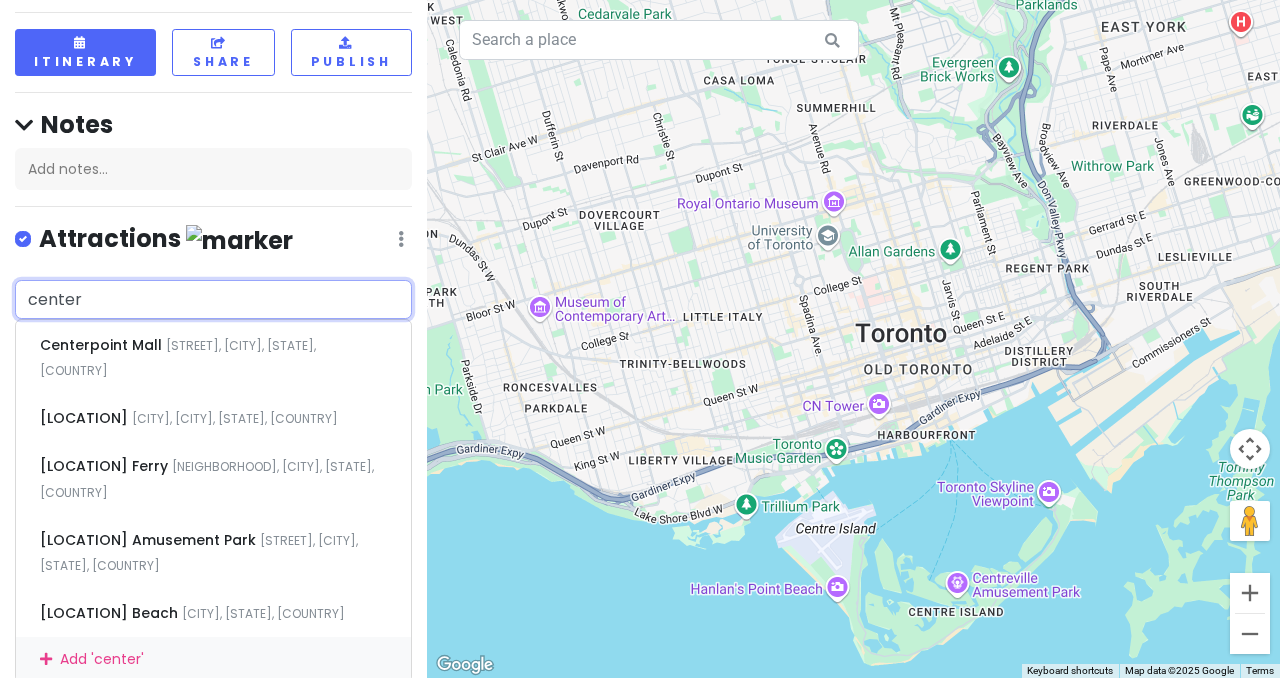 type on "center" 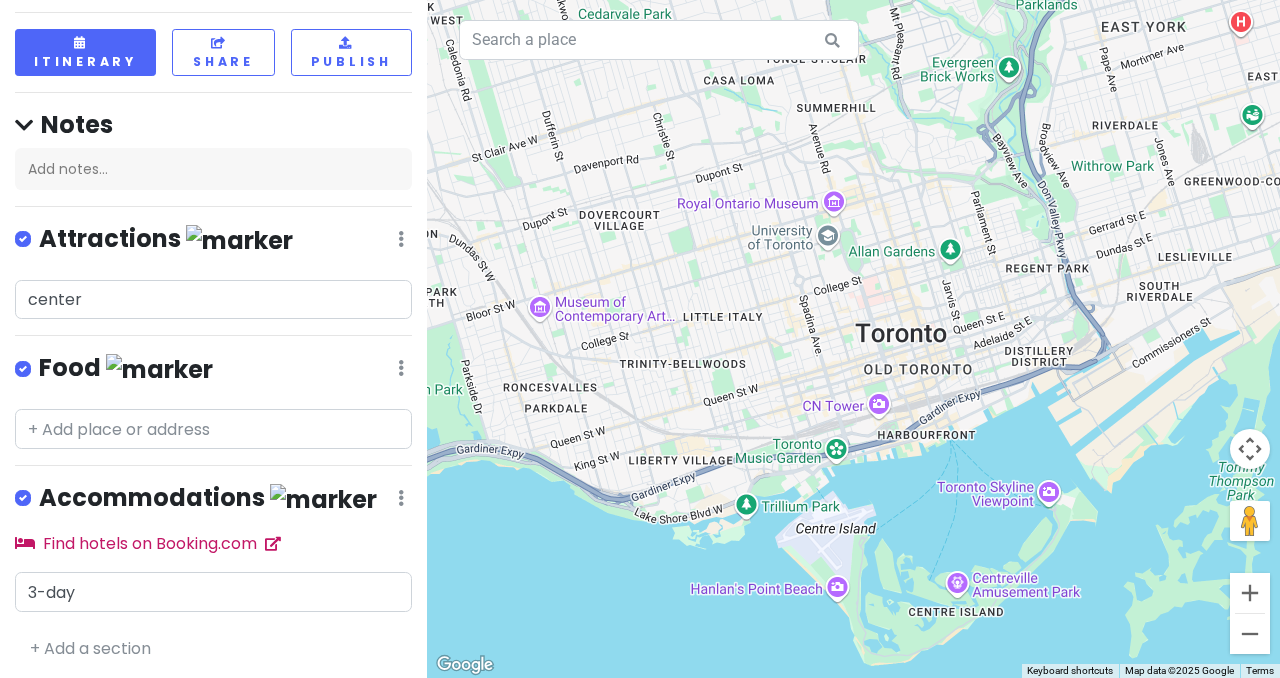 drag, startPoint x: 125, startPoint y: 592, endPoint x: 36, endPoint y: 588, distance: 89.08984 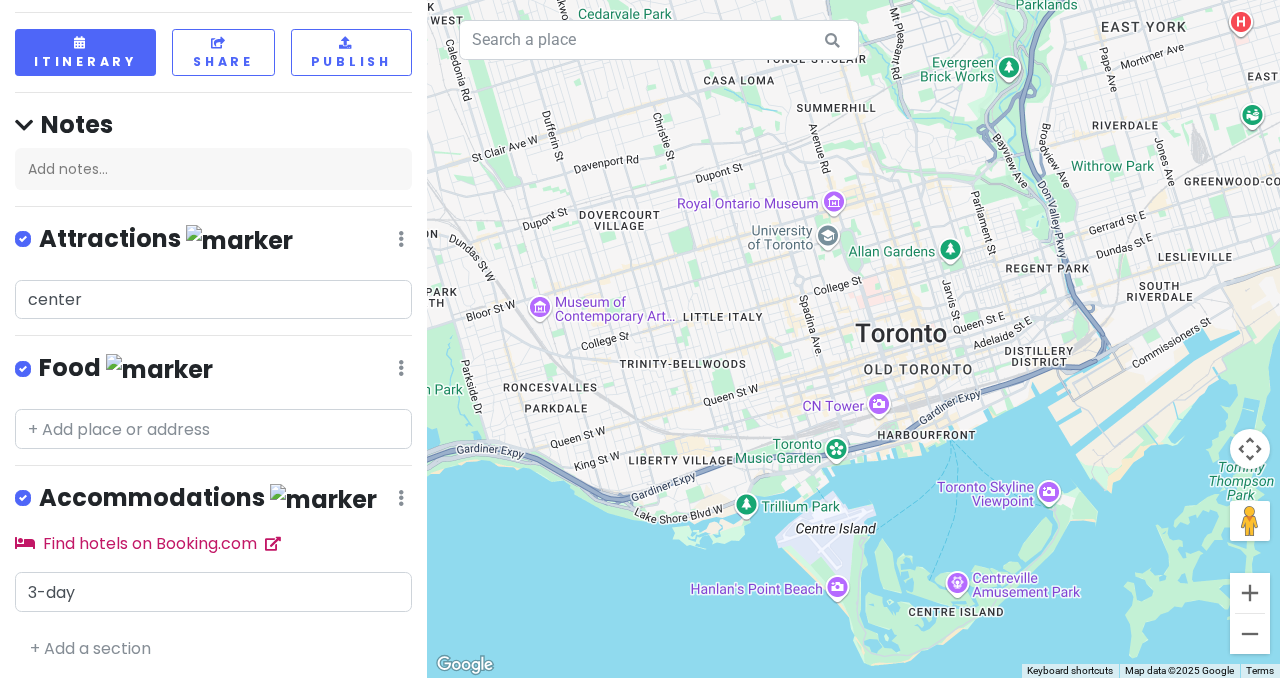 click on "Honeymoon? Private Change Dates Make a Copy Delete Trip Go Pro ⚡️ Give Feedback 💡 Support Scout ☕️ Itinerary Share Publish Notes Add notes... Attractions   Edit Reorder Delete List center Food   Edit Reorder Delete List Accommodations   Edit Reorder Delete List Find hotels on Booking.com 3-day + Add a section" at bounding box center (213, 339) 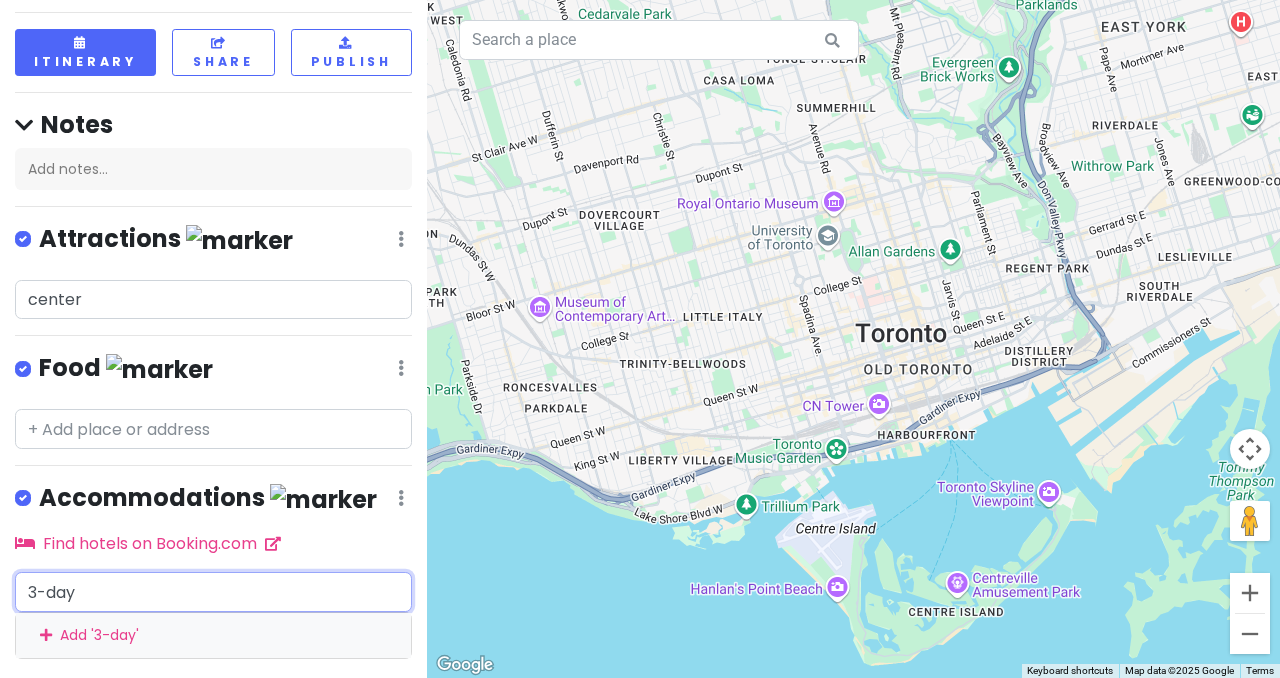 drag, startPoint x: 112, startPoint y: 587, endPoint x: 0, endPoint y: 593, distance: 112.1606 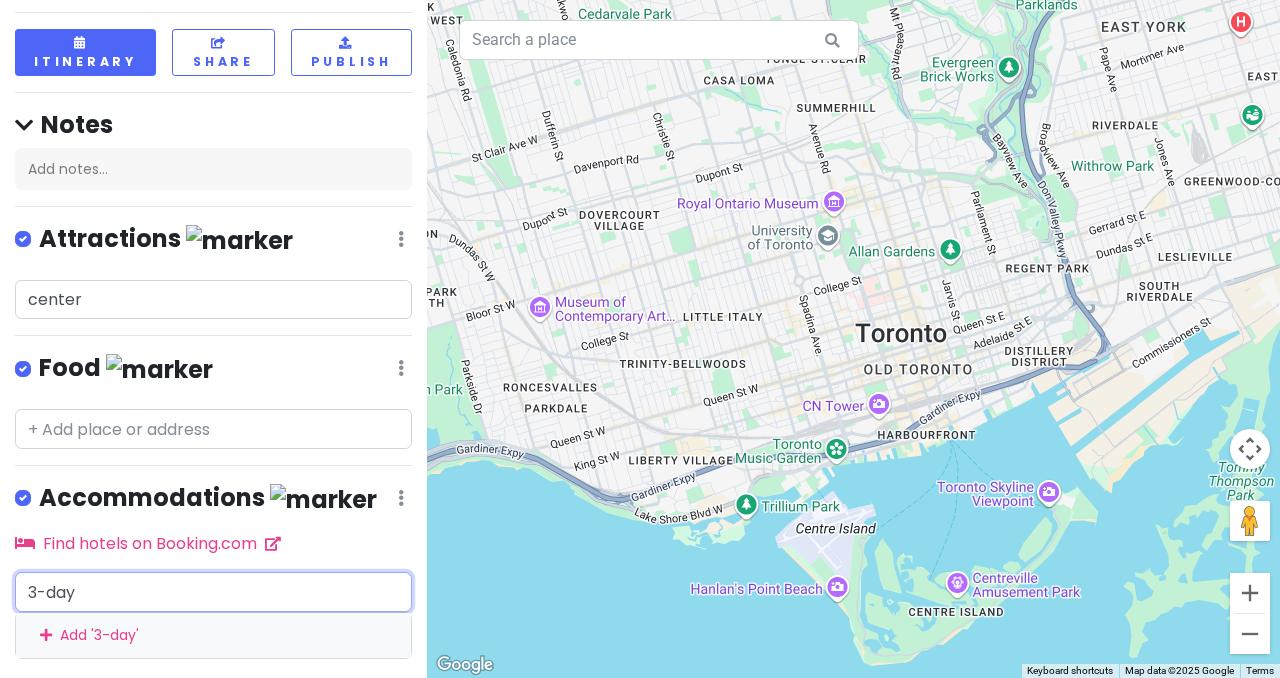 click on "3-day Add ' 3-day '" at bounding box center (213, 615) 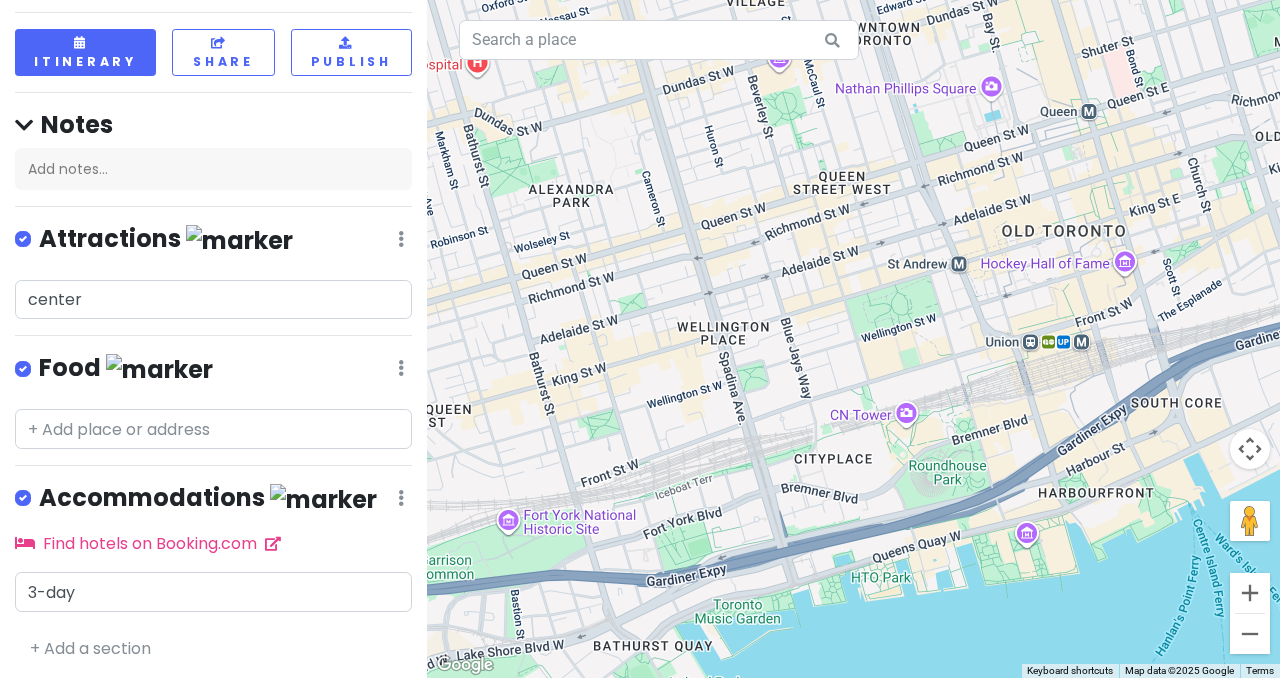 drag, startPoint x: 886, startPoint y: 391, endPoint x: 935, endPoint y: 427, distance: 60.80296 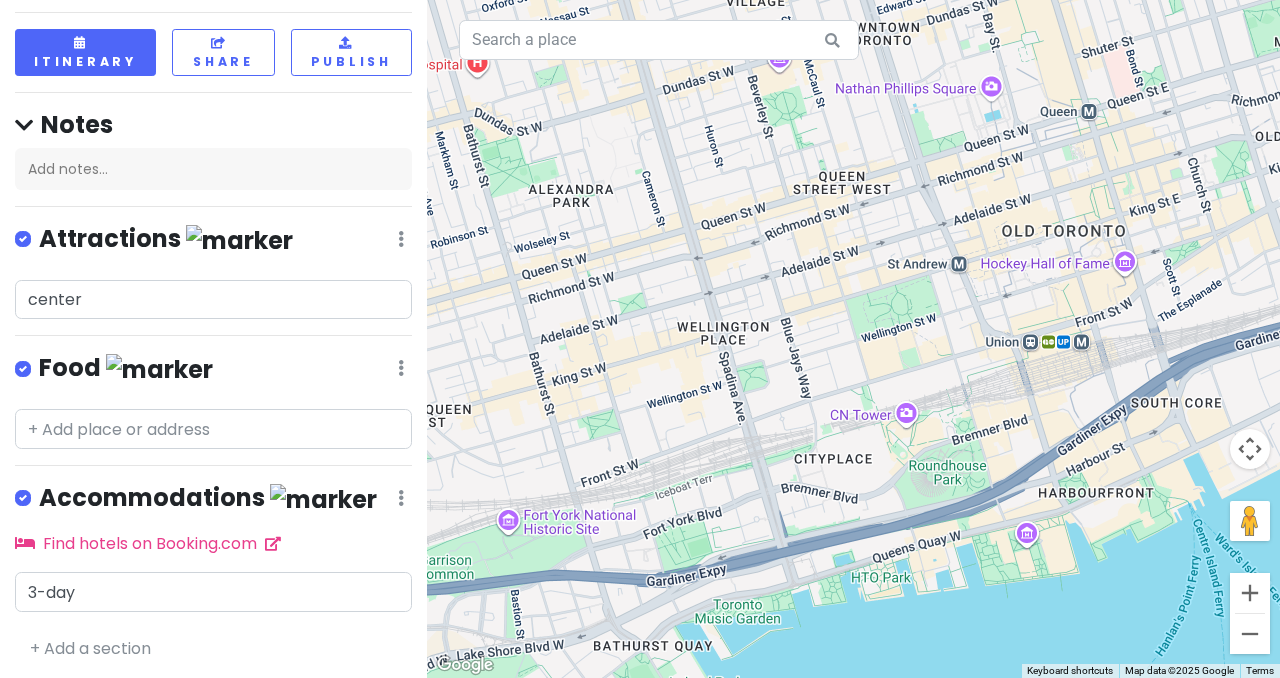 click at bounding box center (853, 339) 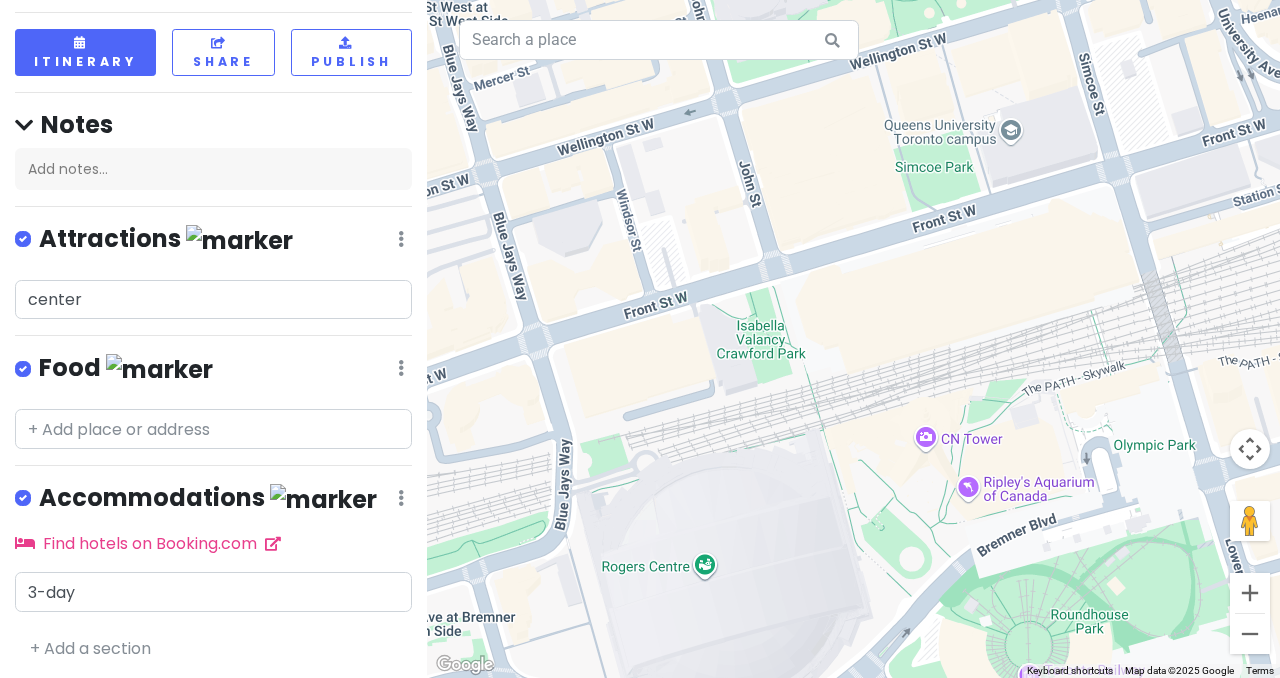 drag, startPoint x: 1104, startPoint y: 389, endPoint x: 854, endPoint y: 425, distance: 252.5787 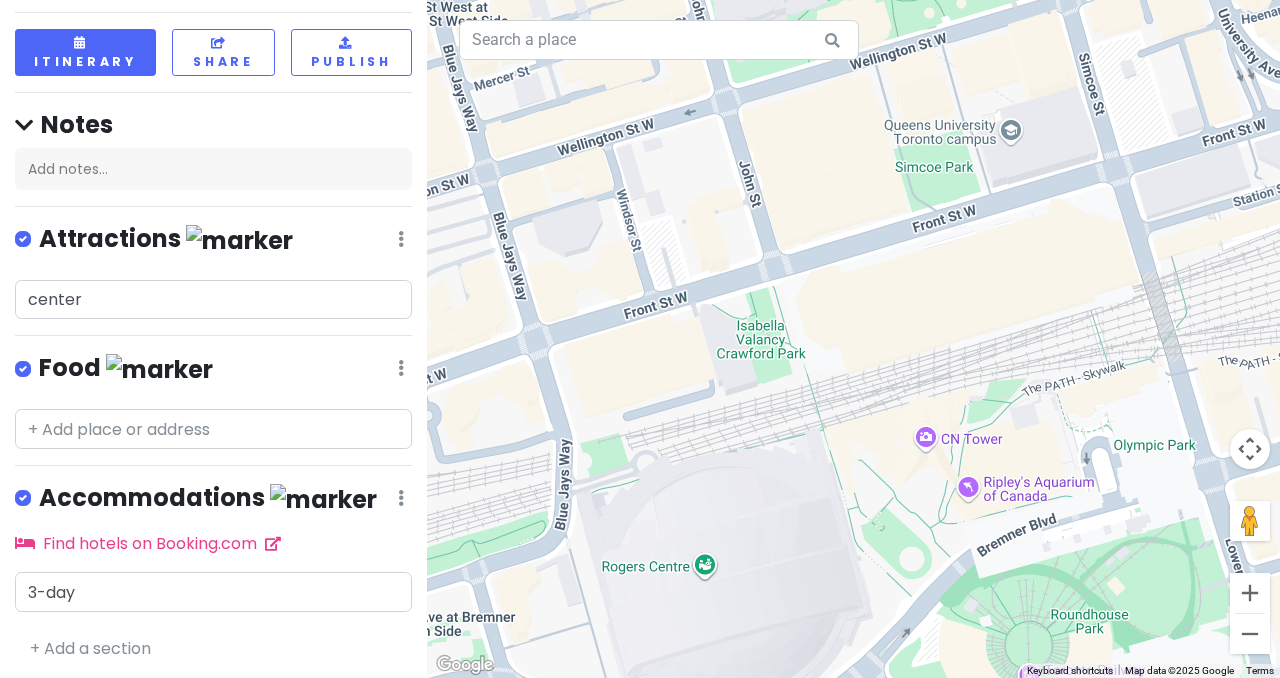 click at bounding box center [853, 339] 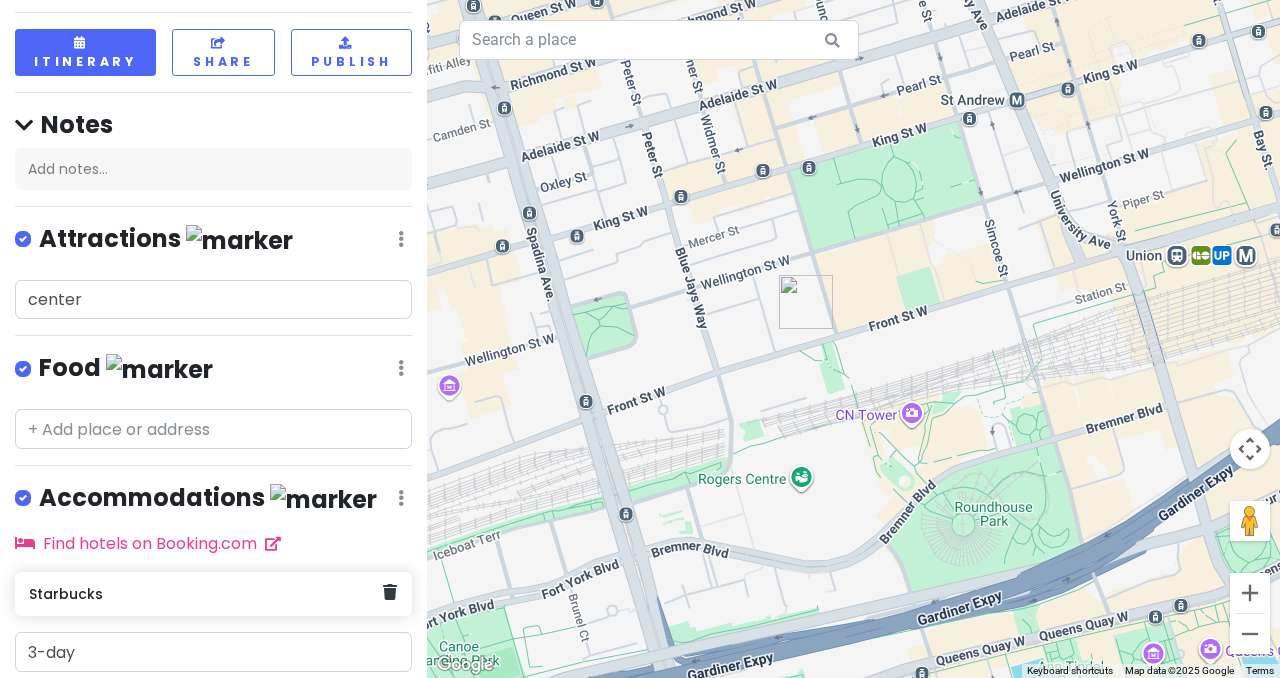 click on "Starbucks" at bounding box center (206, 594) 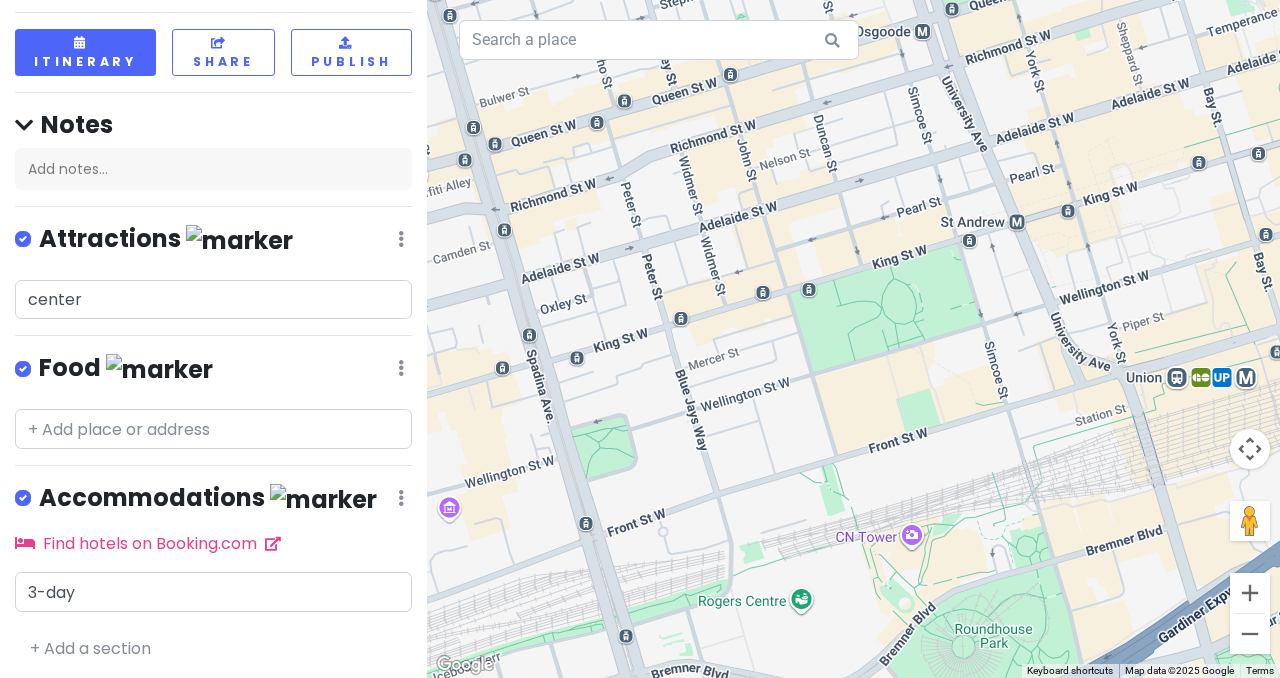 click at bounding box center (853, 339) 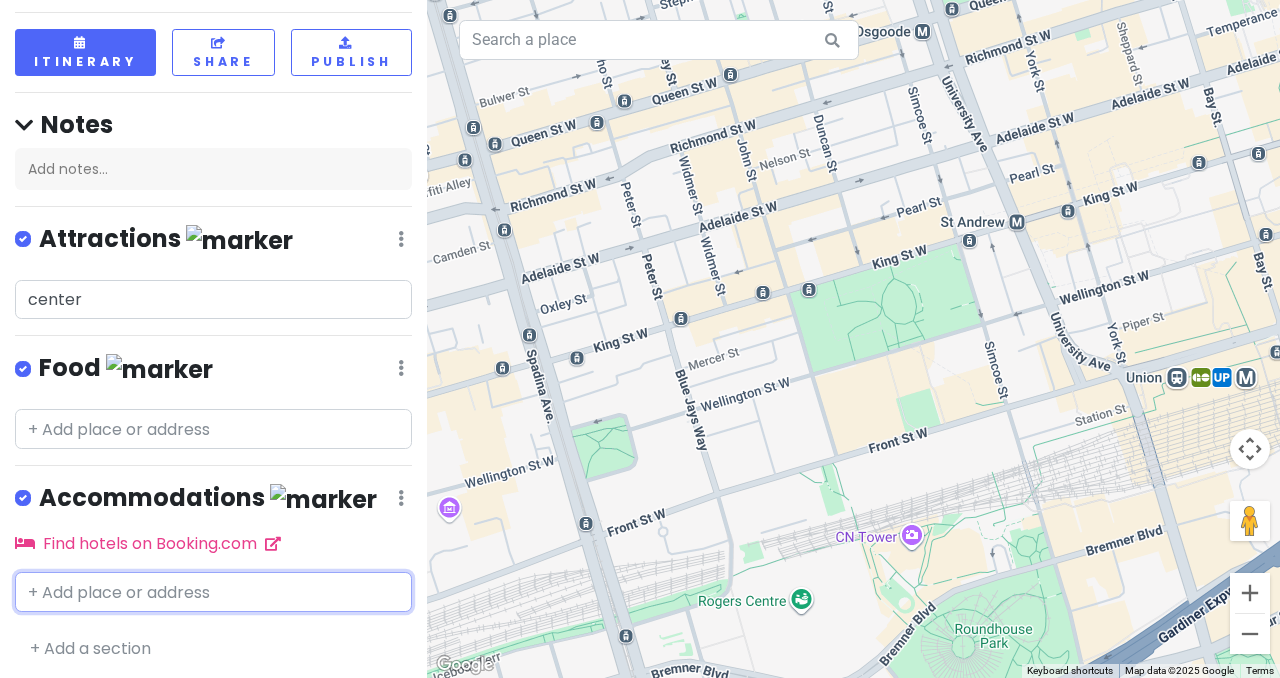 type 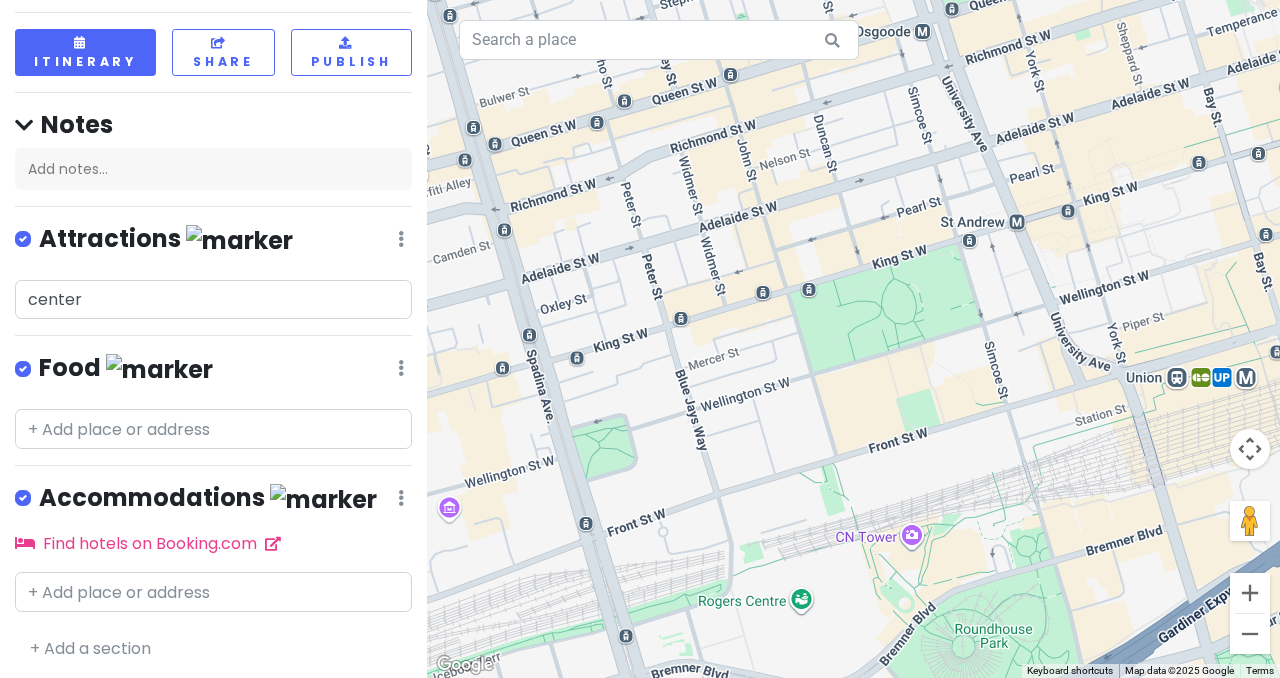 click on "Honeymoon? Private Change Dates Make a Copy Delete Trip Go Pro ⚡️ Give Feedback 💡 Support Scout ☕️ Itinerary Share Publish Notes Add notes... Attractions   Edit Reorder Delete List center Food   Edit Reorder Delete List Accommodations   Edit Reorder Delete List Find hotels on Booking.com + Add a section" at bounding box center [213, 339] 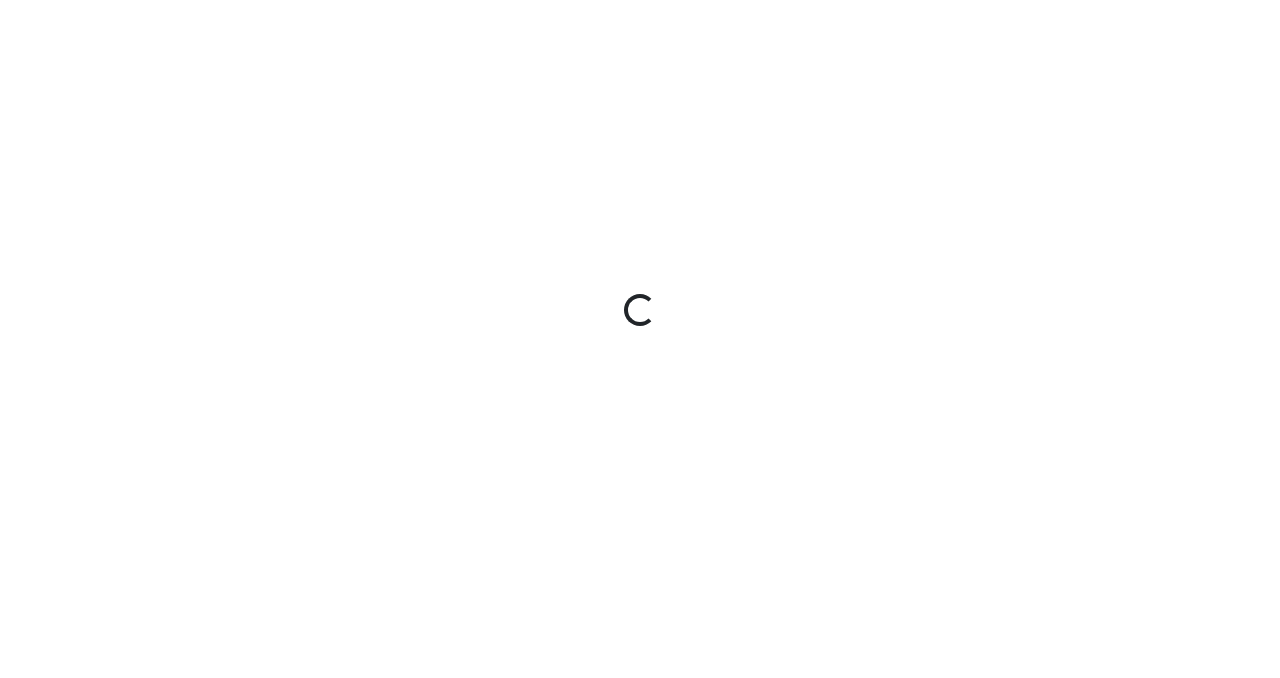 scroll, scrollTop: 0, scrollLeft: 0, axis: both 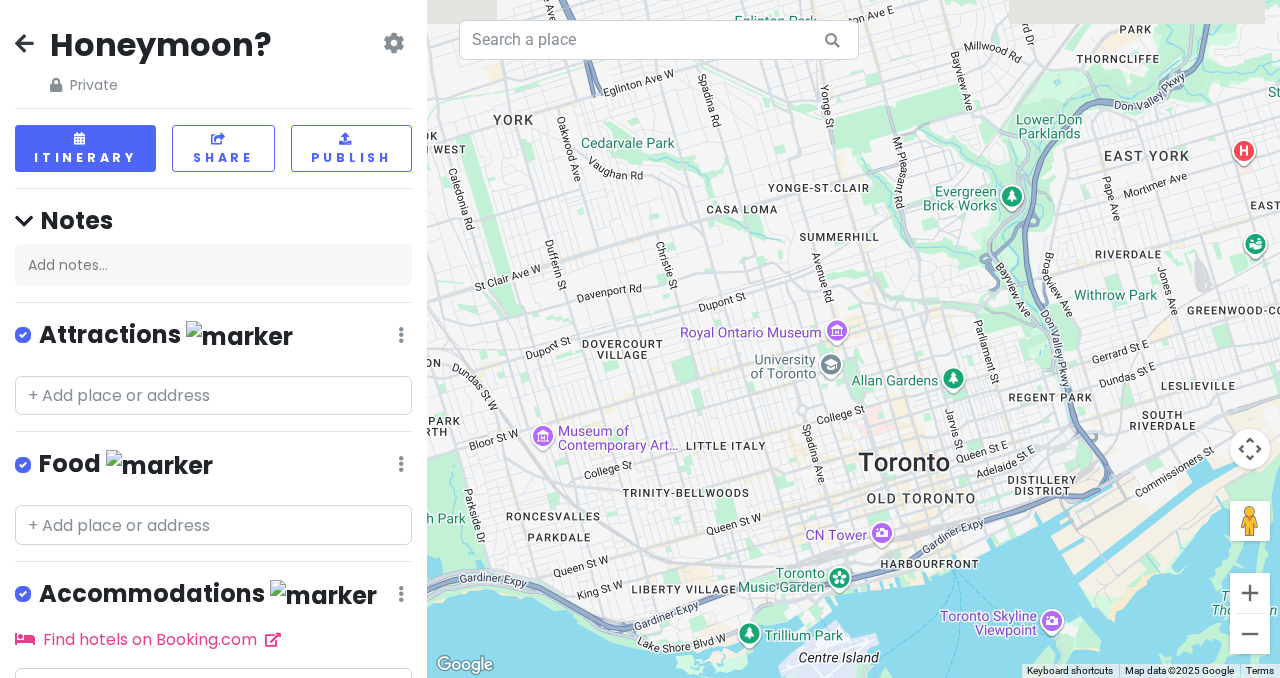 drag, startPoint x: 785, startPoint y: 369, endPoint x: 826, endPoint y: 481, distance: 119.26861 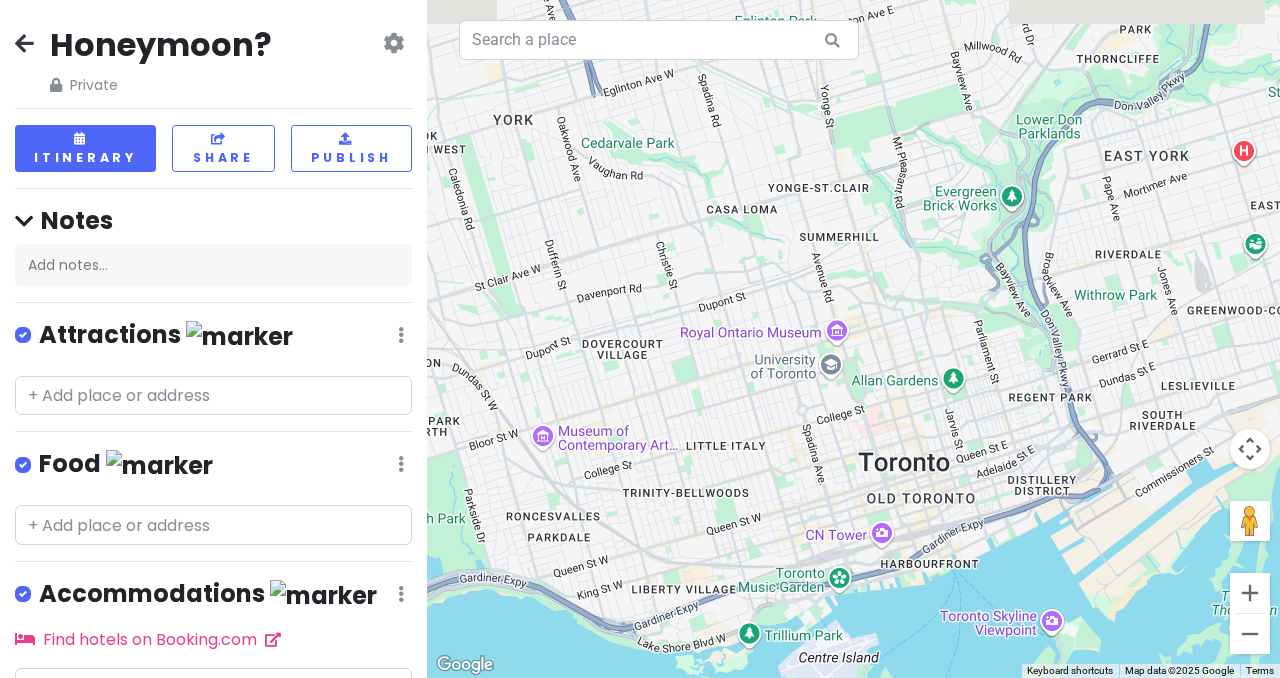 click at bounding box center [853, 339] 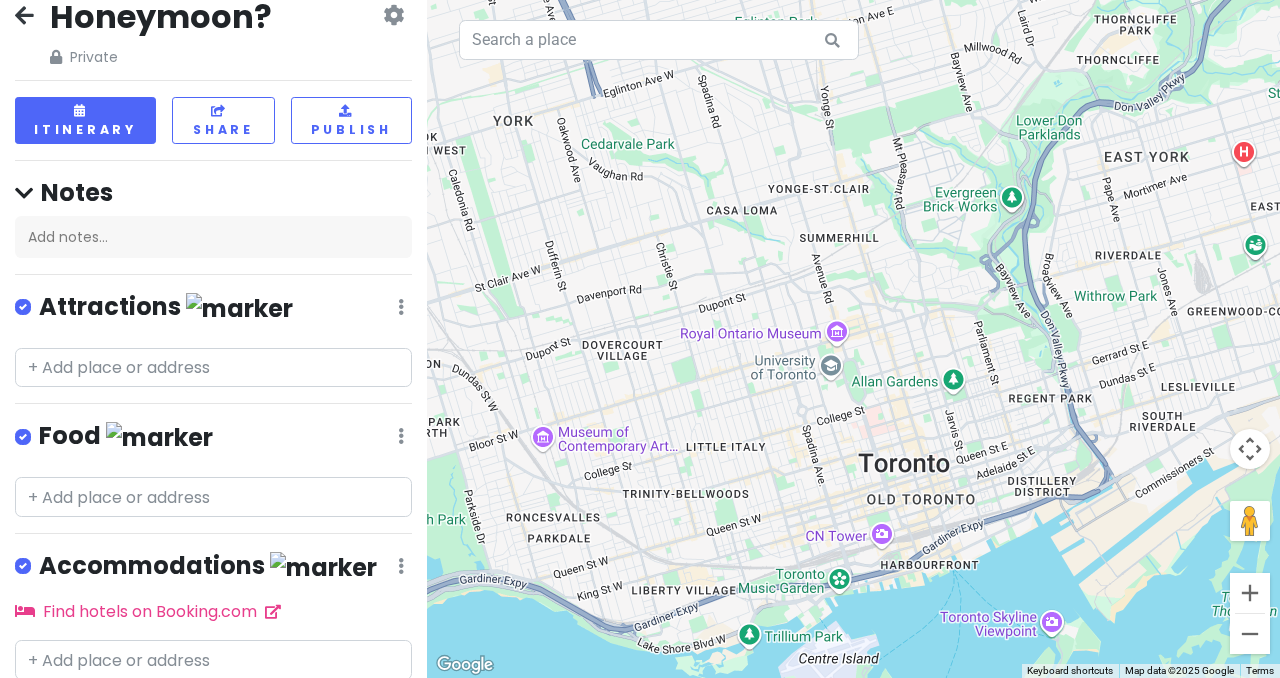 scroll, scrollTop: 0, scrollLeft: 0, axis: both 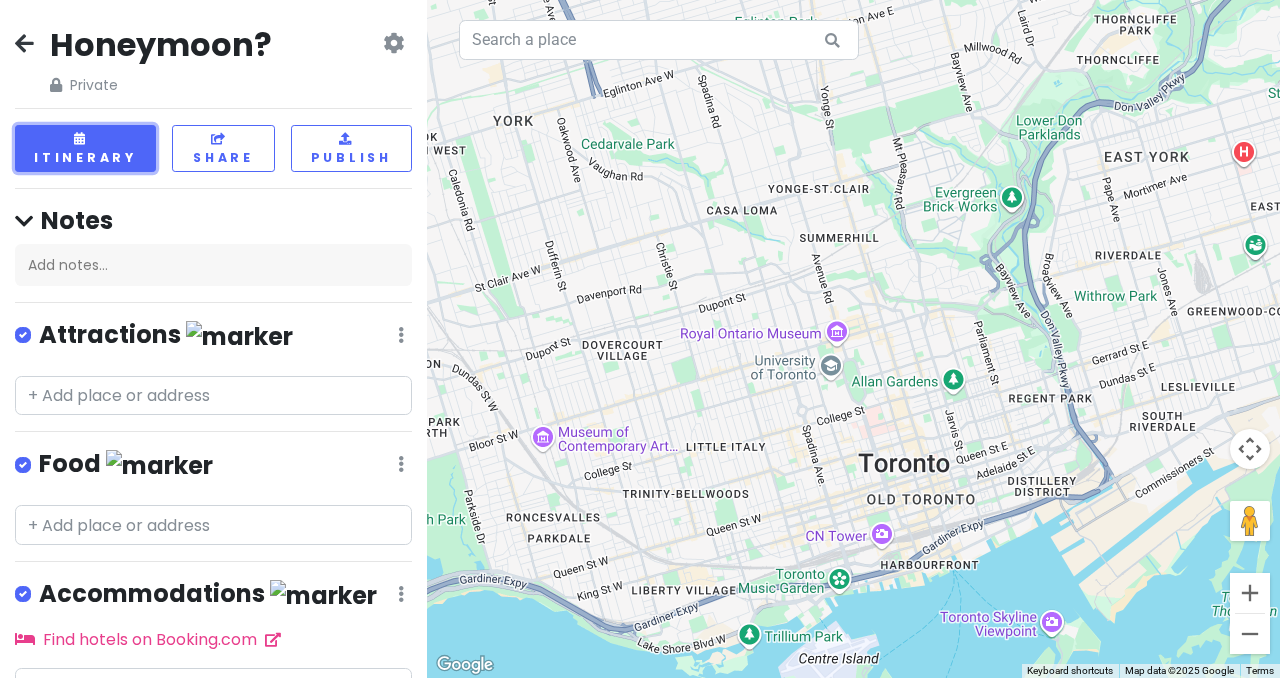 click on "Itinerary" at bounding box center (85, 148) 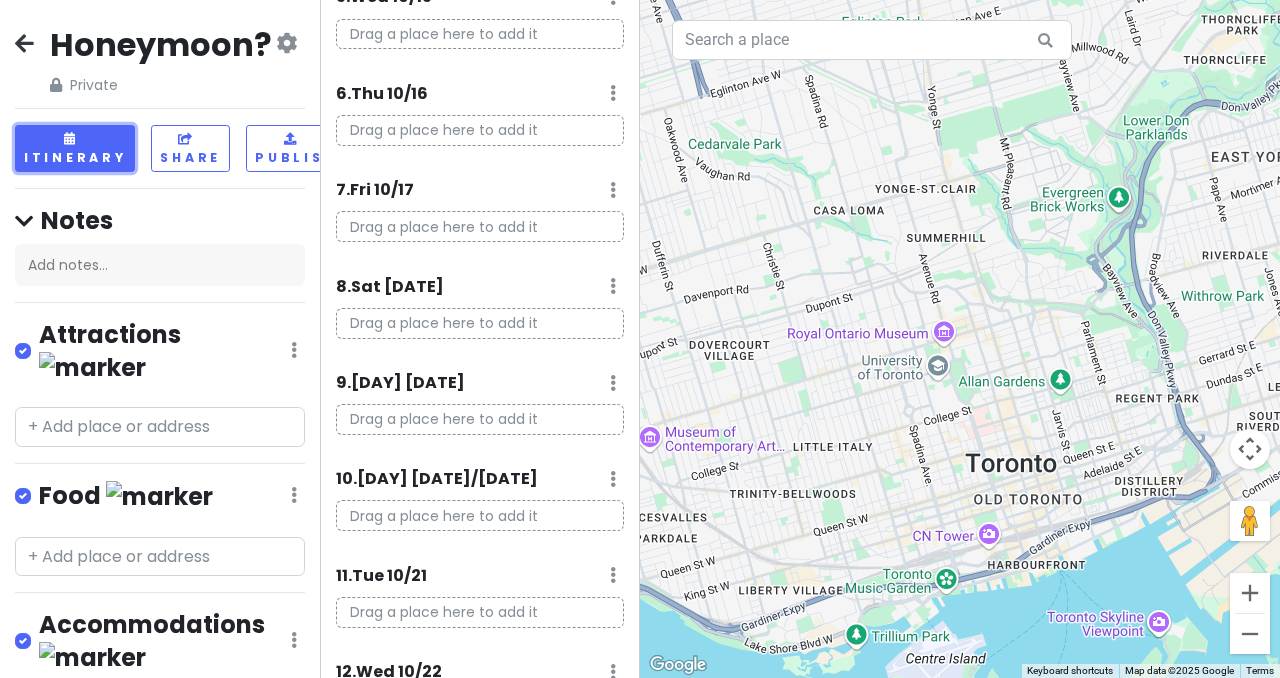 scroll, scrollTop: 800, scrollLeft: 0, axis: vertical 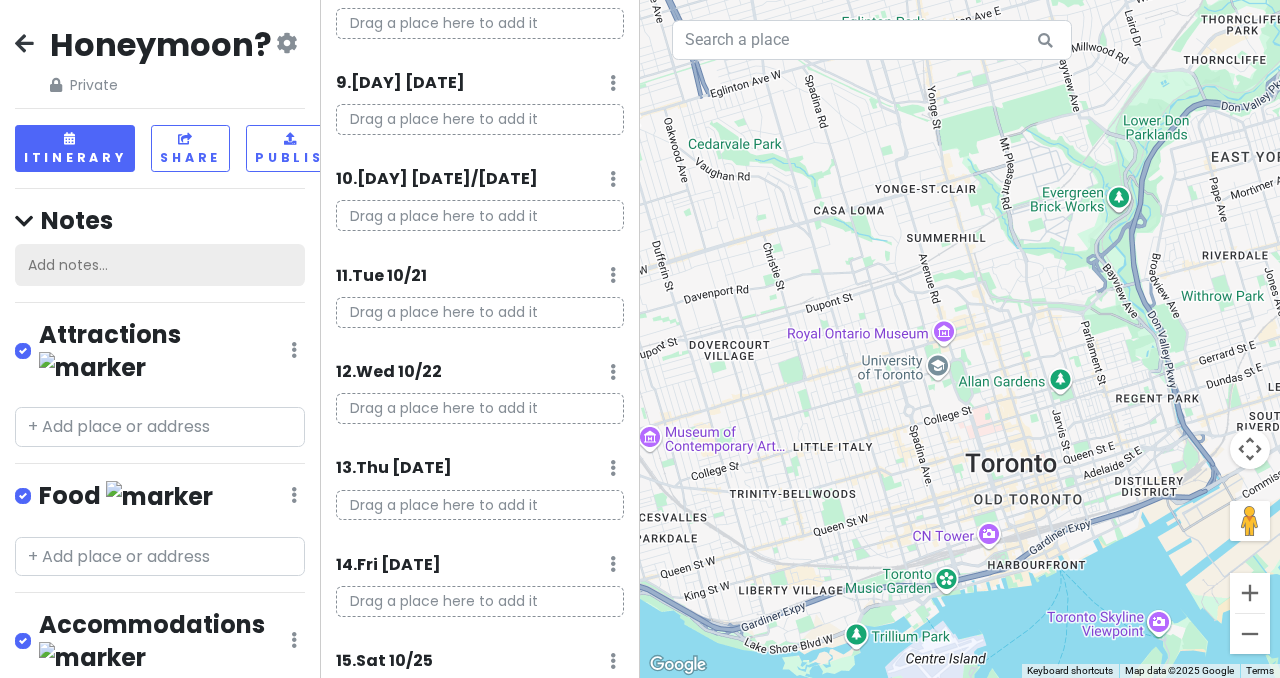 click on "Add notes..." at bounding box center [160, 265] 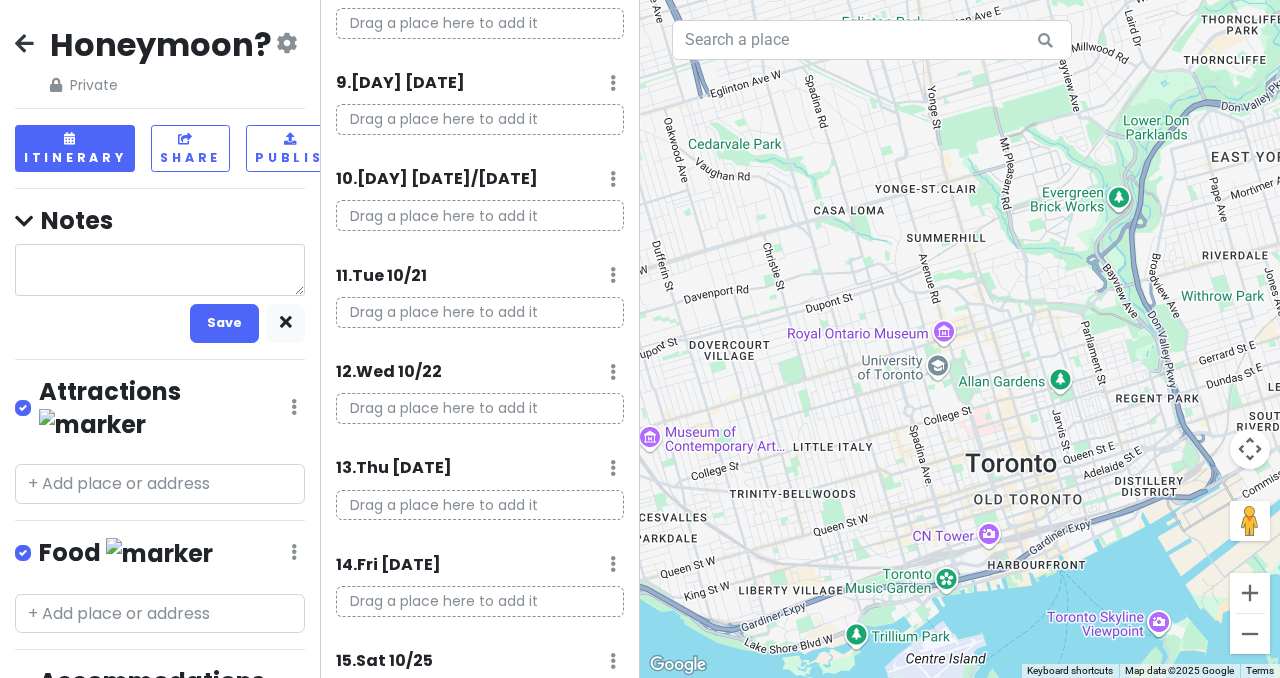 type on "x" 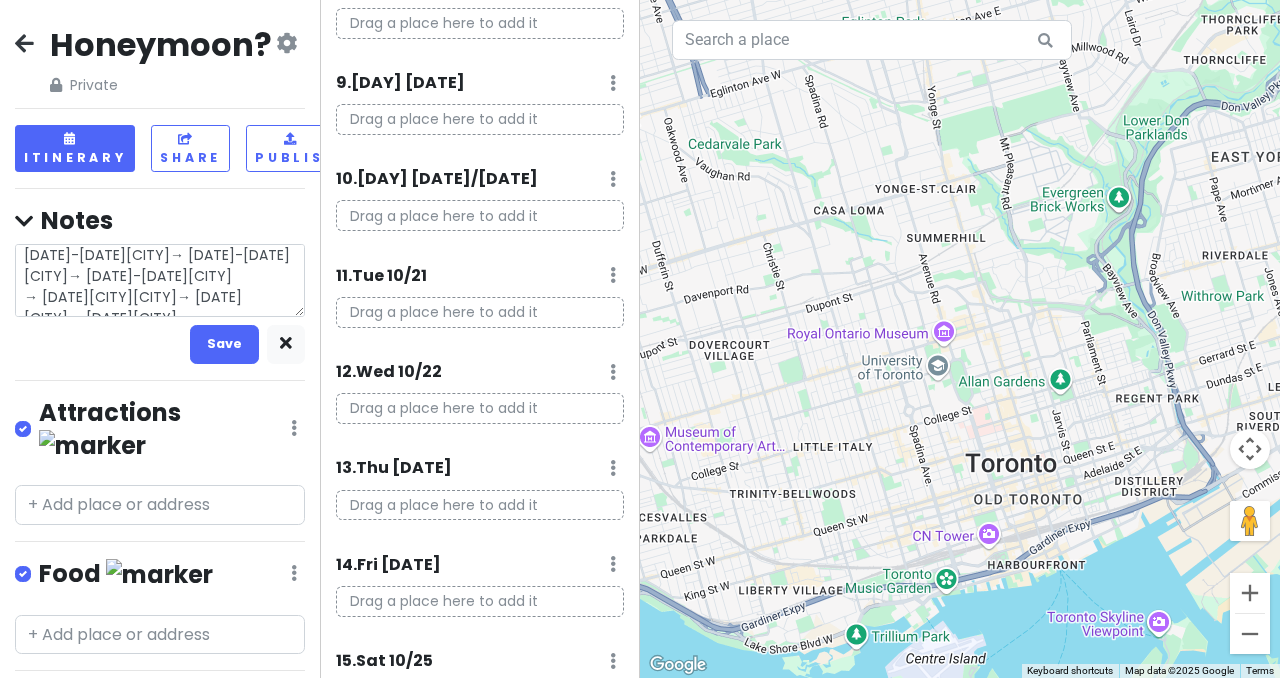 scroll, scrollTop: 0, scrollLeft: 0, axis: both 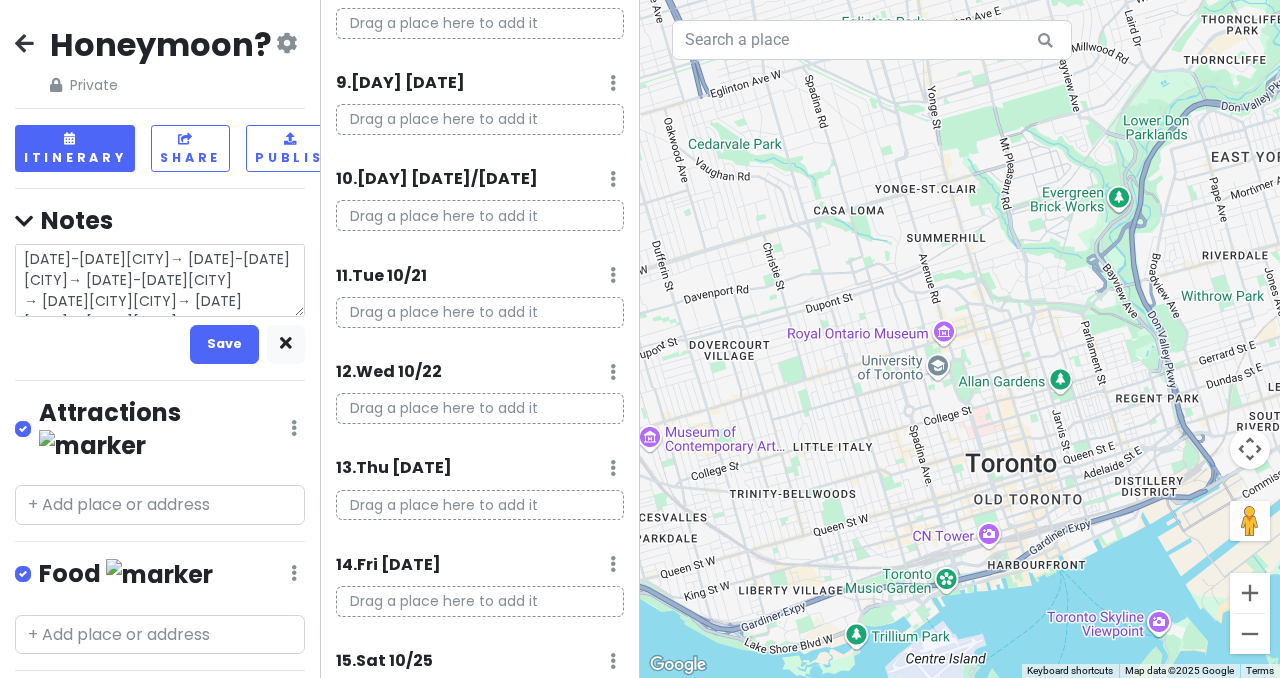 click on "[DATE]-[DATE][CITY]→ [DATE]-[DATE] [CITY]→ [DATE]-[DATE][CITY]
→ [DATE][CITY][CITY]→ [DATE][CITY]→ [DATE][CITY]" at bounding box center (160, 280) 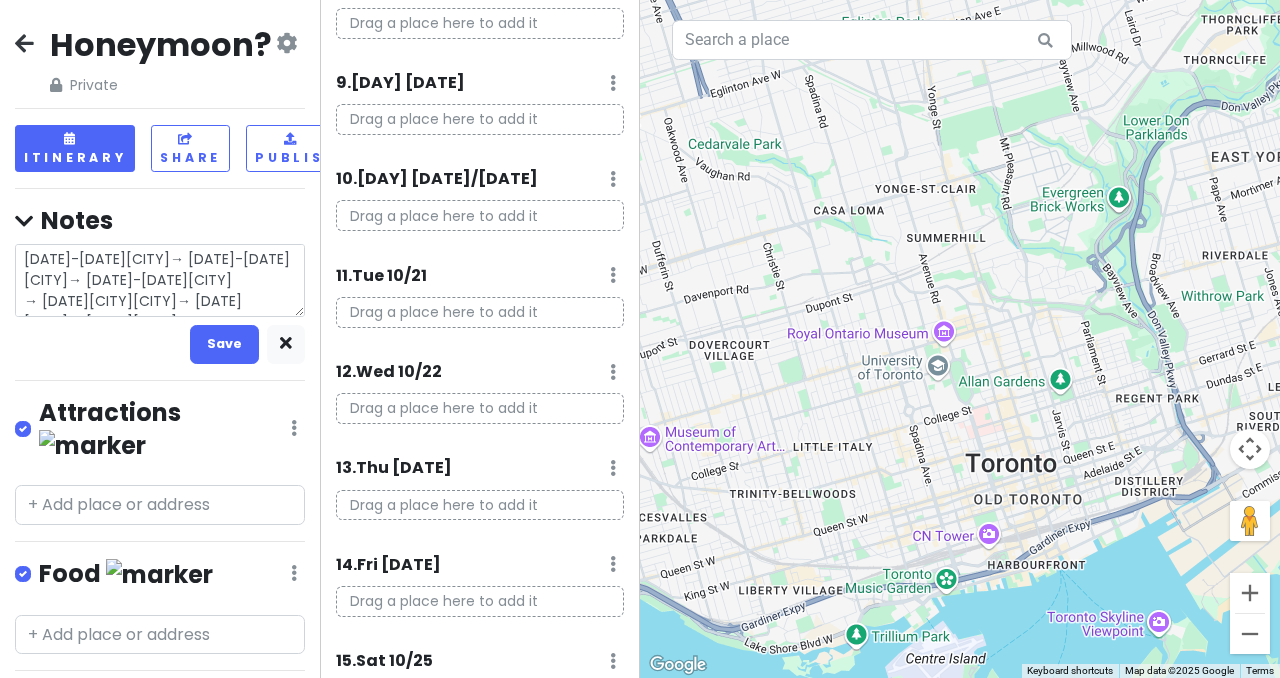 click on "[DATE]-[DATE][CITY]→ [DATE]-[DATE] [CITY]→ [DATE]-[DATE][CITY]
→ [DATE][CITY][CITY]→ [DATE][CITY]→ [DATE][CITY]" at bounding box center [160, 280] 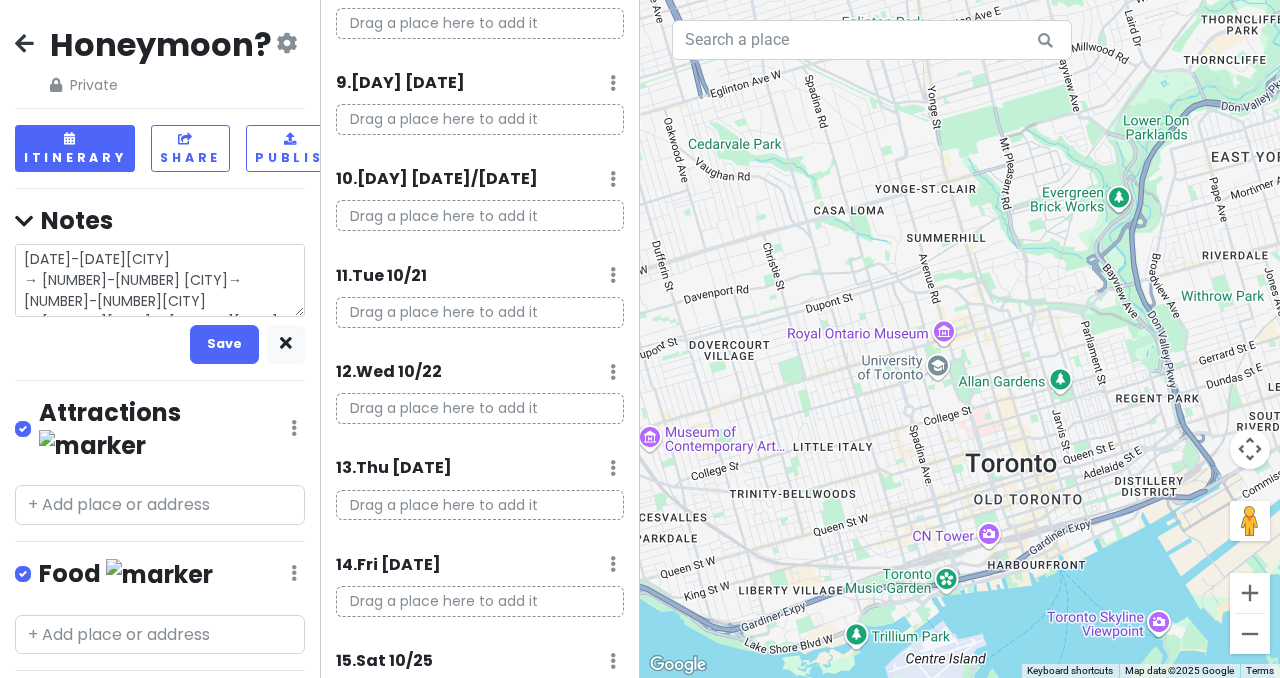click on "[DATE]-[DATE][CITY]
→ [NUMBER]-[NUMBER] [CITY]→ [NUMBER]-[NUMBER][CITY]
→ [NUMBER][CITY]→ [NUMBER][CITY]→ [NUMBER][CITY]" at bounding box center [160, 280] 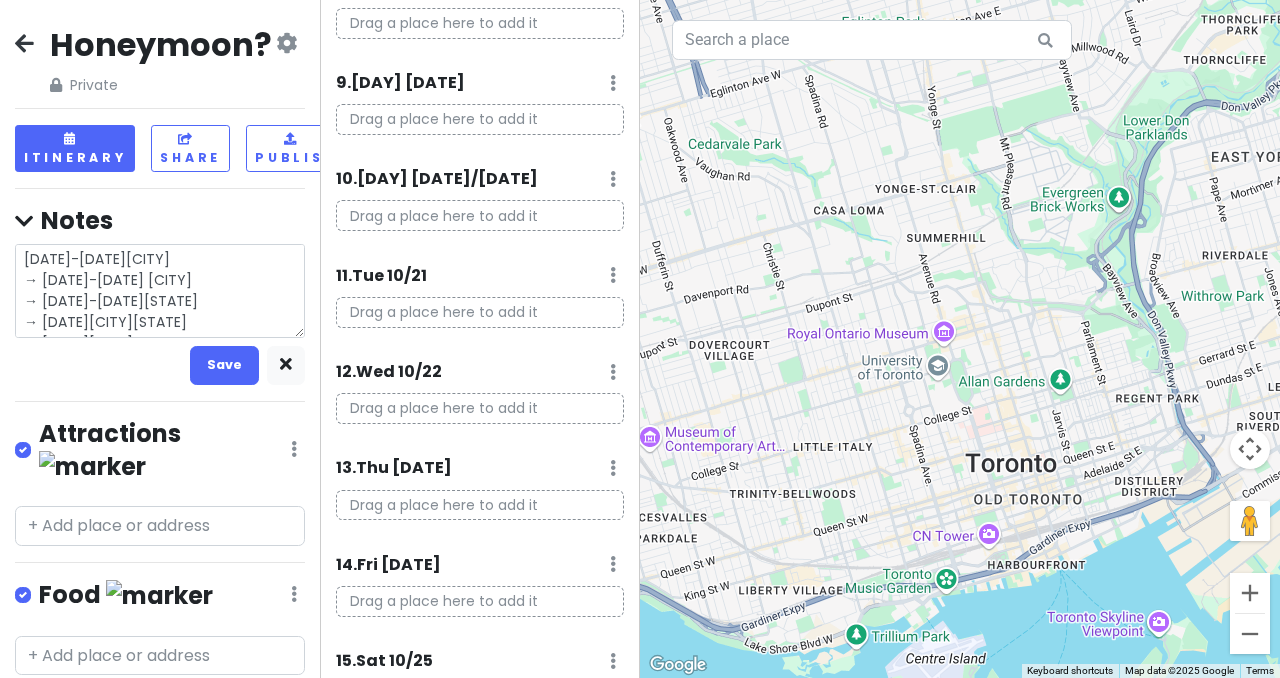 click on "[DATE]-[DATE][CITY]
→ [DATE]-[DATE] [CITY]
→ [DATE]-[DATE][STATE]
→ [DATE][CITY][STATE]
→ [DATE][CITY]
→ [DATE][CITY]" at bounding box center [160, 290] 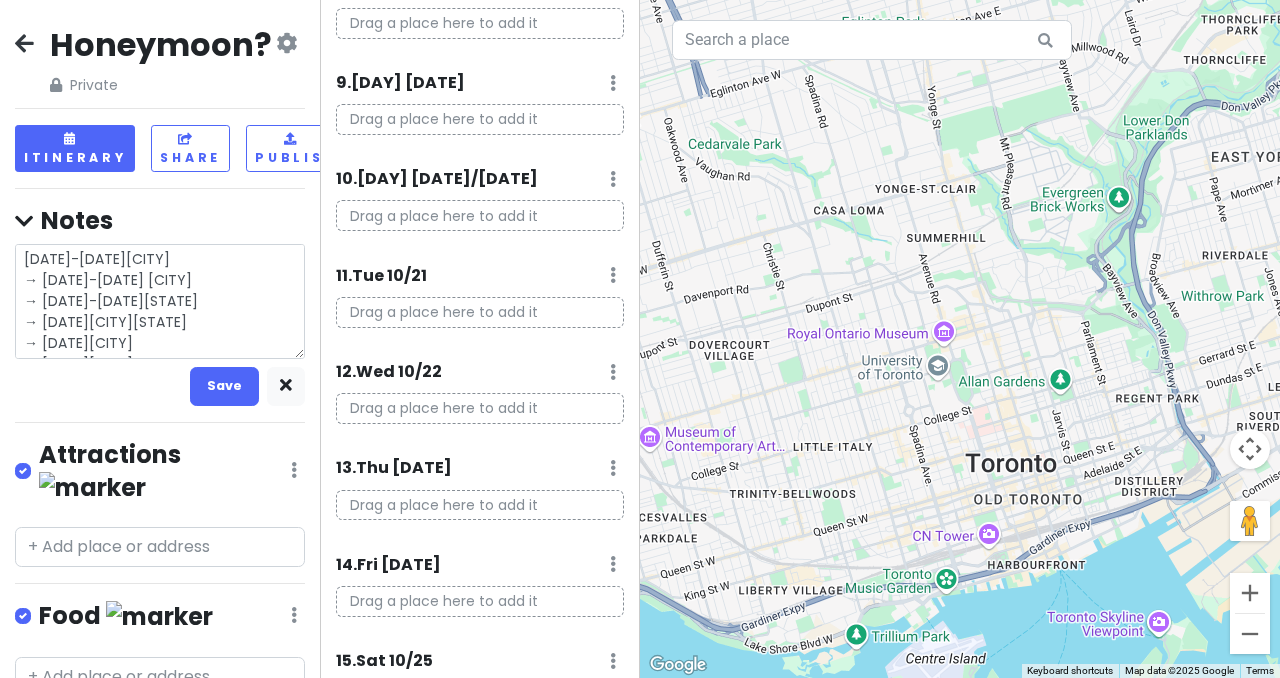 type on "x" 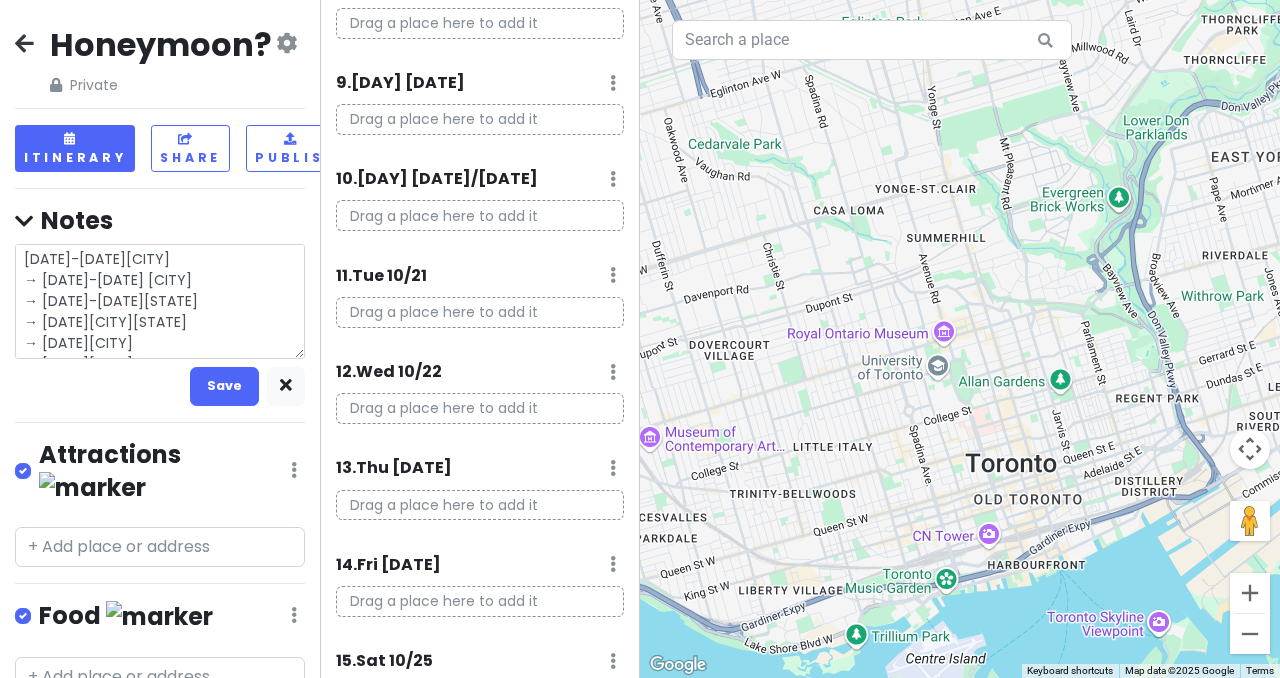 type on "[DATE]-[DATE][CITY]
→ [DATE]-[DATE] [CITY]
→ [DATE]-[DATE][STATE]
→ [DATE][CITY][STATE]
→ [DATE][CITY]
→ [DATE][CITY]" 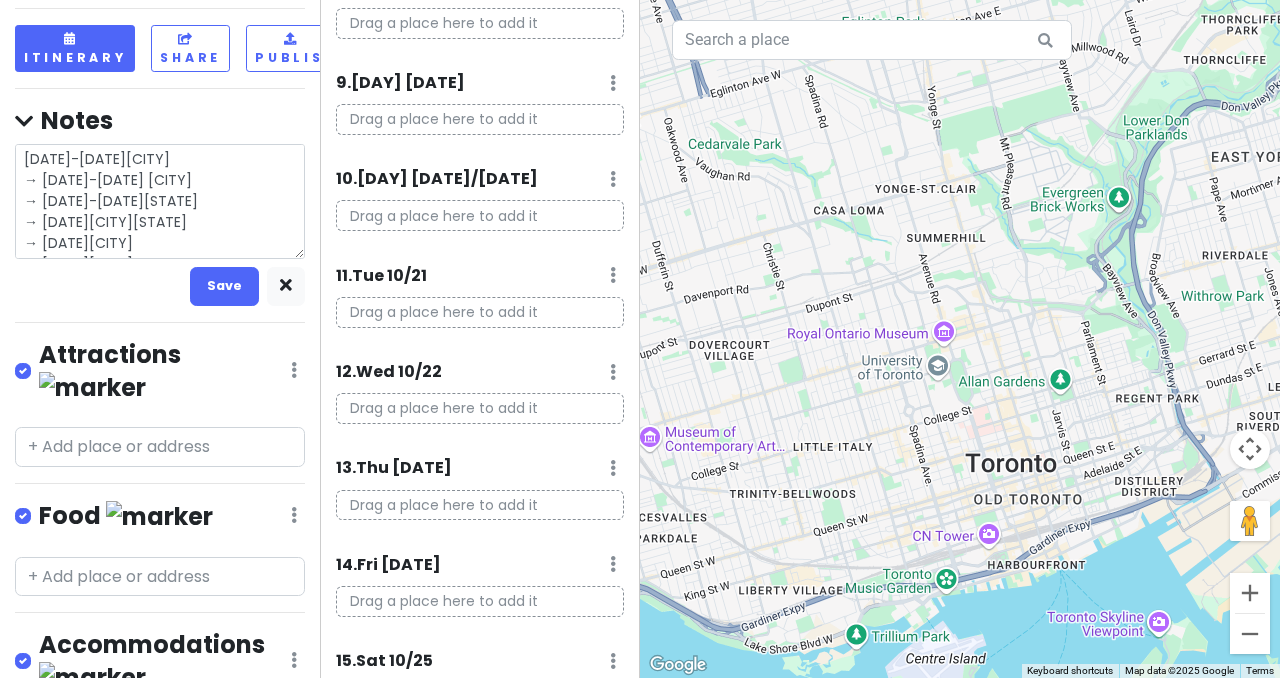 drag, startPoint x: 100, startPoint y: 279, endPoint x: 146, endPoint y: 288, distance: 46.872166 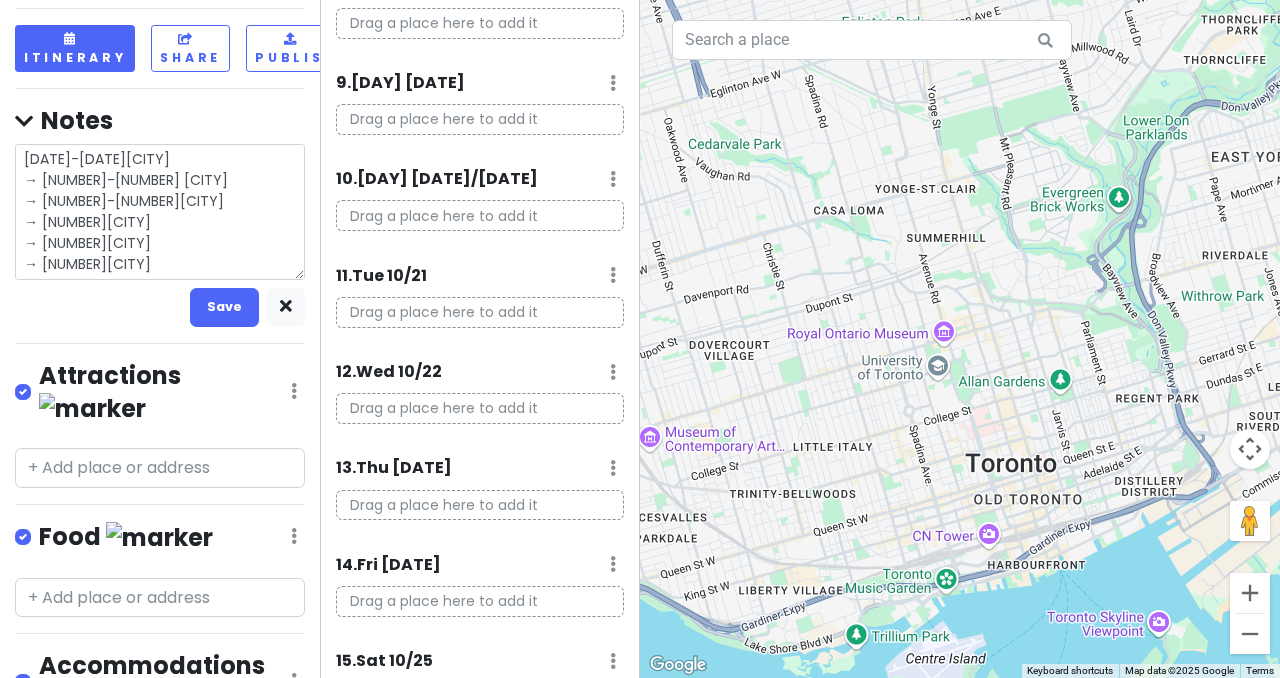 drag, startPoint x: 234, startPoint y: 277, endPoint x: 162, endPoint y: 295, distance: 74.215904 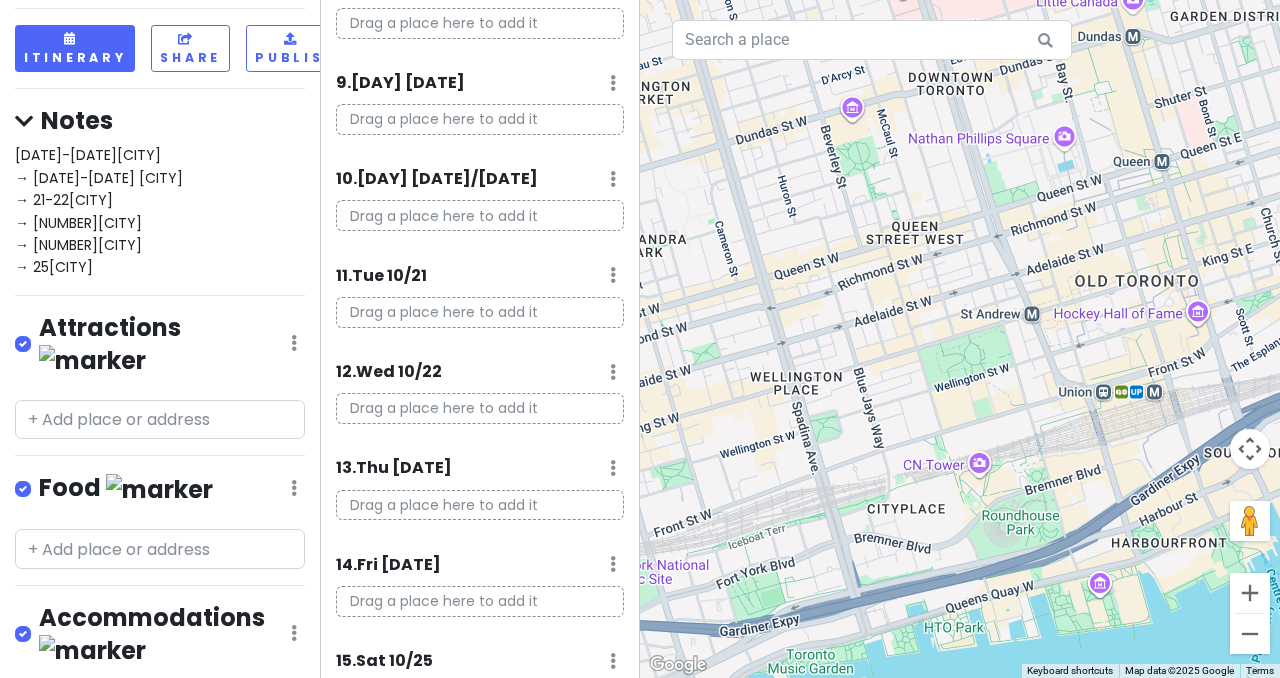 drag, startPoint x: 980, startPoint y: 501, endPoint x: 994, endPoint y: 357, distance: 144.67896 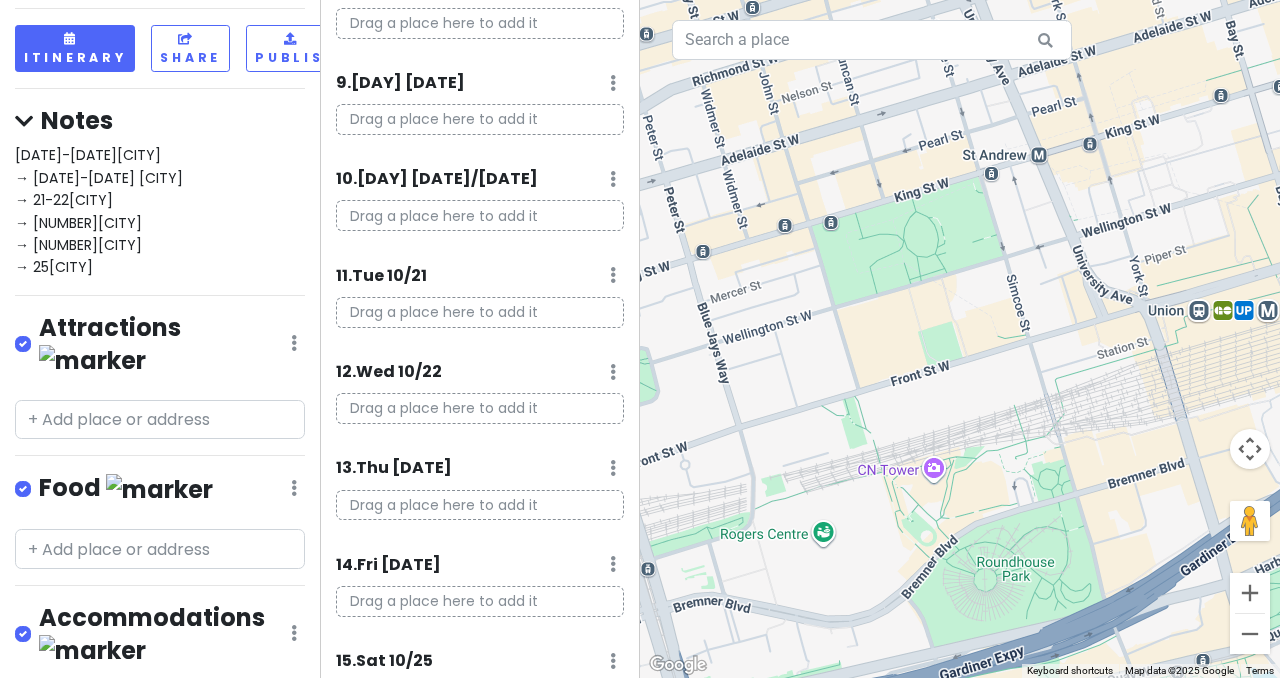 drag, startPoint x: 1036, startPoint y: 501, endPoint x: 1006, endPoint y: 496, distance: 30.413813 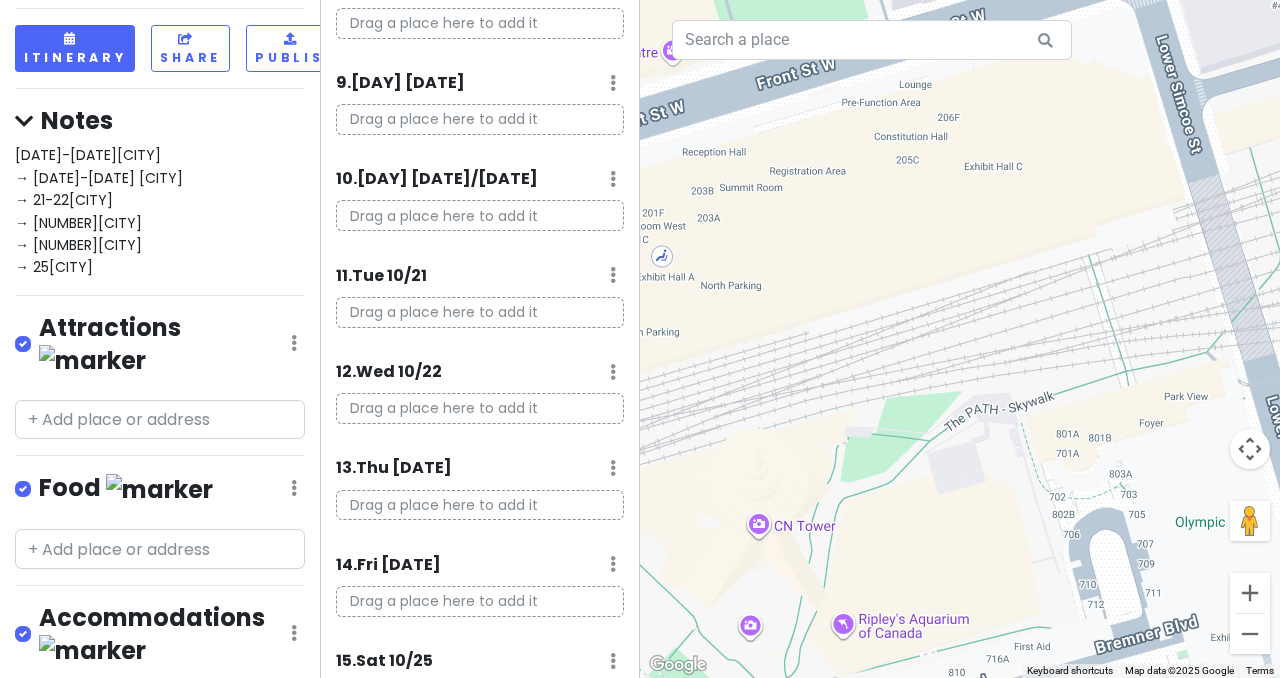 drag, startPoint x: 932, startPoint y: 474, endPoint x: 1012, endPoint y: 623, distance: 169.1183 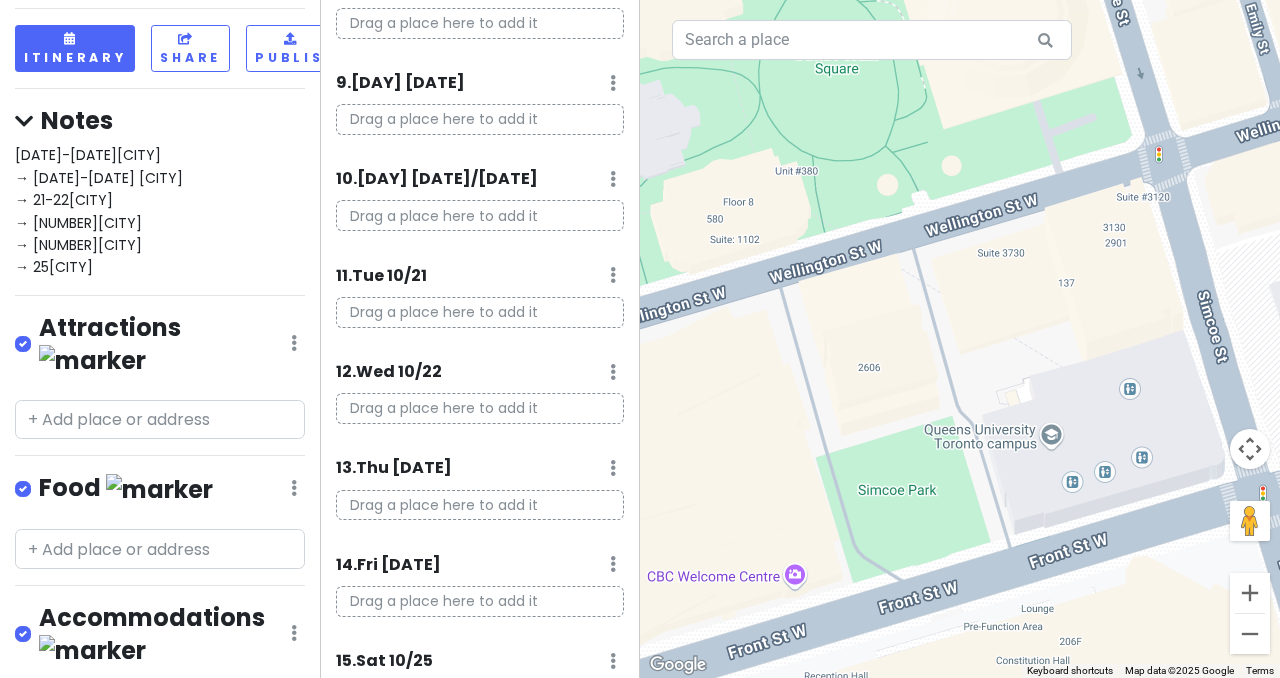 drag, startPoint x: 1047, startPoint y: 338, endPoint x: 924, endPoint y: 651, distance: 336.30048 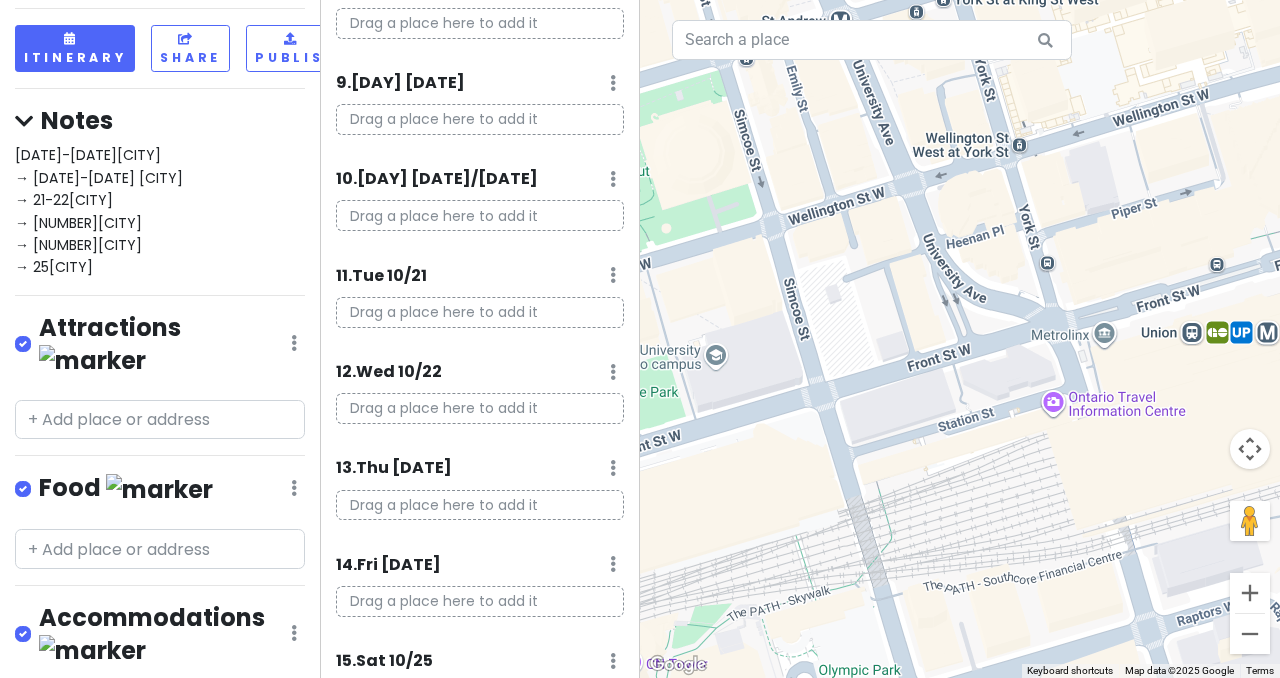 drag, startPoint x: 1006, startPoint y: 503, endPoint x: 725, endPoint y: 378, distance: 307.54837 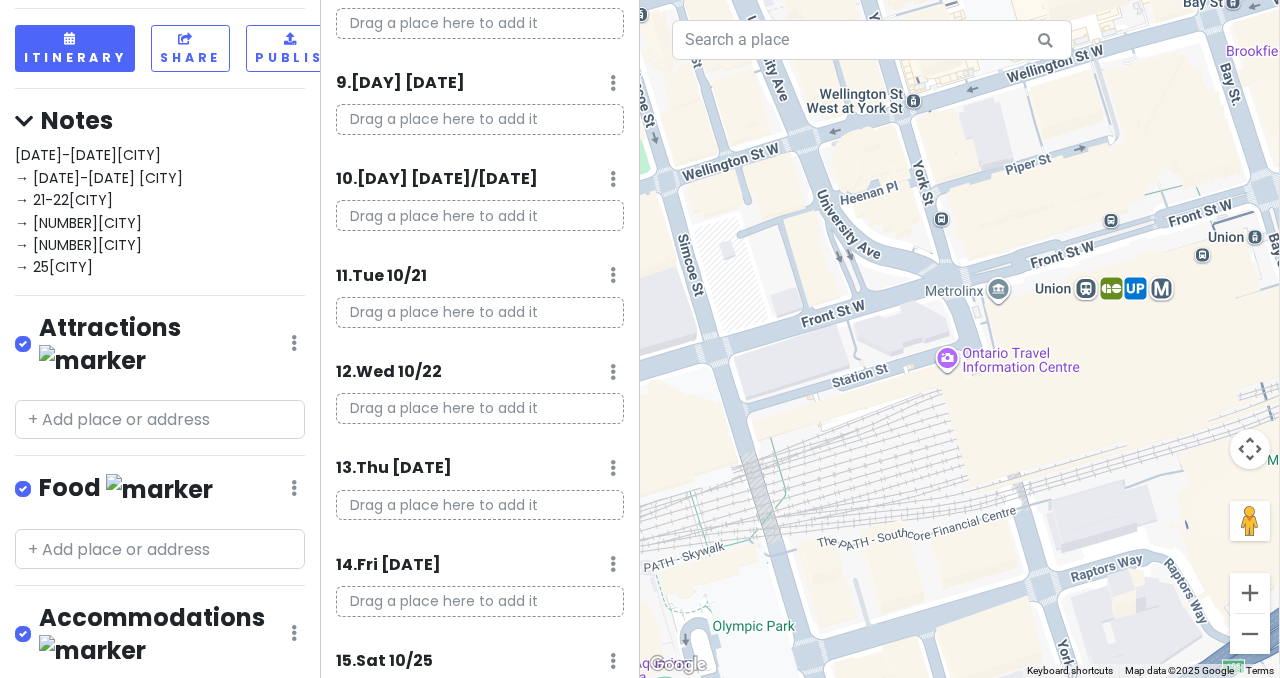 drag, startPoint x: 854, startPoint y: 455, endPoint x: 752, endPoint y: 413, distance: 110.308655 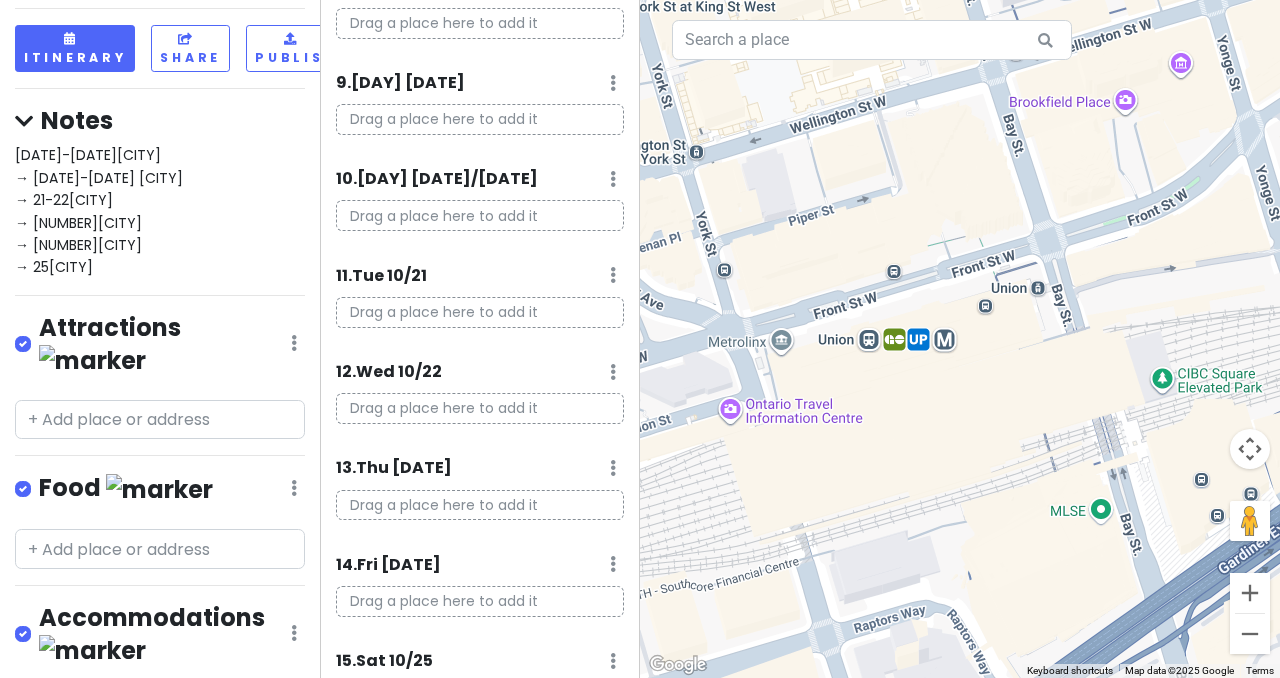 drag, startPoint x: 1026, startPoint y: 453, endPoint x: 811, endPoint y: 504, distance: 220.96606 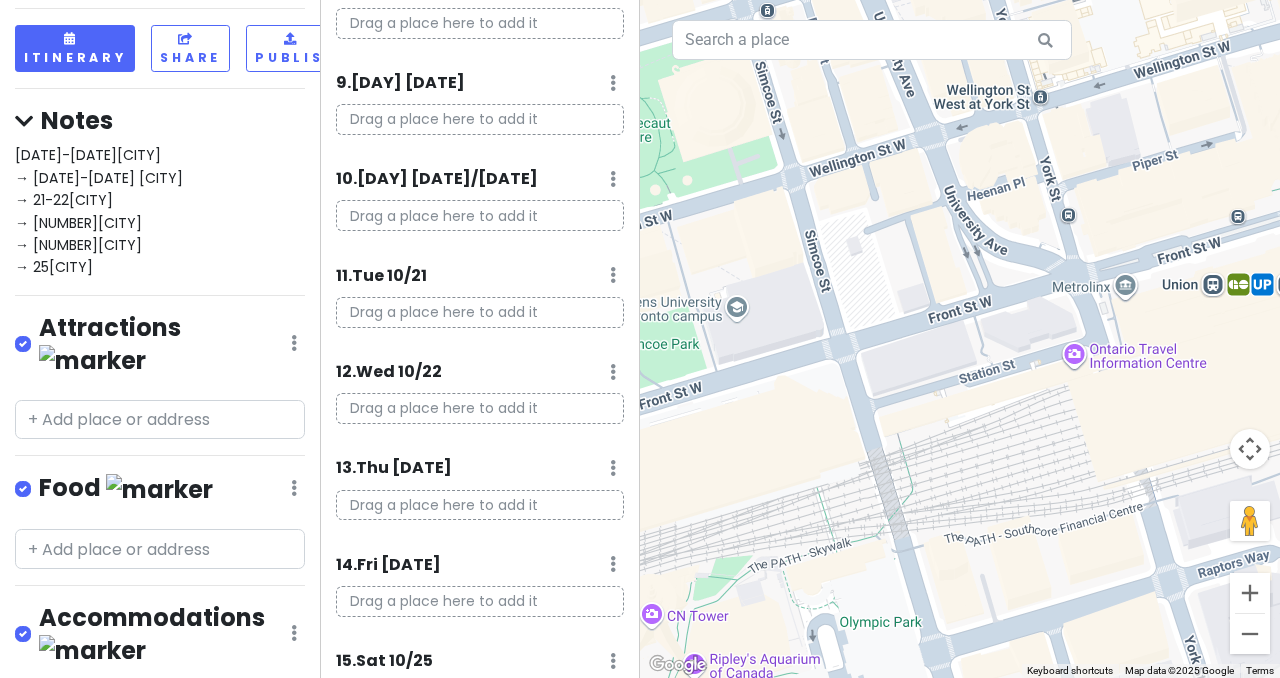 drag, startPoint x: 852, startPoint y: 439, endPoint x: 1198, endPoint y: 384, distance: 350.34412 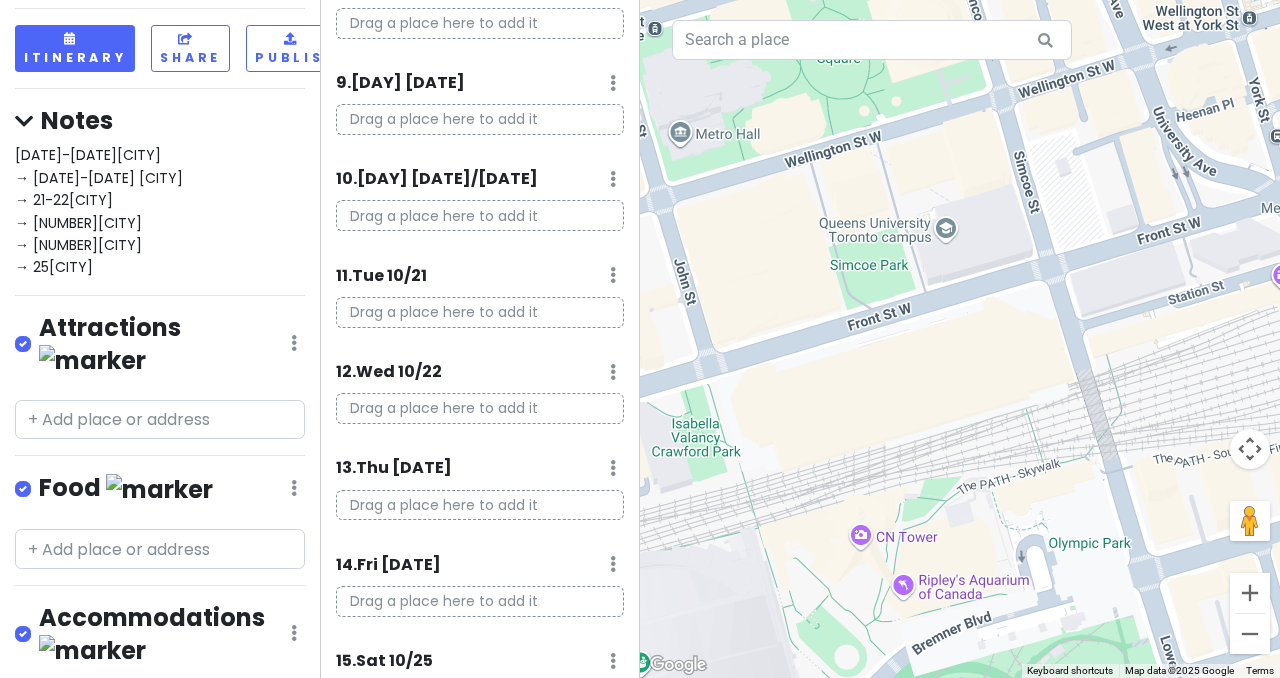 drag, startPoint x: 910, startPoint y: 421, endPoint x: 1117, endPoint y: 346, distance: 220.16812 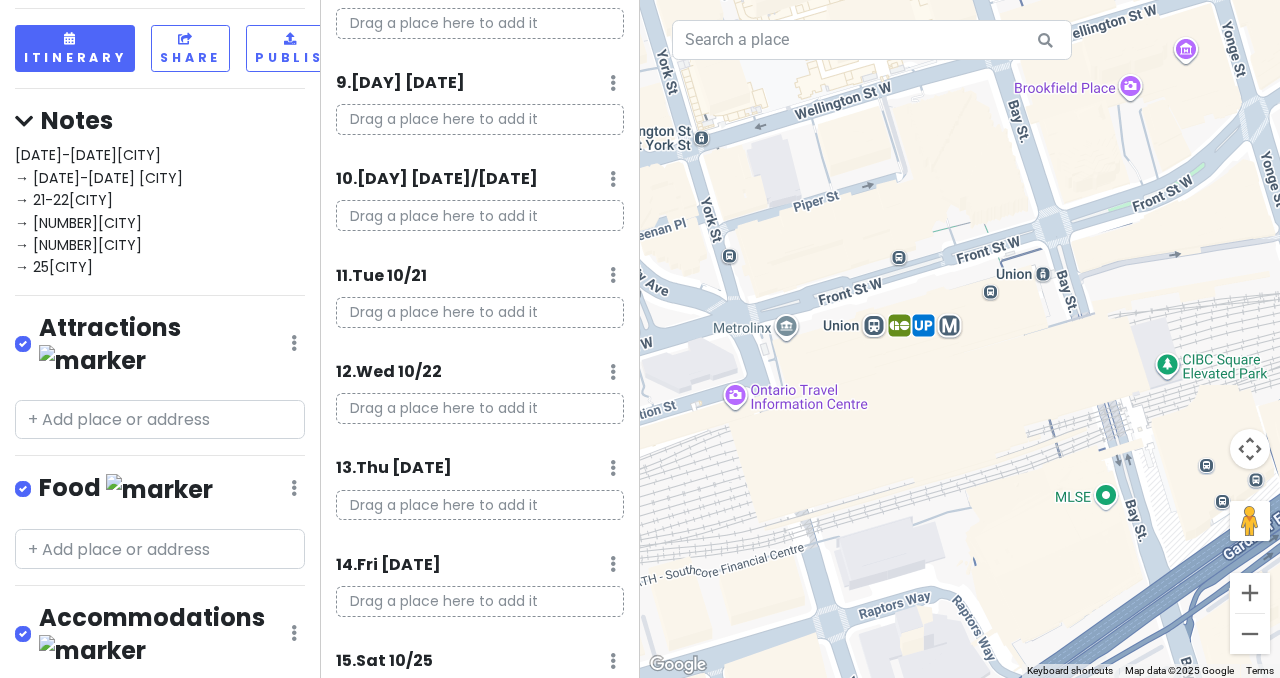 drag, startPoint x: 1098, startPoint y: 439, endPoint x: 549, endPoint y: 555, distance: 561.1212 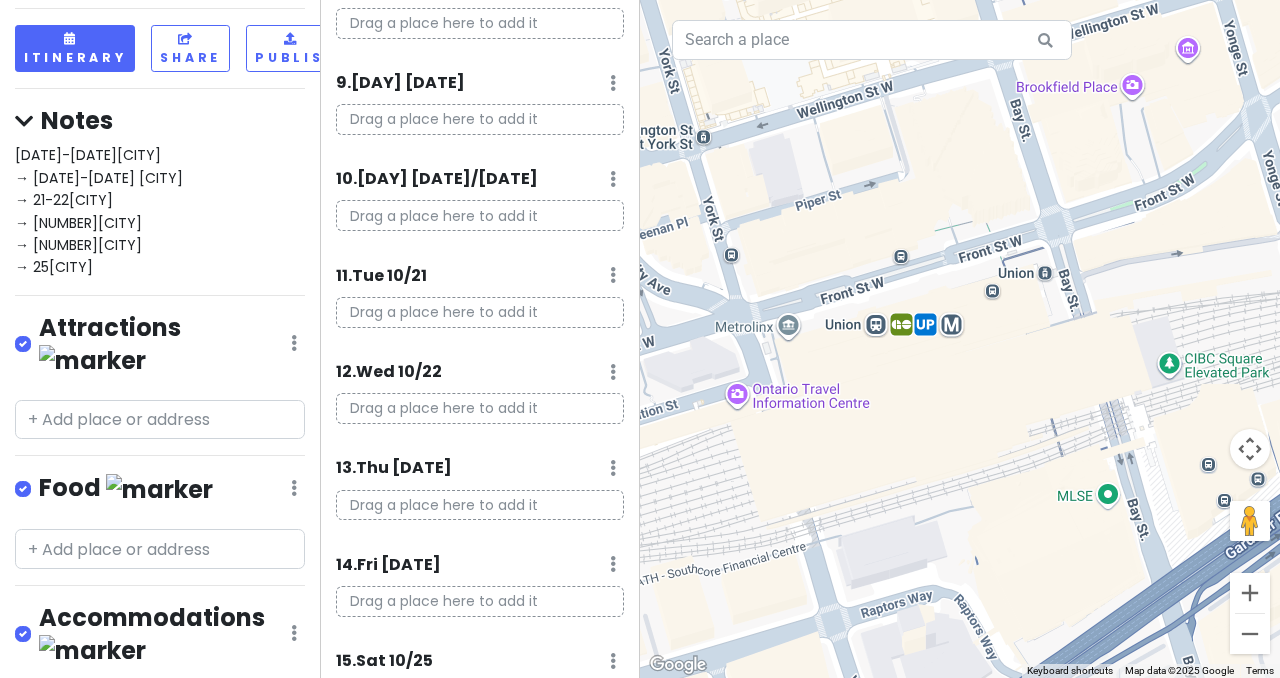 click at bounding box center [960, 339] 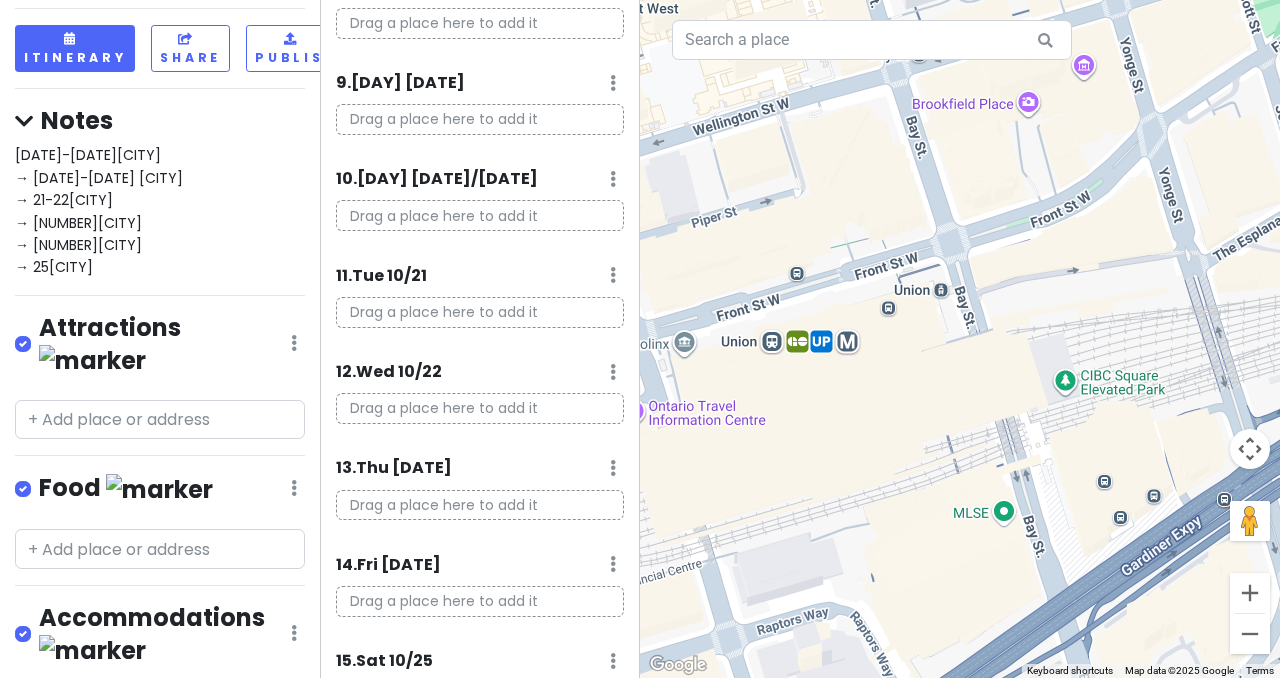 drag, startPoint x: 991, startPoint y: 388, endPoint x: 884, endPoint y: 405, distance: 108.34205 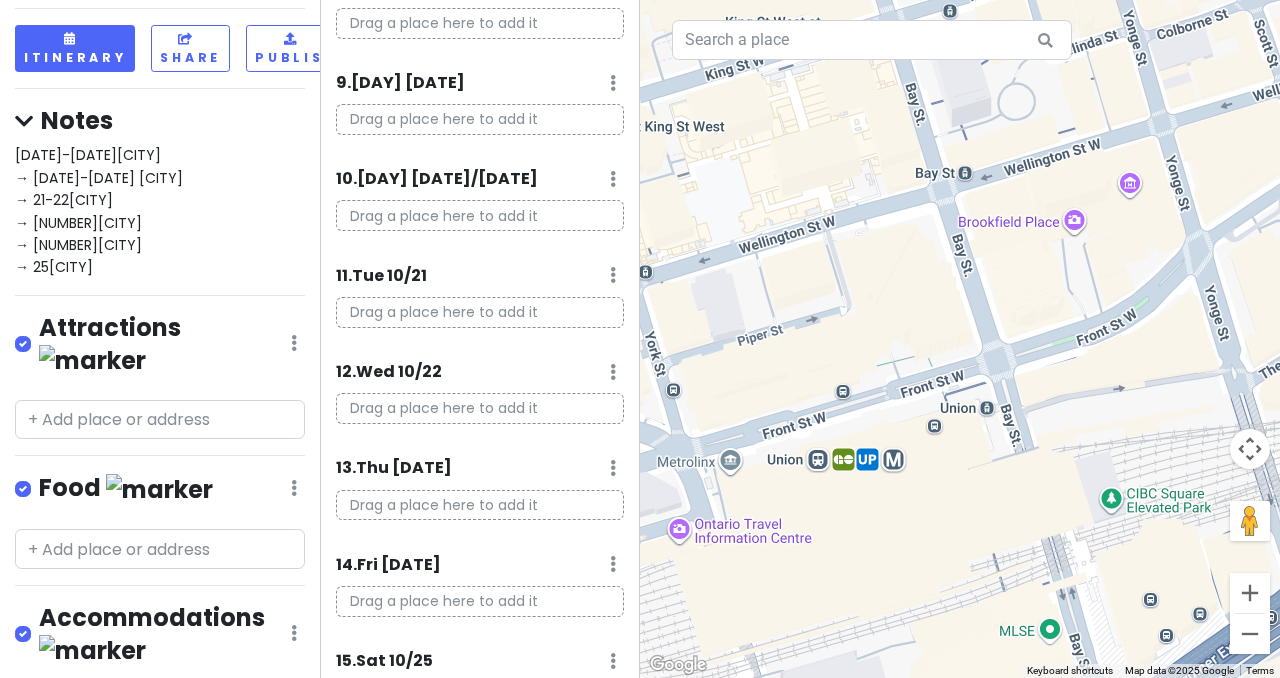 drag, startPoint x: 899, startPoint y: 353, endPoint x: 946, endPoint y: 475, distance: 130.7402 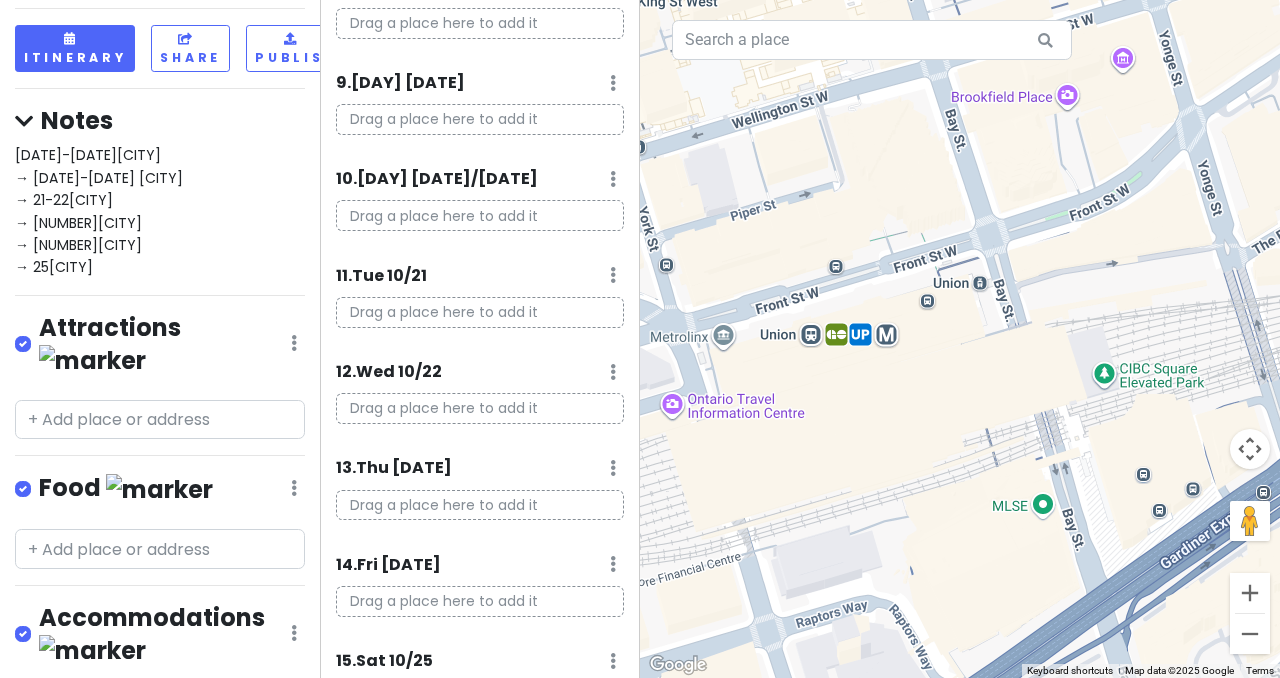 drag, startPoint x: 965, startPoint y: 424, endPoint x: 956, endPoint y: 201, distance: 223.18153 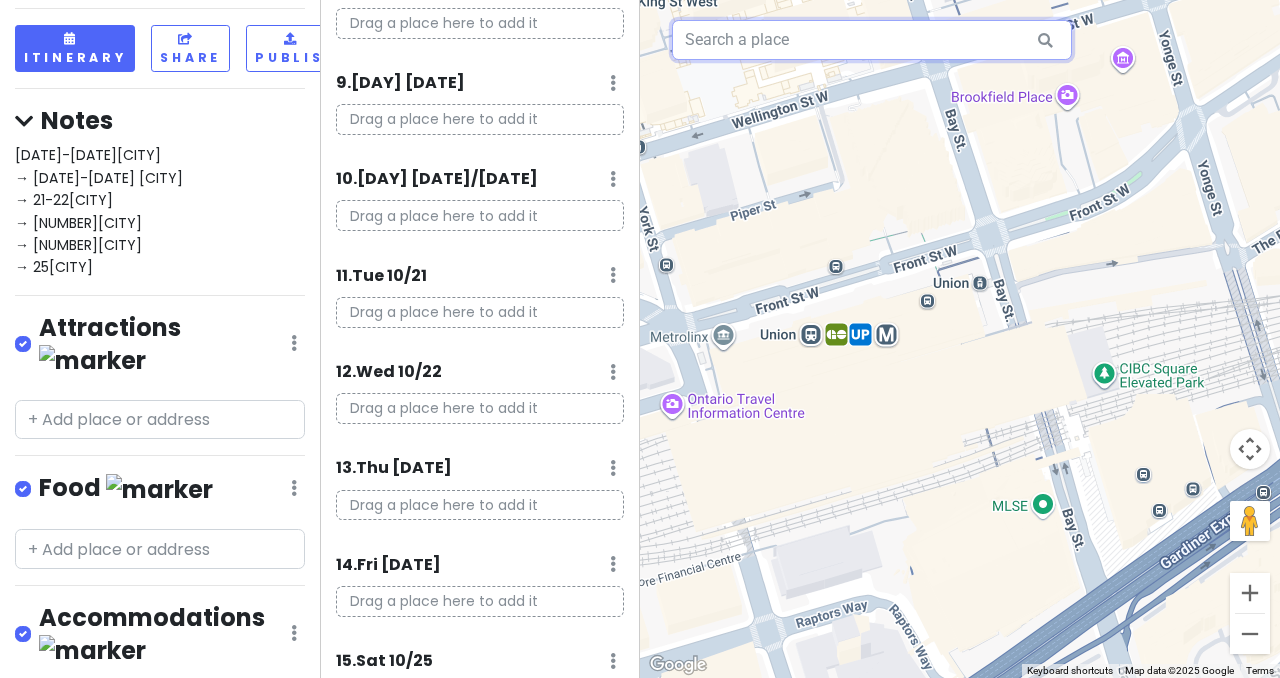 click at bounding box center (872, 40) 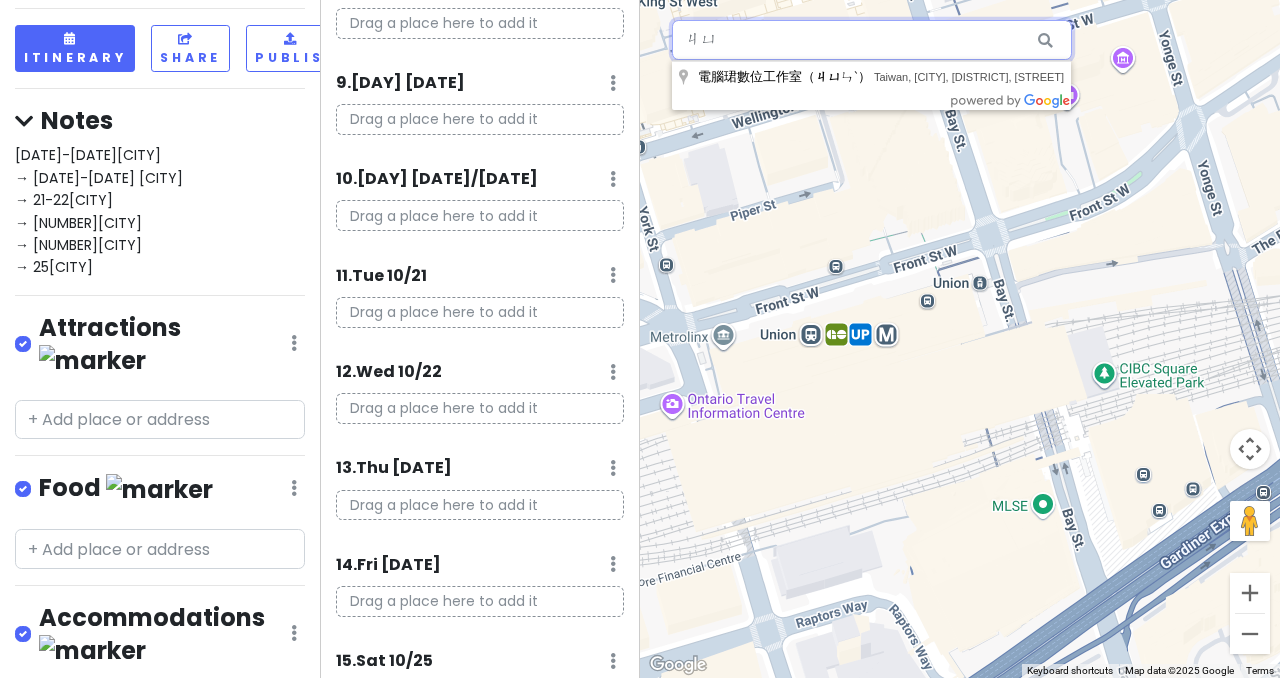 type on "ㄐㄩㄟ" 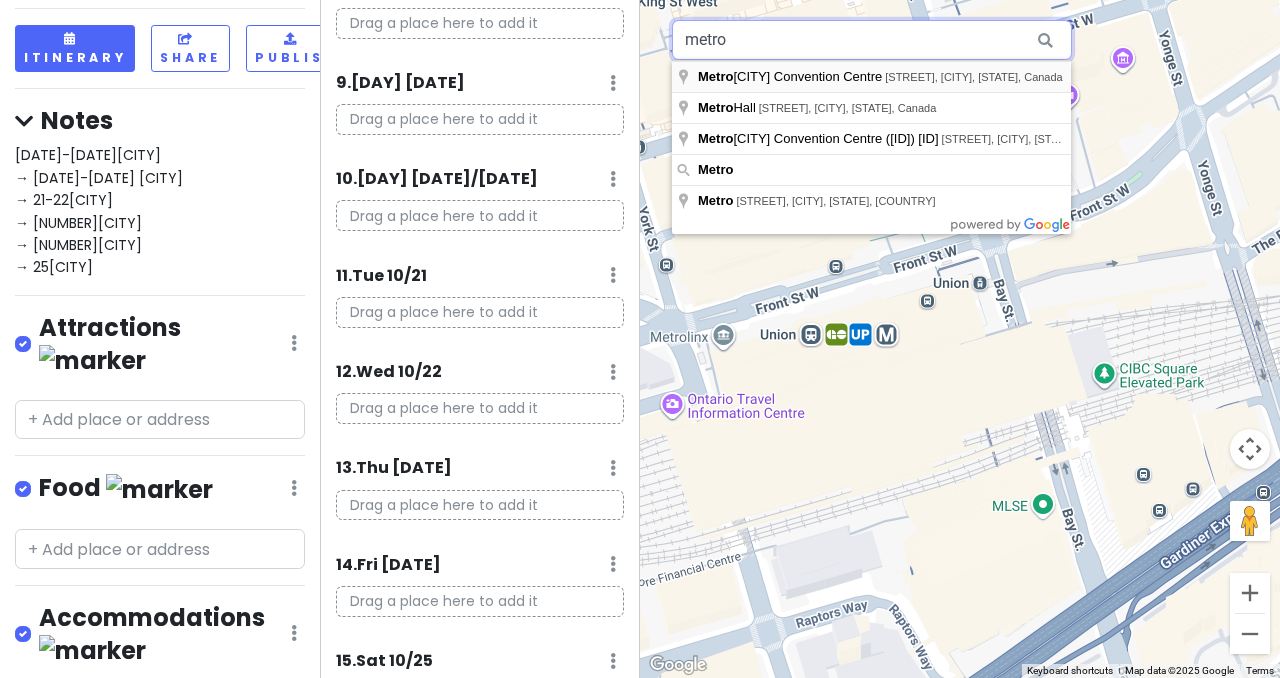 click on "Honeymoon? Private Change Dates Make a Copy Delete Trip Go Pro ⚡️ Give Feedback 💡 Support Scout ☕️ Itinerary Share Publish Notes [DATE]-[DATE][CITY]
→ [DATE]-[DATE] [CITY]
→ [DATE]-[DATE][STATE]
→ [DATE][CITY][STATE]
→ [DATE][CITY]
→ [DATE][CITY] Attractions   Edit Reorder Delete List Food   Edit Reorder Delete List Accommodations   Edit Reorder Delete List Find hotels on Booking.com https://www.booking.com/Share-UeHPLv + Add a section Itinerary × 1 .  [DAY] [DATE]/[DATE] Edit Day Notes Delete Day   Click to add day notes Drag a place here to add it 2 .  [DAY] [DATE]/[DATE] Add Day Notes Delete Day Drag a place here to add it 3 .  [DAY] [DATE]/[DATE] Add Day Notes Delete Day Drag a place here to add it 4 .  [DAY] [DATE]/[DATE] Add Day Notes Delete Day Drag a place here to add it 5 .  [DAY] [DATE]/[DATE] Add Day Notes Delete Day Drag a place here to add it 6 .  [DAY] [DATE]/[DATE] Add Day Notes Delete Day Drag a place here to add it 7 .  [DAY] [DATE]/[DATE] Add Day Notes Delete Day Drag a place here to add it 8 .  [DAY] [DATE]/[DATE] 9 .  10 .  11" at bounding box center (640, 339) 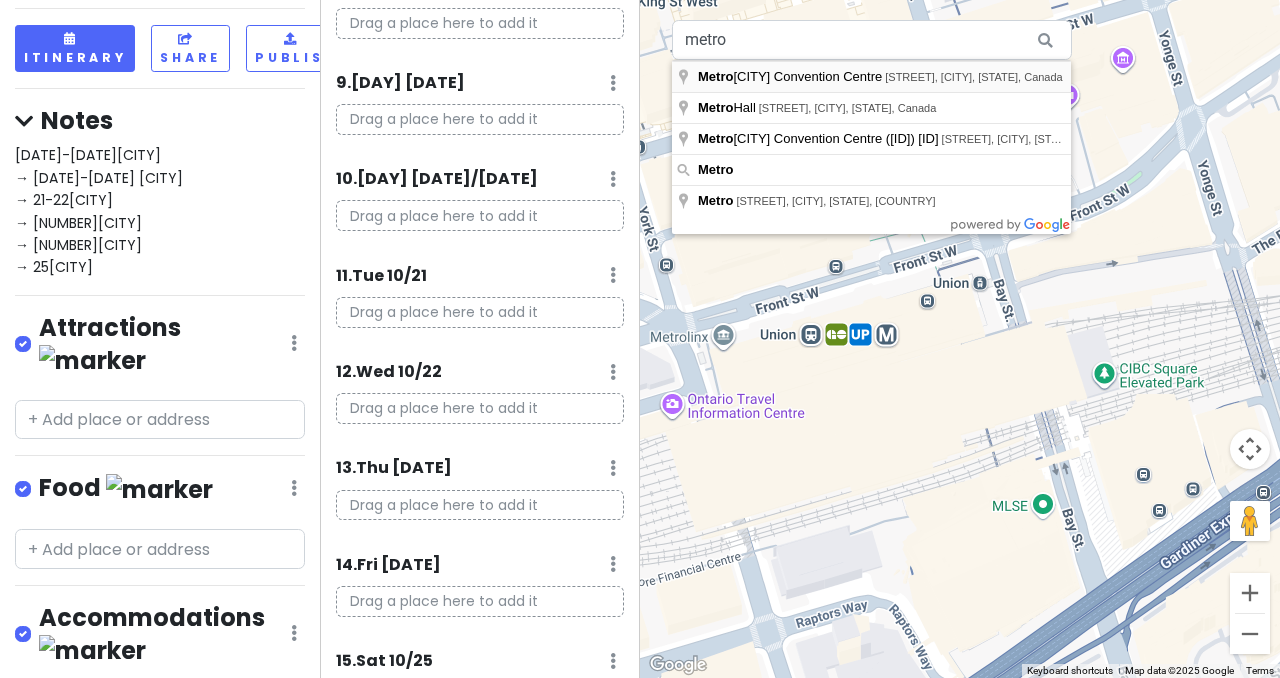 type on "[ORGANIZATION], [STREET], [CITY], [PROVINCE], [COUNTRY]" 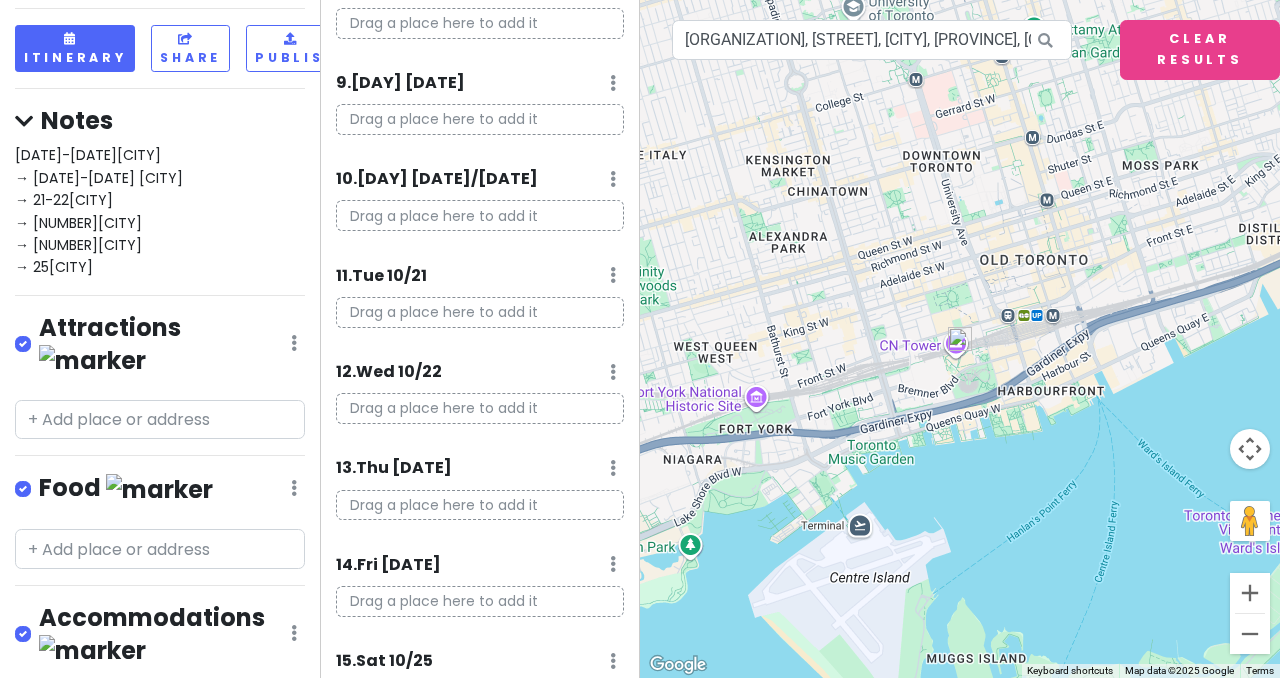 click at bounding box center (960, 339) 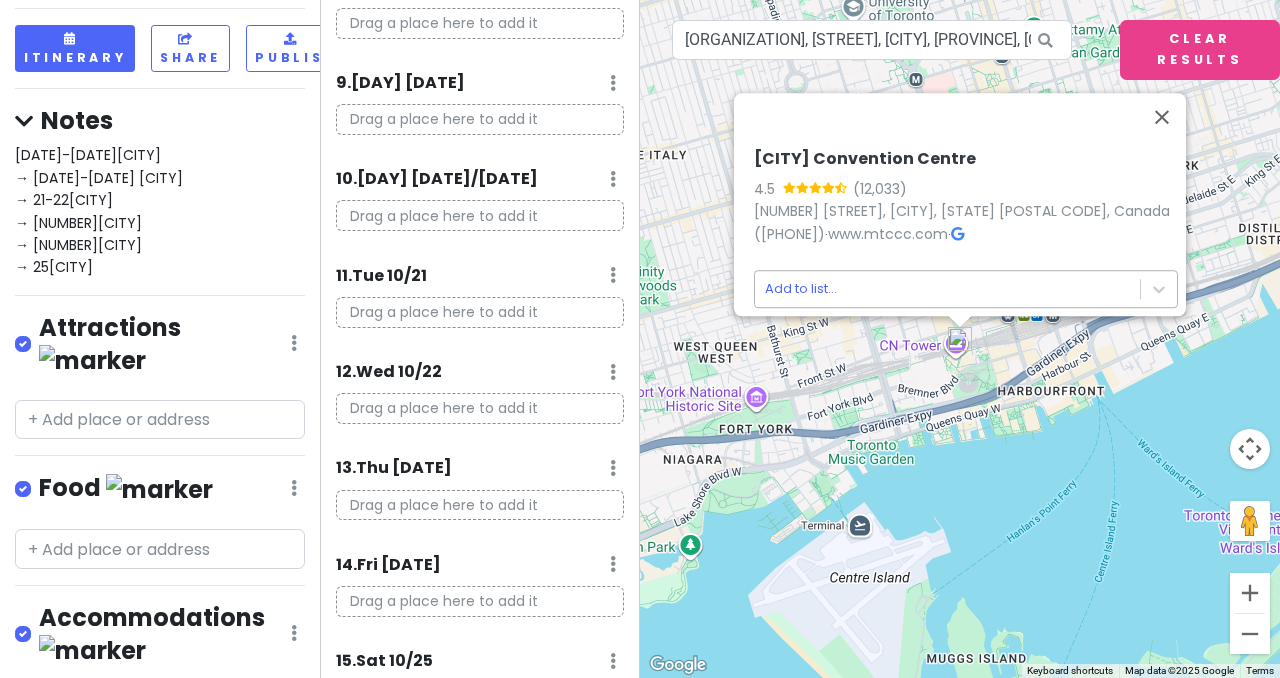 click on "Honeymoon? Private Change Dates Make a Copy Delete Trip Go Pro ⚡️ Give Feedback 💡 Support Scout ☕️ Itinerary Share Publish Notes [DATE]-[DATE][CITY]
→ [DATE]-[DATE] [CITY]
→ [DATE]-[DATE][STATE]
→ [DATE][CITY][STATE]
→ [DATE][CITY]
→ [DATE][CITY] Attractions   Edit Reorder Delete List Food   Edit Reorder Delete List Accommodations   Edit Reorder Delete List Find hotels on Booking.com https://www.booking.com/Share-UeHPLv + Add a section Itinerary × 1 .  [DAY] [DATE]/[DATE] Edit Day Notes Delete Day   Click to add day notes Drag a place here to add it 2 .  [DAY] [DATE]/[DATE] Add Day Notes Delete Day Drag a place here to add it 3 .  [DAY] [DATE]/[DATE] Add Day Notes Delete Day Drag a place here to add it 4 .  [DAY] [DATE]/[DATE] Add Day Notes Delete Day Drag a place here to add it 5 .  [DAY] [DATE]/[DATE] Add Day Notes Delete Day Drag a place here to add it 6 .  [DAY] [DATE]/[DATE] Add Day Notes Delete Day Drag a place here to add it 7 .  [DAY] [DATE]/[DATE] Add Day Notes Delete Day Drag a place here to add it 8 .  [DAY] [DATE]/[DATE] 9 .  10 .  11" at bounding box center (640, 339) 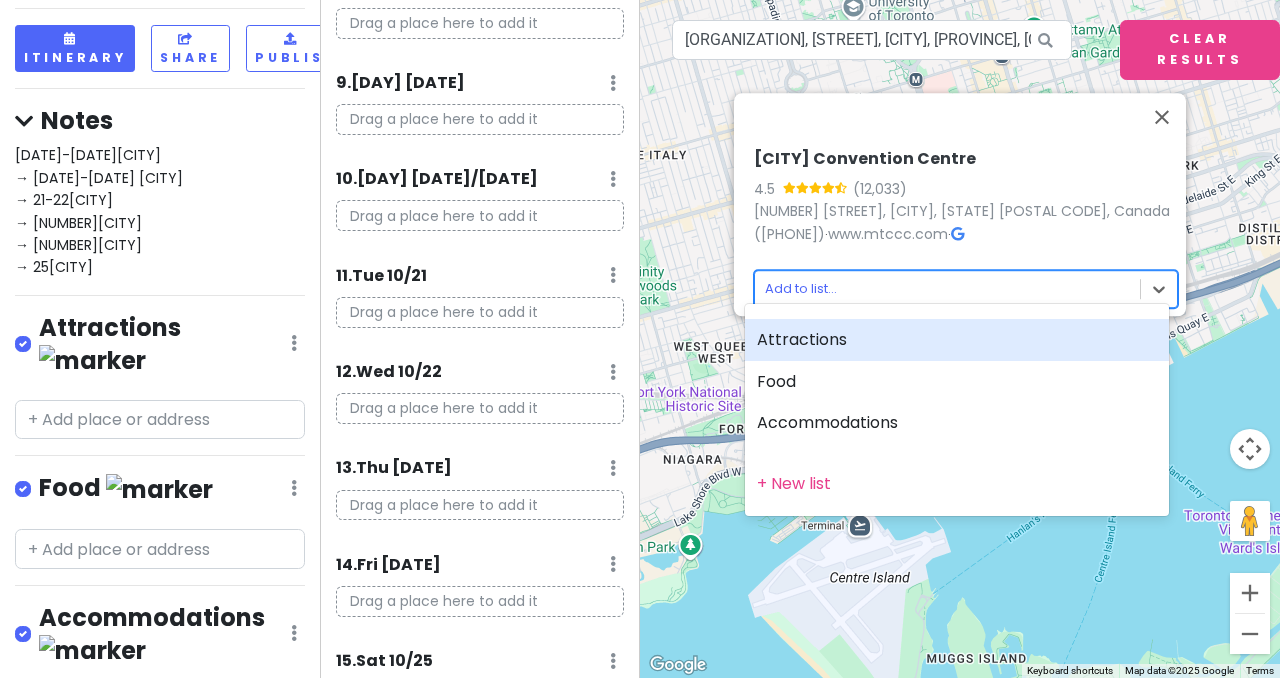 click on "Attractions" at bounding box center (957, 340) 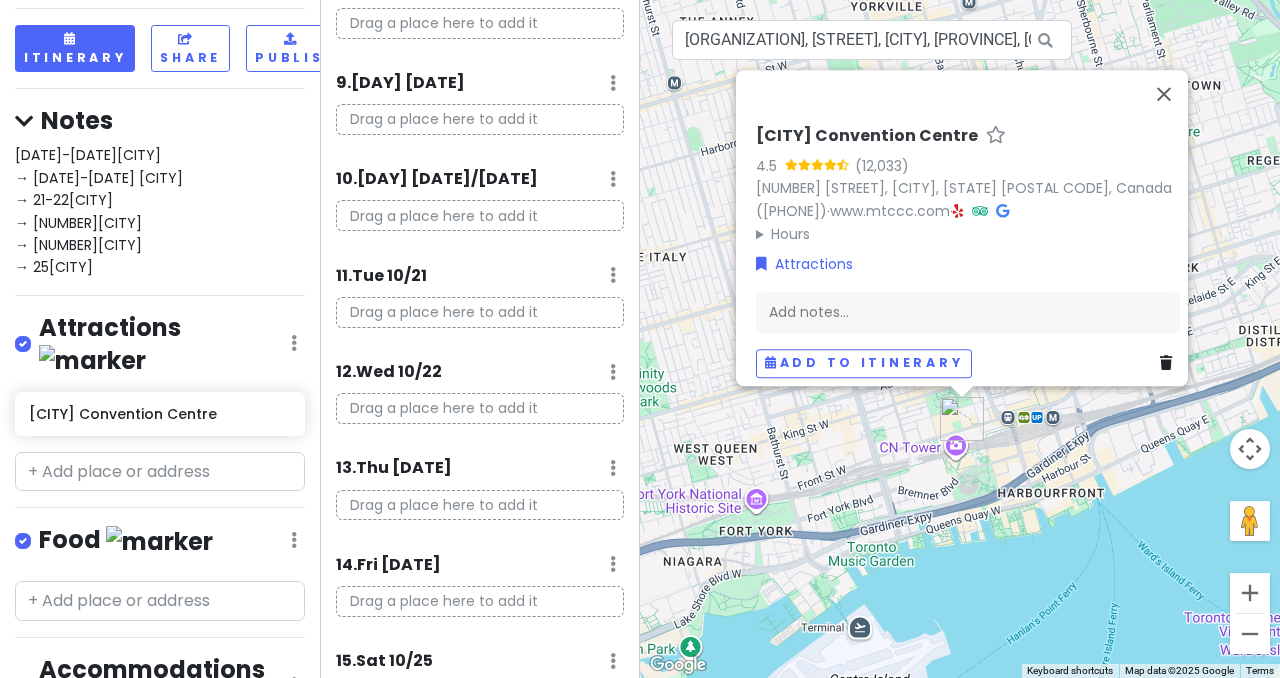 click on "[DATE]-[DATE][CITY]
→ [DATE]-[DATE] [CITY]
→ [DATE]-[DATE][CITY]
→ [DATE][CITY][CITY]
→ [DATE][CITY]
→ [DATE][CITY]" at bounding box center [160, 211] 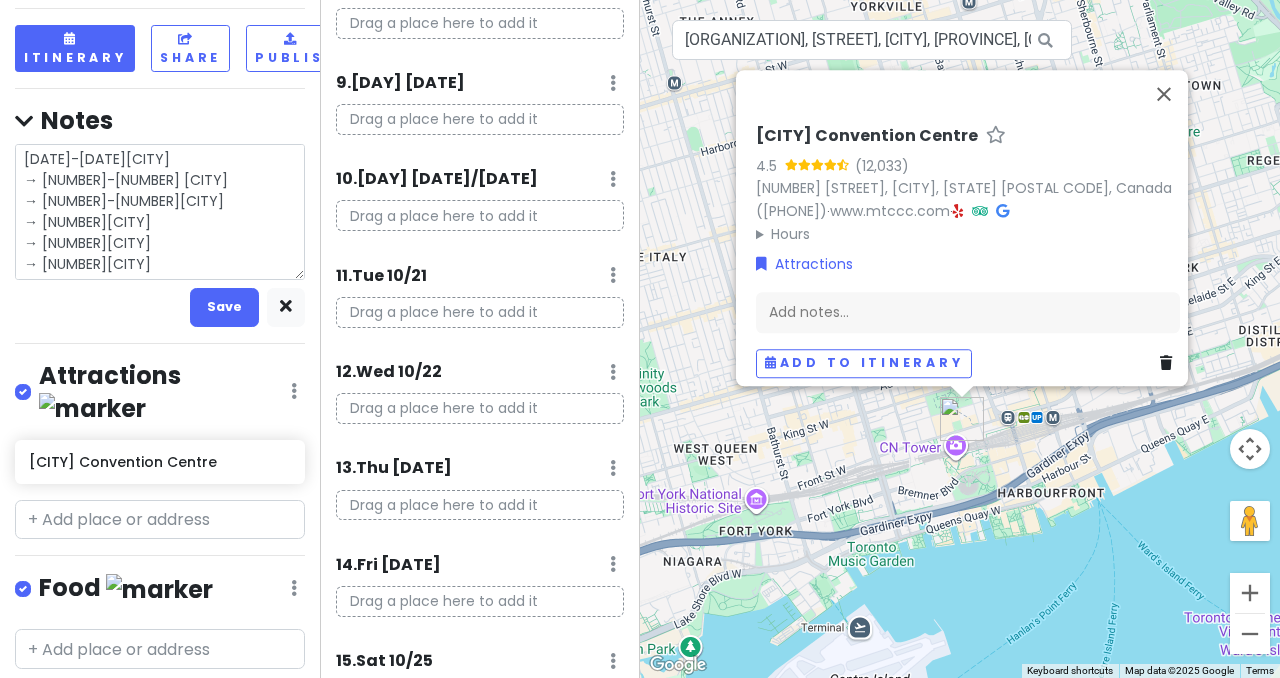 click on "[DATE]-[DATE][CITY]
→ [NUMBER]-[NUMBER] [CITY]
→ [NUMBER]-[NUMBER][CITY]
→ [NUMBER][CITY]
→ [NUMBER][CITY]
→ [NUMBER][CITY]" at bounding box center [160, 211] 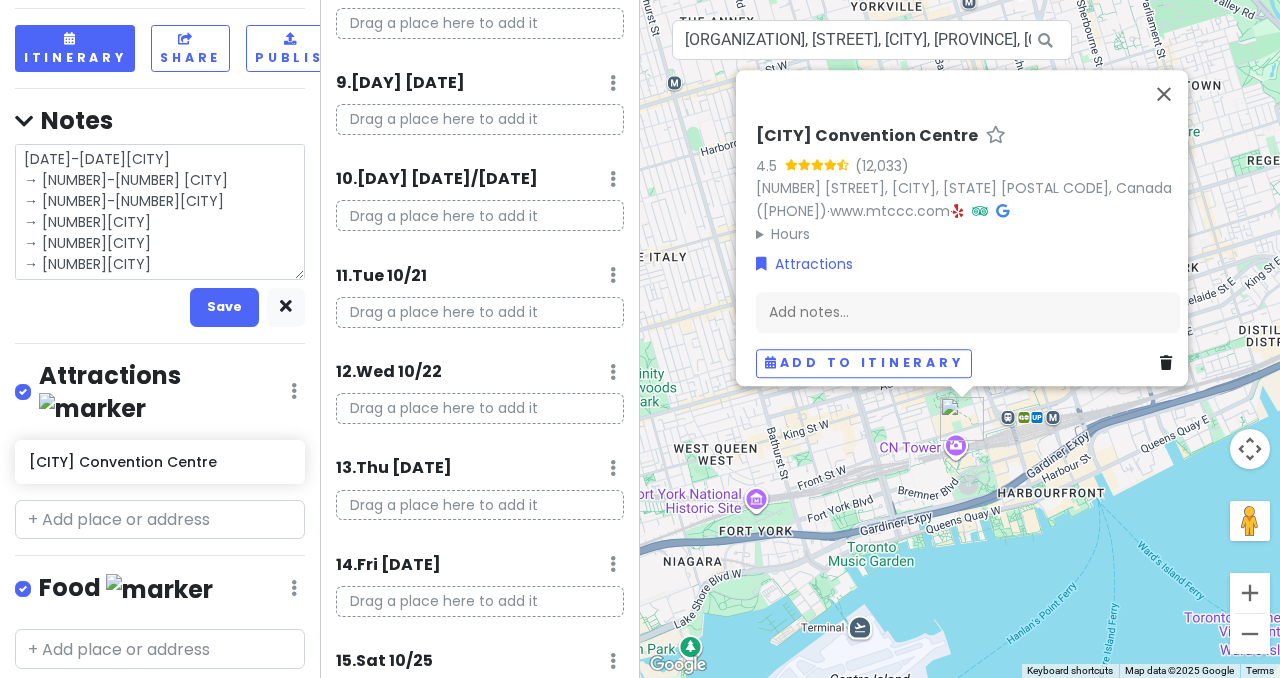 type on "x" 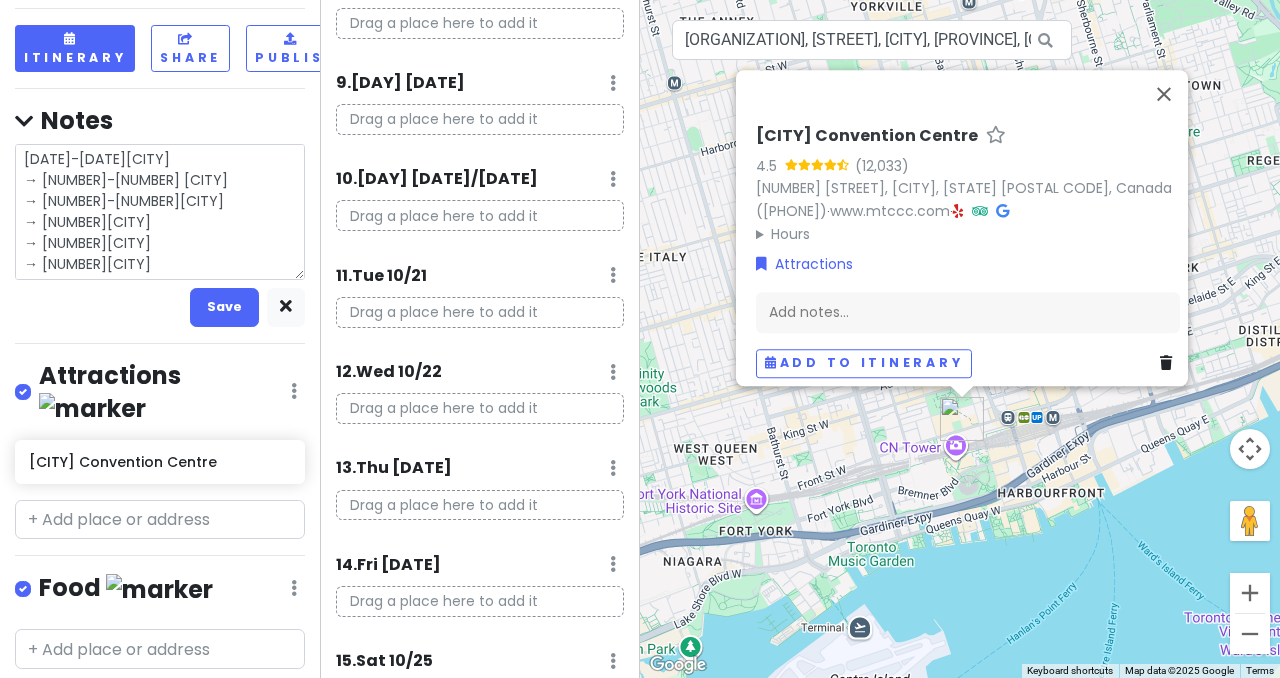 type on "x" 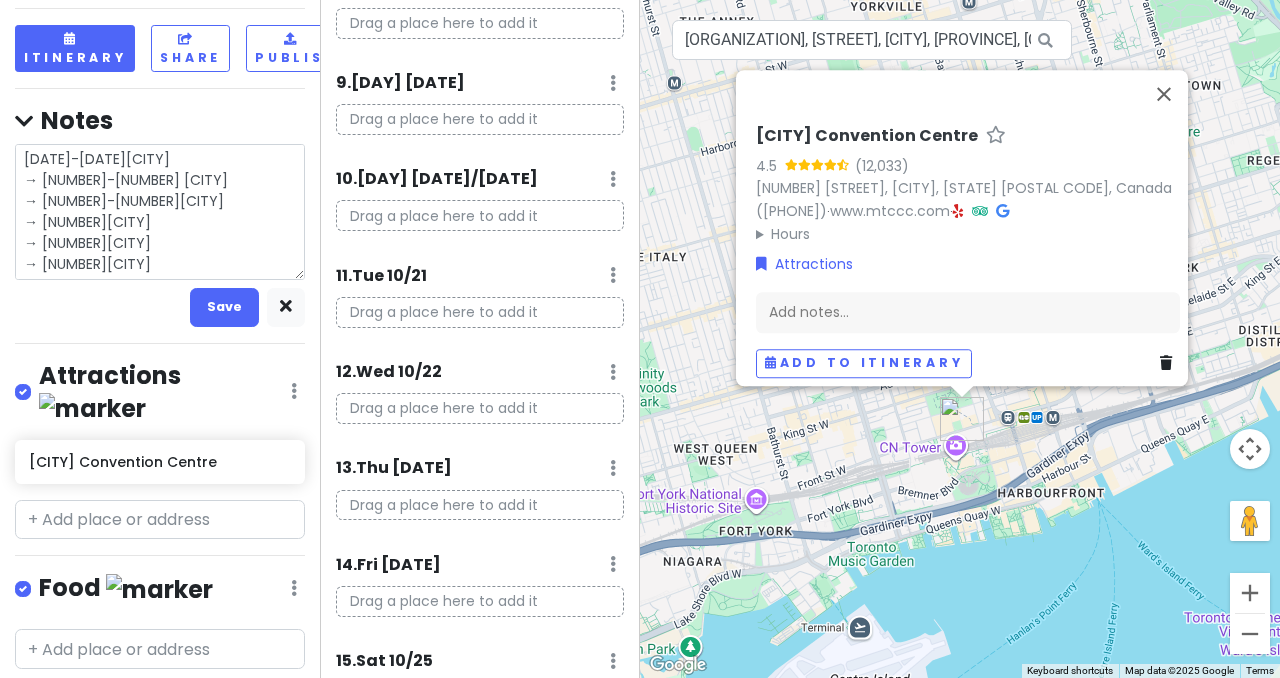 type on "[DATE]-[DATE][CITY] (
→ [DATE]-[DATE] [CITY]
→ [DATE]-[DATE][STATE]
→ [DATE][CITY][STATE]
→ [DATE][CITY]
→ [DATE][CITY]" 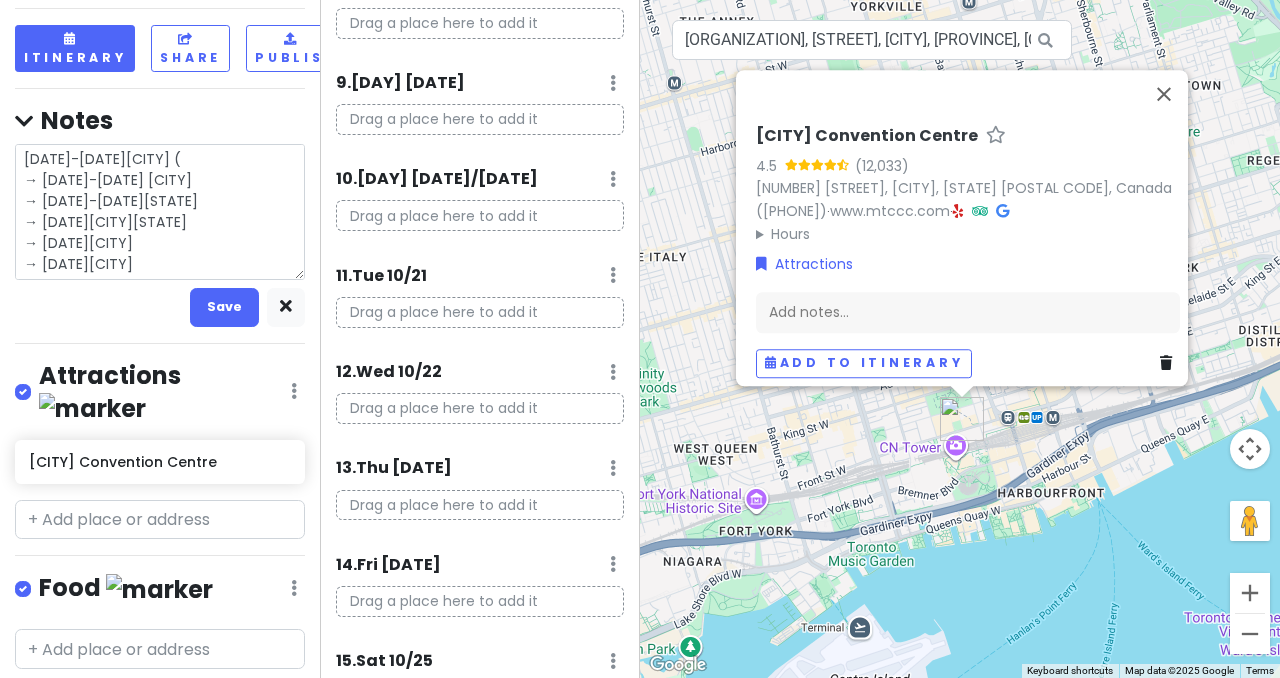 type on "x" 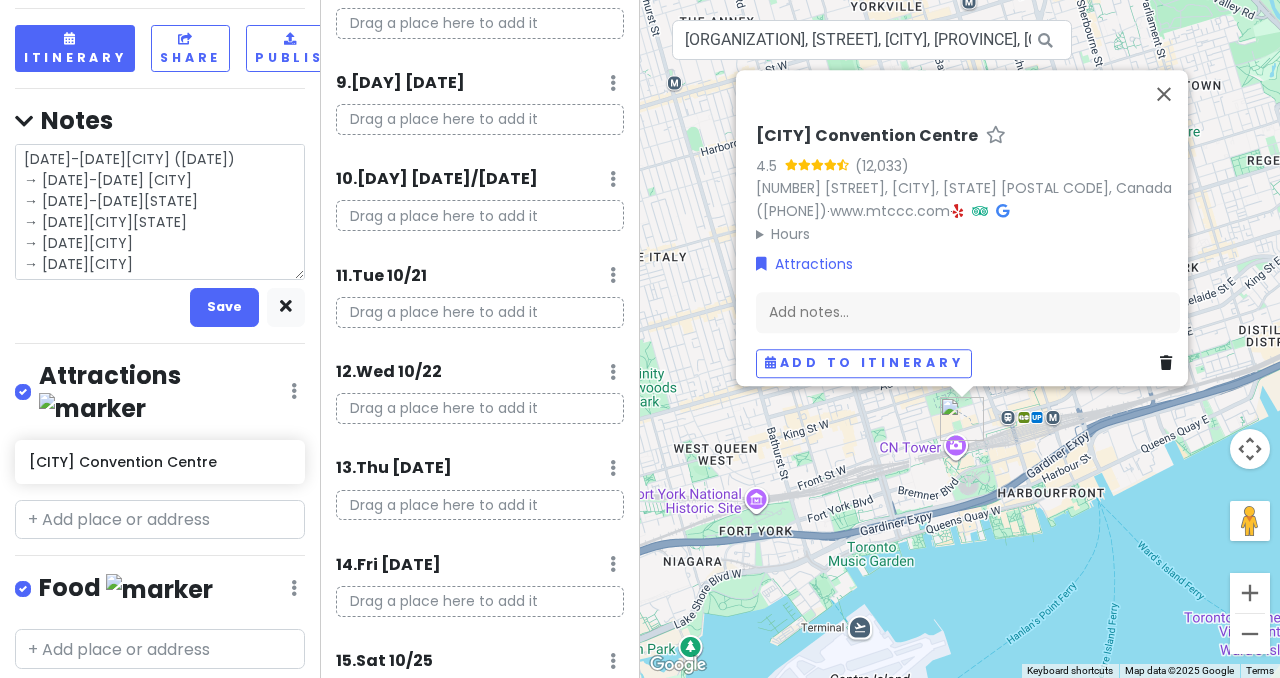 type on "x" 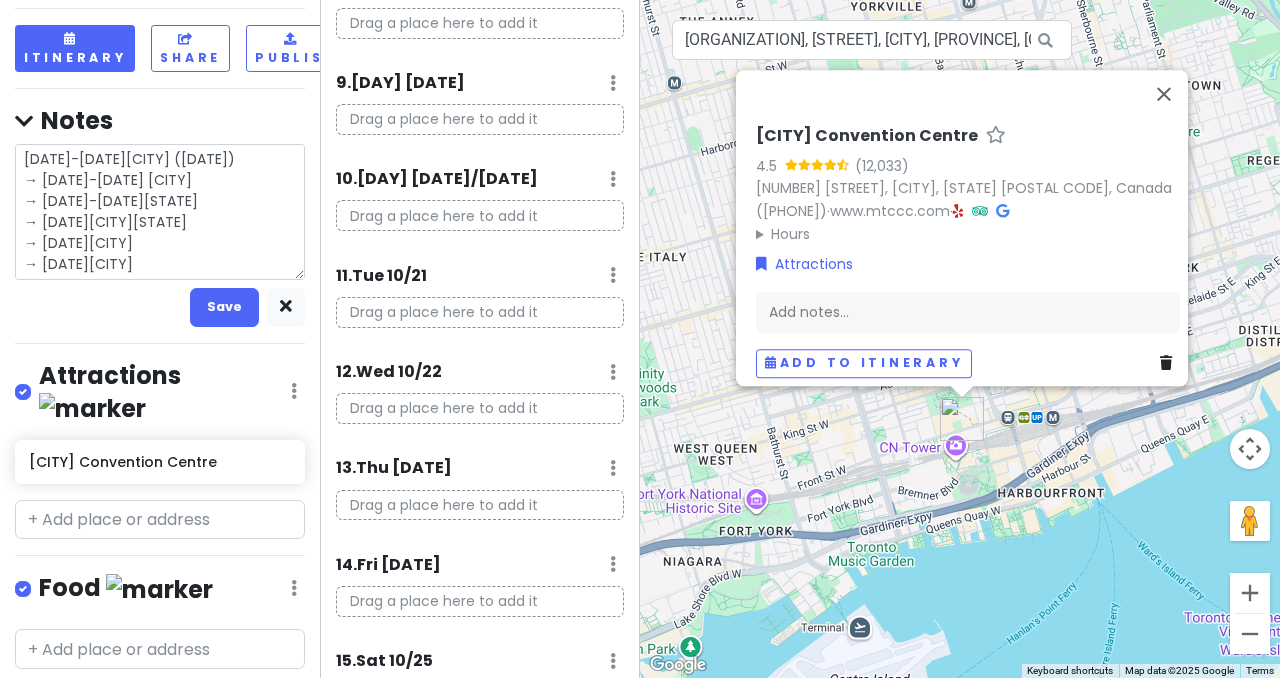 type on "[DATE]-[DATE][CITY] ([DATE])
→ [DATE]-[DATE] [CITY]
→ [DATE]-[DATE][STATE]
→ [DATE][CITY][STATE]
→ [DATE][CITY]
→ [DATE][CITY]" 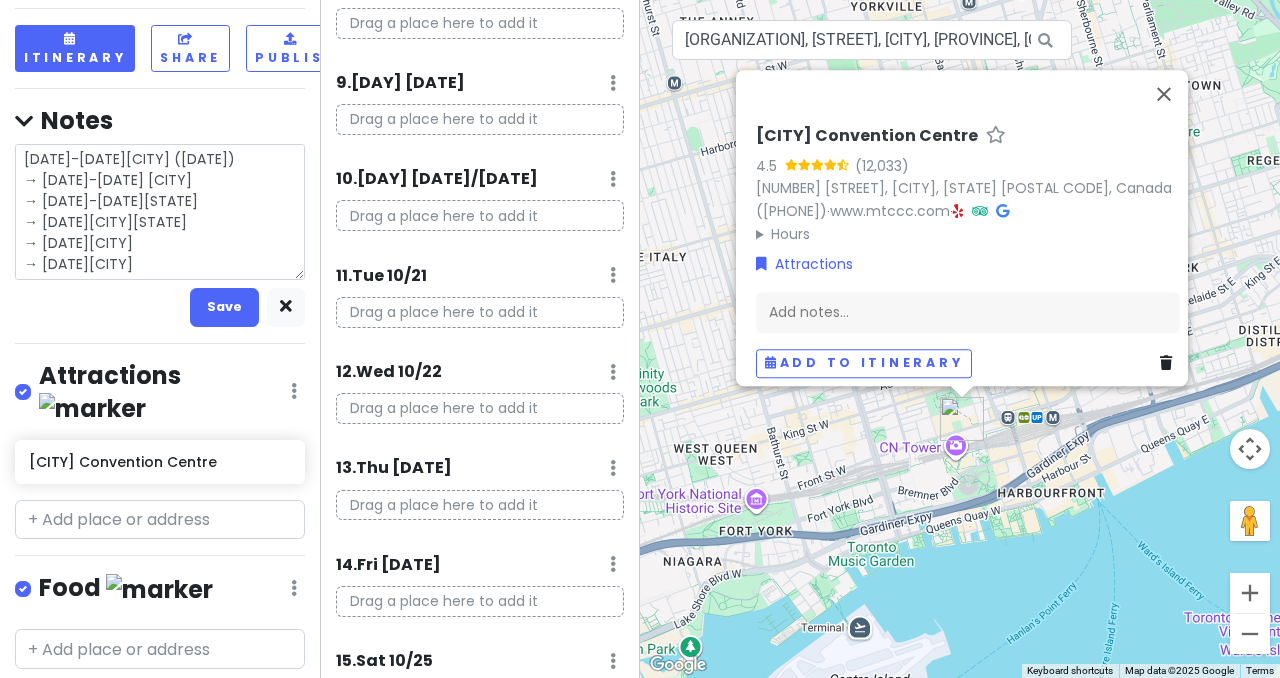 type on "x" 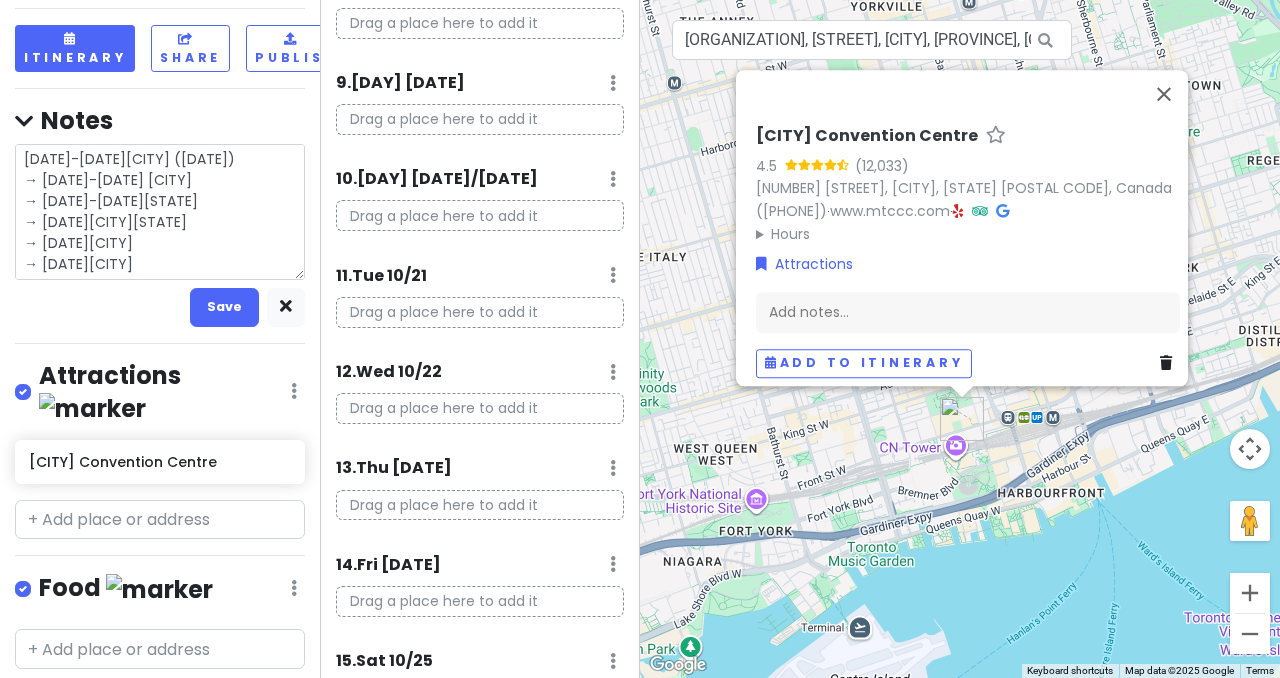 type on "[DATE]-[DATE][CITY] ([DATE])
→ [DATE]-[DATE] [CITY]
→ [DATE]-[DATE][CITY]
→ [DATE][CITY][CITY]
→ [DATE][CITY]
→ [DATE][CITY]" 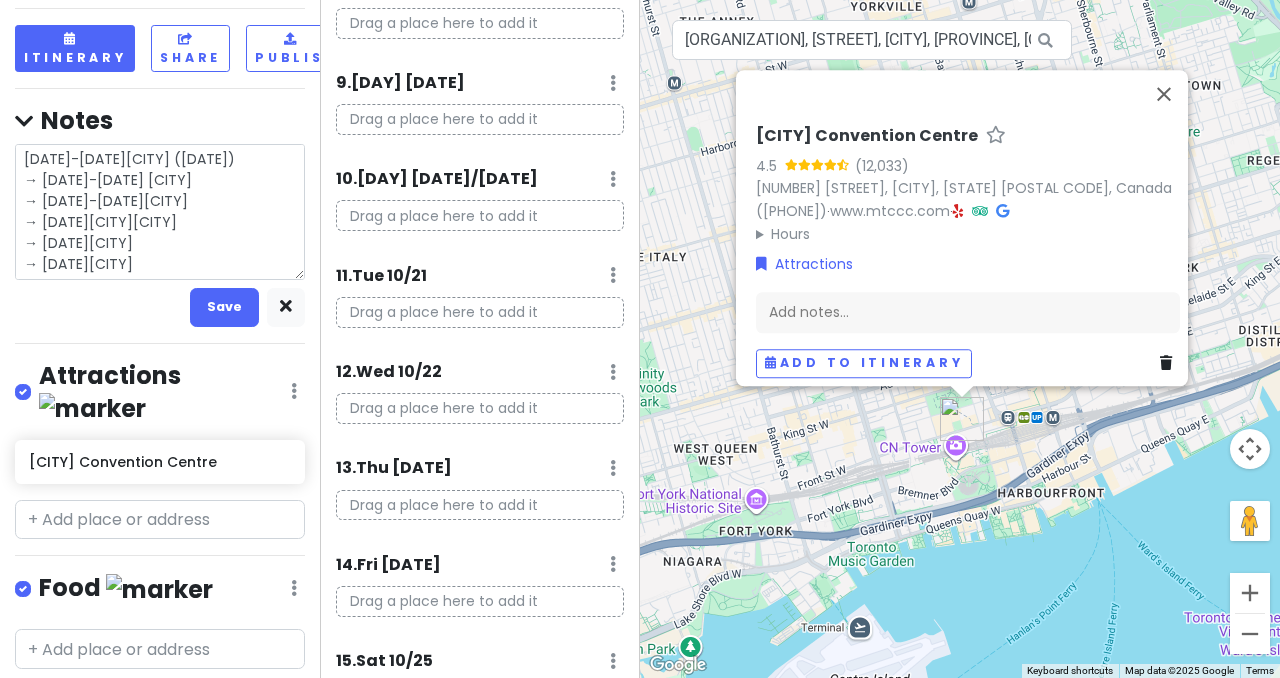 type on "x" 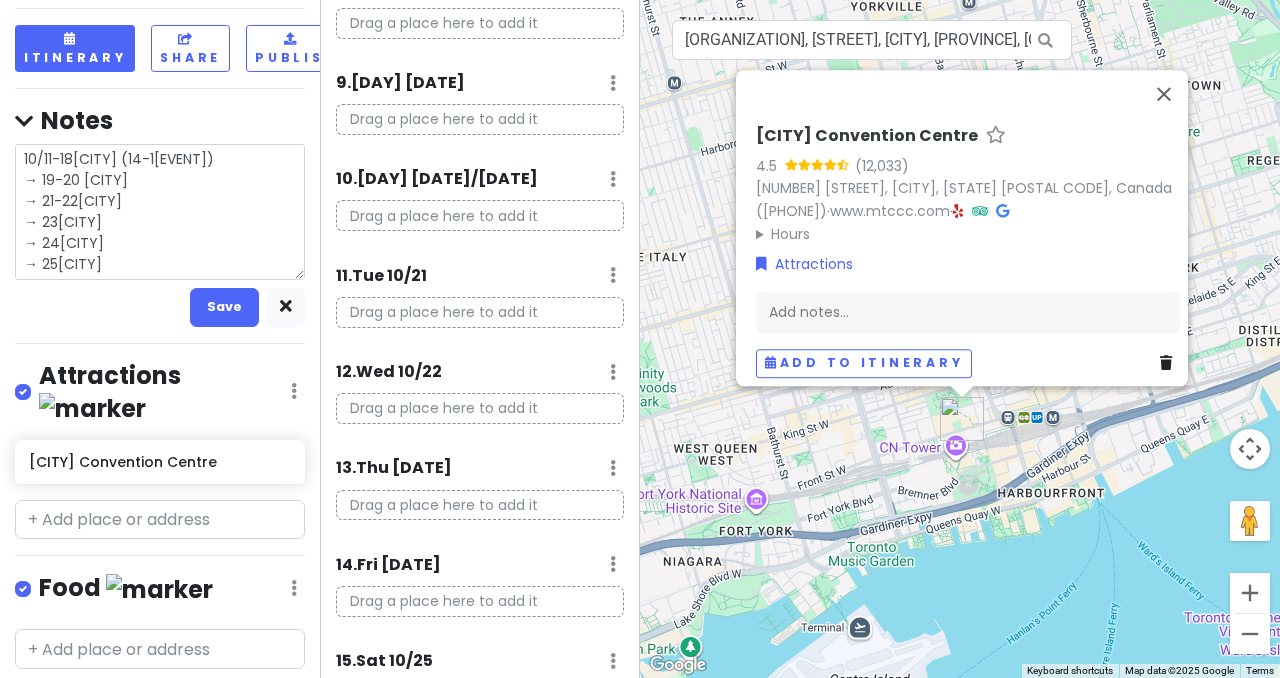 type on "x" 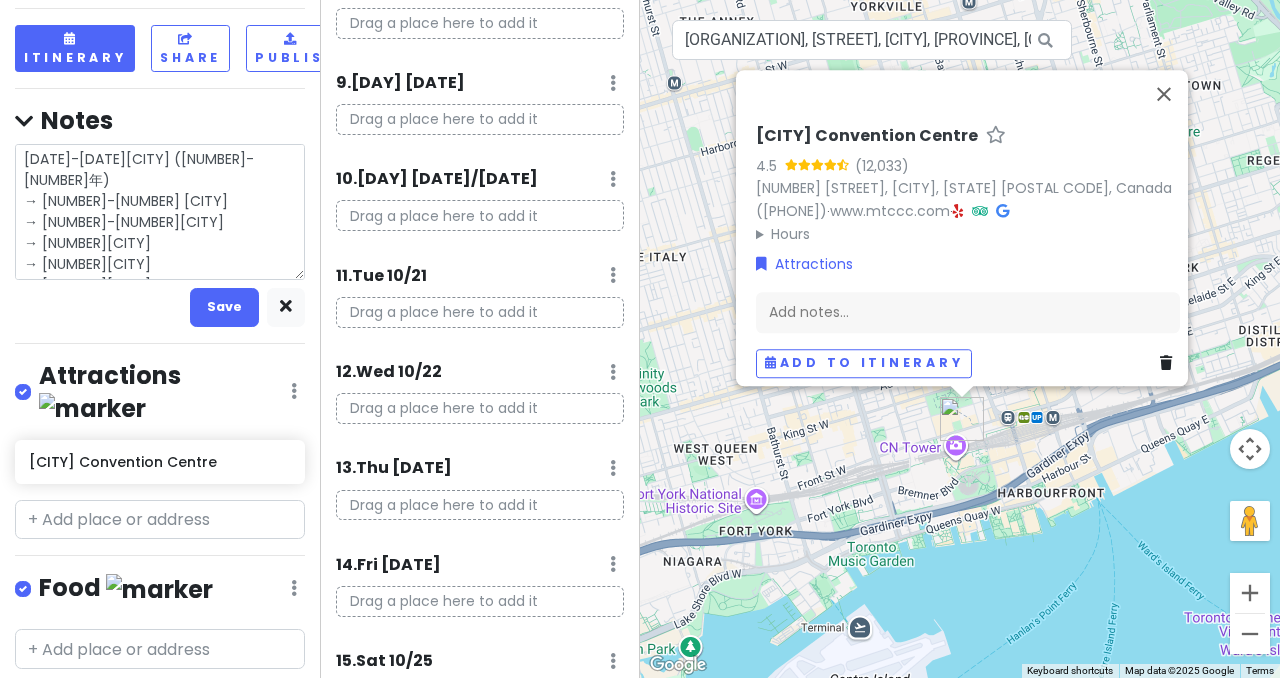 type on "x" 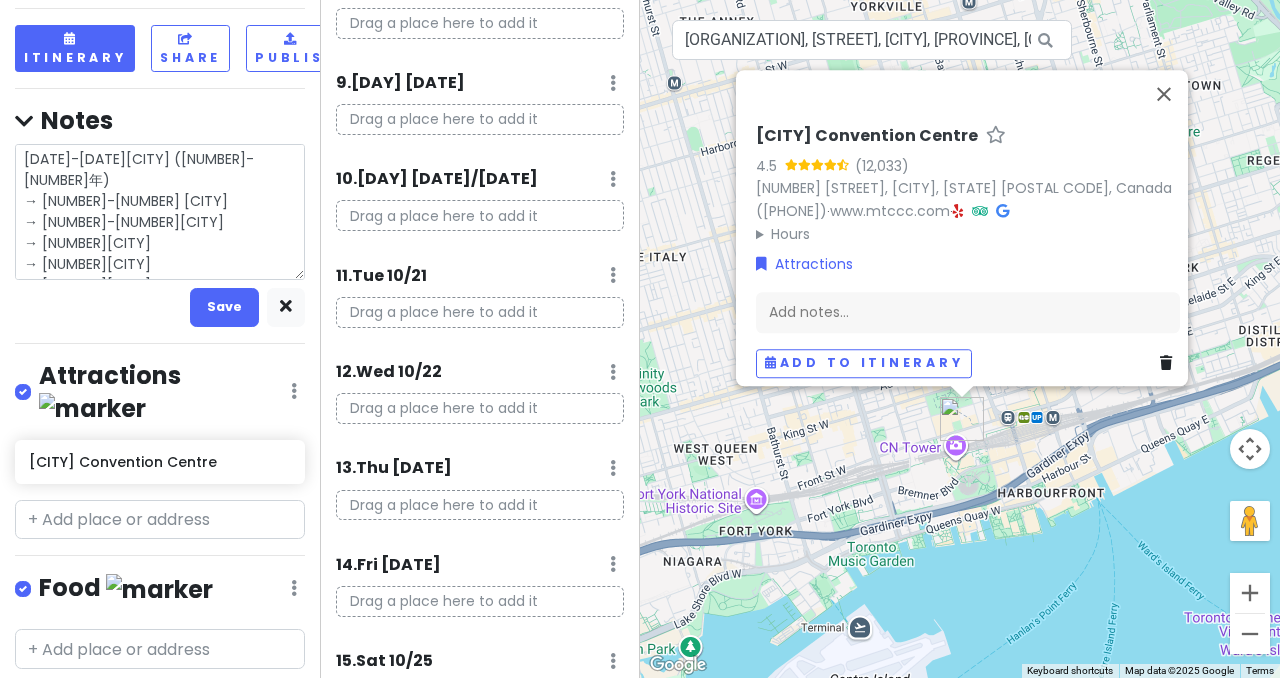 type on "10/11-18[CITY] (14-1[EVENT])
→ 19-20 [CITY]
→ 21-22[CITY]
→ 23[CITY]
→ 24[CITY]
→ 25[CITY]" 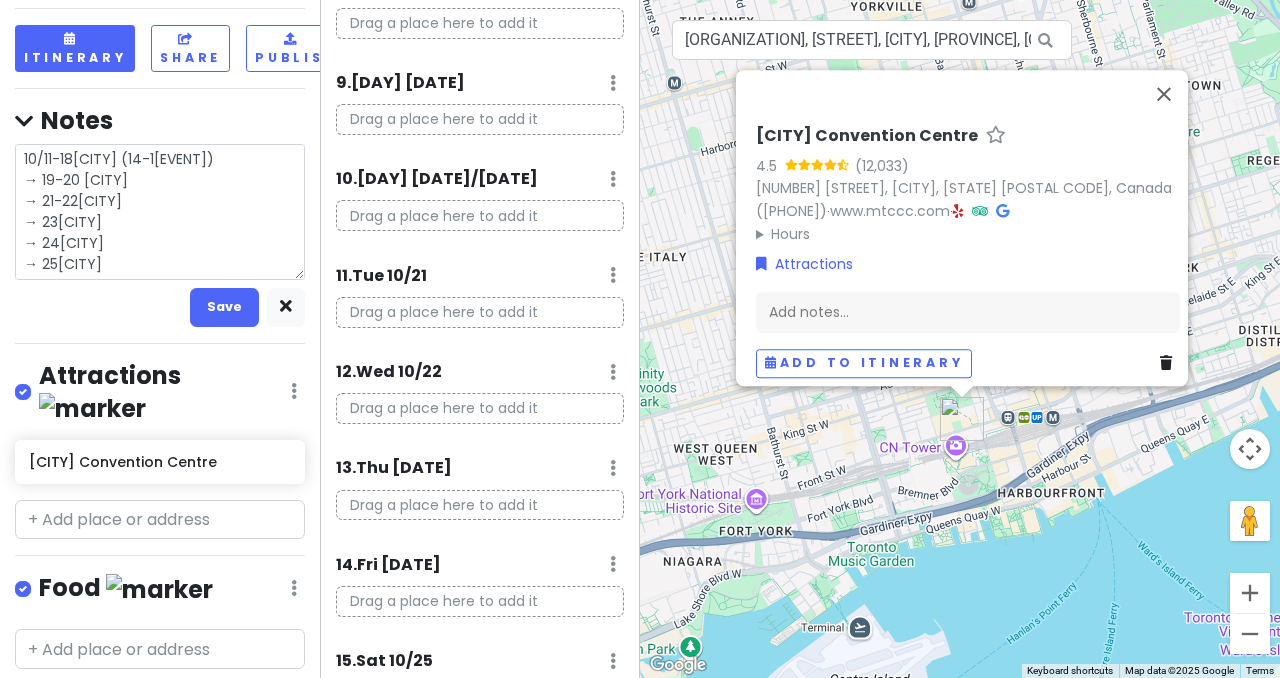 type on "x" 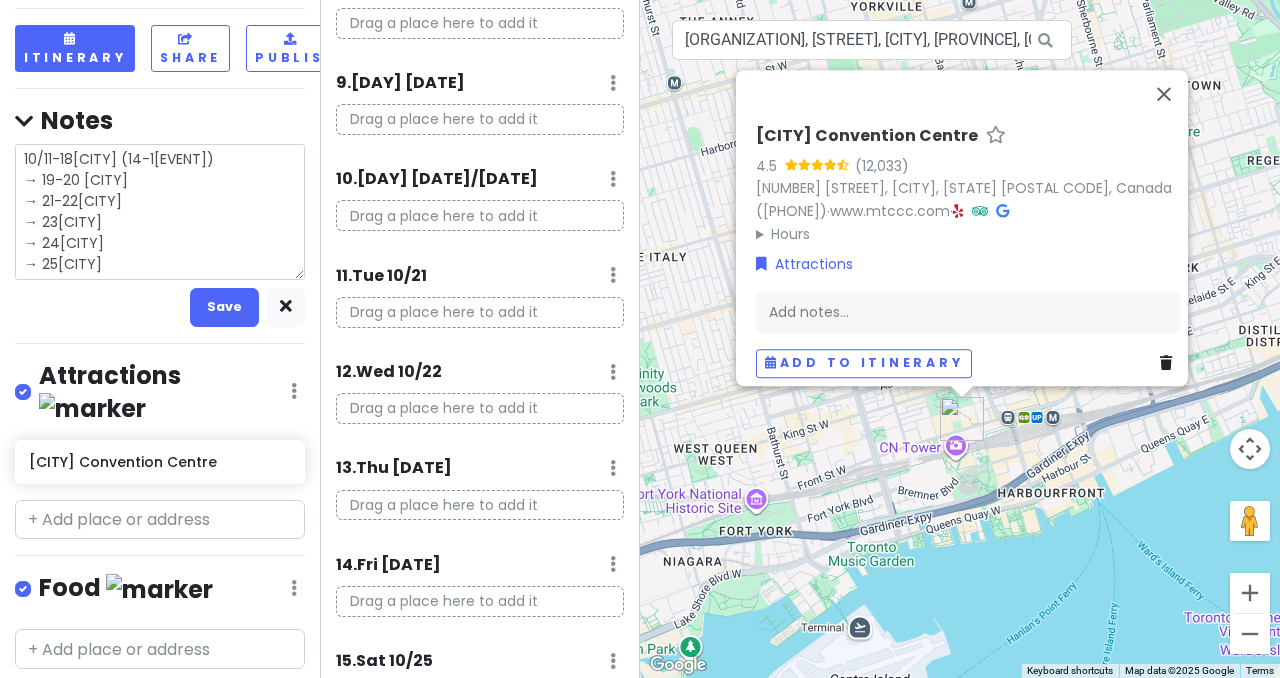 type on "[DATE]-[DATE][CITY] ([DATE])
→ [DATE]-[DATE] [CITY]
→ [DATE]-[DATE][CITY]
→ [DATE][CITY][CITY]
→ [DATE][CITY]
→ [DATE][CITY]" 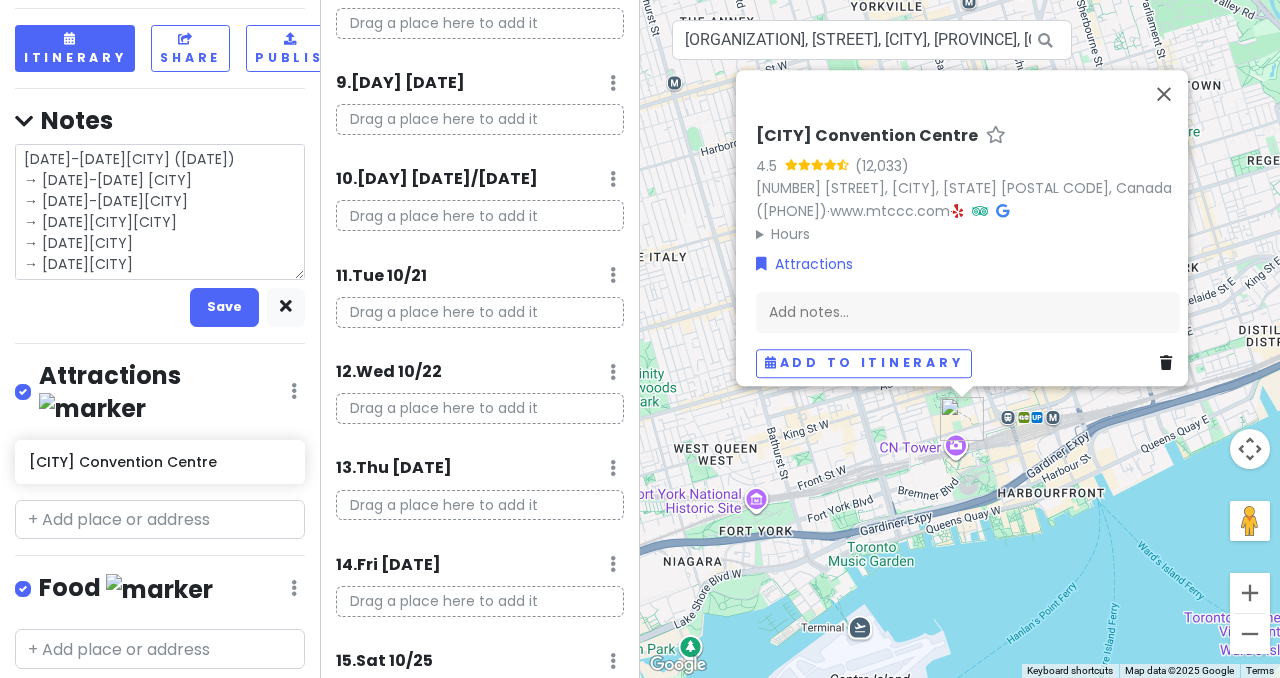 type on "x" 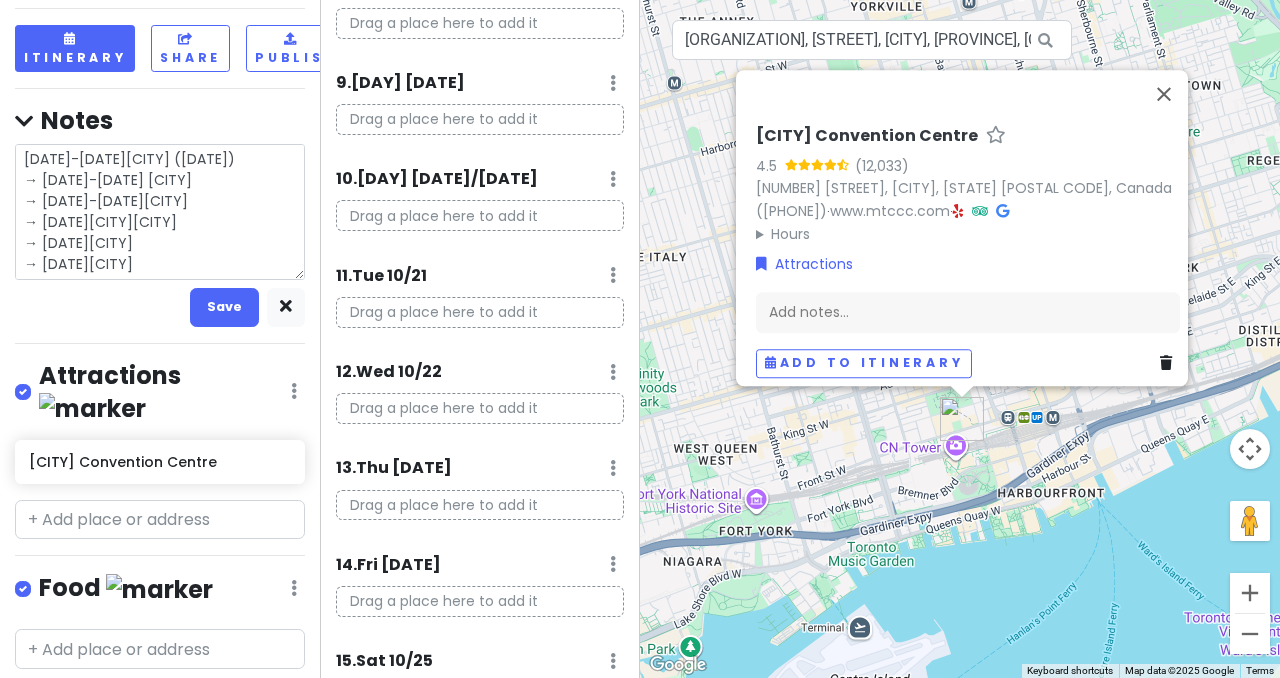 type on "[DATE]-[DATE][CITY] ([DATE])
→ [DATE]-[DATE] [CITY]
→ [DATE]-[DATE][CITY]
→ [DATE][CITY][CITY]
→ [DATE][CITY]
→ [DATE][CITY]" 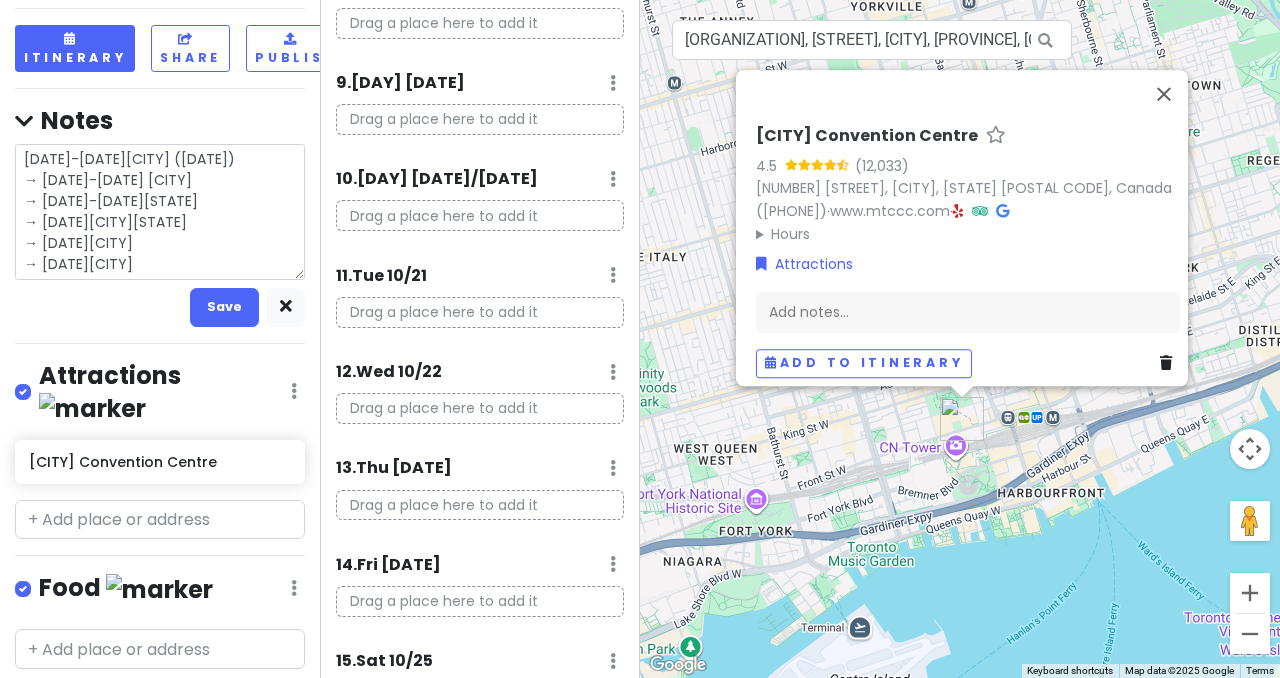 type on "x" 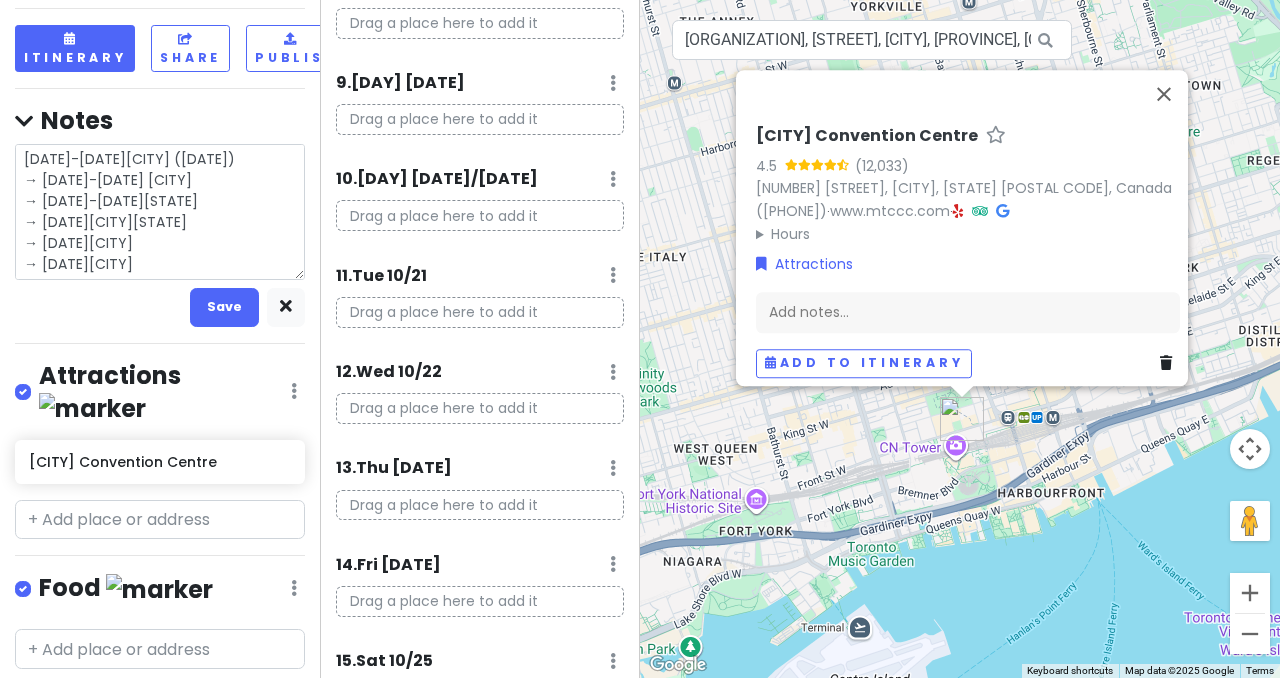 type on "[DATE]-[DATE][CITY] ([NUMBER])
→ [NUMBER]-[NUMBER] [CITY]
→ [NUMBER]-[NUMBER][CITY]
→ [NUMBER][CITY]
→ [NUMBER][CITY]
→ [NUMBER][CITY]" 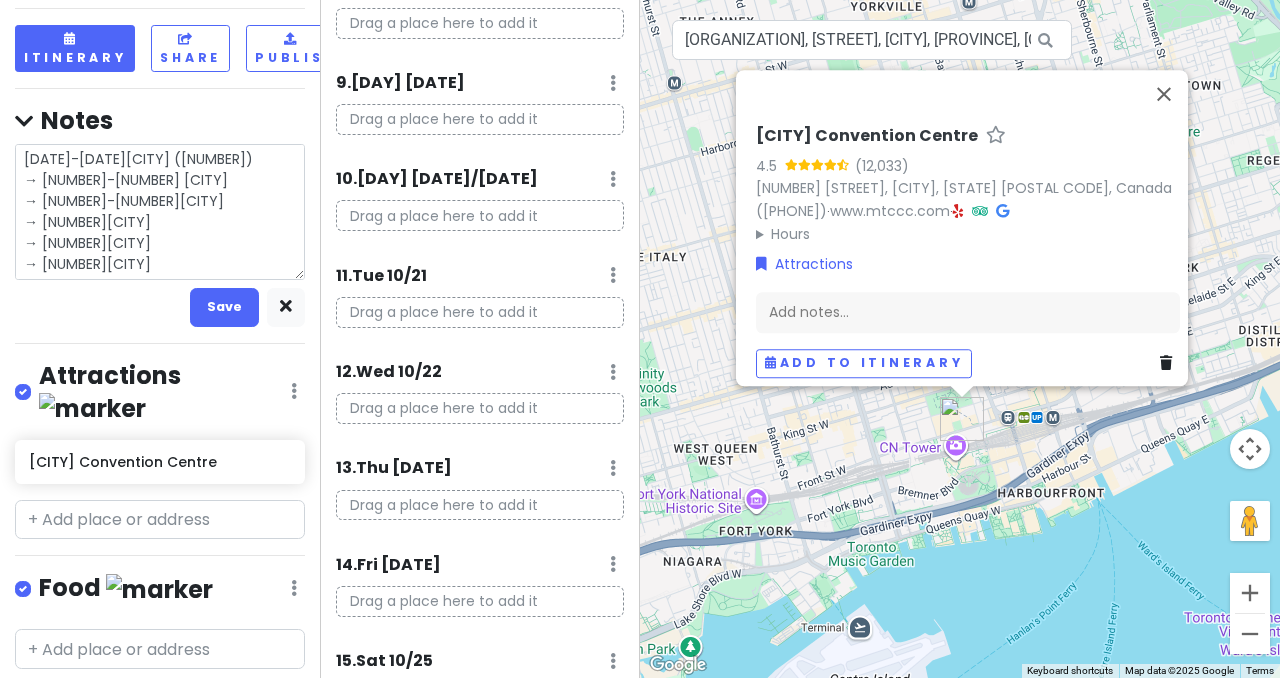 type on "x" 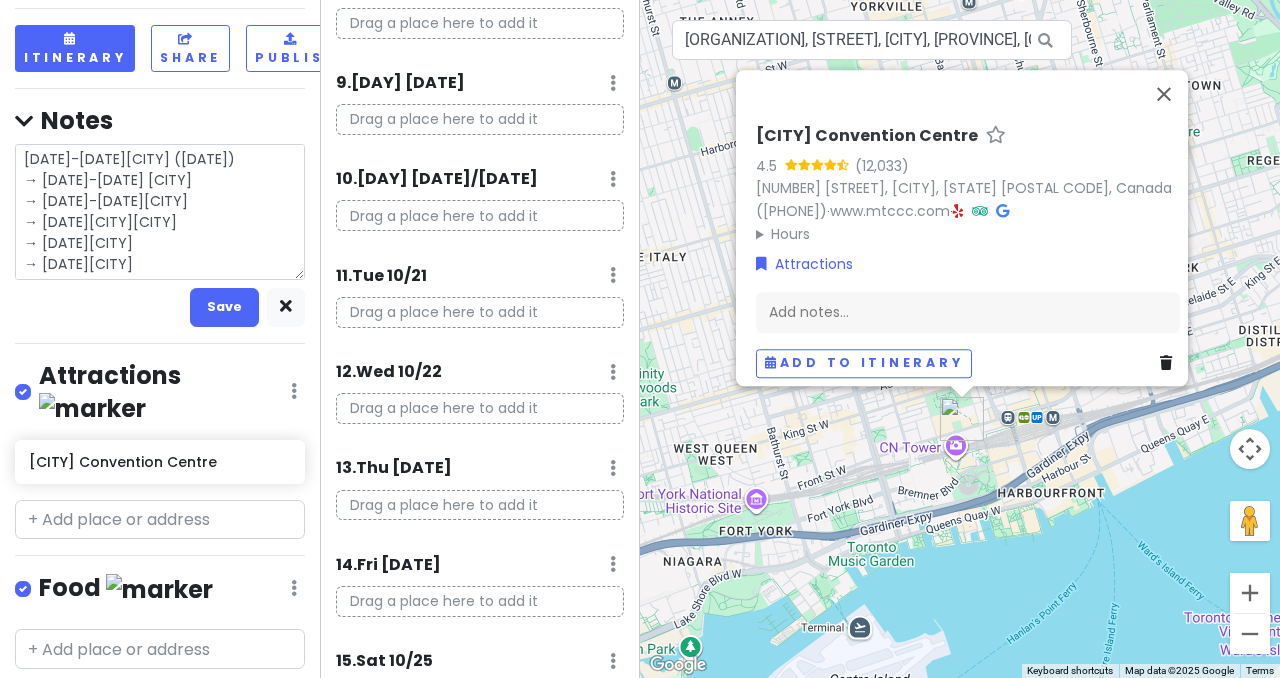 type on "x" 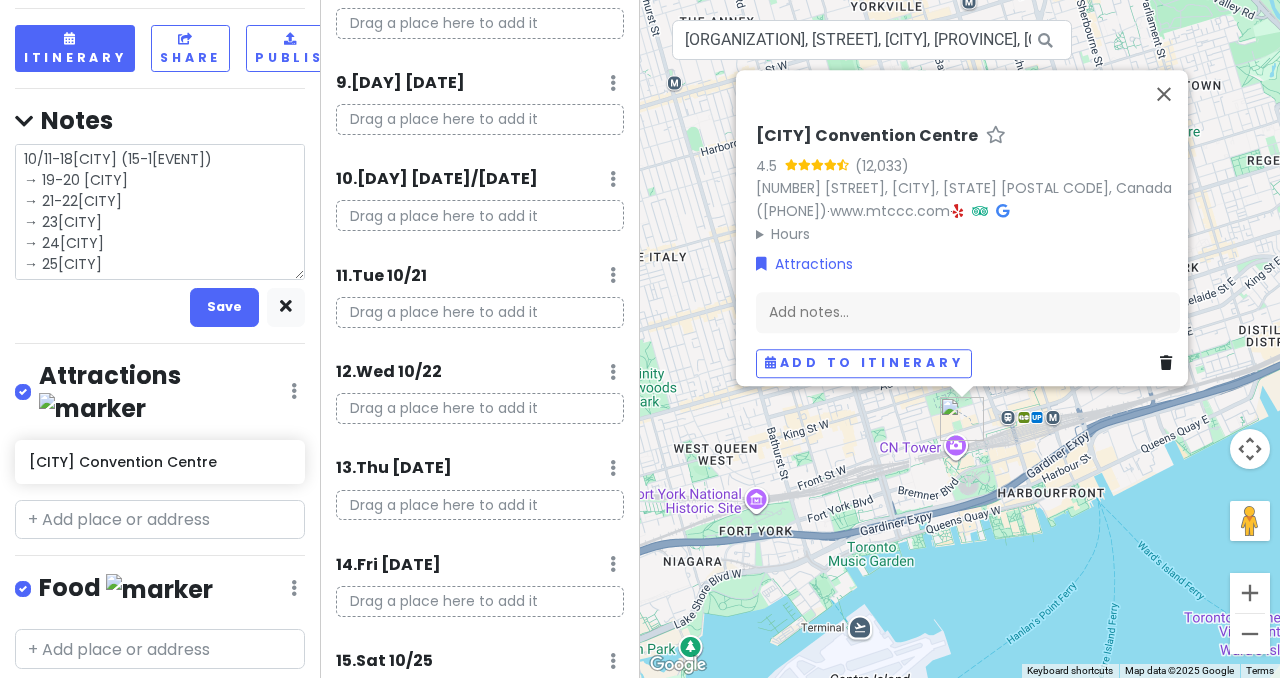 type on "x" 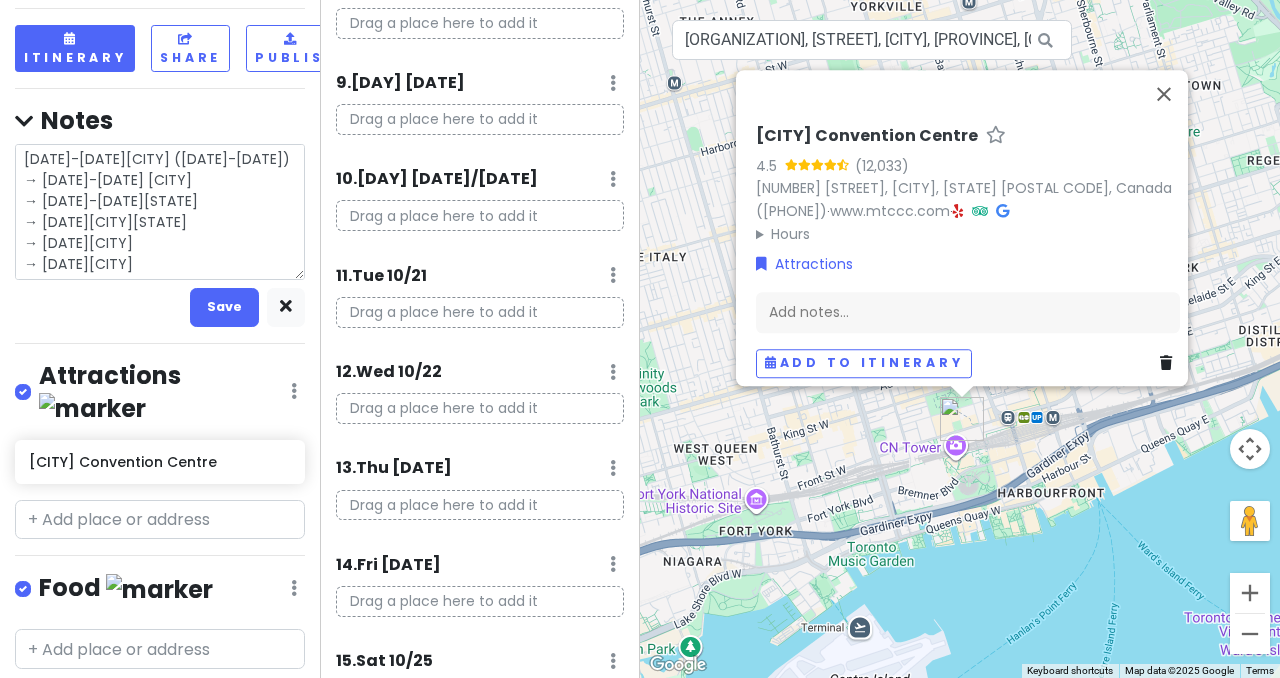 type on "x" 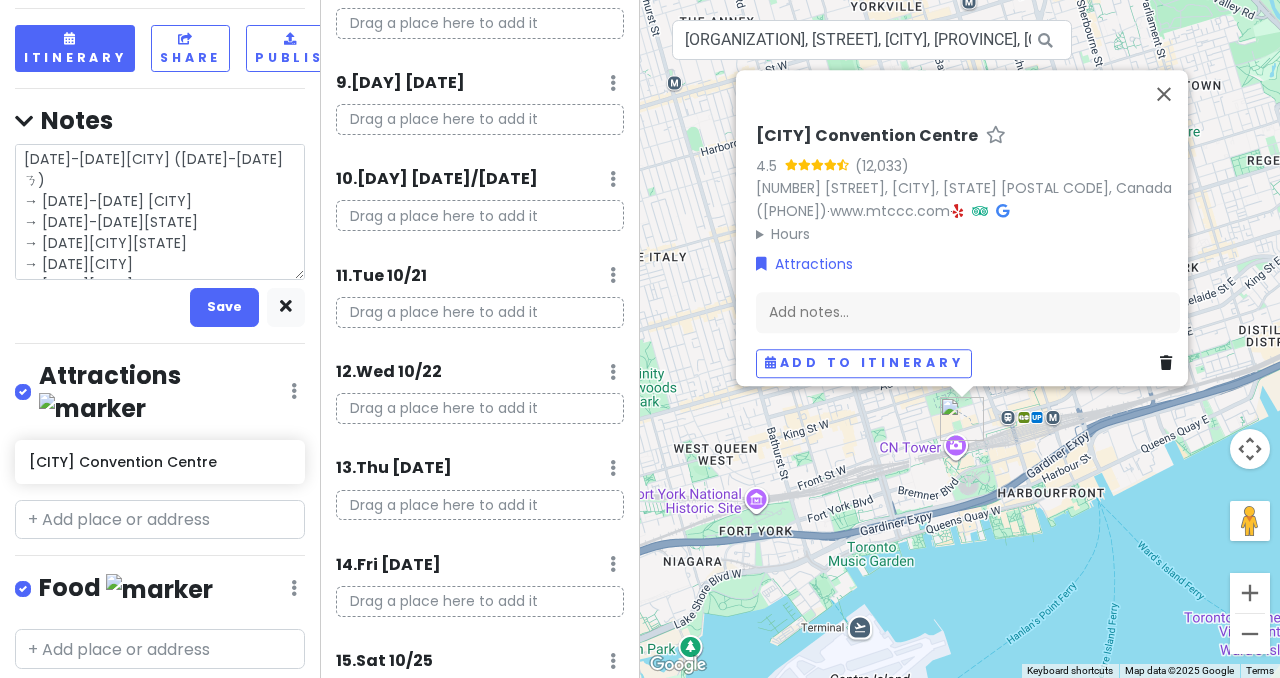 type on "x" 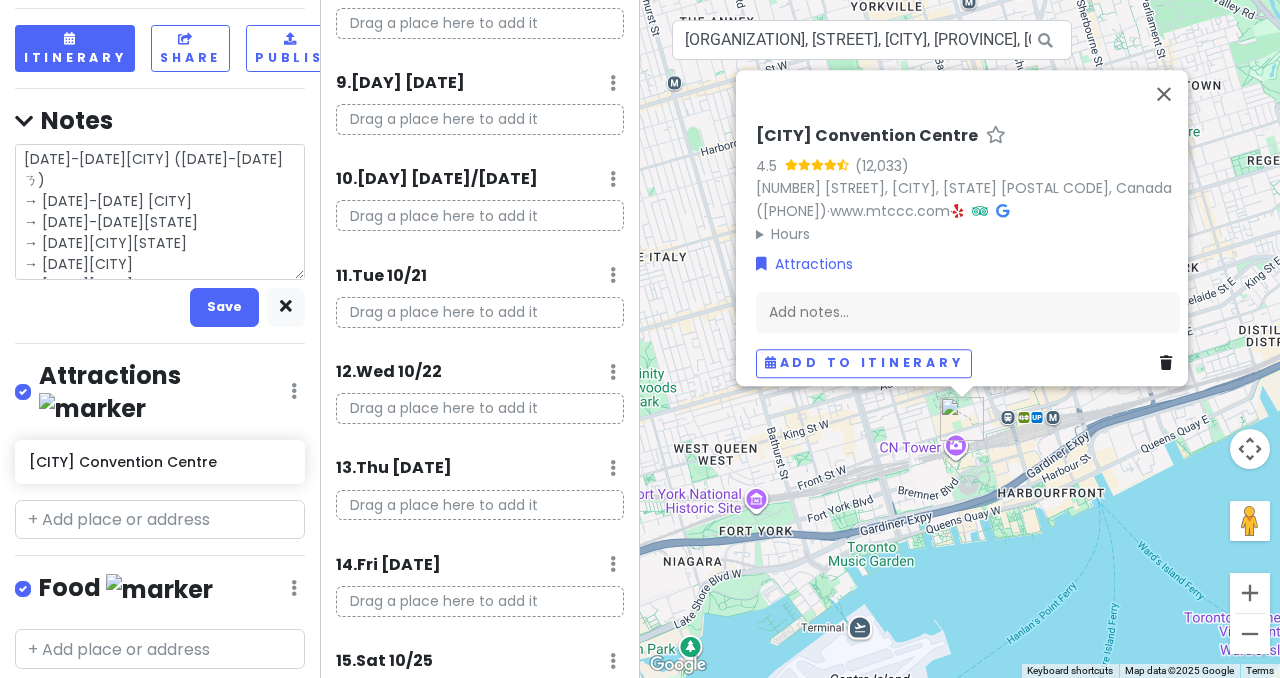type on "10/11-18[CITY] (15-18[EVENT])
→ 19-20 [CITY]
→ 21-22[CITY]
→ 23[CITY]
→ 24[CITY]
→ 25[CITY]" 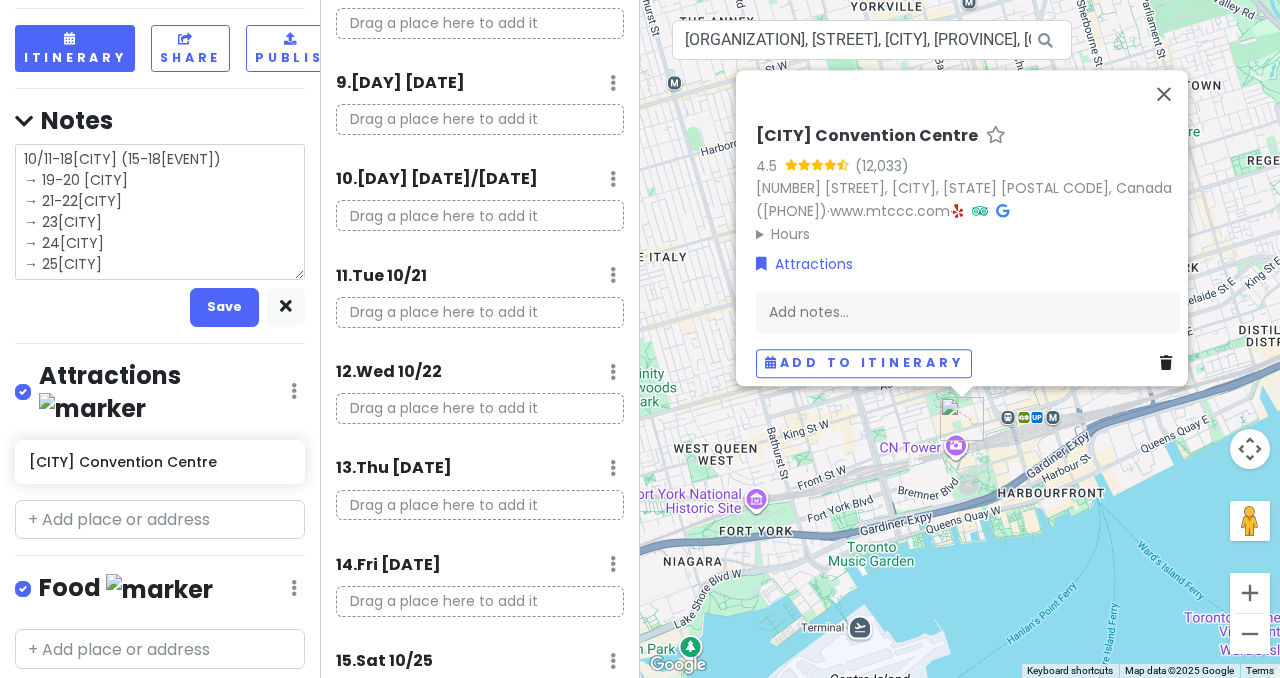type on "x" 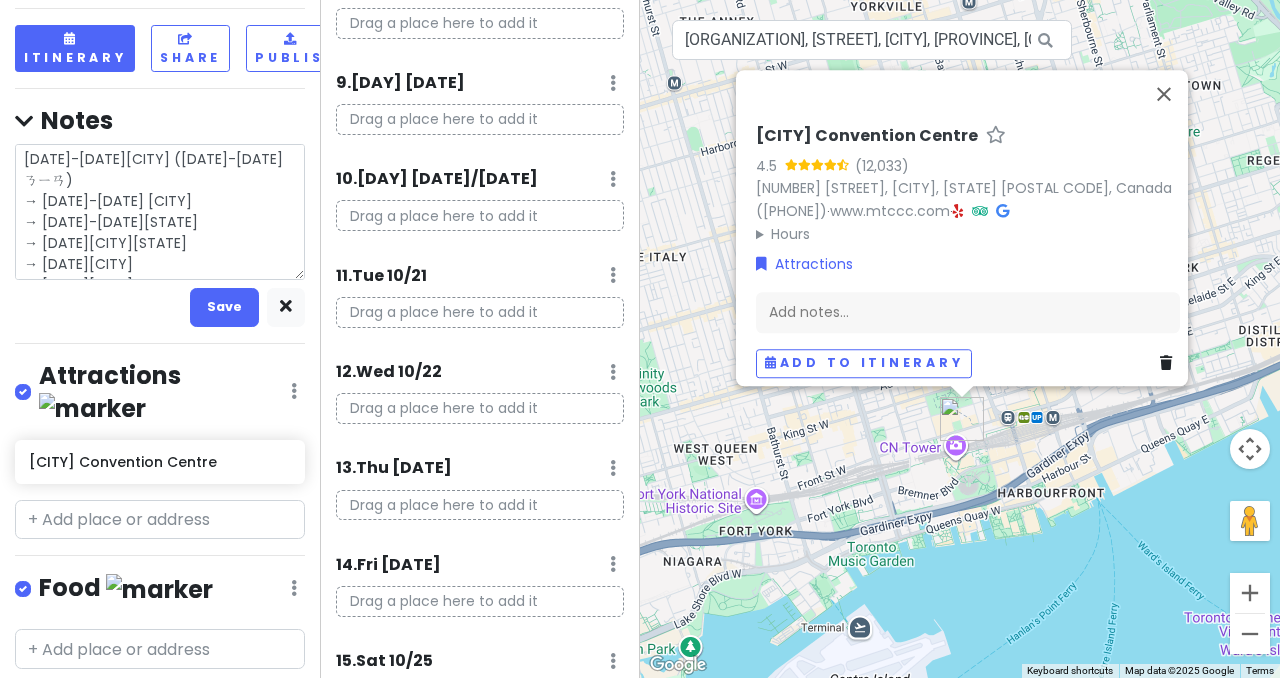type on "[DATE]-[DATE][CITY] ([NUMBER]-[NUMBER]年)
→ [NUMBER]-[NUMBER] [CITY]
→ [NUMBER]-[NUMBER][CITY]
→ [NUMBER][CITY]
→ [NUMBER][CITY]
→ [NUMBER][CITY]" 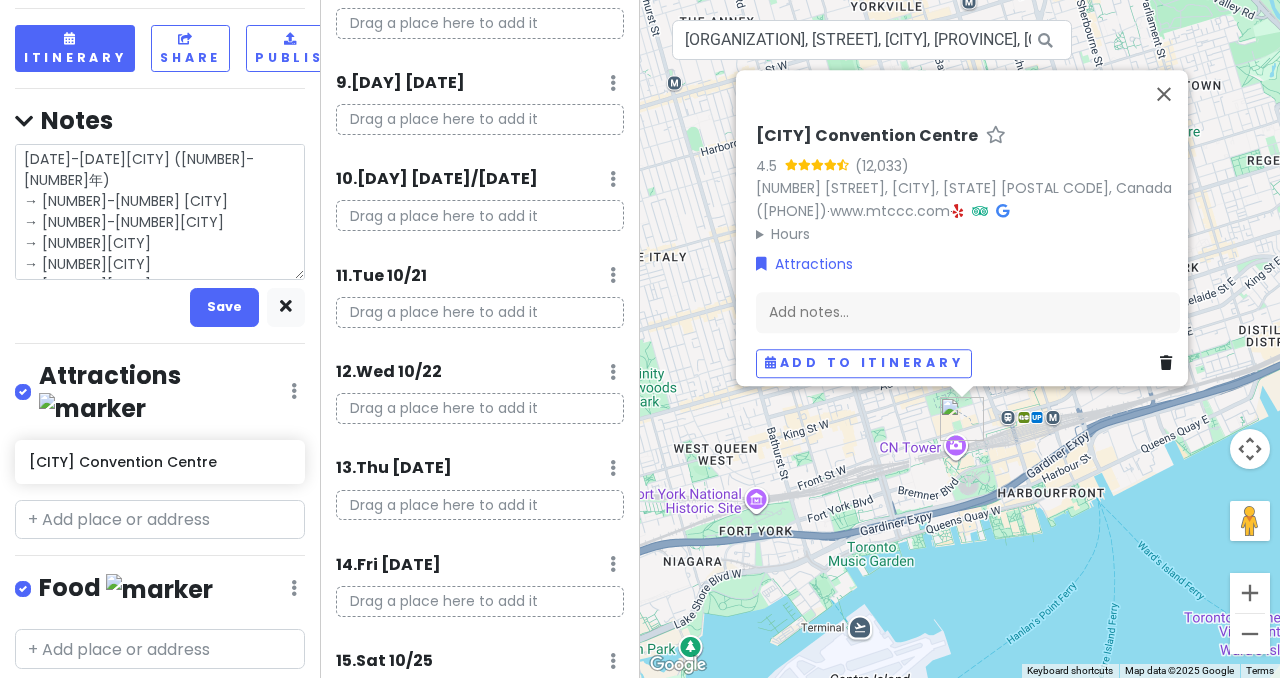 type on "x" 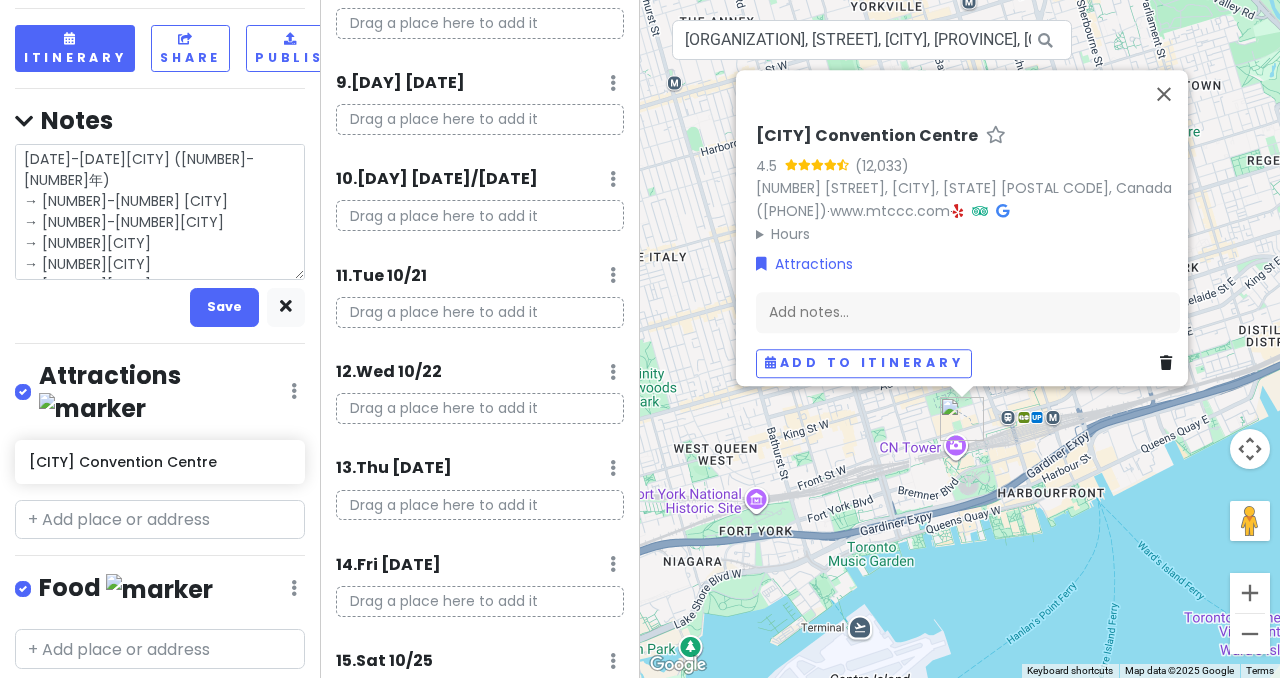 type on "[DATE]-[DATE][CITY] ([DATE]-[DATE]年ㄏ)
→ [DATE]-[DATE] [CITY]
→ [DATE]-[DATE][CITY]
→ [DATE][CITY][CITY]
→ [DATE][CITY]
→ [DATE][CITY]" 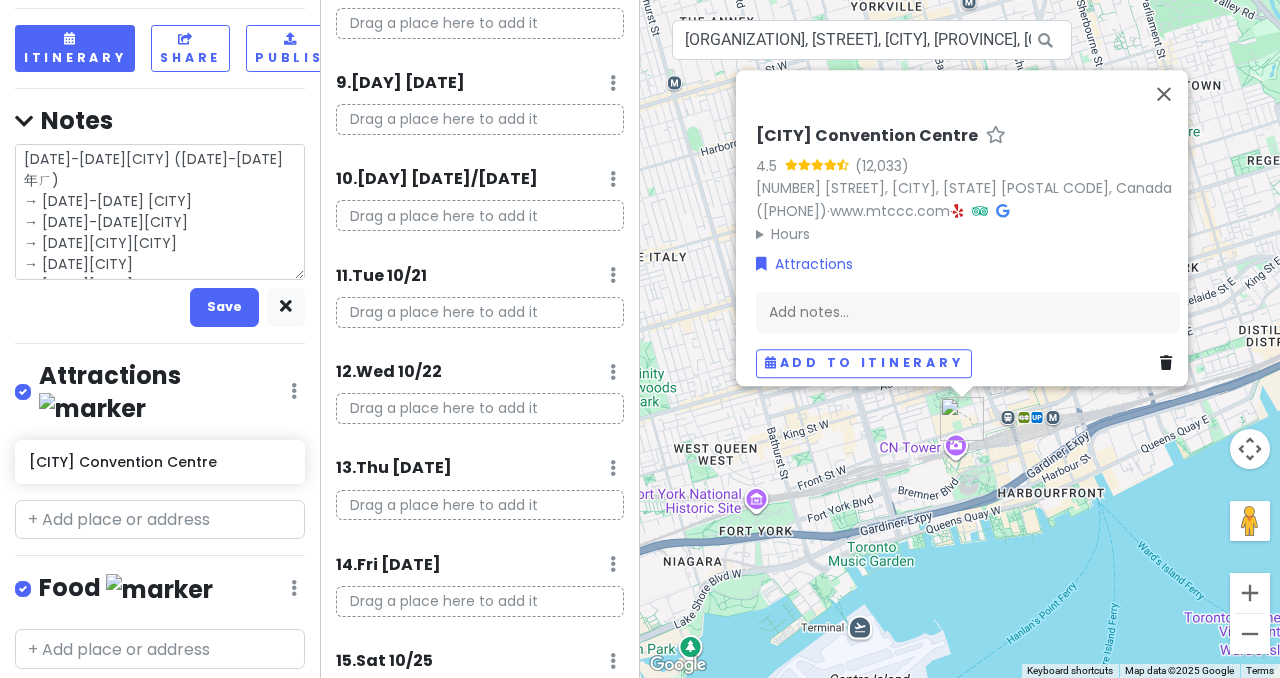 type on "x" 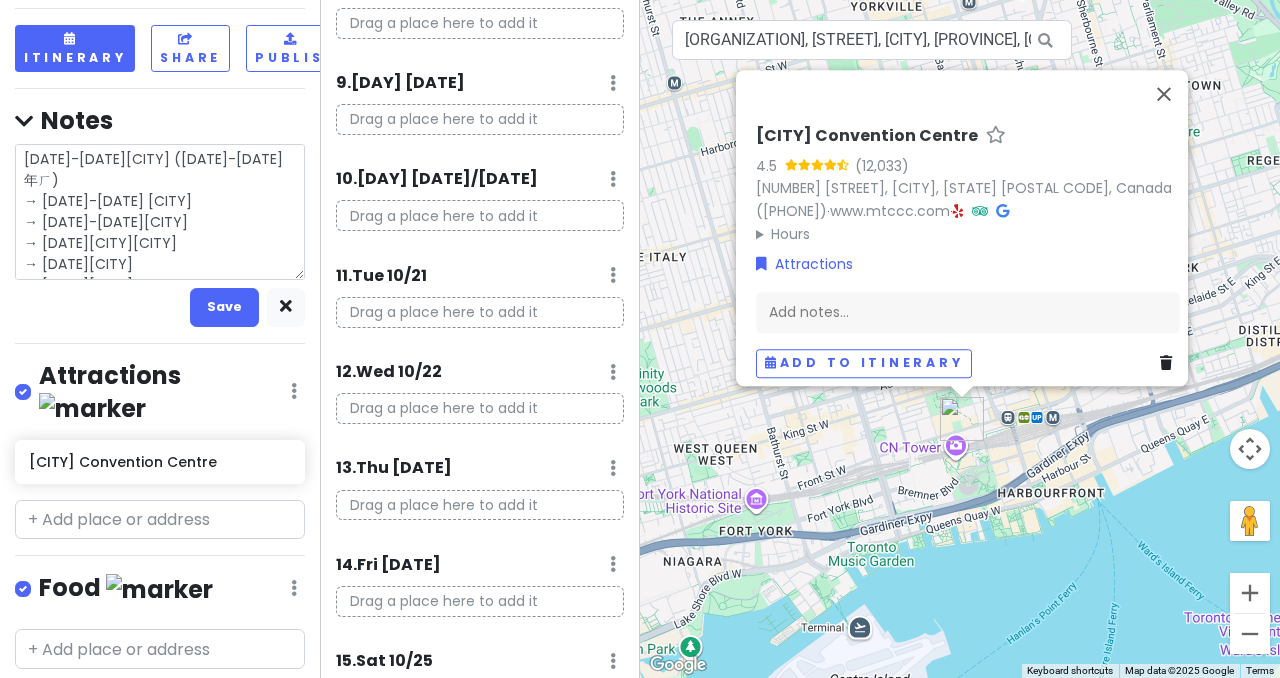 type on "10/11-18[CITY] (15-18[EVENT])
→ 19-20 [CITY]
→ 21-22[CITY]
→ 23[CITY]
→ 24[CITY]
→ 25[CITY]" 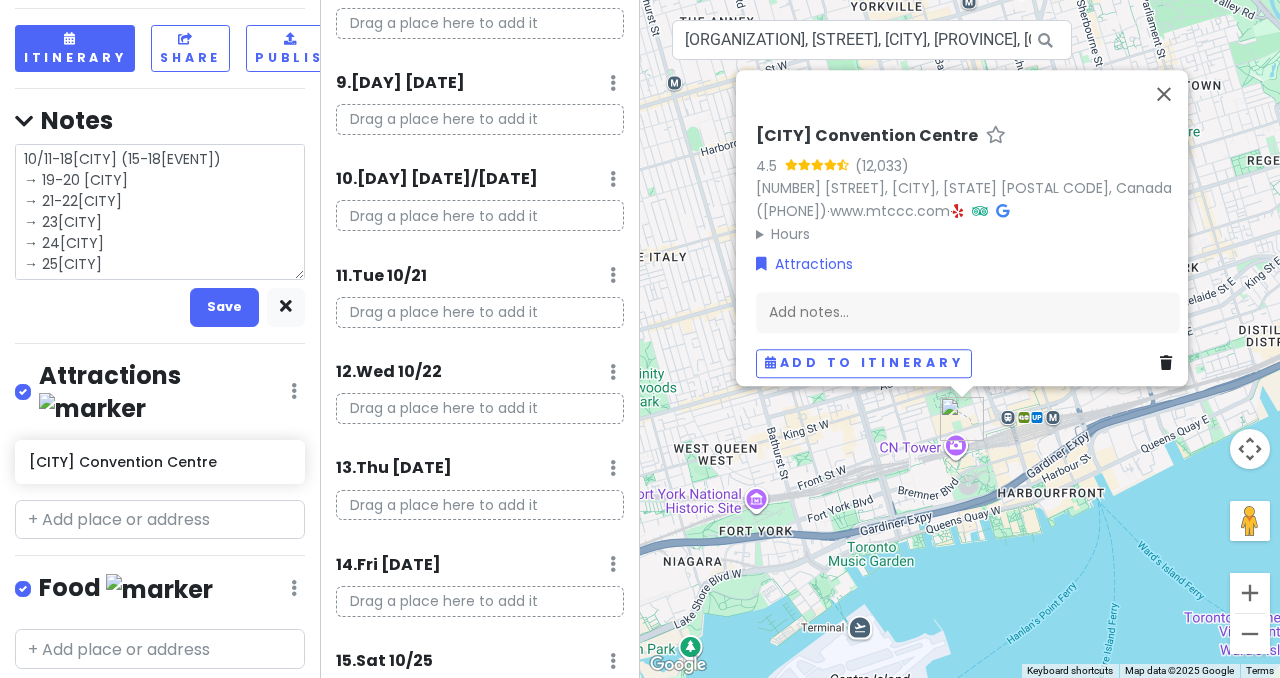 type on "x" 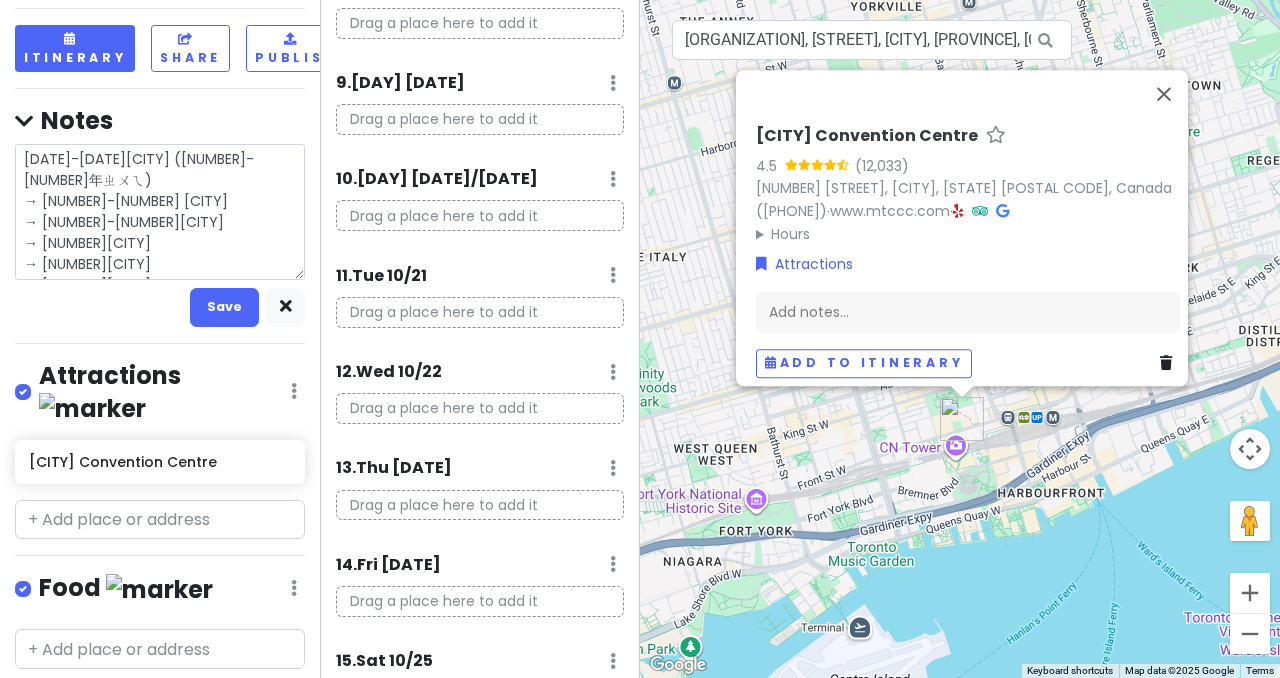 type on "x" 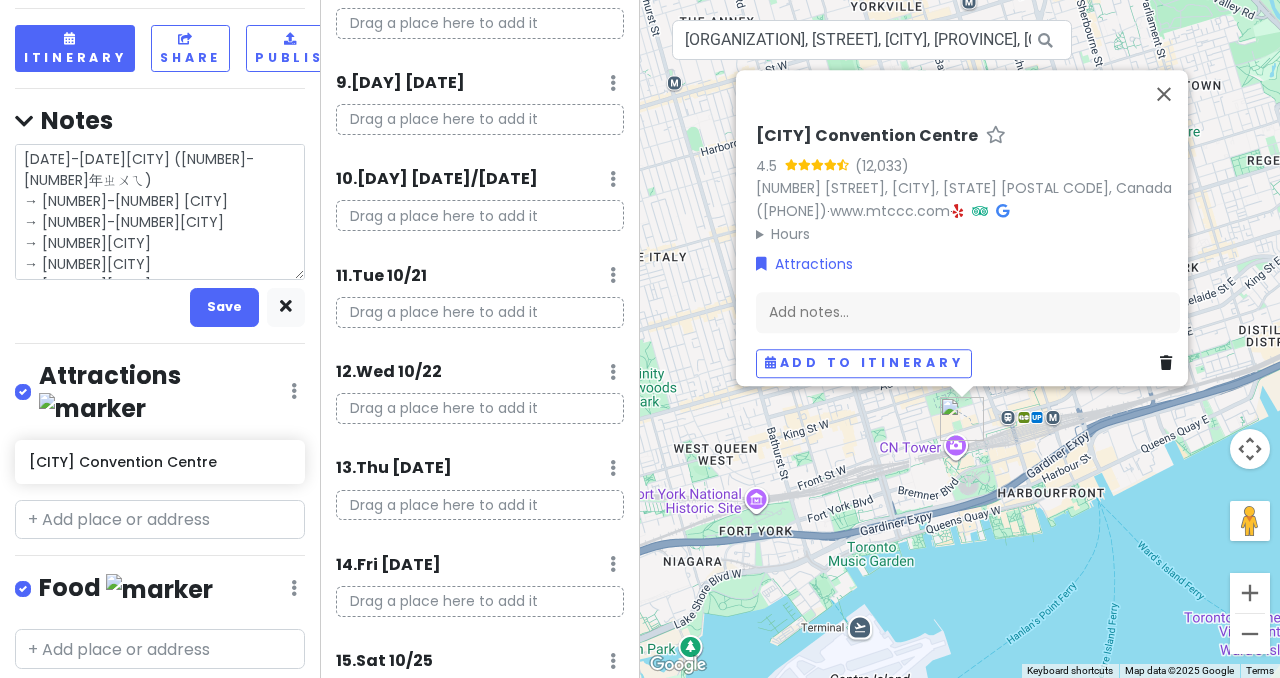 type on "10/11-18[CITY] (15-18[EVENT])
→ 19-20 [CITY]
→ 21-22[CITY]
→ 23[CITY]
→ 24[CITY]
→ 25[CITY]" 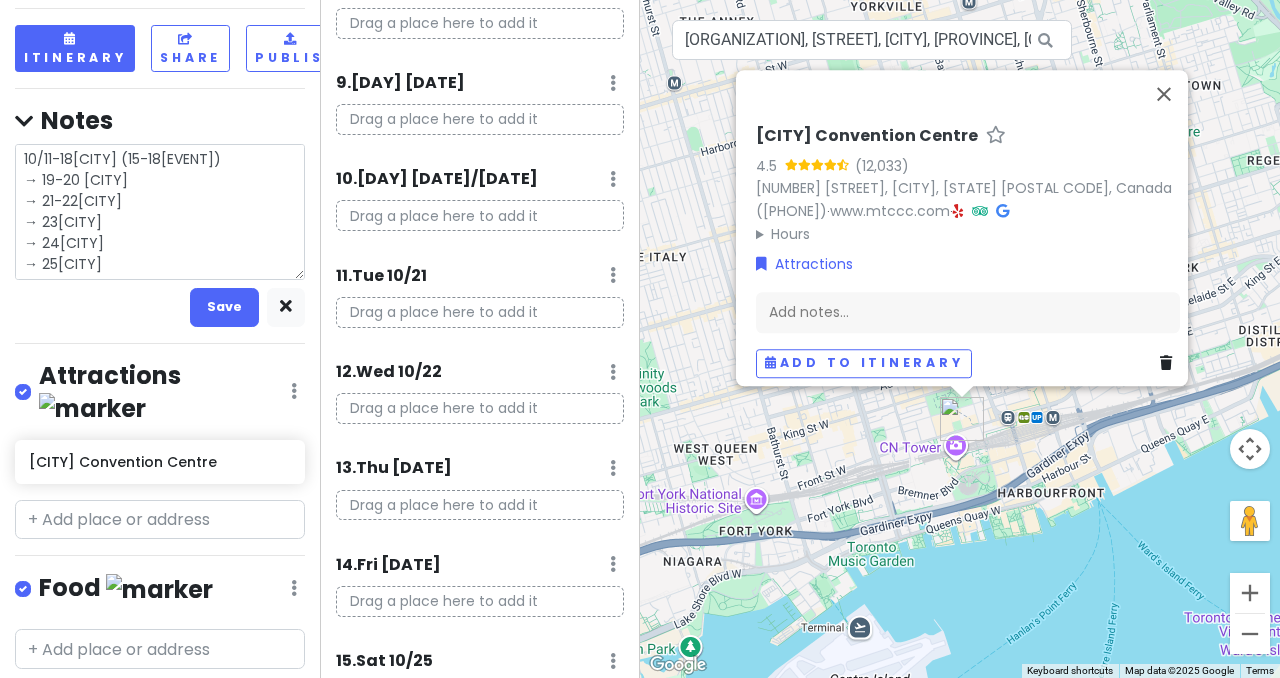 type on "x" 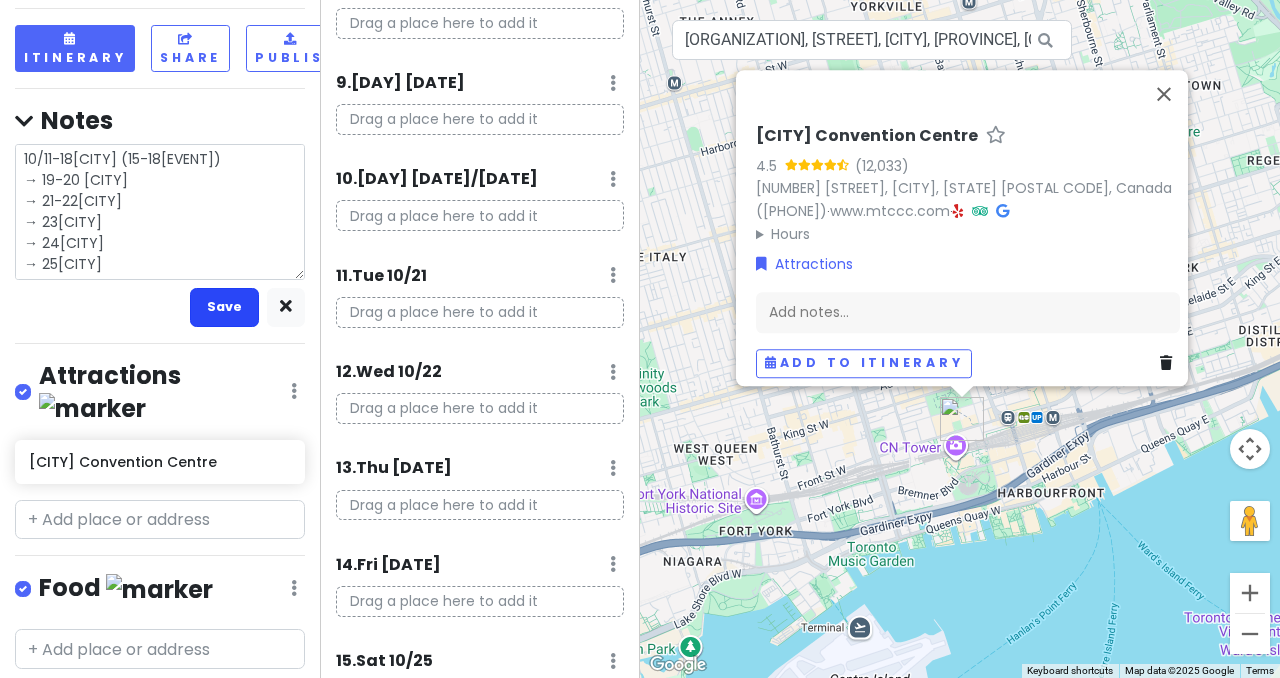 type on "10/11-18[CITY] (15-18[EVENT])
→ 19-20 [CITY]
→ 21-22[CITY]
→ 23[CITY]
→ 24[CITY]
→ 25[CITY]" 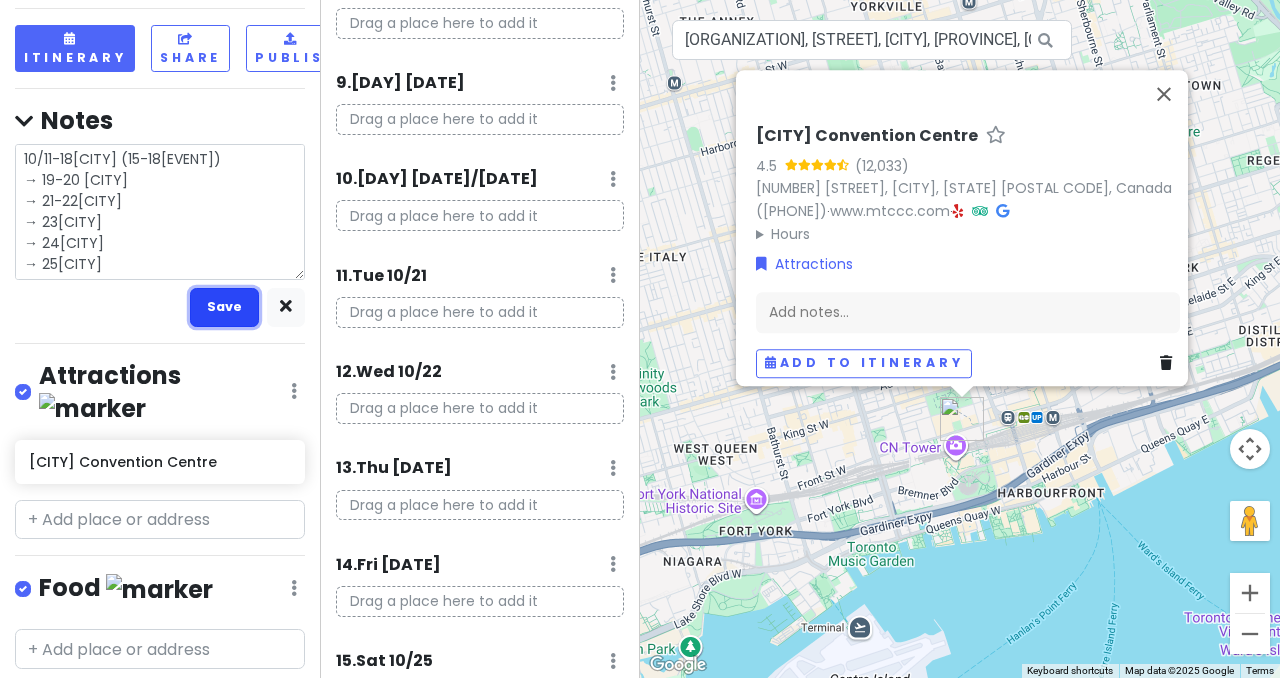 click on "Save" at bounding box center (224, 307) 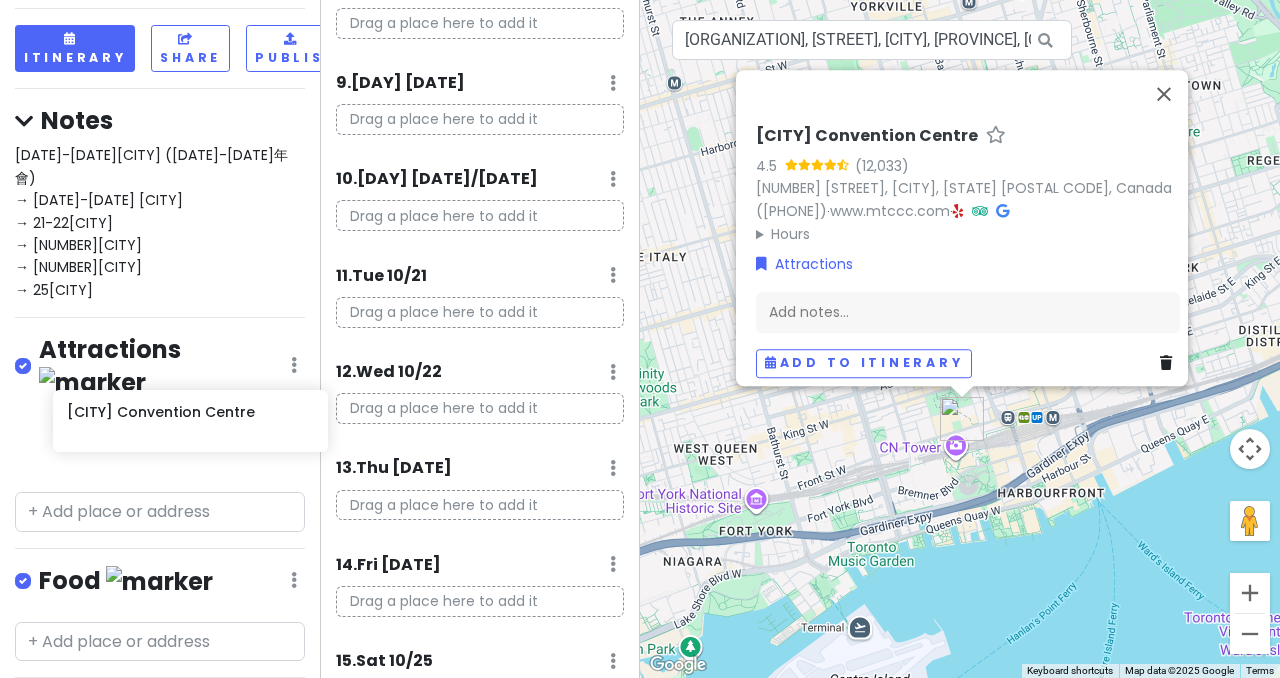 scroll, scrollTop: 100, scrollLeft: 28, axis: both 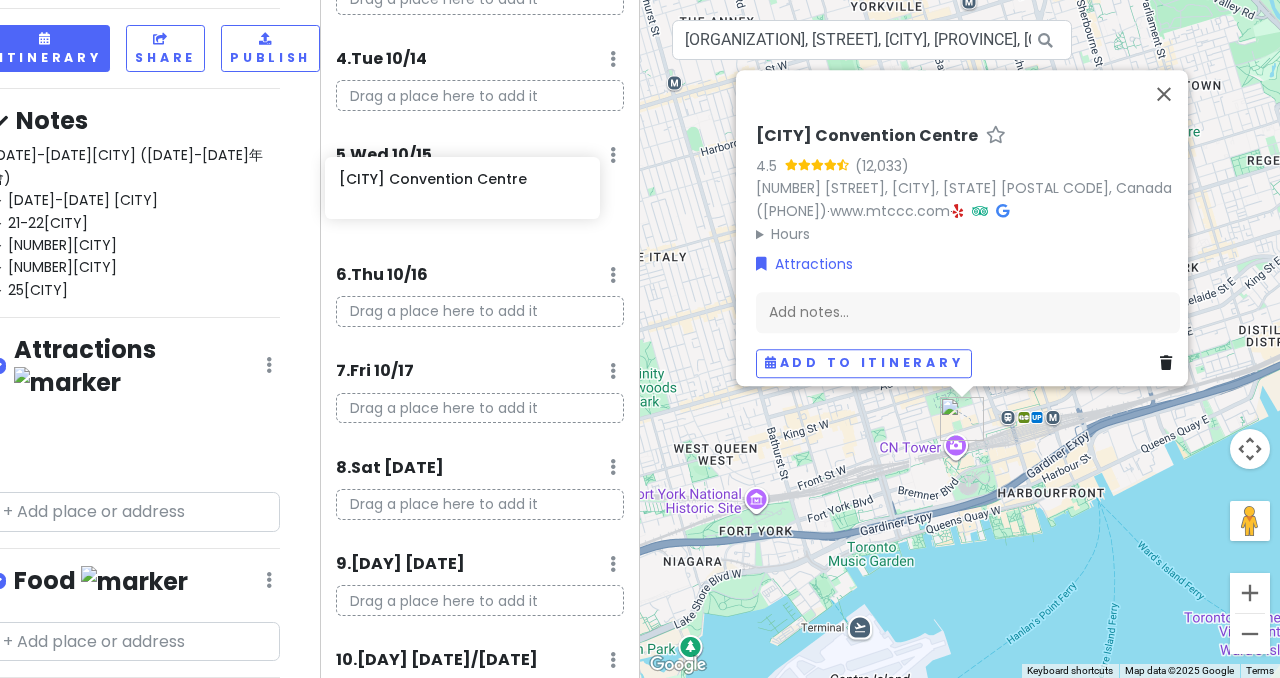drag, startPoint x: 160, startPoint y: 433, endPoint x: 470, endPoint y: 191, distance: 393.27344 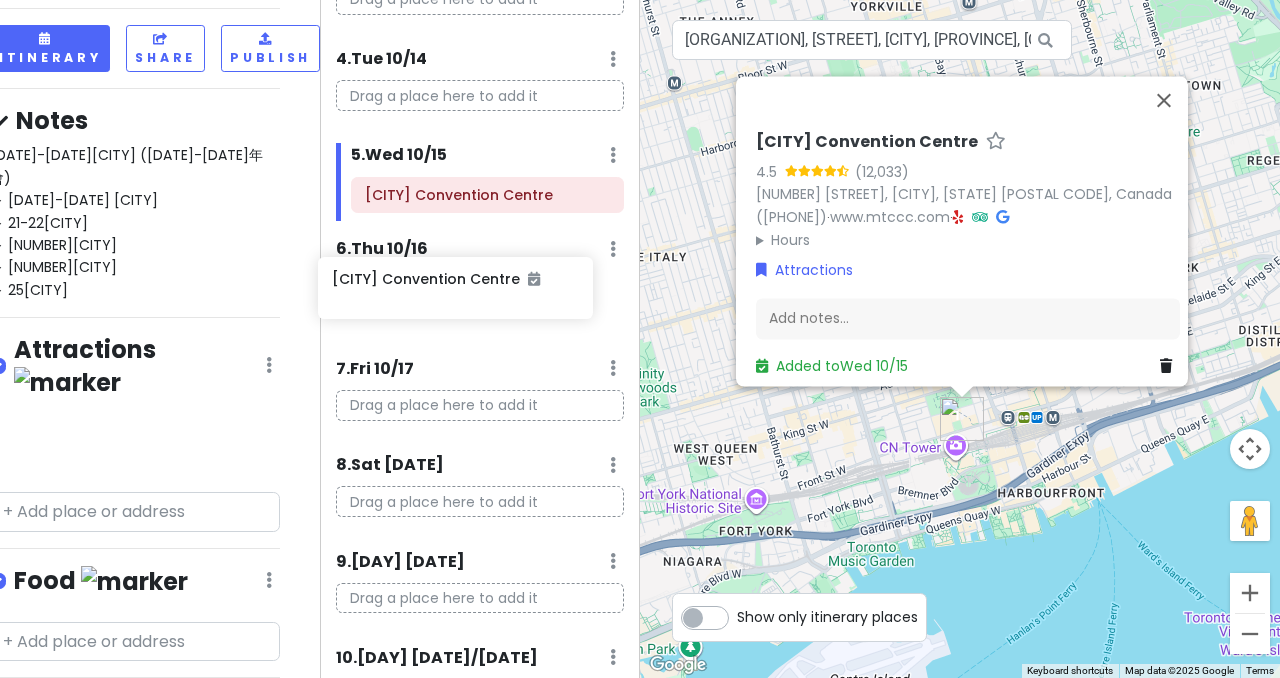 drag, startPoint x: 106, startPoint y: 427, endPoint x: 441, endPoint y: 291, distance: 361.5536 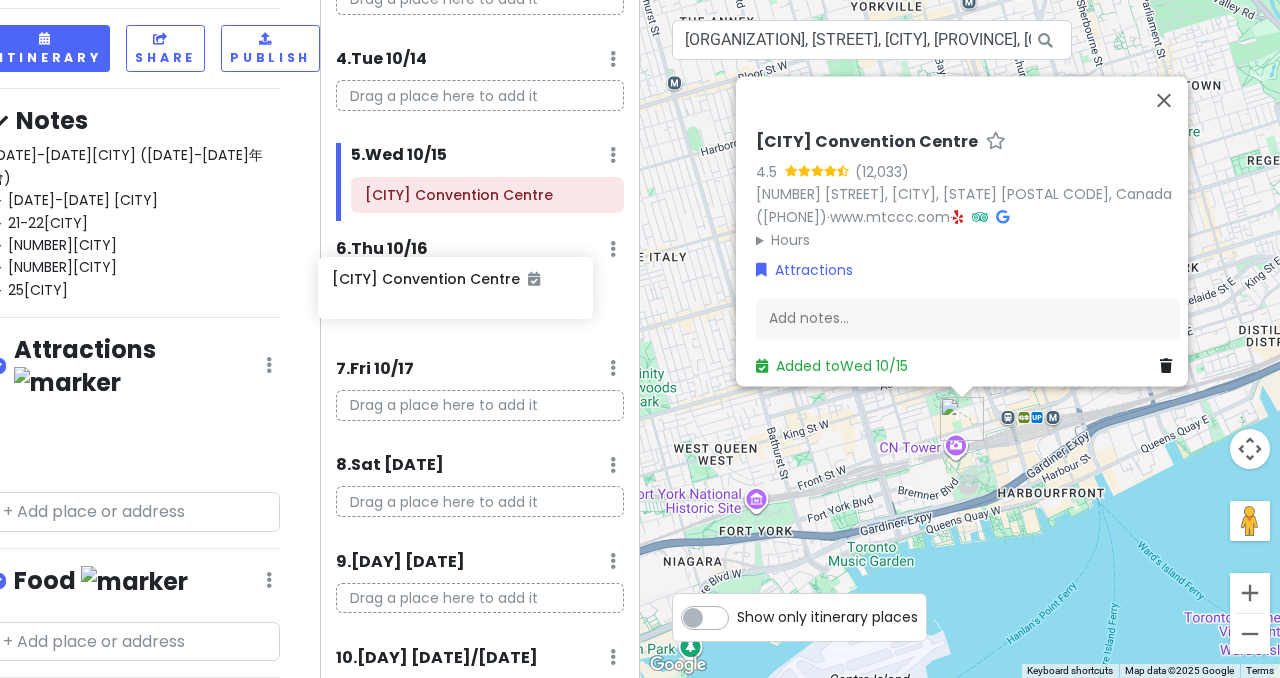 click on "Honeymoon? Private Change Dates Make a Copy Delete Trip Go Pro ⚡️ Give Feedback 💡 Support Scout ☕️ Itinerary Share Publish Notes [DATE]-[DATE][CITY] ([DATE]-[DATE]年會)
→ [DATE]-[DATE] [CITY]
→ [DATE]-[DATE][CITY]
→ [DATE][CITY][CITY]
→ [DATE][CITY]
→ [DATE][CITY] Attractions   Edit Reorder Delete List Metro Toronto Convention Centre Food   Edit Reorder Delete List Accommodations   Edit Reorder Delete List Find hotels on Booking.com + Add a section Itinerary × 1 .  Sat [DATE] Edit Day Notes Delete Day   Click to add day notes Drag a place here to add it 2 .  Sun [DATE] Add Day Notes Delete Day Drag a place here to add it 3 .  Mon [DATE] Add Day Notes Delete Day Drag a place here to add it 4 .  Tue [DATE] Add Day Notes Delete Day Drag a place here to add it 5 .  Wed [DATE] Add Day Notes Delete Day Metro Toronto Convention Centre 6 .  Thu [DATE] Add Day Notes Delete Day 7 .  Fri [DATE] Add Day Notes Delete Day Drag a place here to add it 8 .  Sat [DATE] Add Day Notes Delete Day Drag a place here to add it" at bounding box center [640, 339] 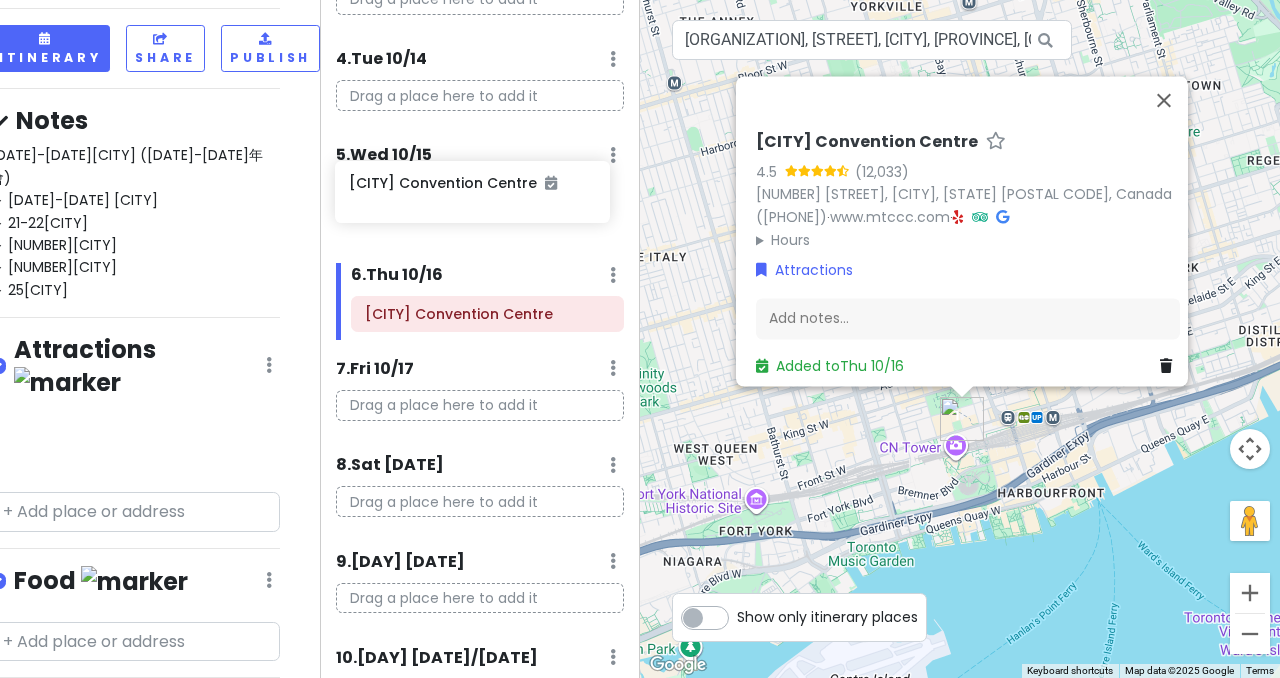 drag, startPoint x: 84, startPoint y: 437, endPoint x: 429, endPoint y: 213, distance: 411.34048 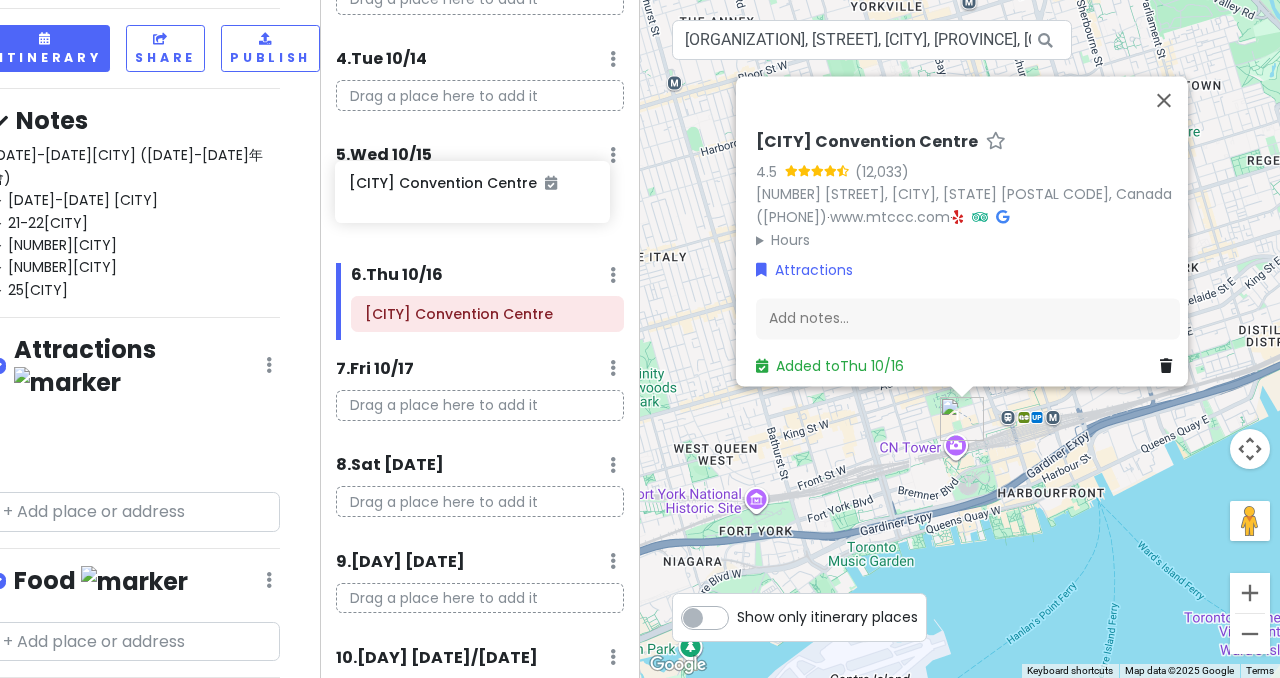 click on "Honeymoon? Private Change Dates Make a Copy Delete Trip Go Pro ⚡️ Give Feedback 💡 Support Scout ☕️ Itinerary Share Publish Notes [DATE]-[DATE][CITY] ([DATE]-[DATE]年會)
→ [DATE]-[DATE] [CITY]
→ [DATE]-[DATE][CITY]
→ [DATE][CITY][CITY]
→ [DATE][CITY]
→ [DATE][CITY] Attractions   Edit Reorder Delete List Metro Toronto Convention Centre Food   Edit Reorder Delete List Accommodations   Edit Reorder Delete List Find hotels on Booking.com + Add a section Itinerary × 1 .  Sat [DATE] Edit Day Notes Delete Day   Click to add day notes Drag a place here to add it 2 .  Sun [DATE] Add Day Notes Delete Day Drag a place here to add it 3 .  Mon [DATE] Add Day Notes Delete Day Drag a place here to add it 4 .  Tue [DATE] Add Day Notes Delete Day Drag a place here to add it 5 .  Wed [DATE] Add Day Notes Delete Day Metro Toronto Convention Centre 6 .  Thu [DATE] Add Day Notes Delete Day 7 .  Fri [DATE] Add Day Notes Delete Day Drag a place here to add it 8 .  Sat [DATE] Add Day Notes Delete Day Drag a place here to add it" at bounding box center (640, 339) 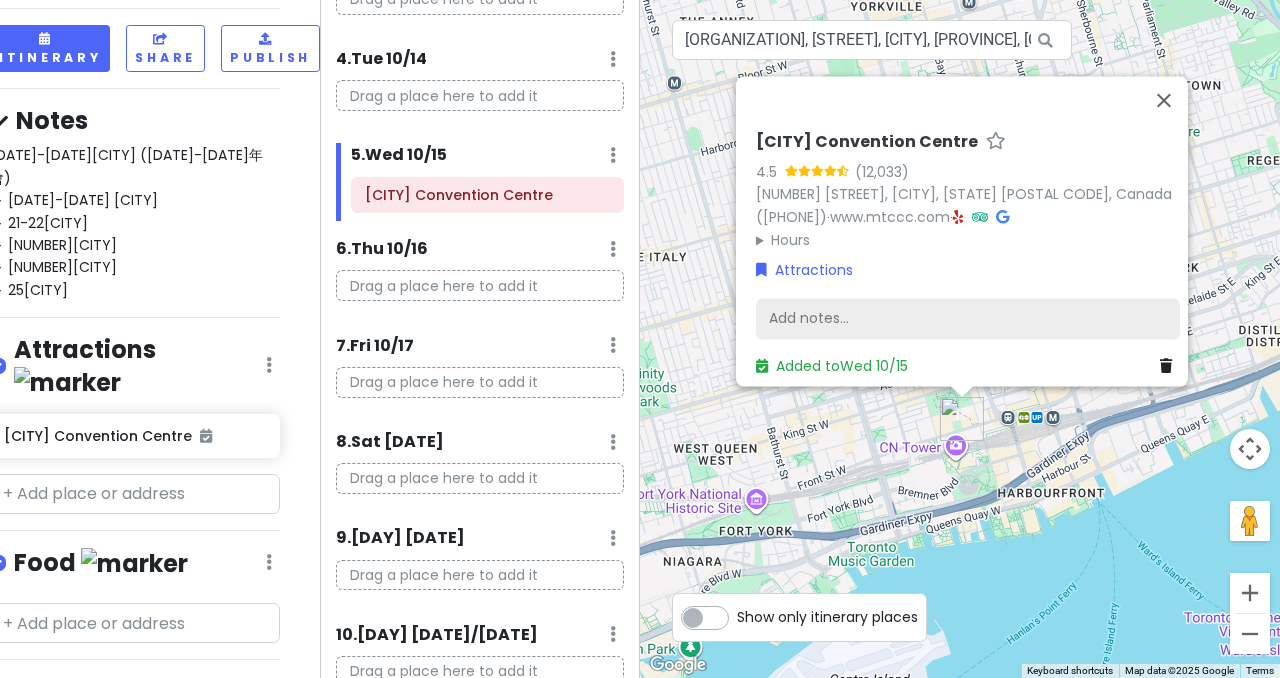 click on "Add notes..." at bounding box center (968, 319) 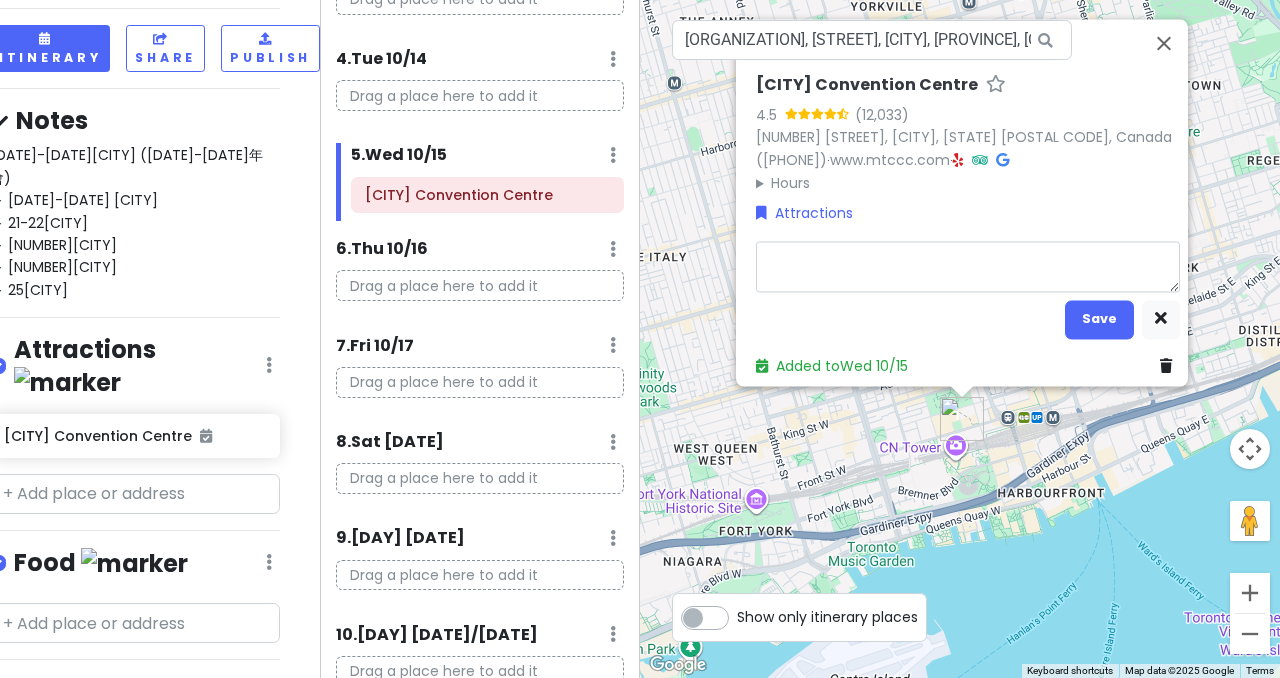 type on "x" 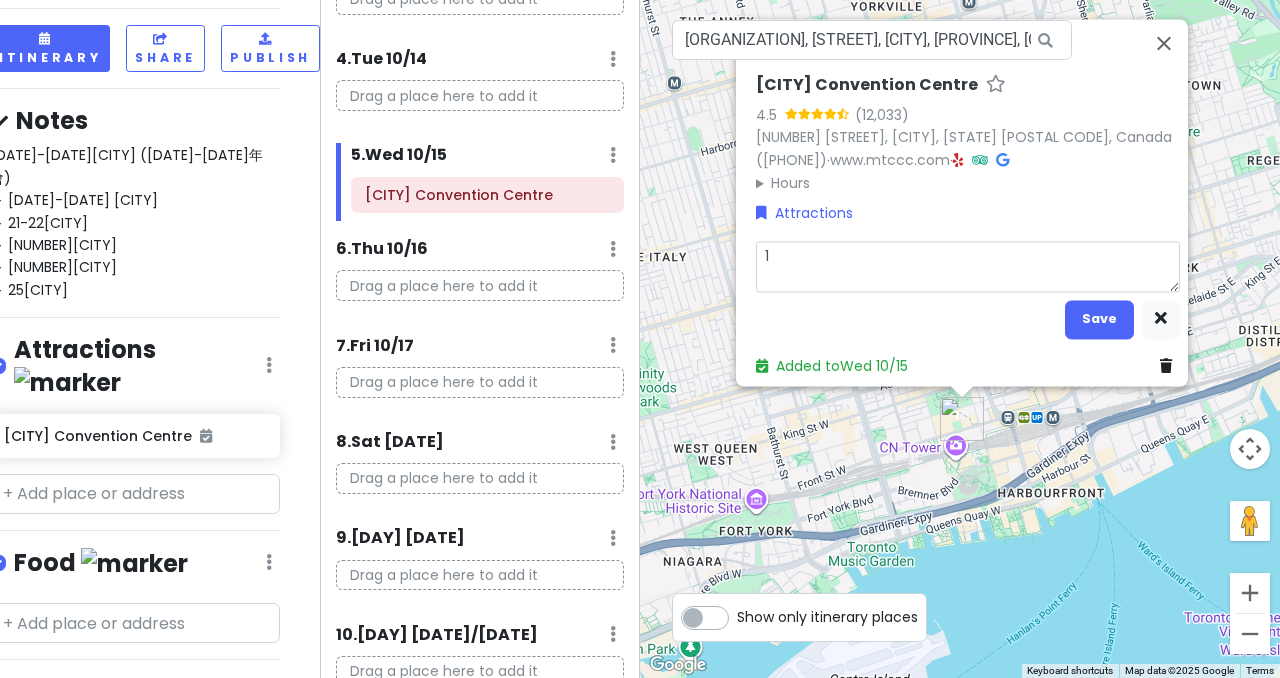 type on "x" 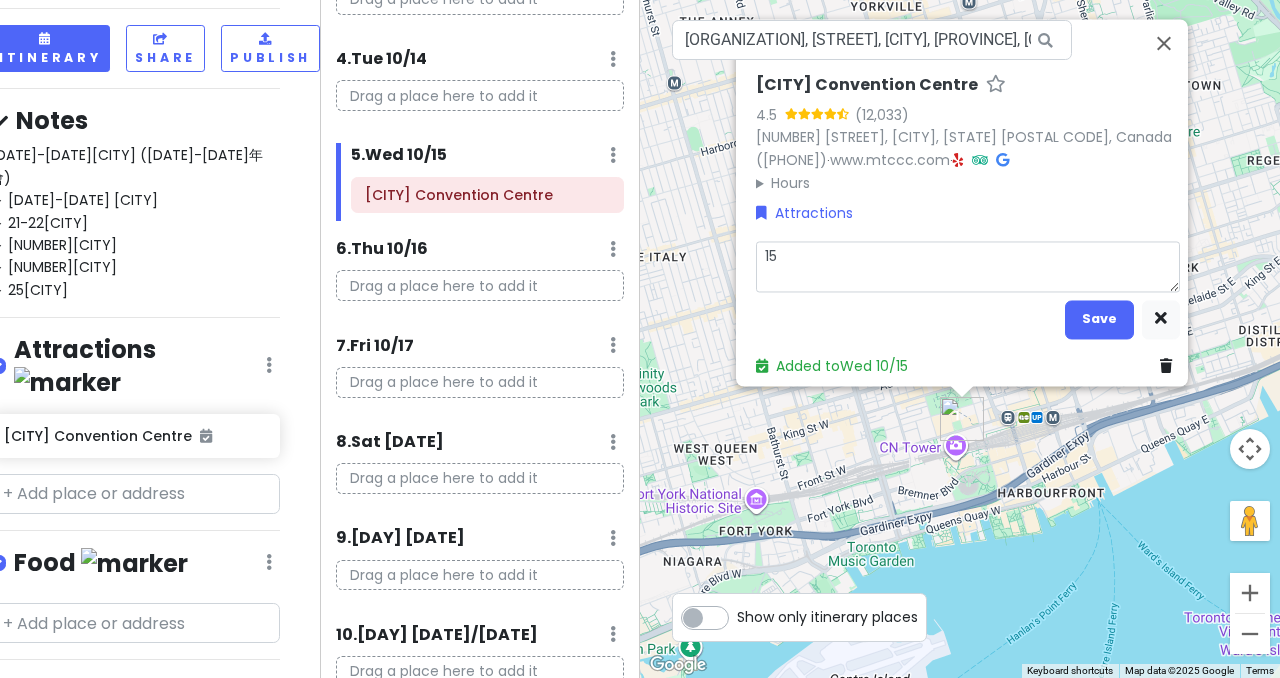 type on "x" 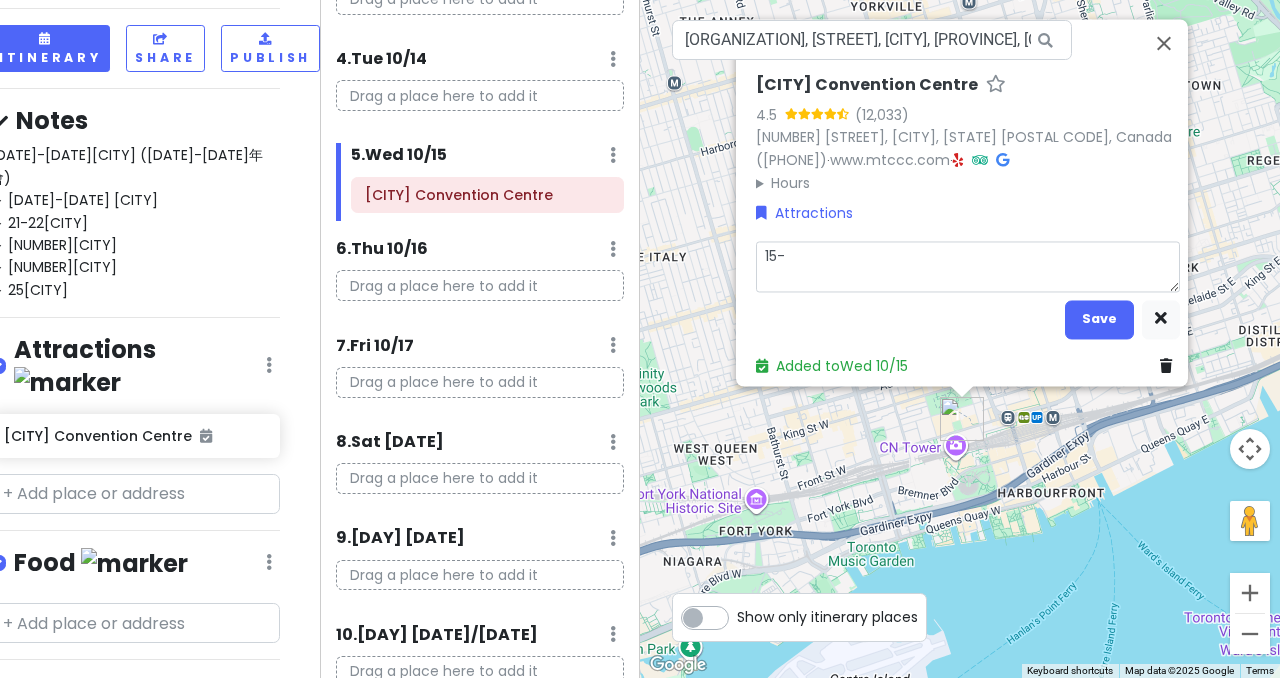 type on "x" 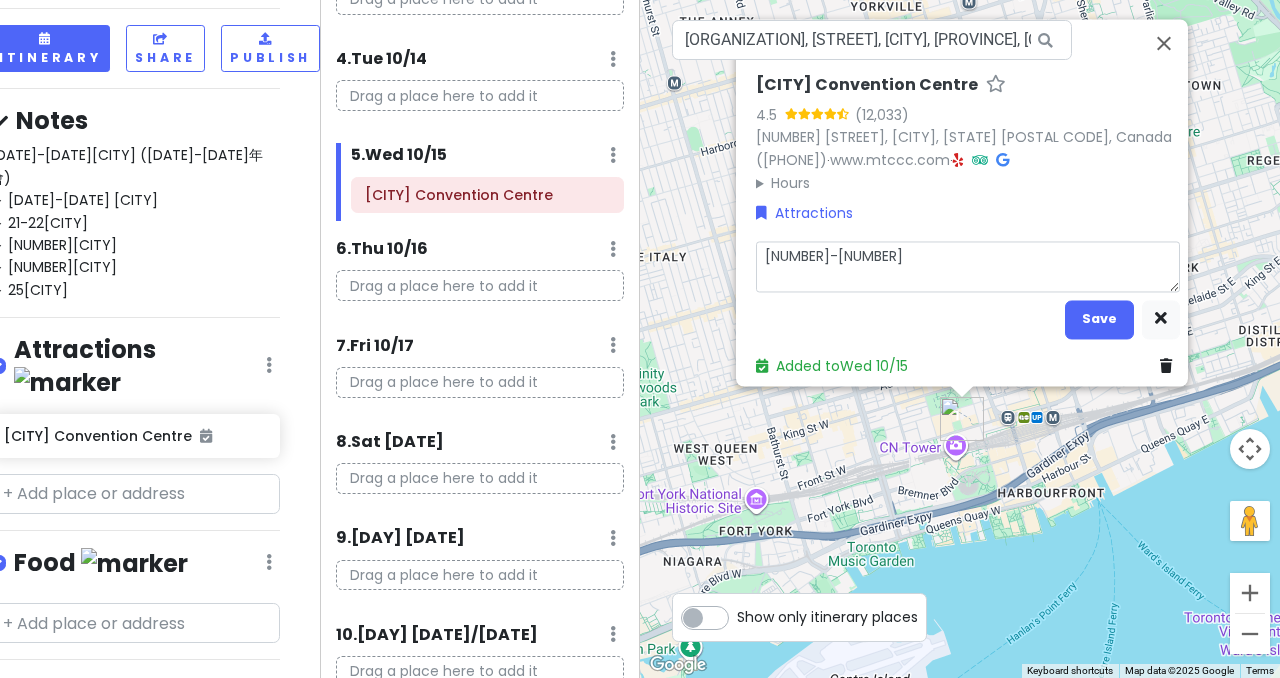 type on "x" 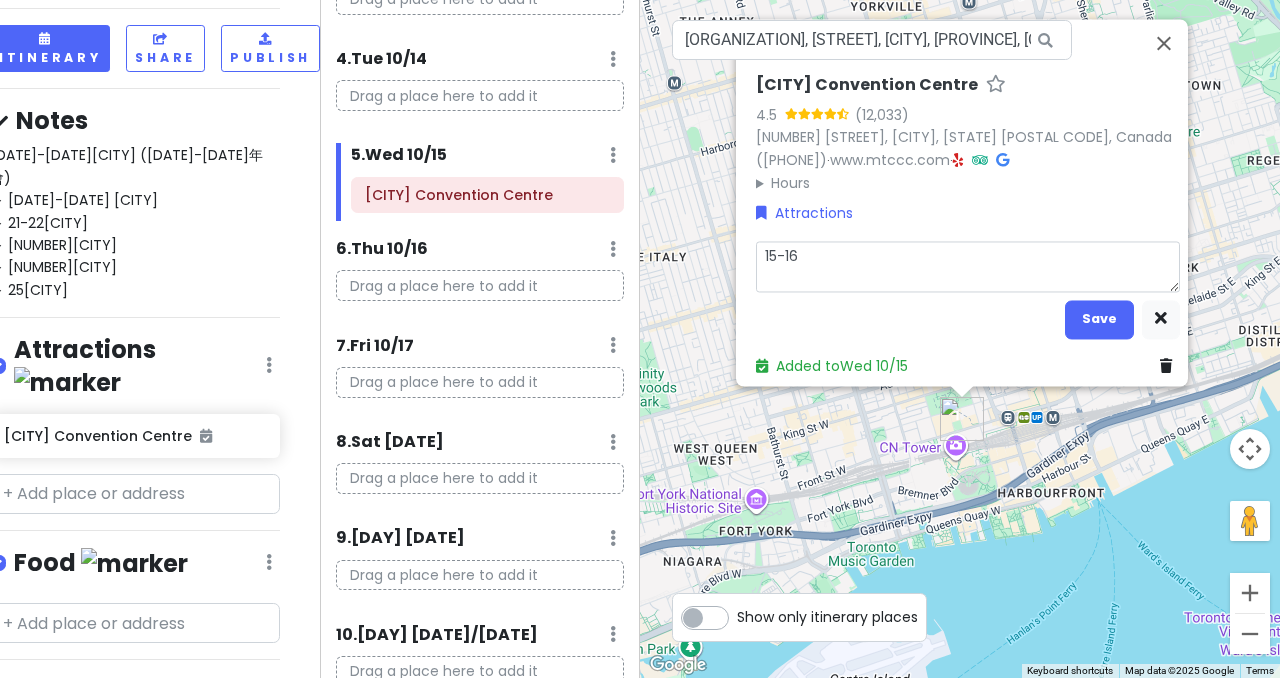 type on "x" 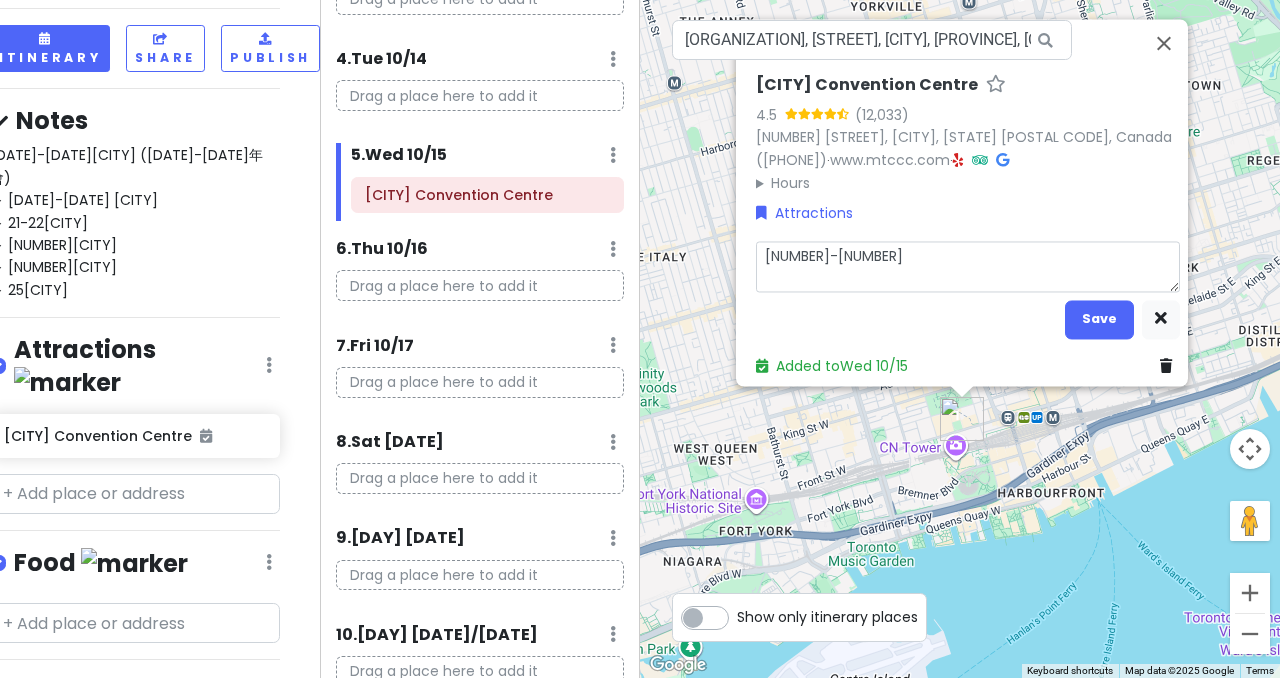 type on "x" 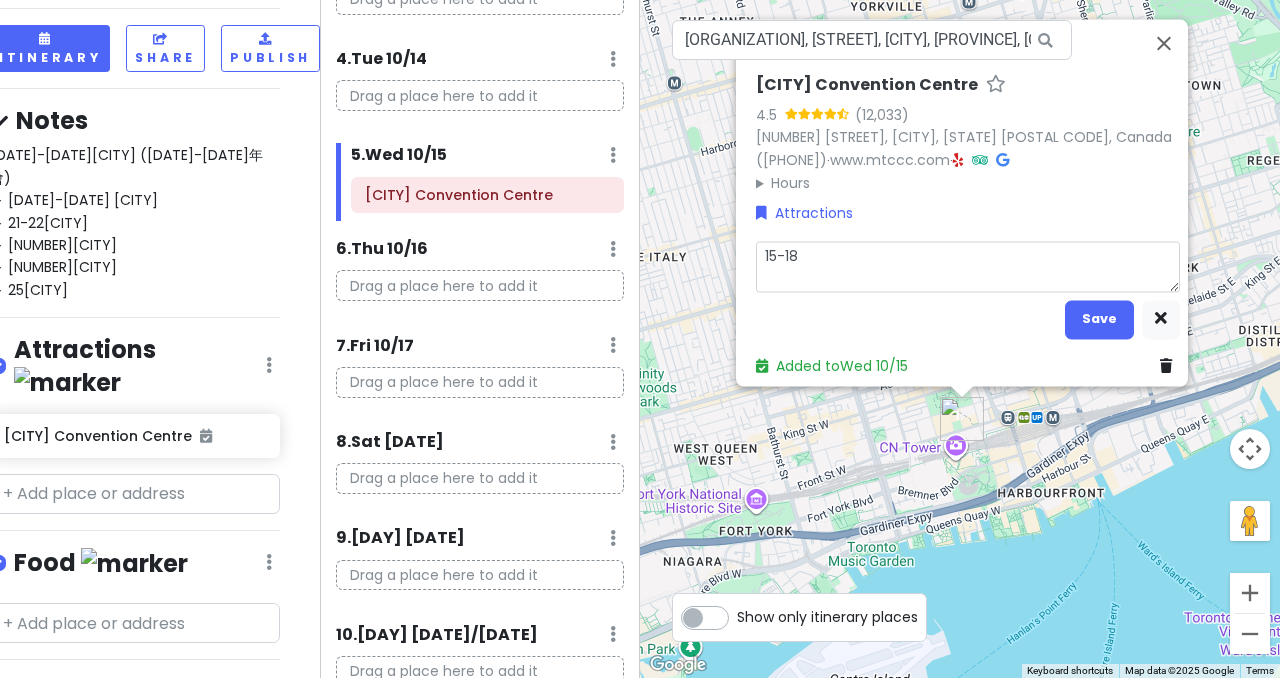 type on "x" 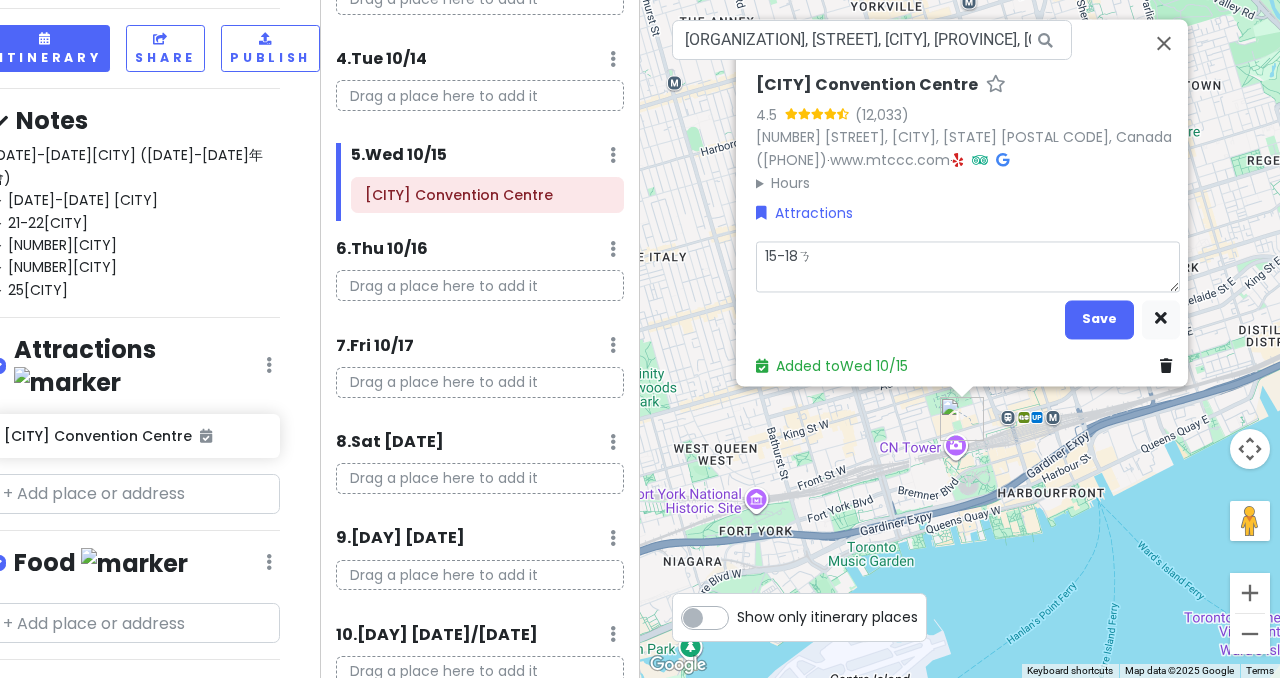 type on "x" 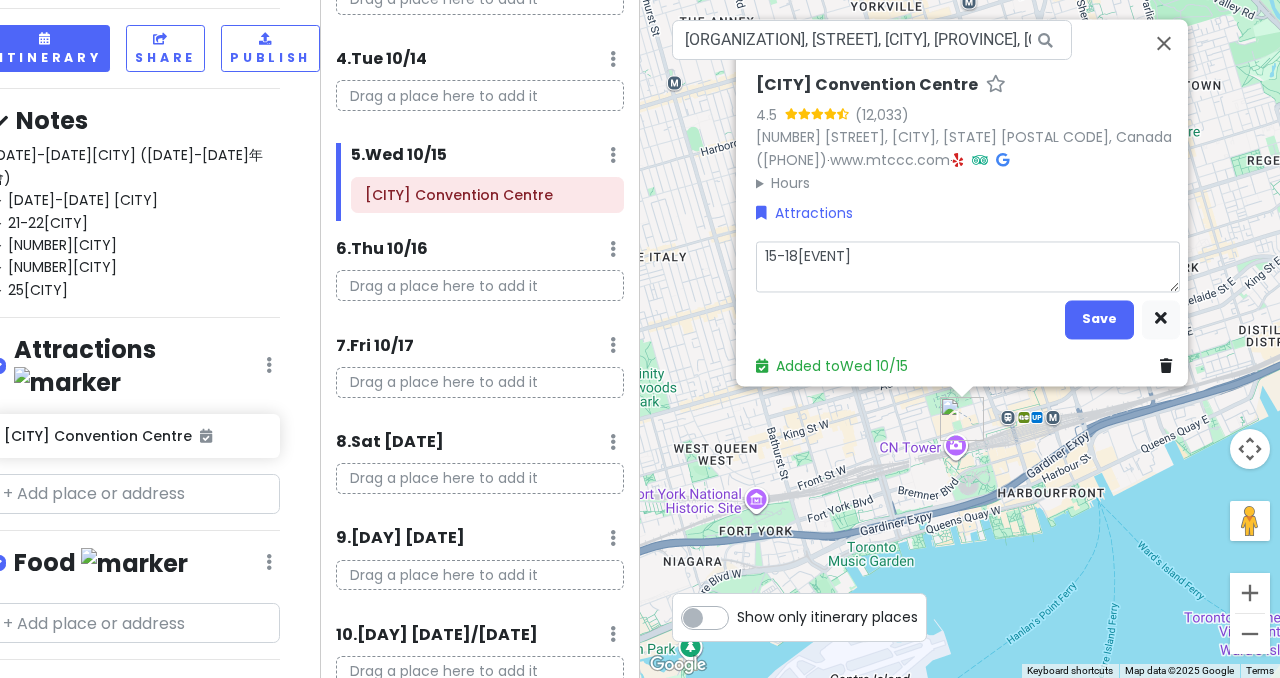 type on "x" 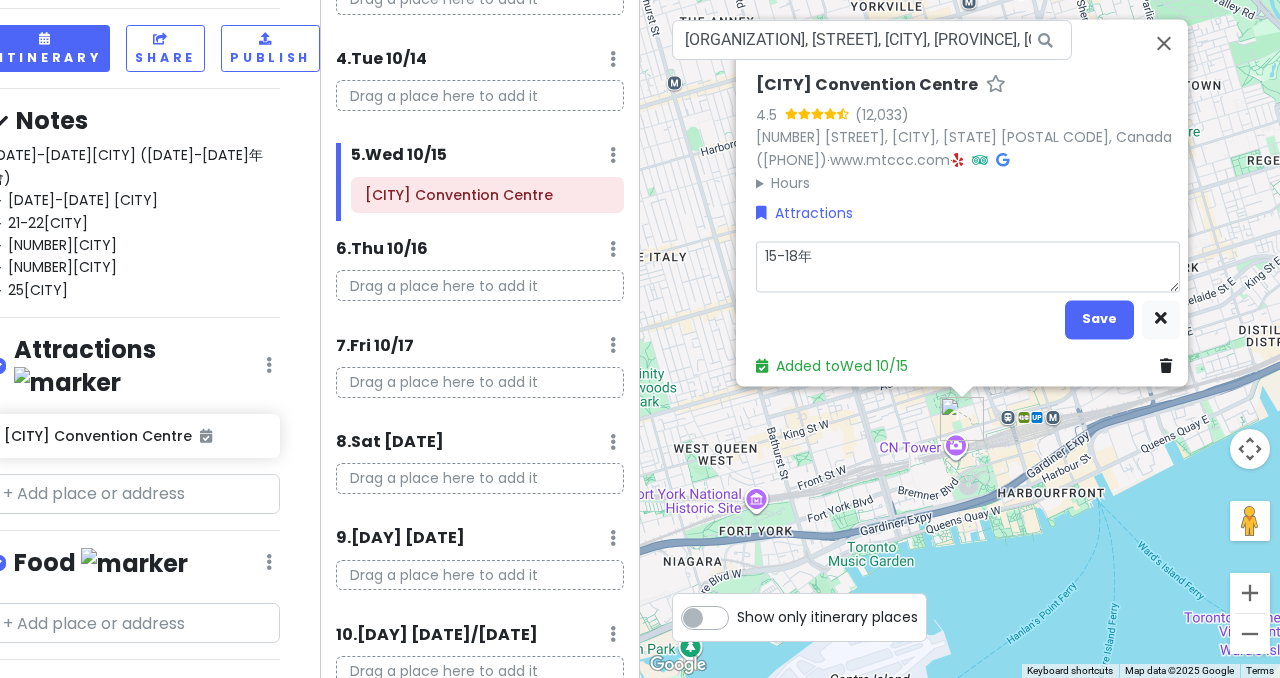 type on "x" 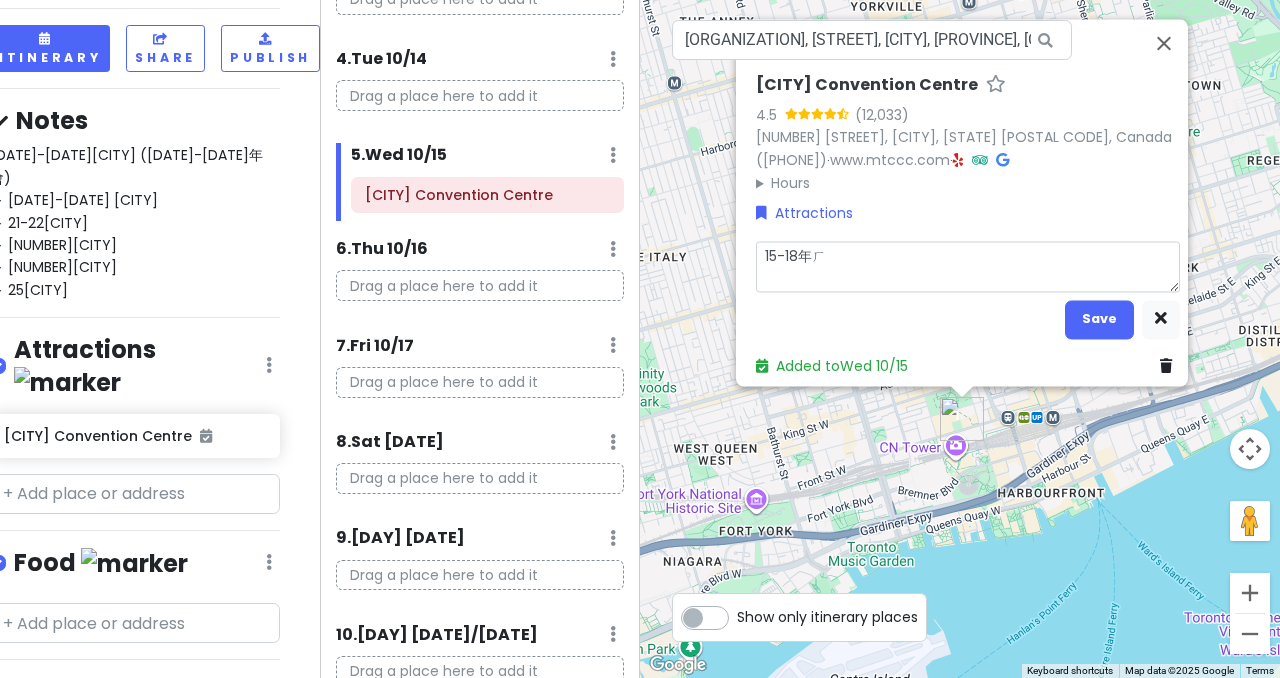 type on "x" 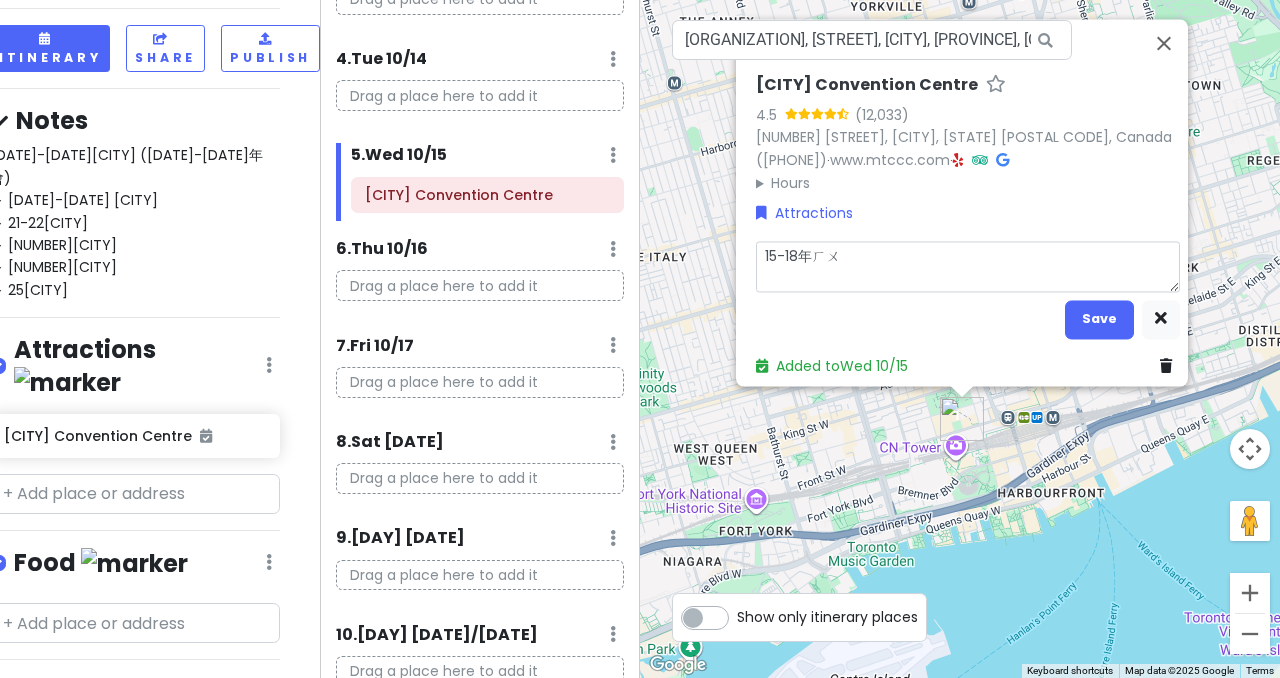 type on "x" 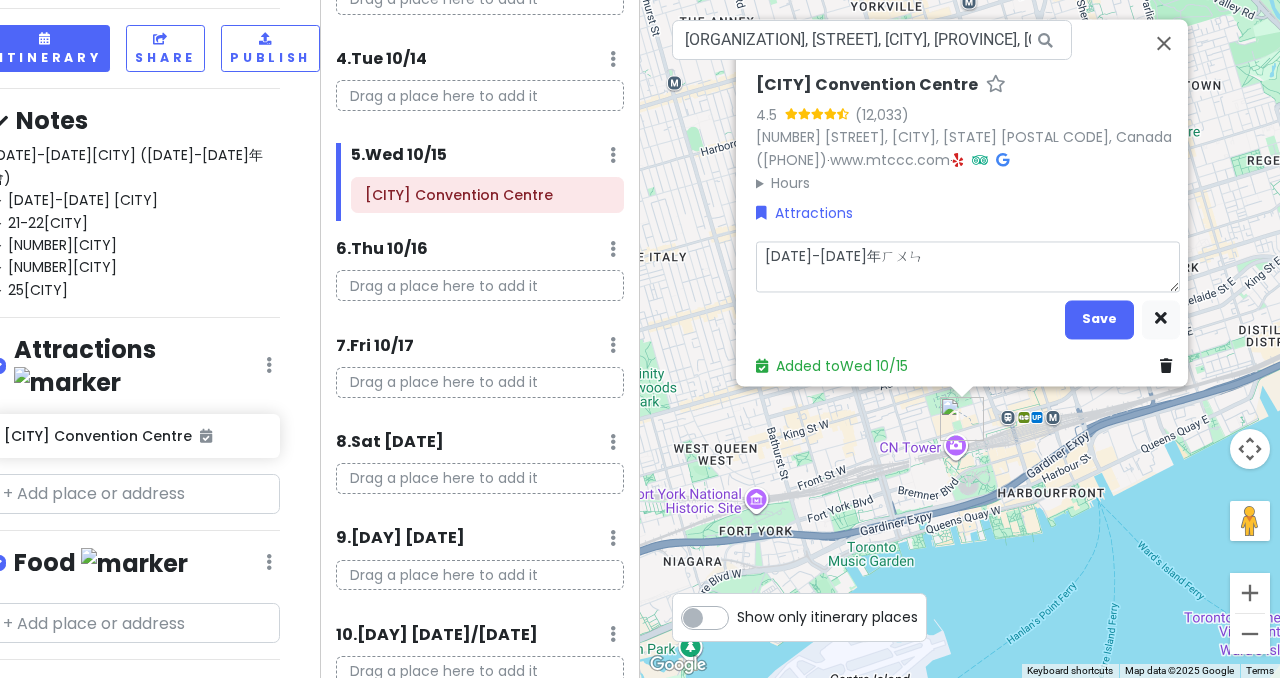 type on "x" 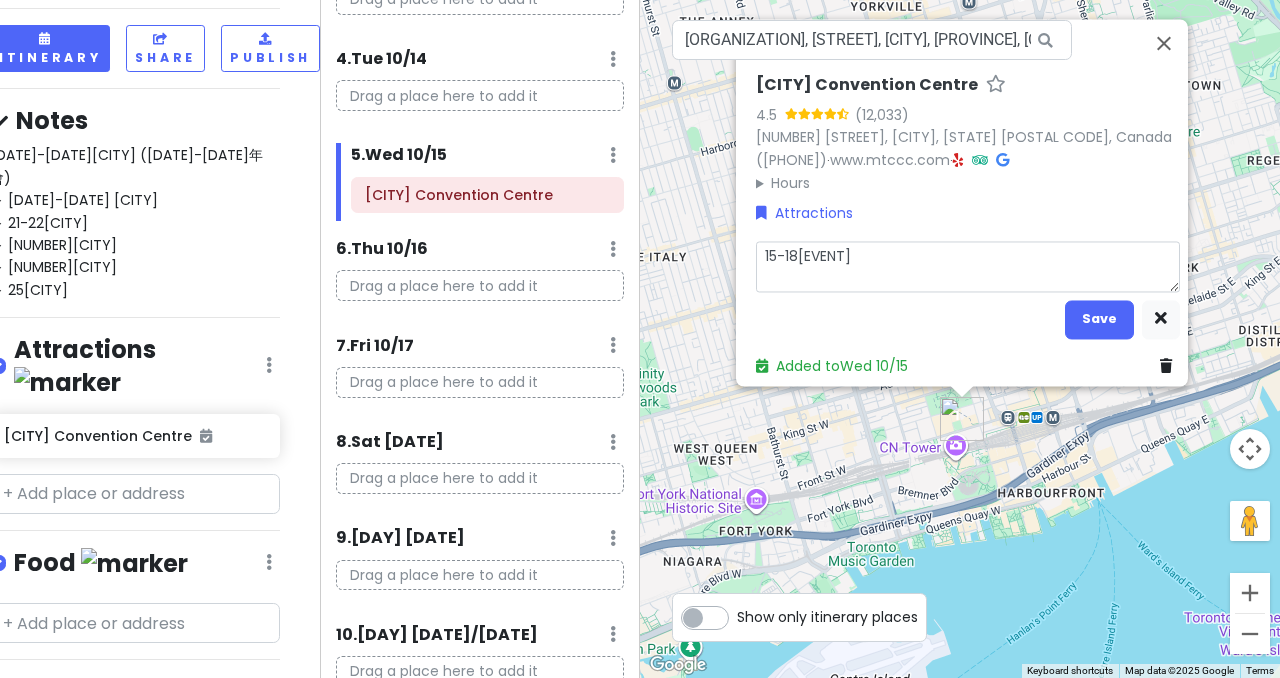 type on "x" 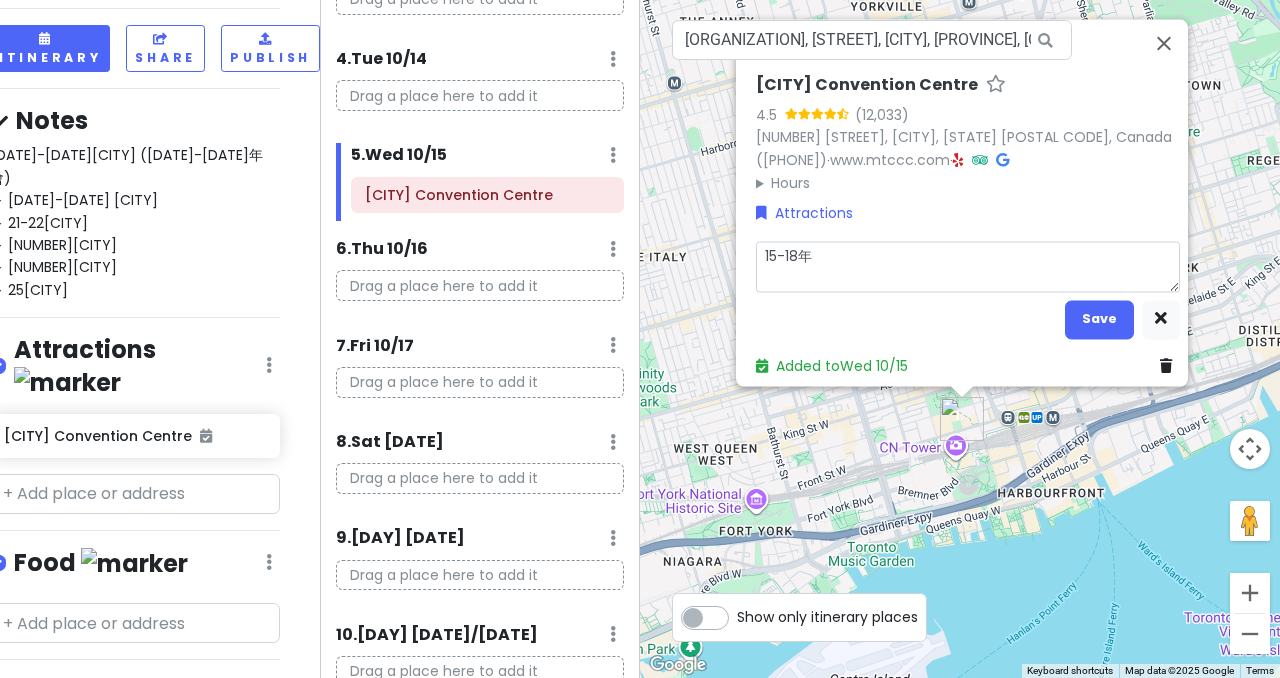 type on "x" 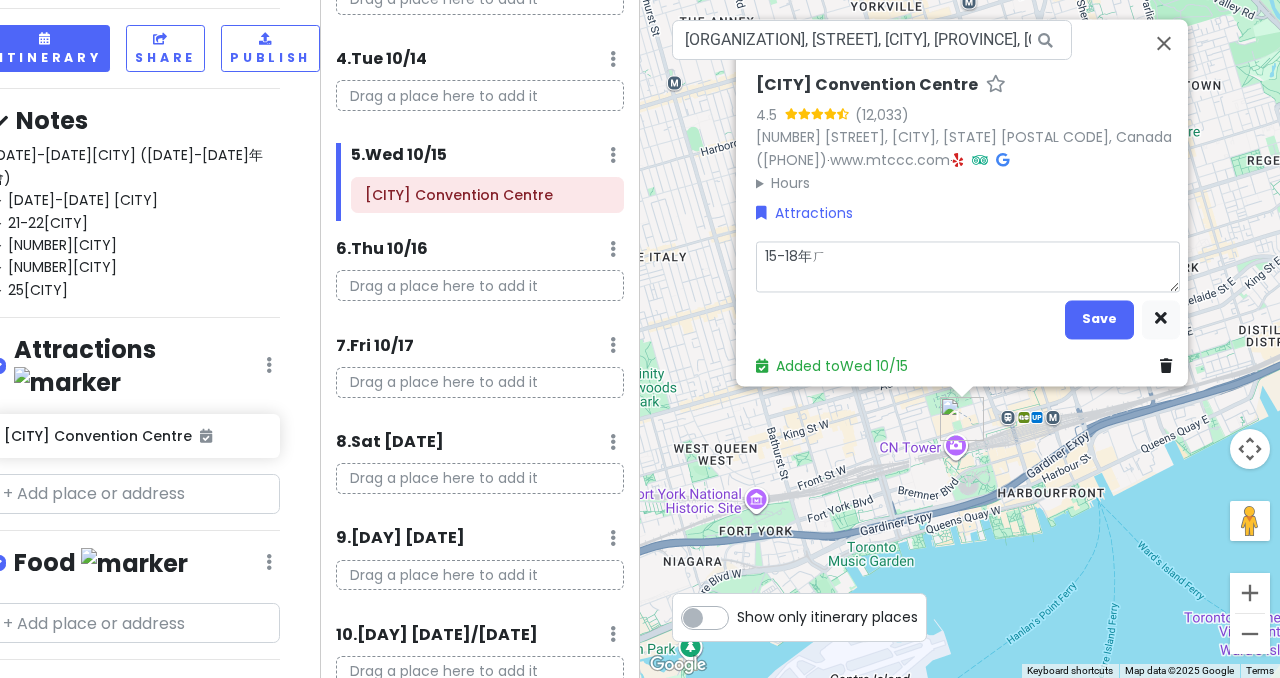 type on "x" 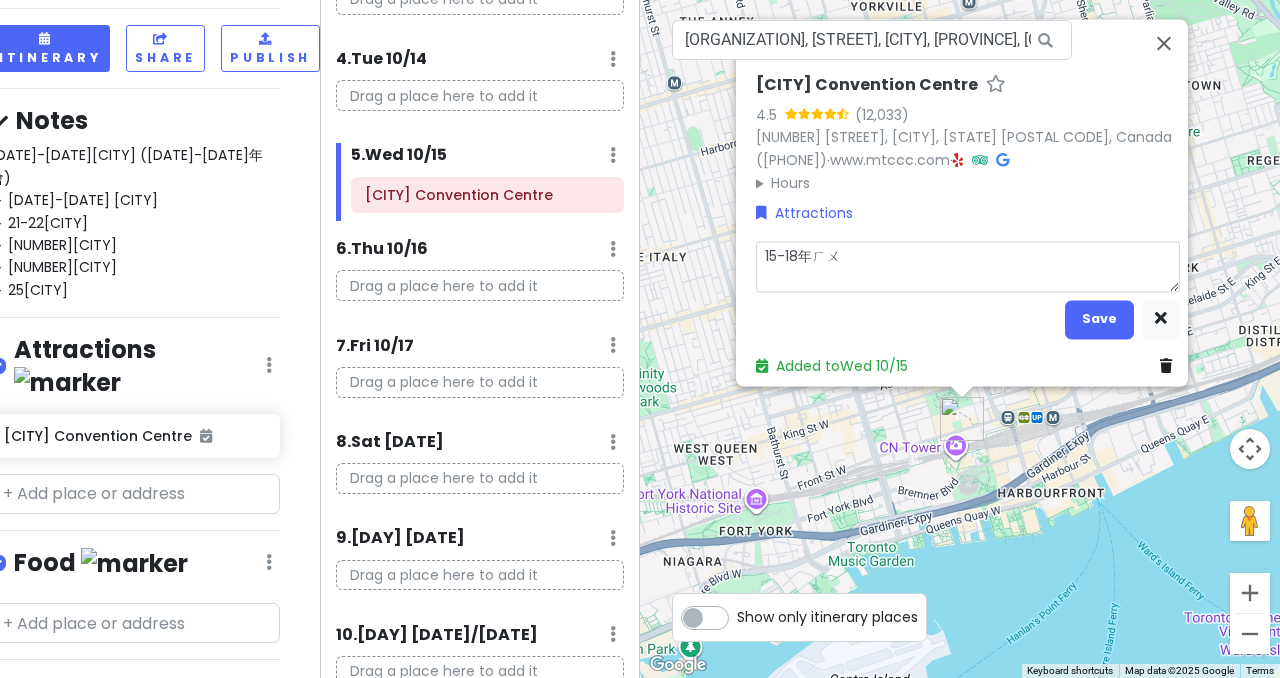 type on "x" 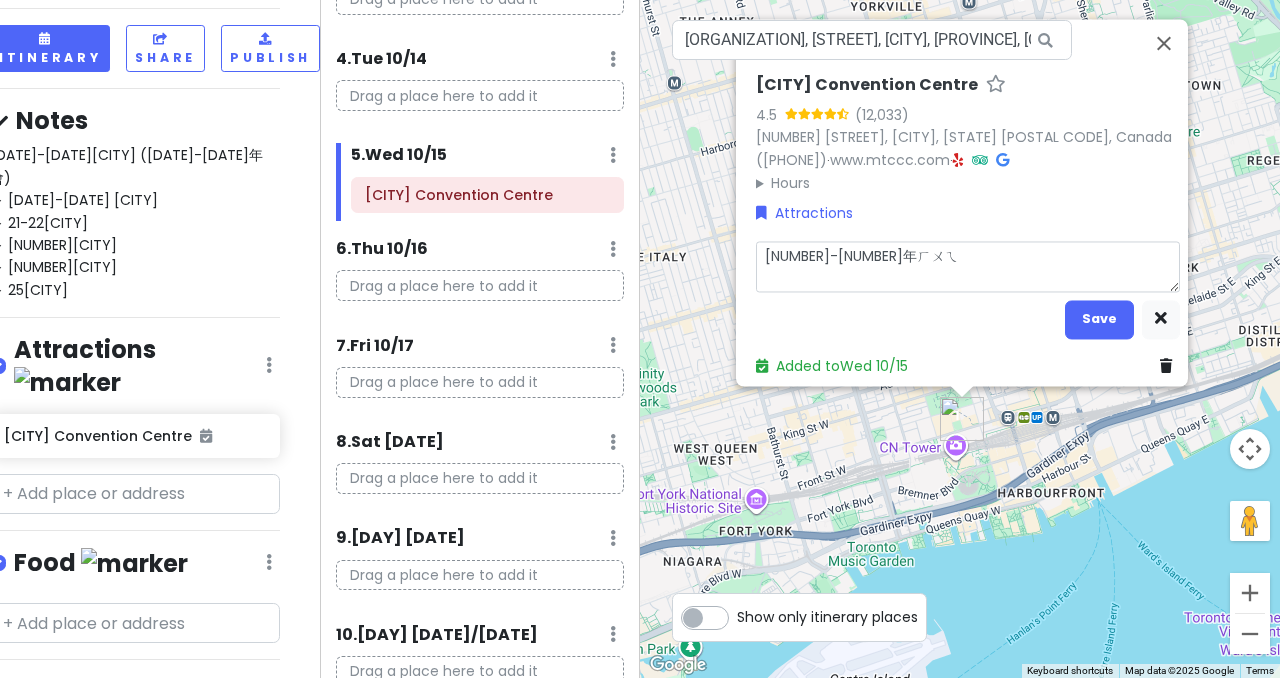 type on "x" 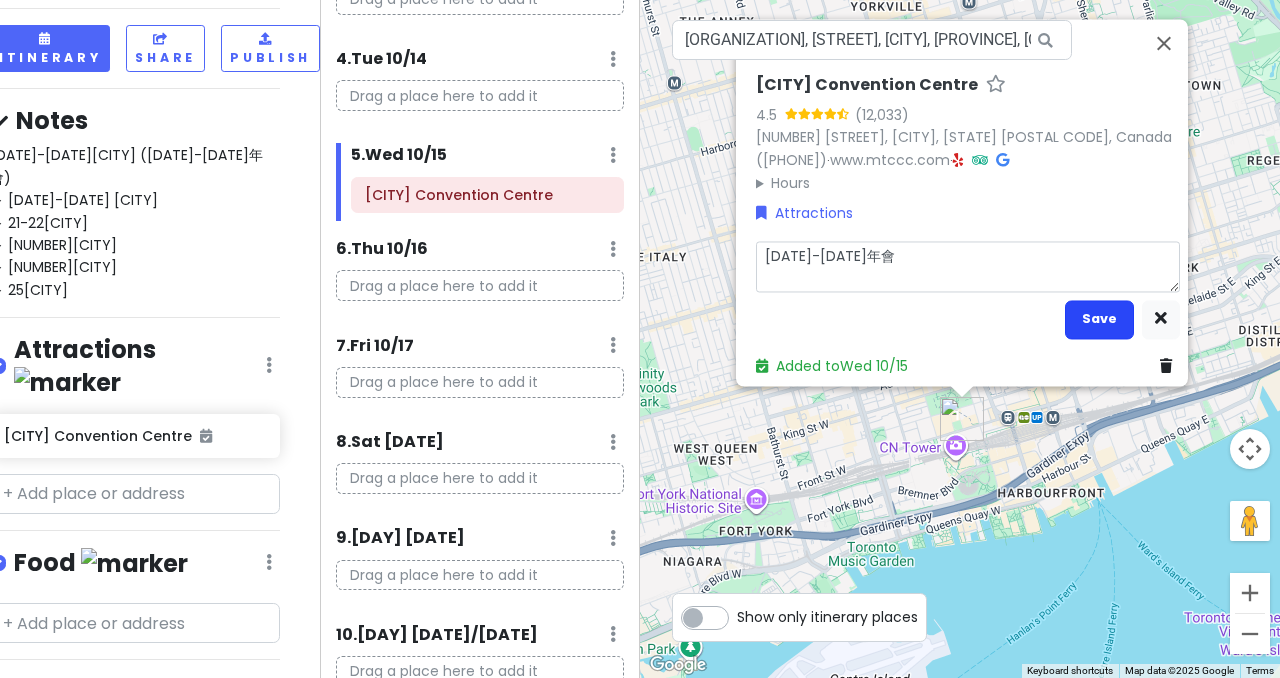 type on "[DATE]-[DATE]年會" 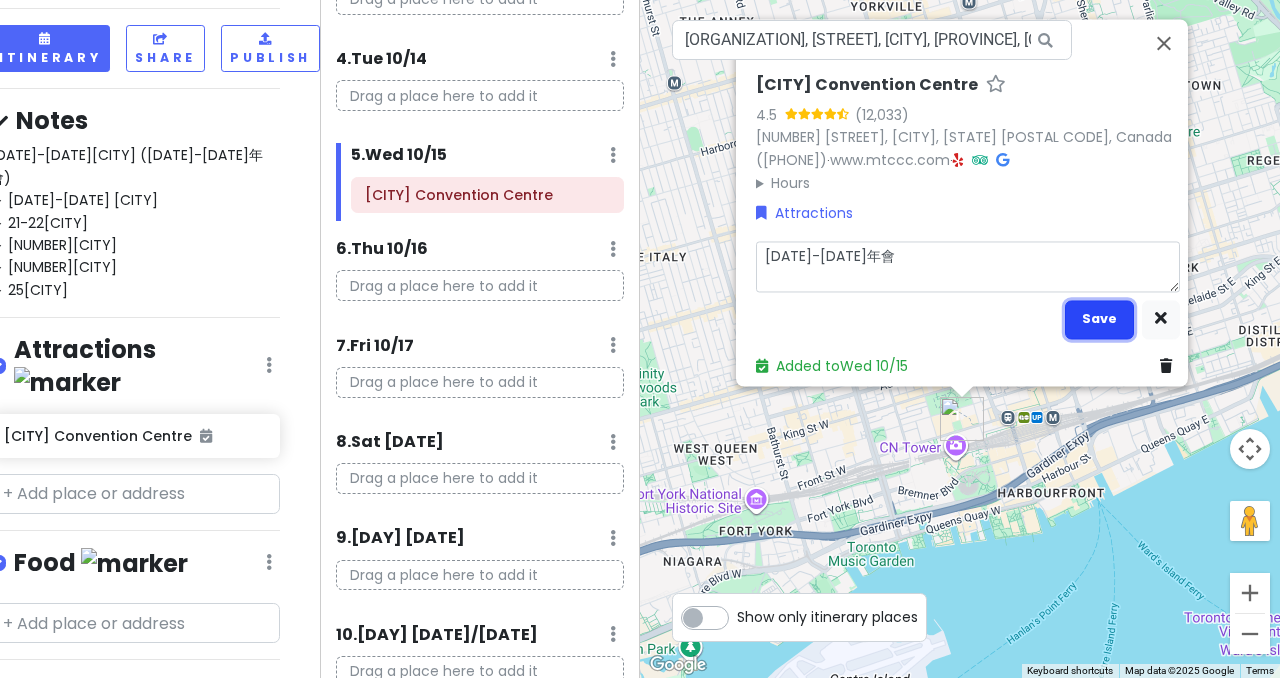 click on "Save" at bounding box center (1099, 319) 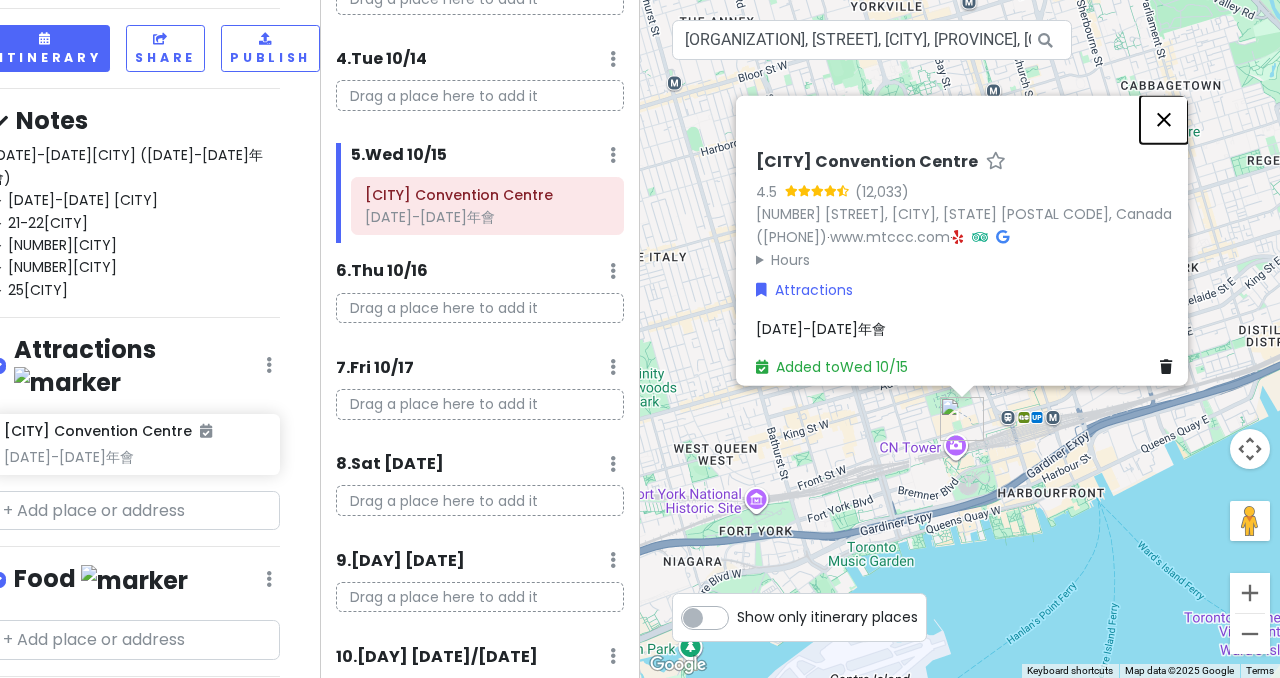 click at bounding box center [1164, 120] 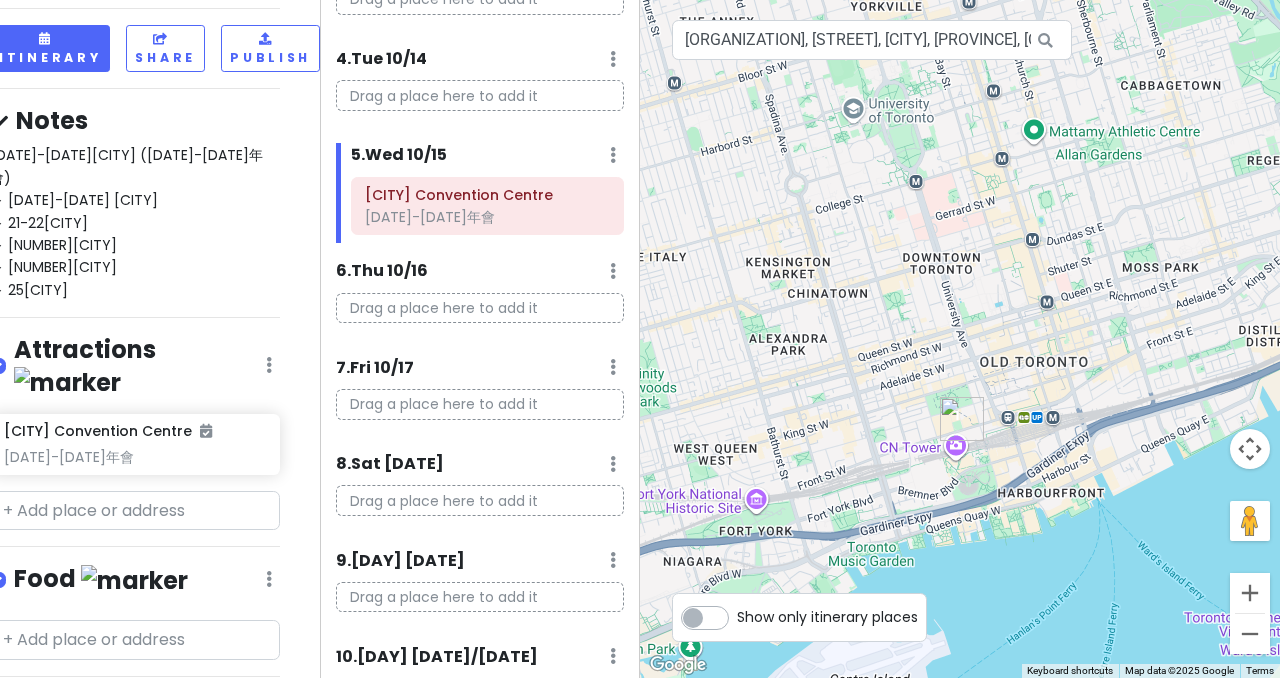 scroll, scrollTop: 100, scrollLeft: 0, axis: vertical 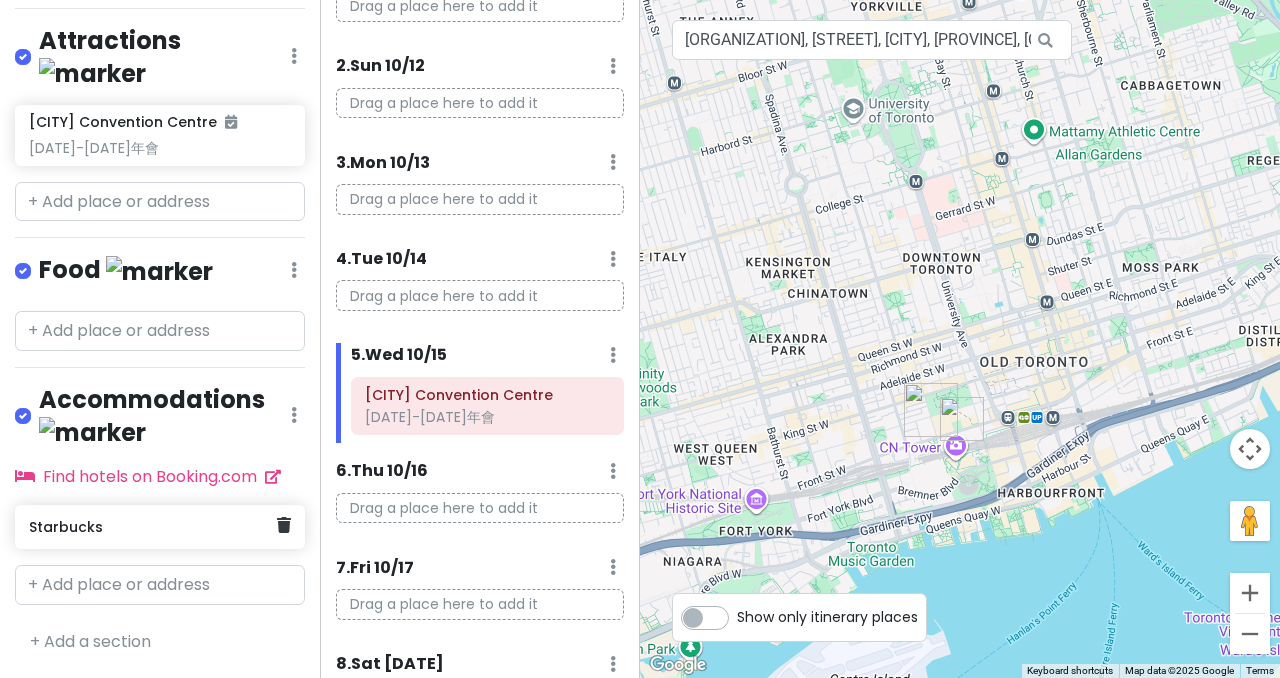 click on "Starbucks" 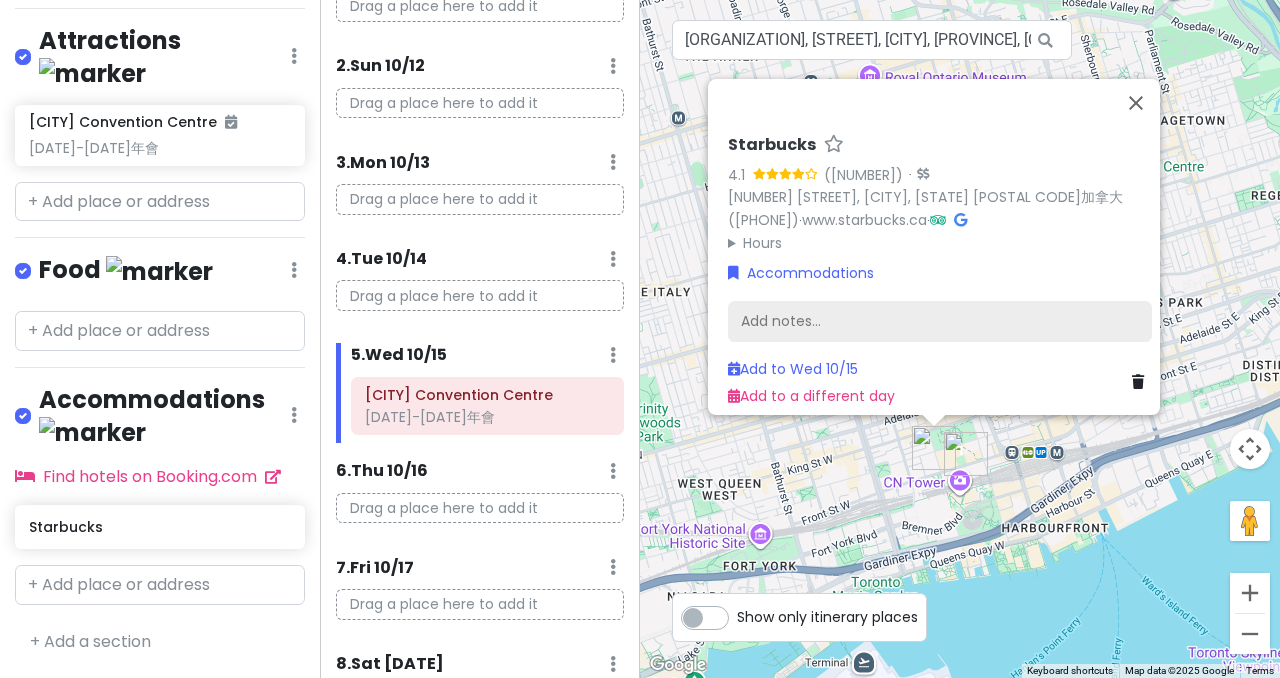 click on "Add notes..." at bounding box center [940, 322] 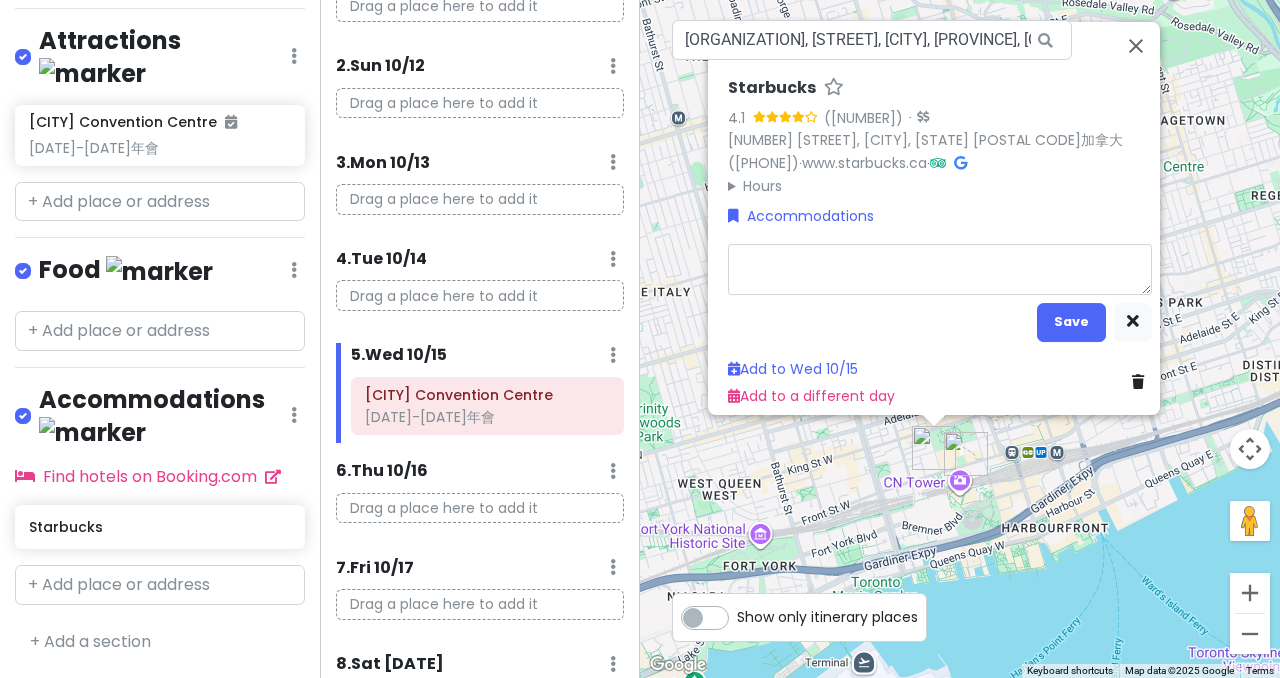 type on "x" 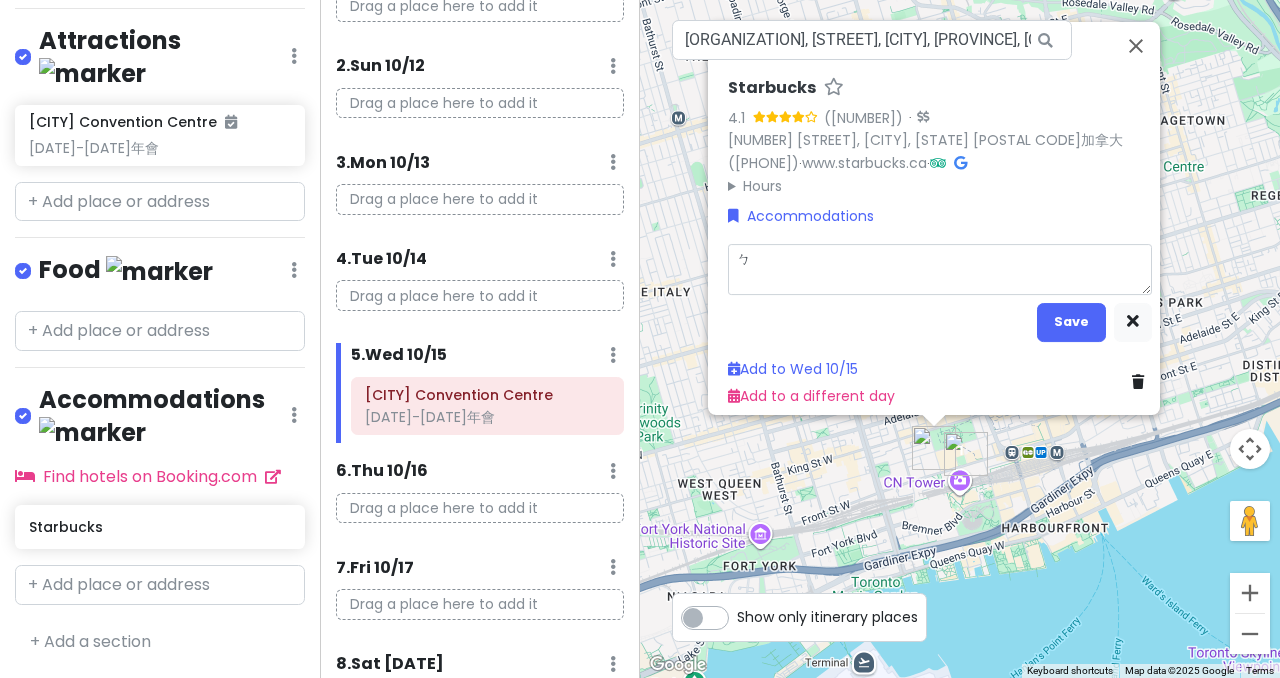 type on "ㄅˋ" 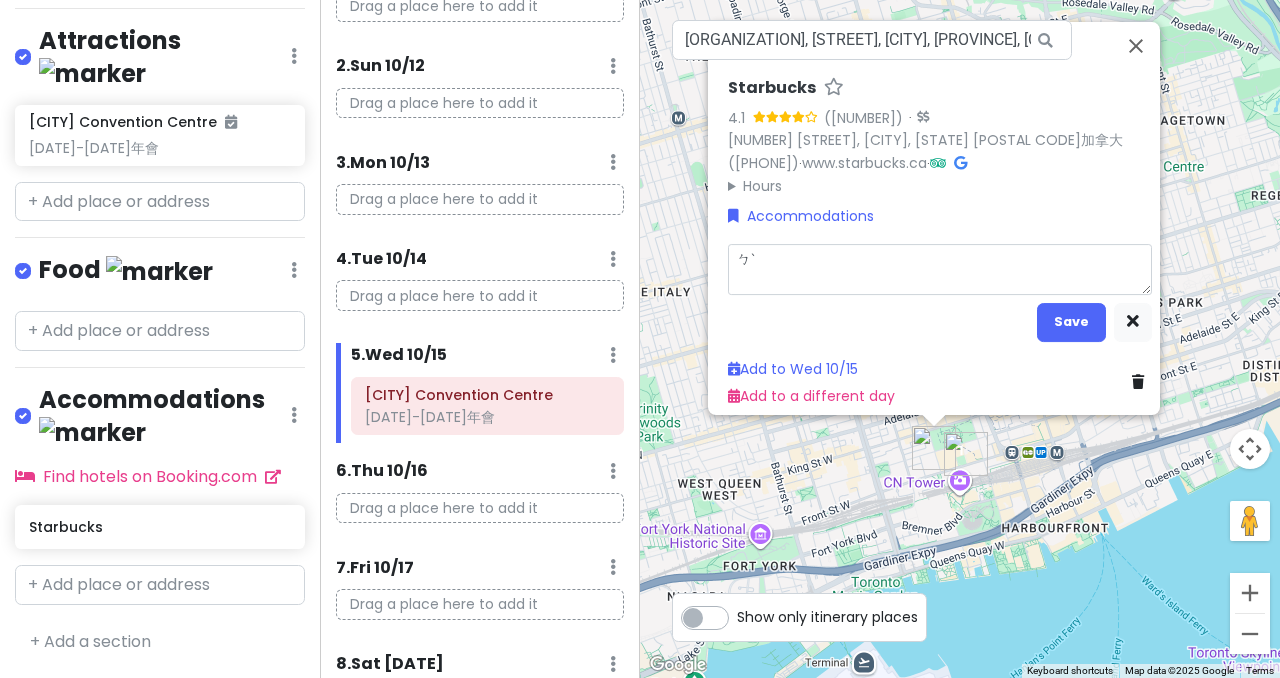 type on "x" 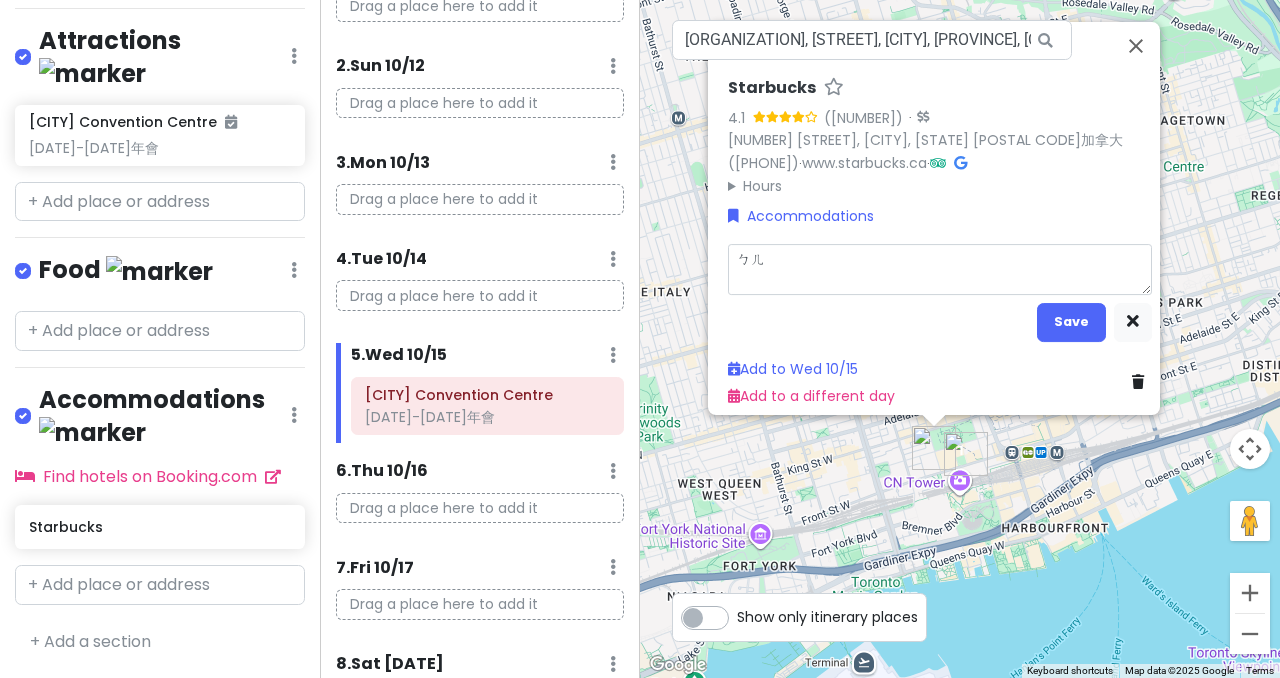 type 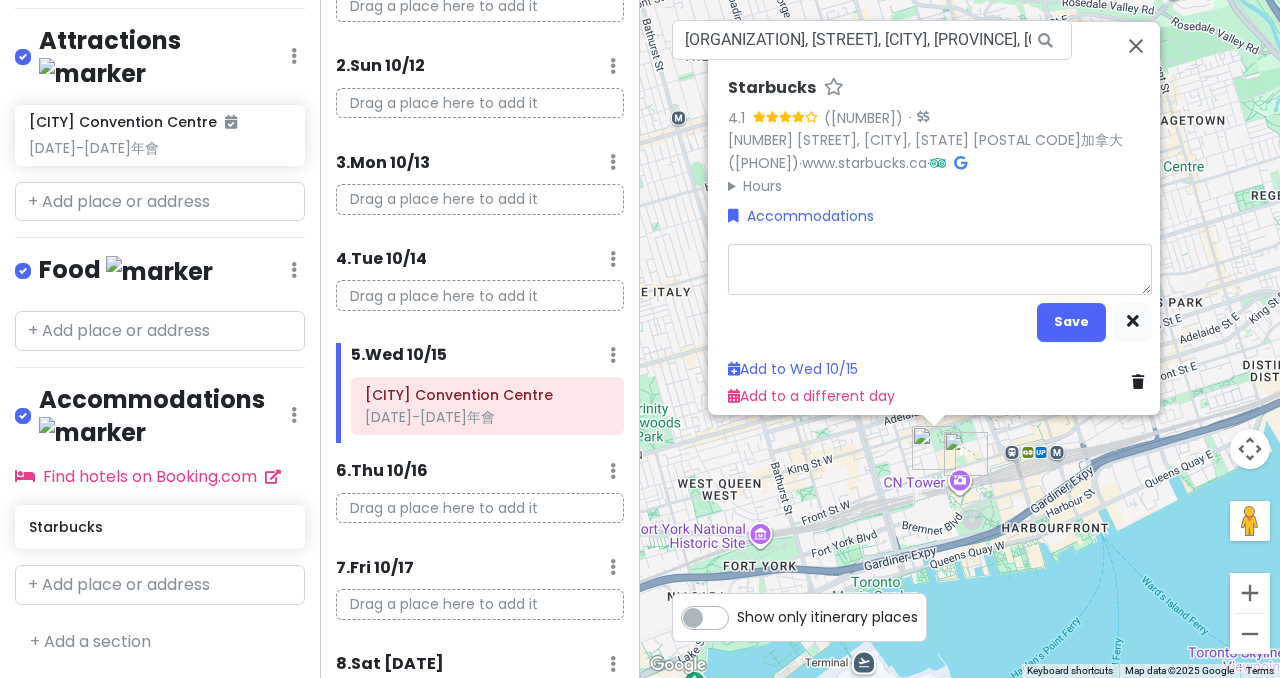 type on "x" 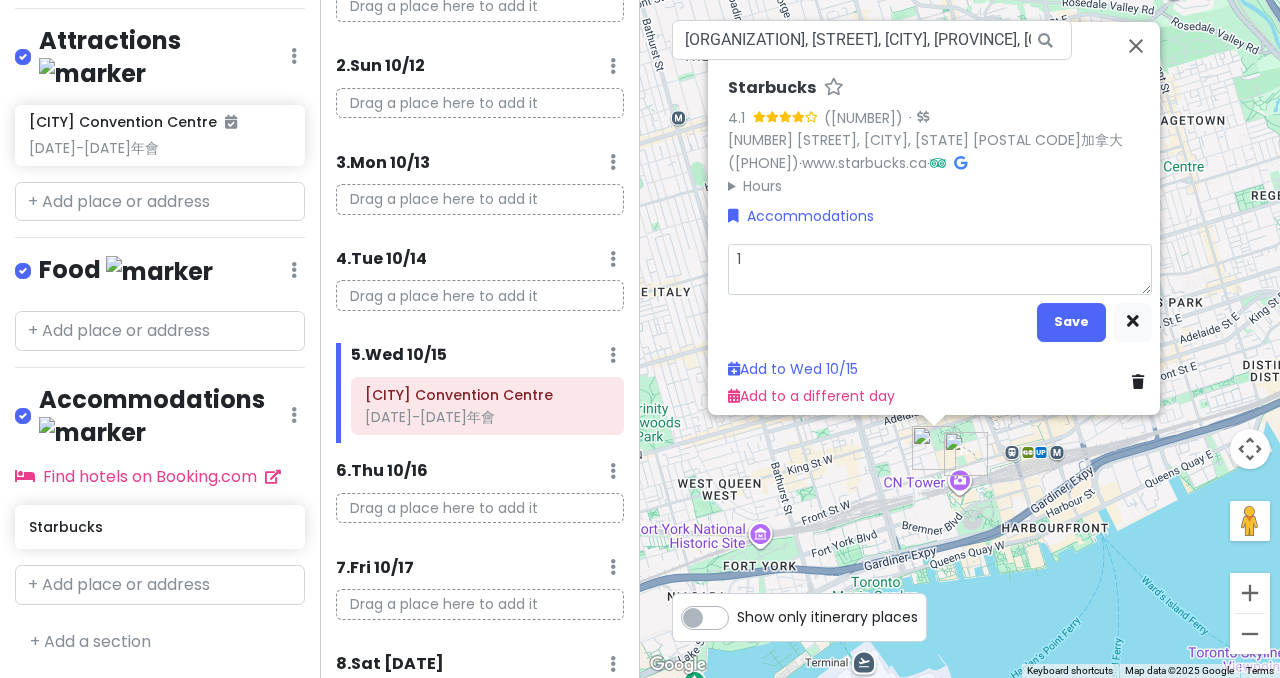 type on "x" 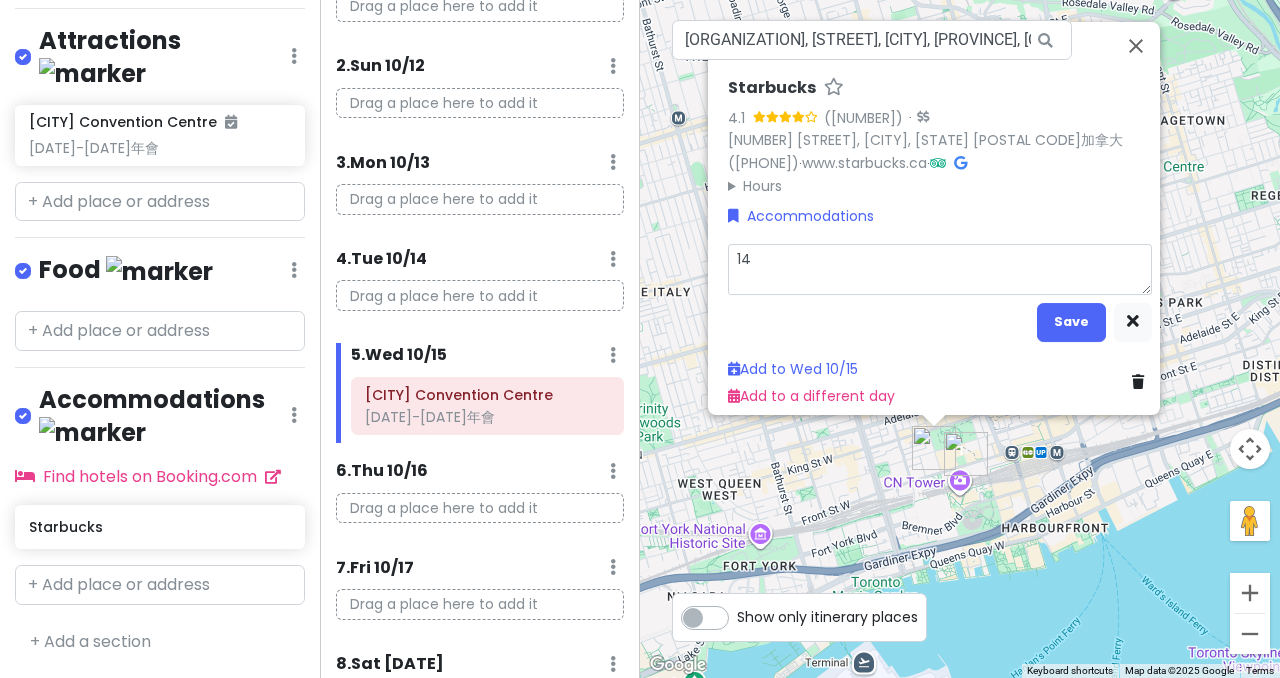 type on "x" 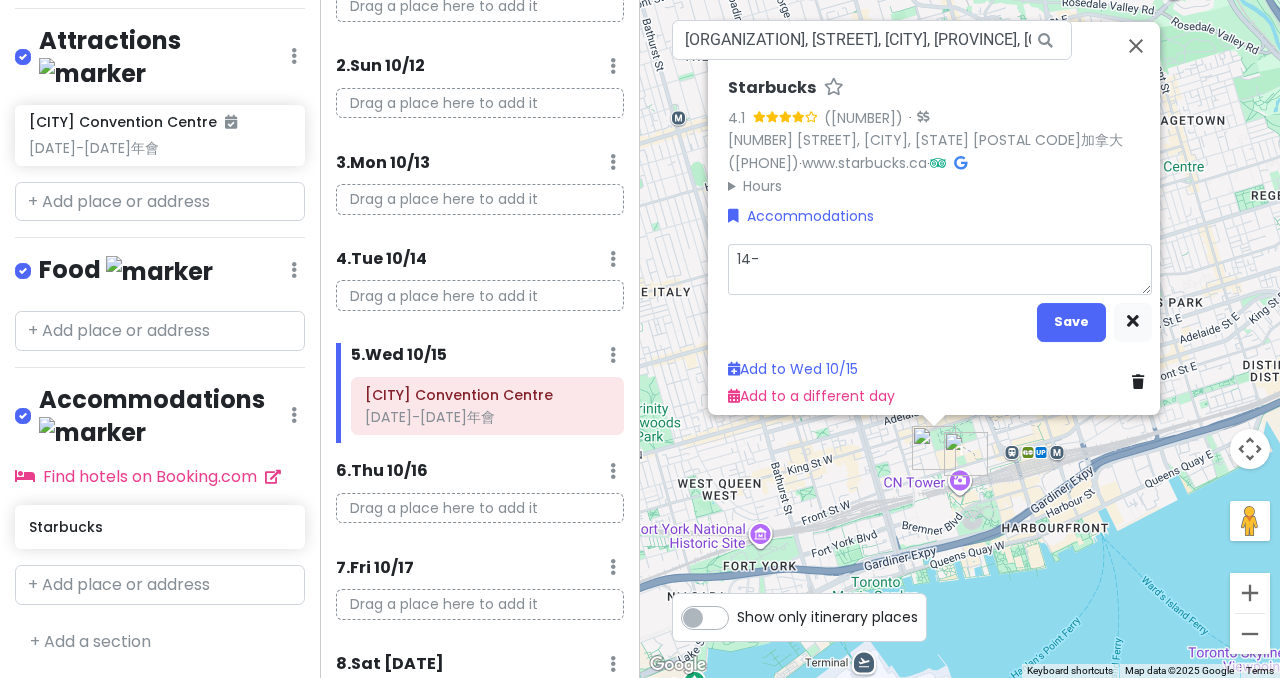 type on "x" 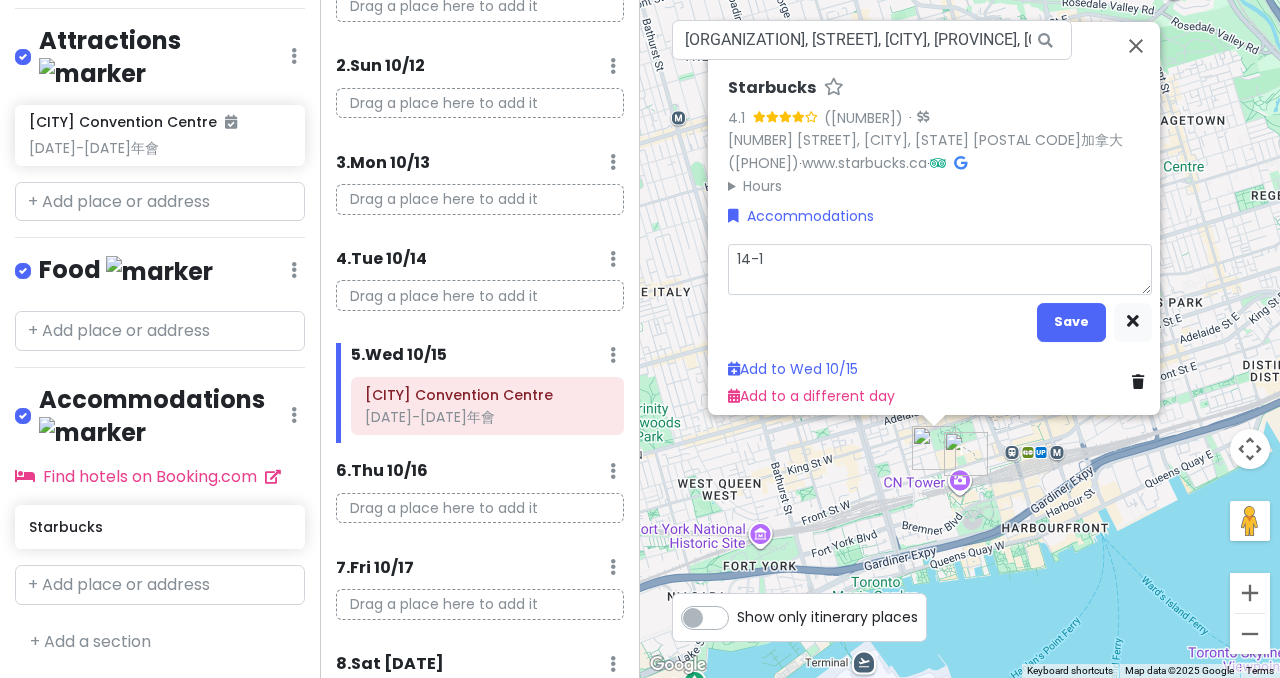 type on "x" 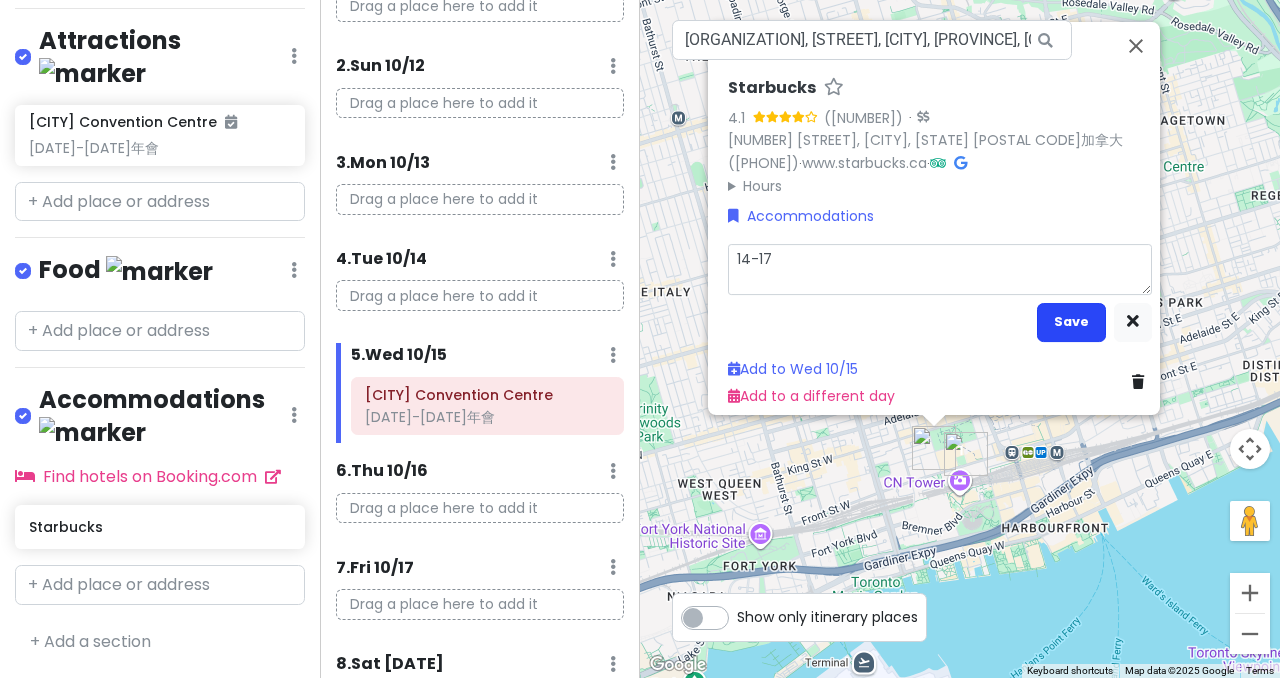 type on "14-17" 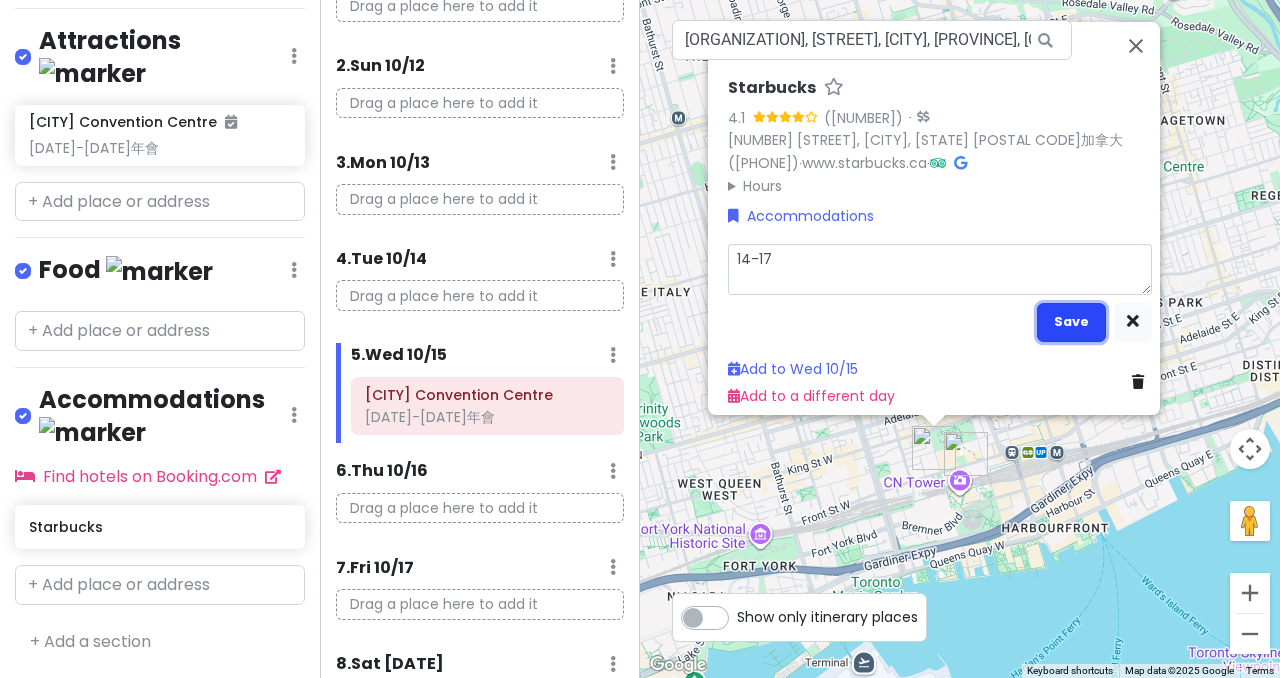 click on "Save" at bounding box center (1071, 322) 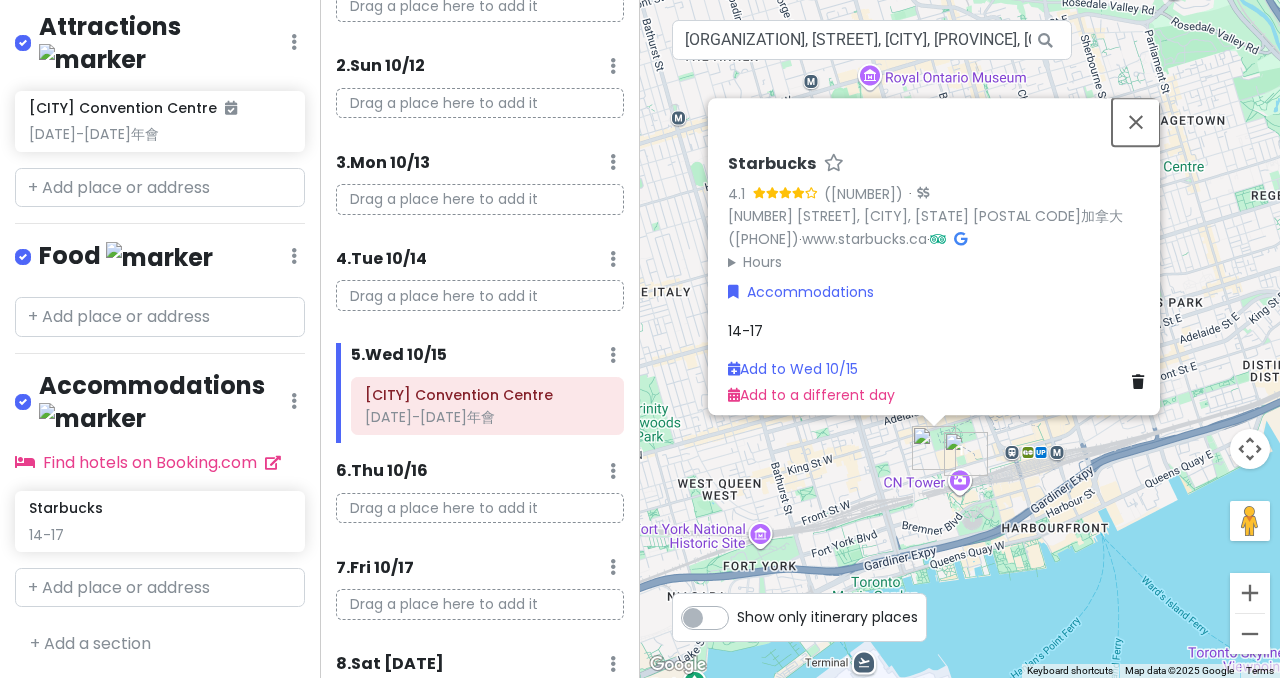 click at bounding box center (1136, 122) 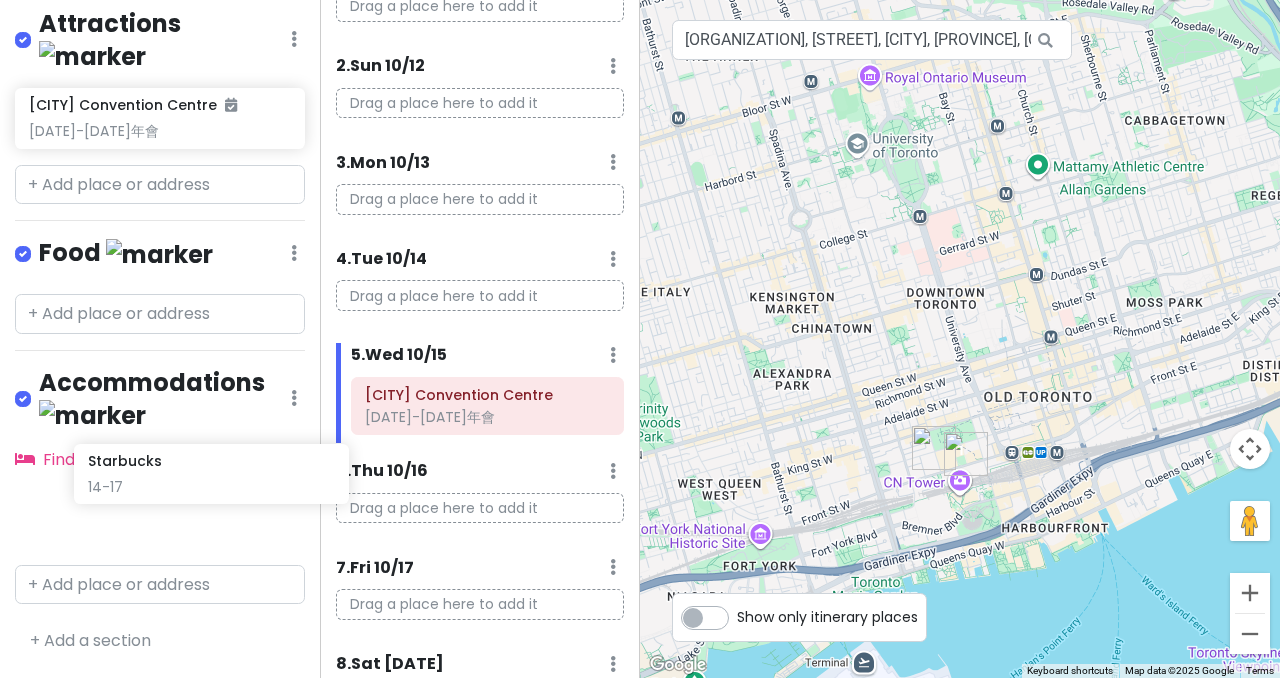 scroll, scrollTop: 426, scrollLeft: 6, axis: both 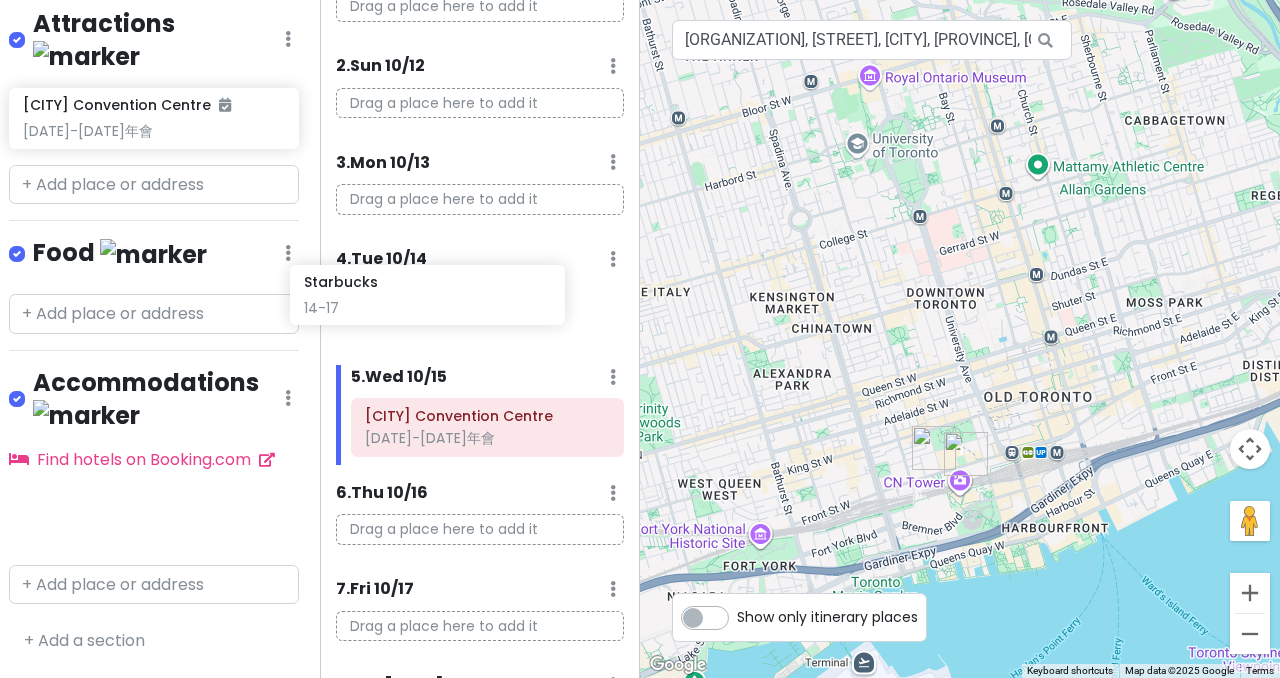 drag, startPoint x: 69, startPoint y: 526, endPoint x: 362, endPoint y: 303, distance: 368.20917 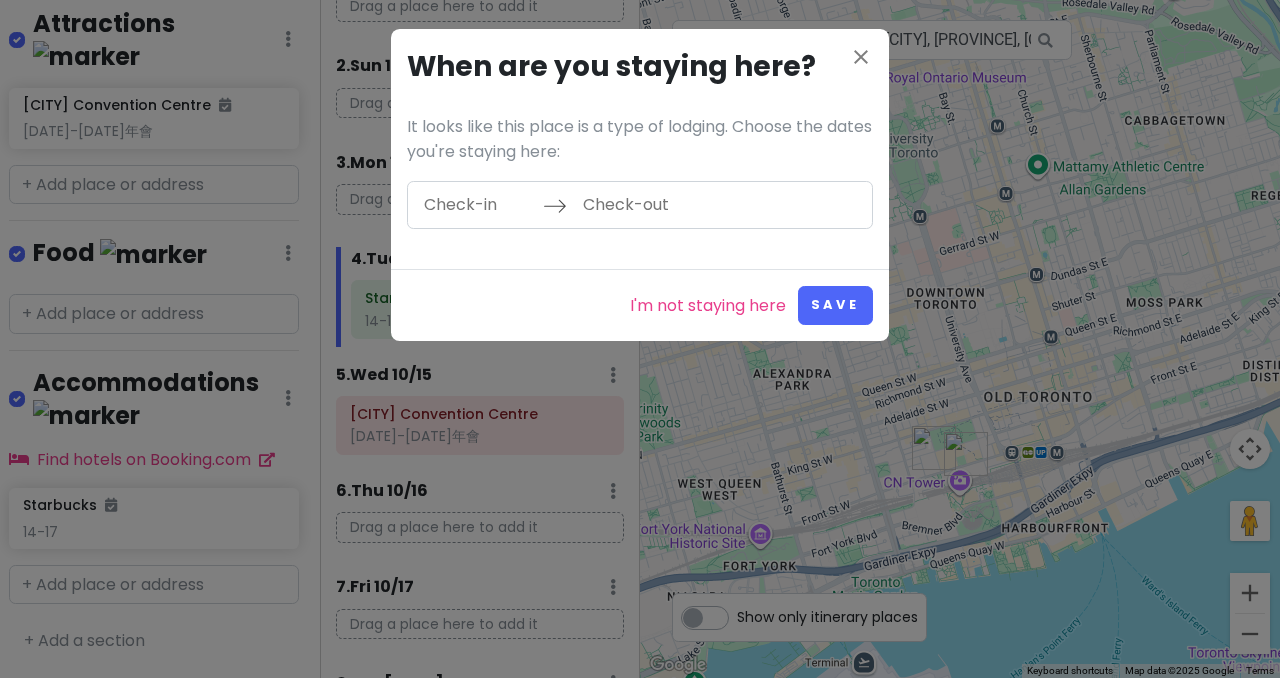 click at bounding box center (478, 205) 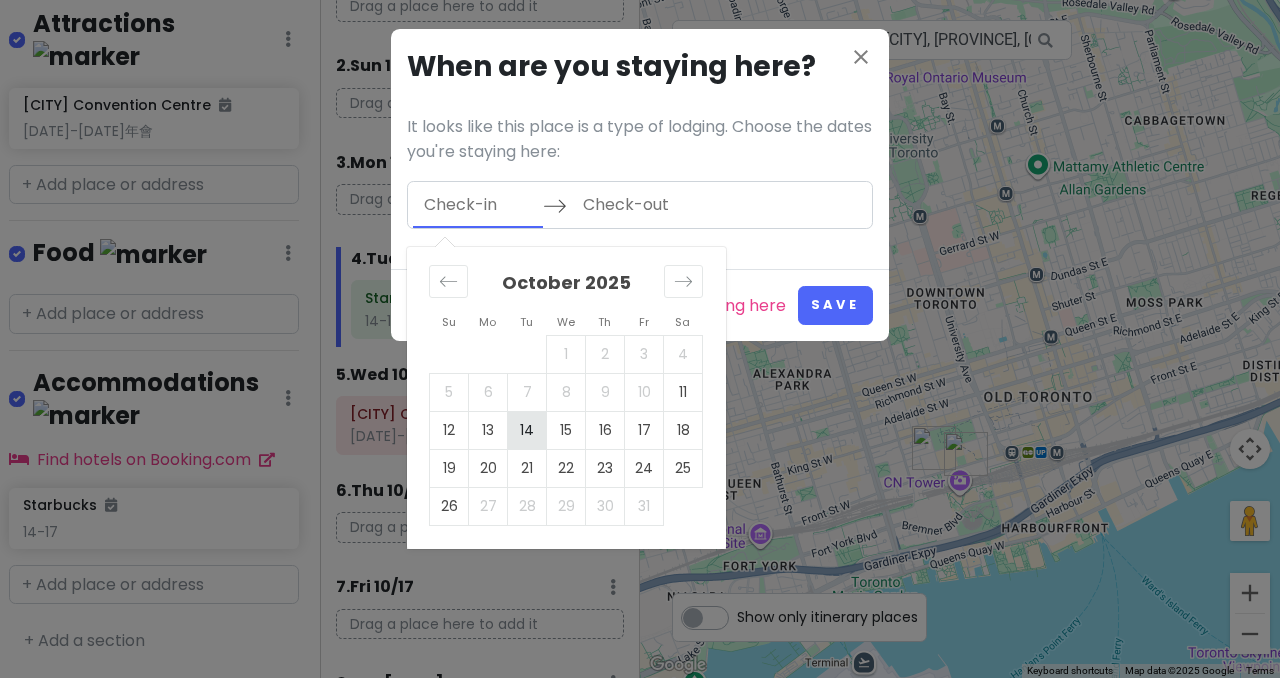 click on "14" at bounding box center [527, 430] 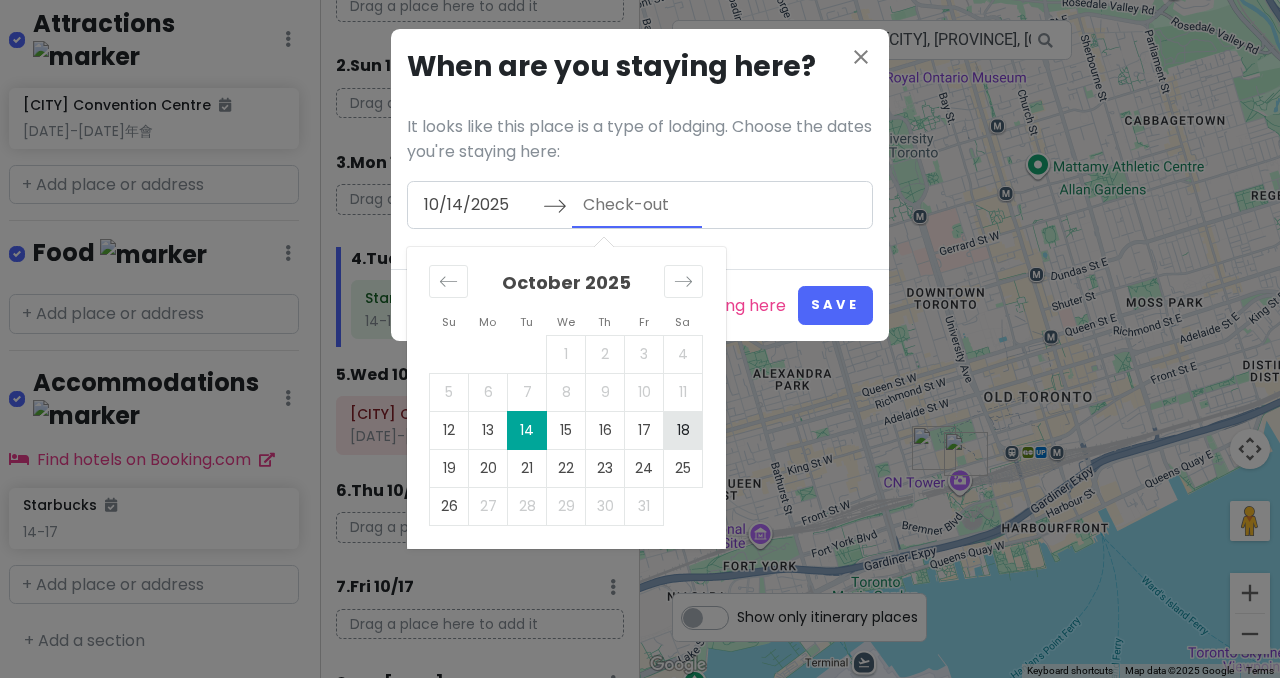 click on "18" at bounding box center (683, 430) 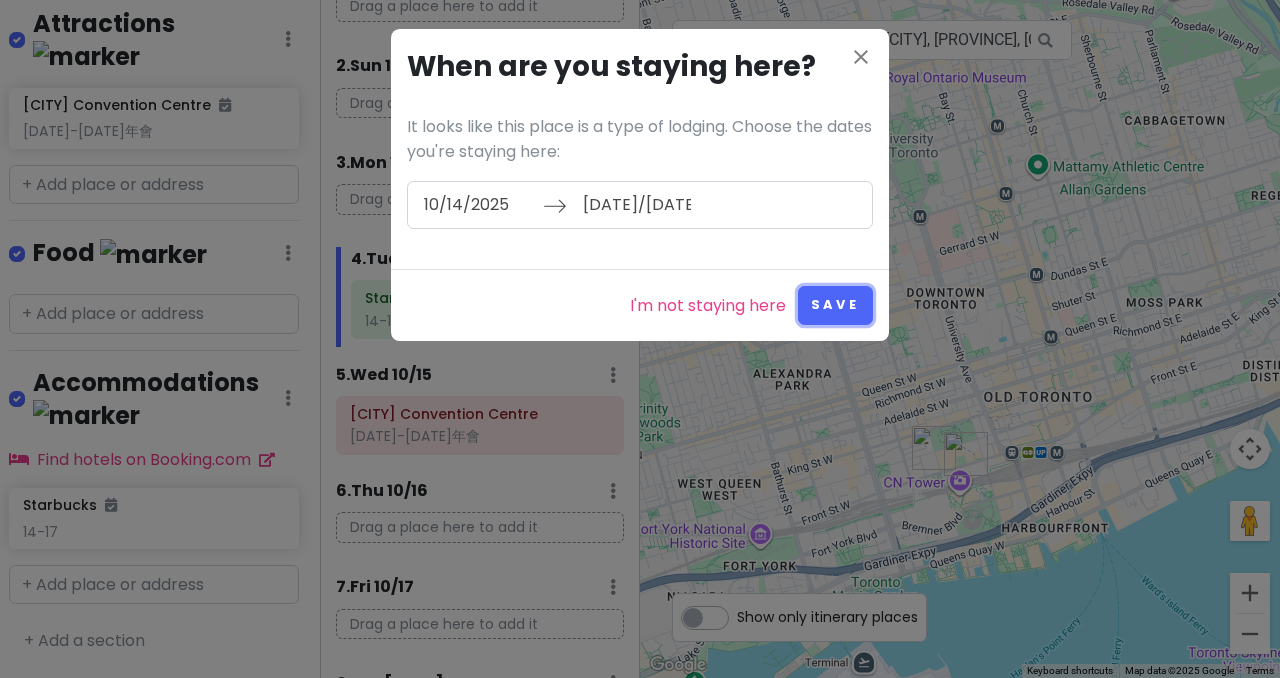 click on "Save" at bounding box center (835, 305) 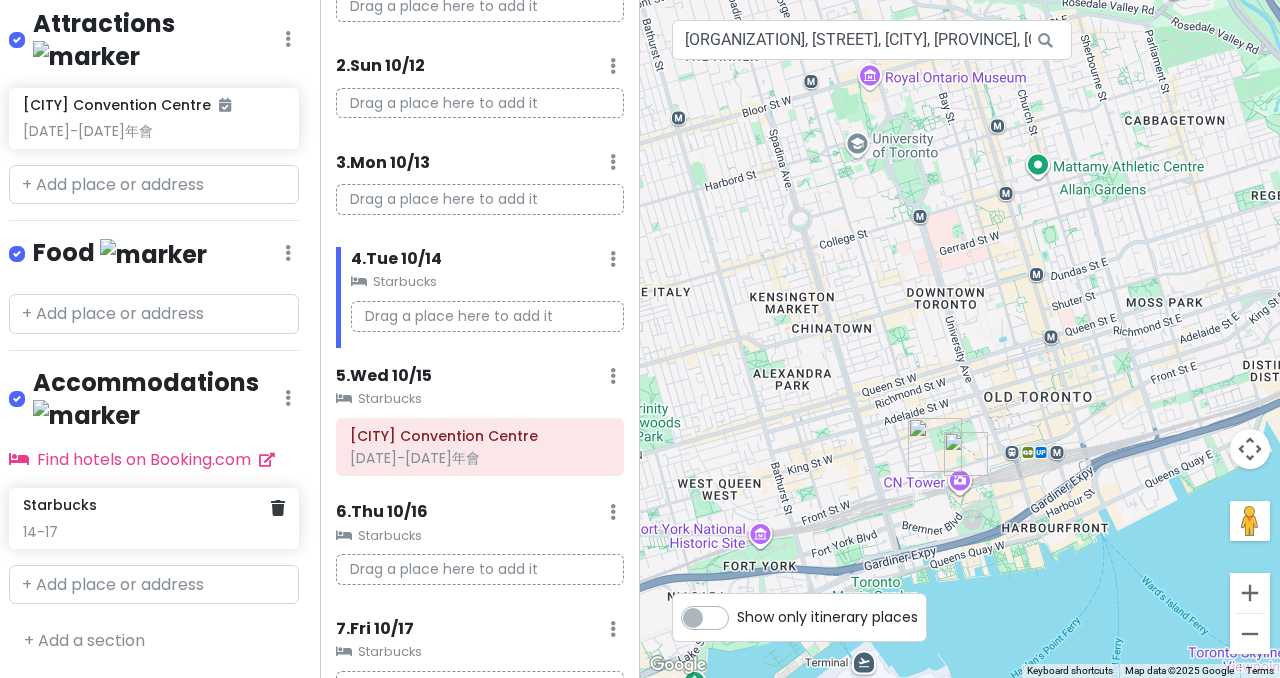 click on "14-17" at bounding box center (153, 131) 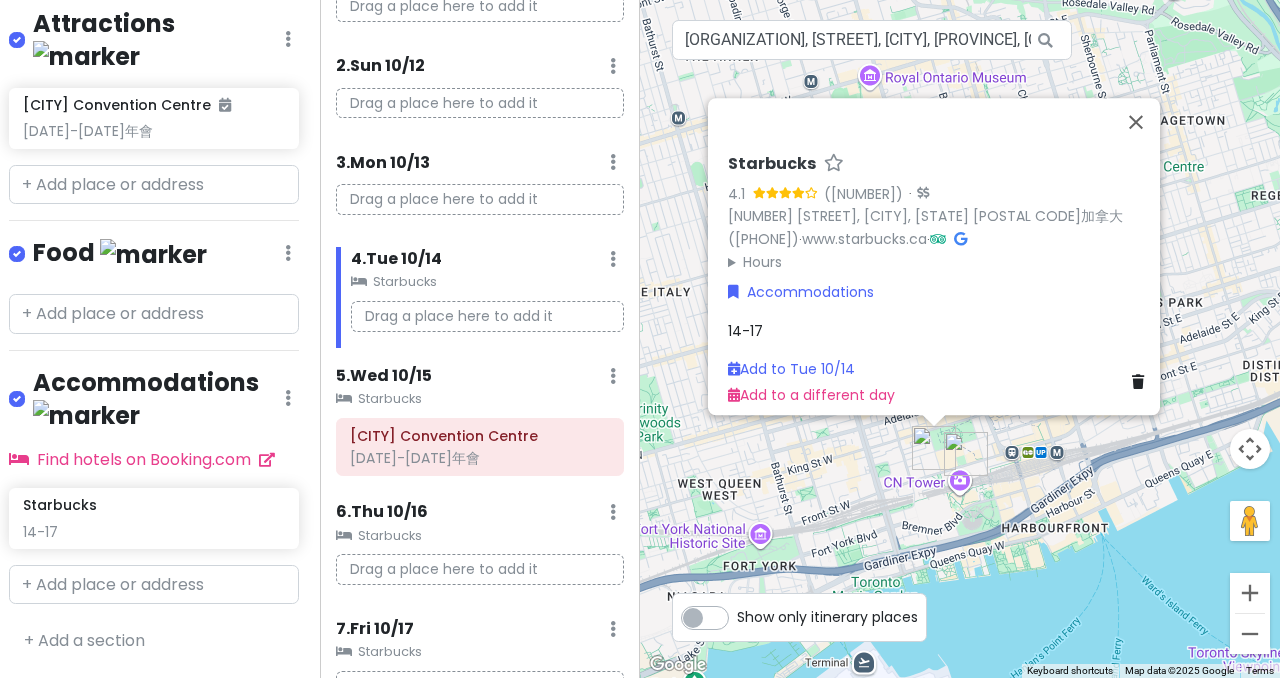 click on "14-17" at bounding box center (940, 331) 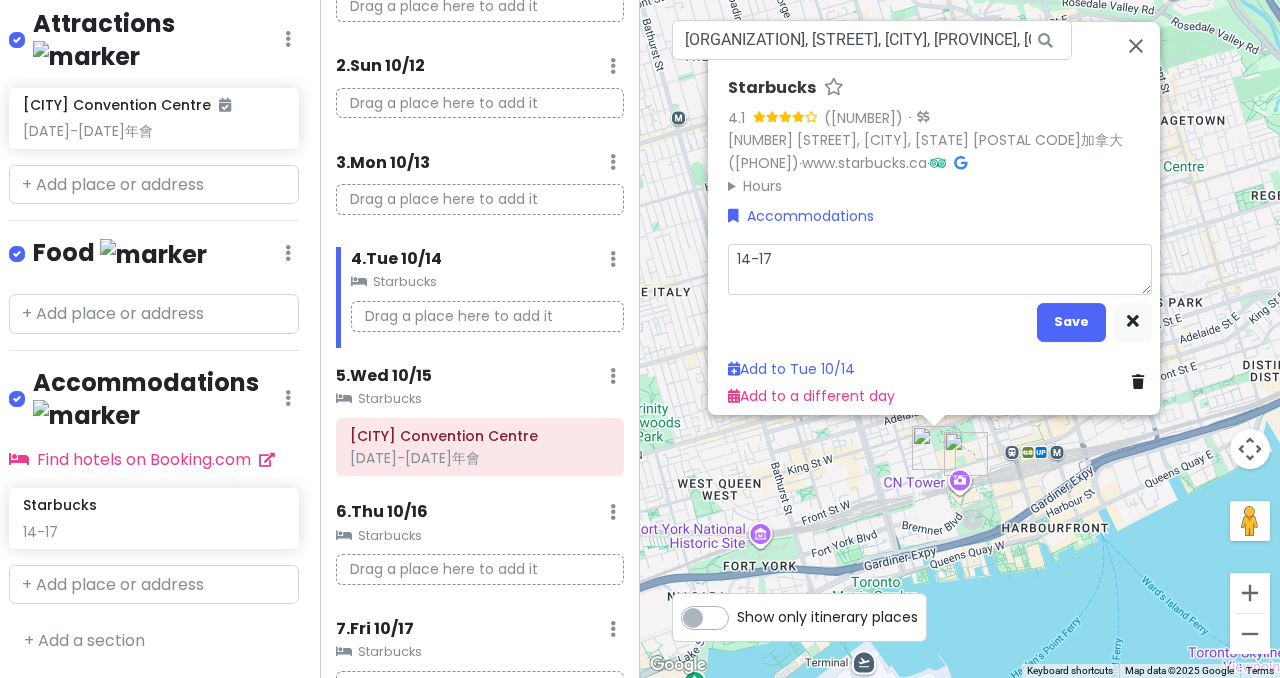 click on "14-17" at bounding box center (940, 269) 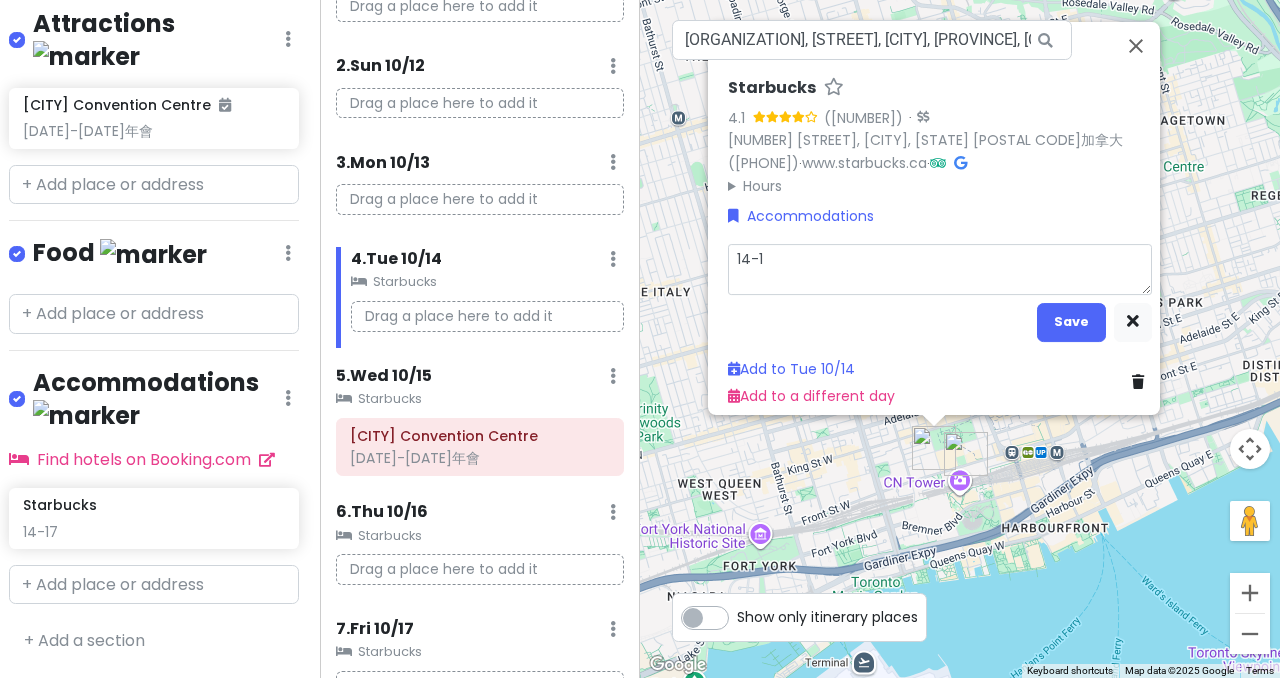 type on "x" 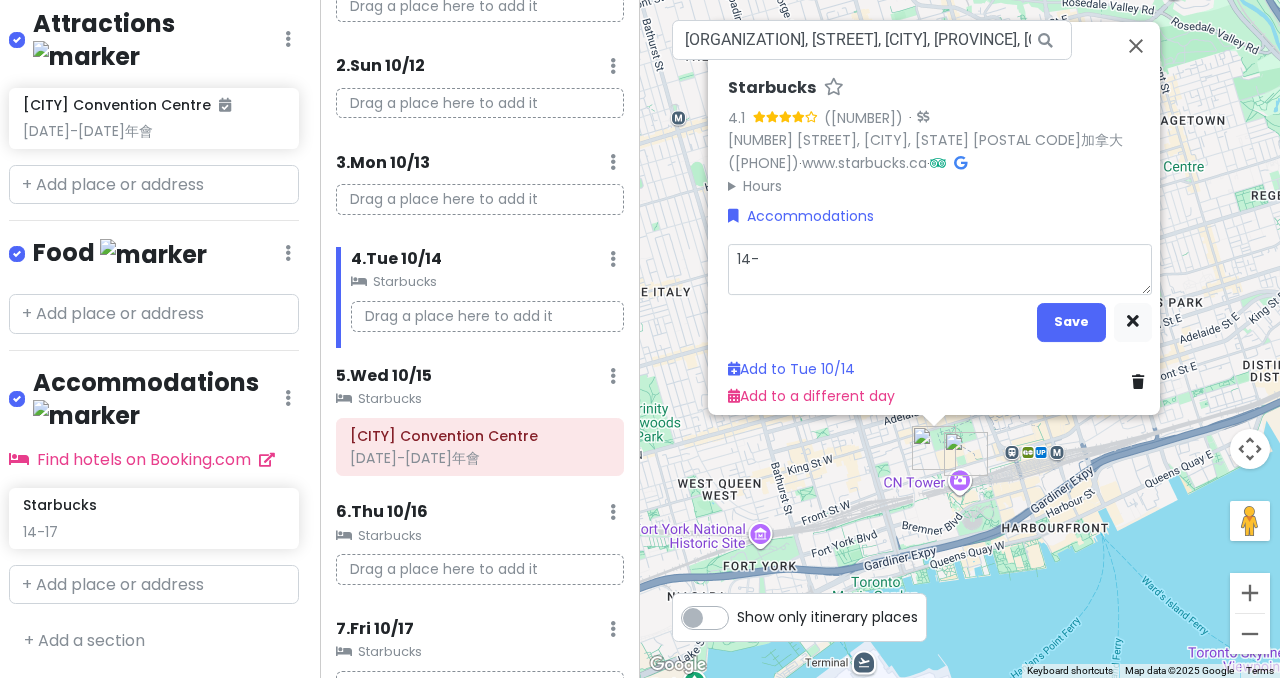 type on "x" 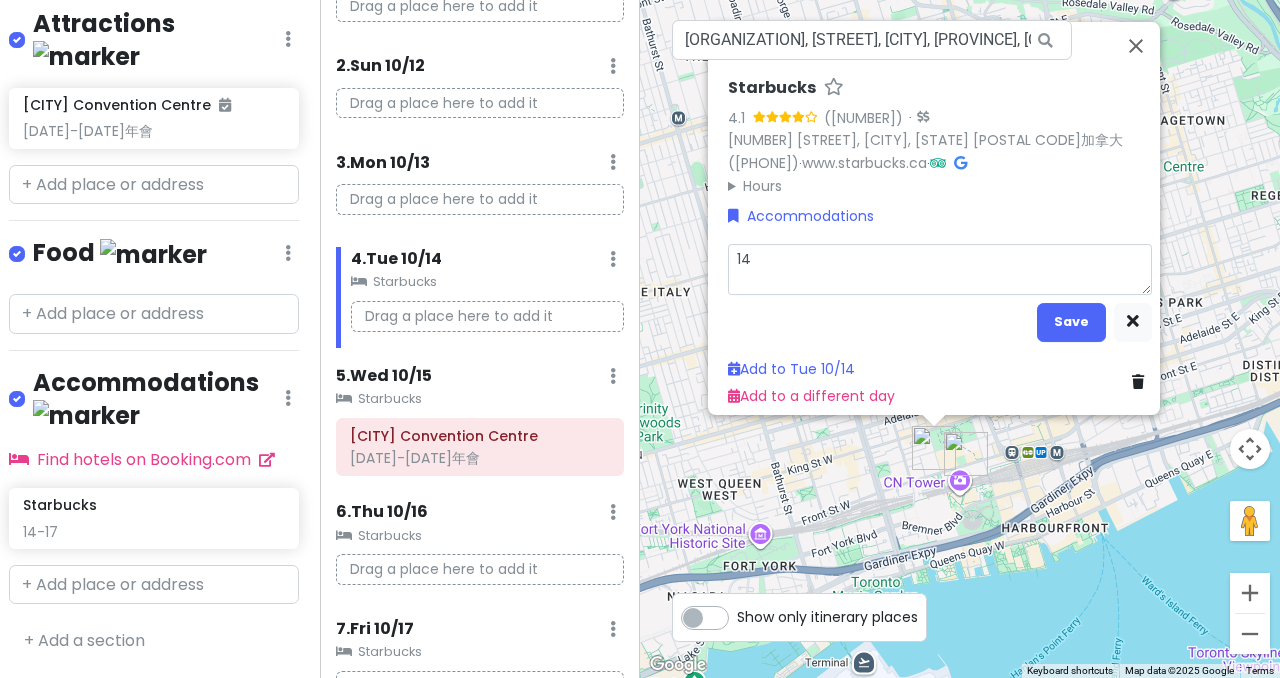 type on "x" 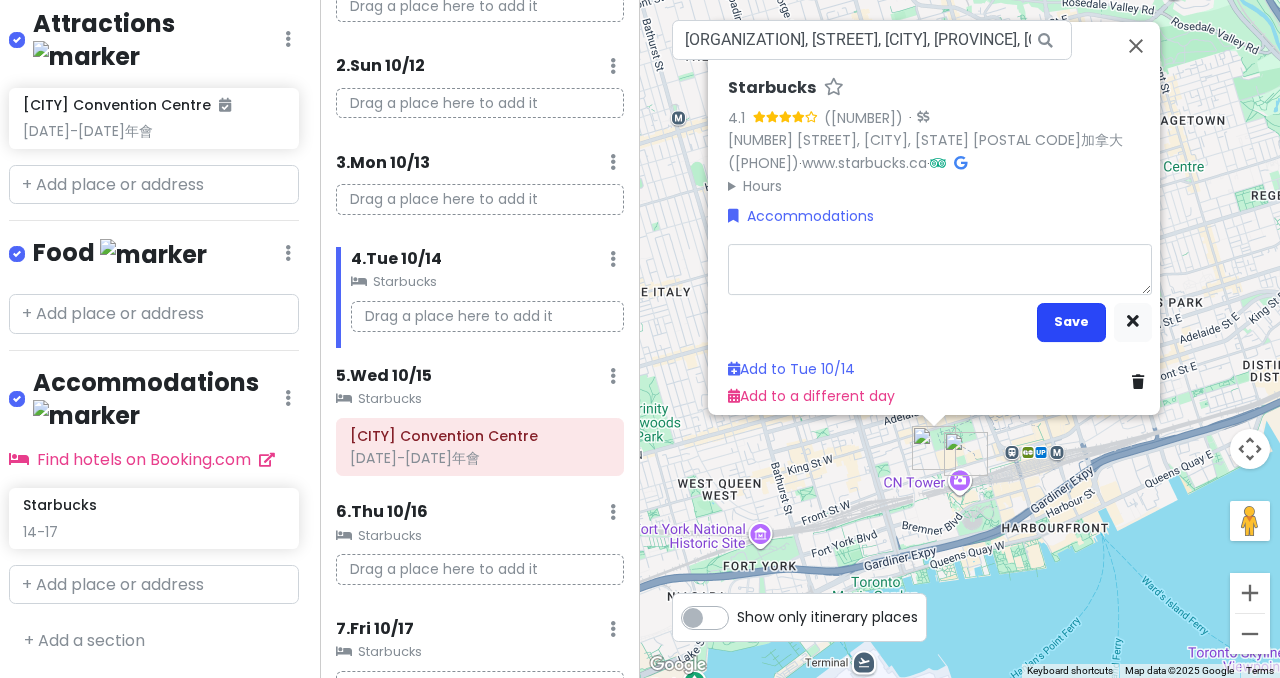 type 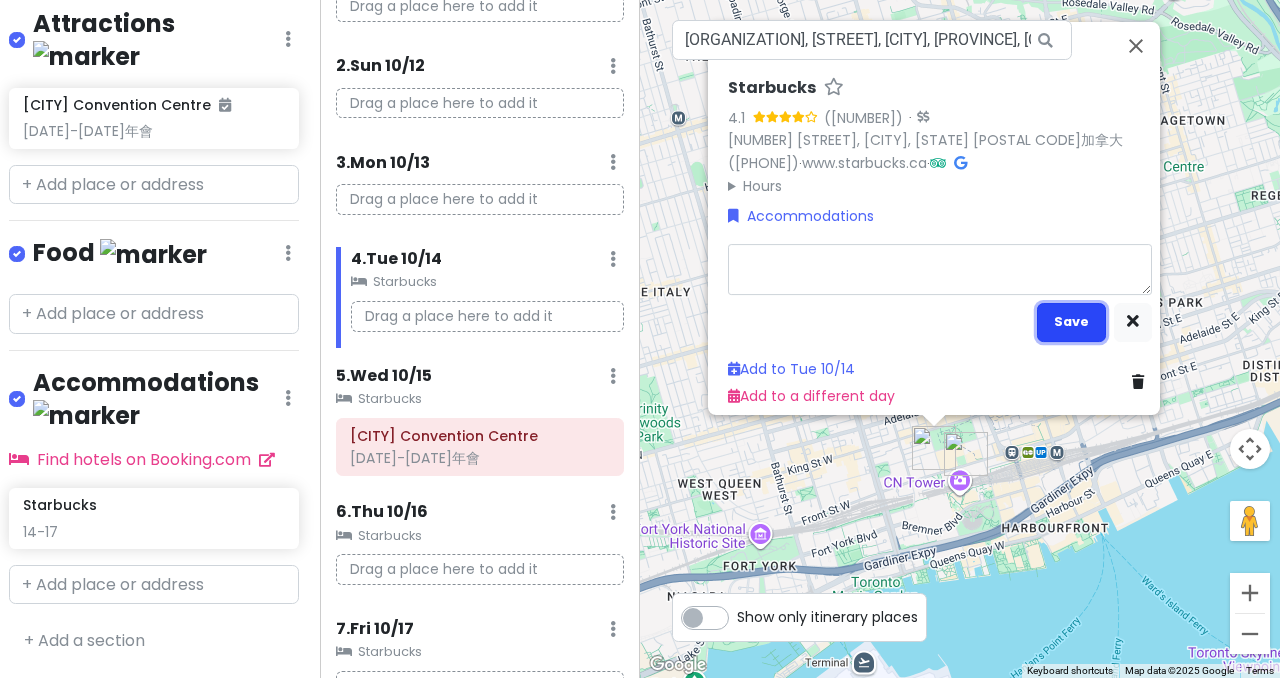 click on "Save" at bounding box center [1071, 322] 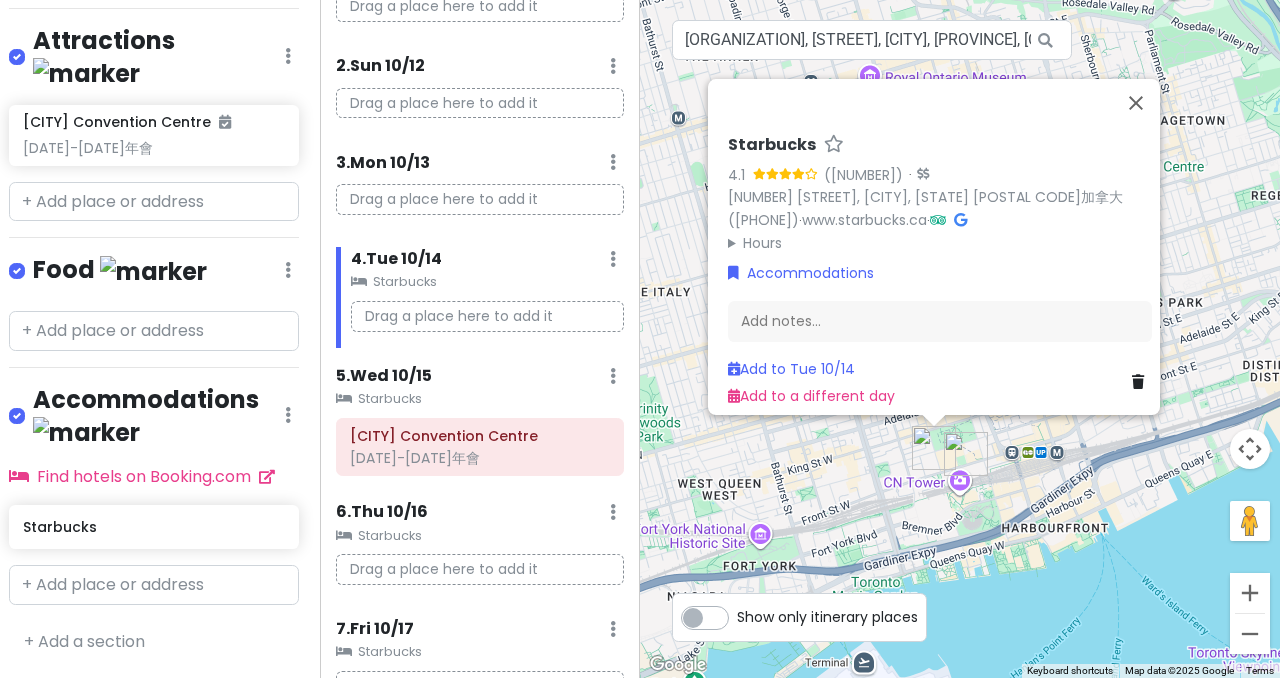 scroll, scrollTop: 423, scrollLeft: 6, axis: both 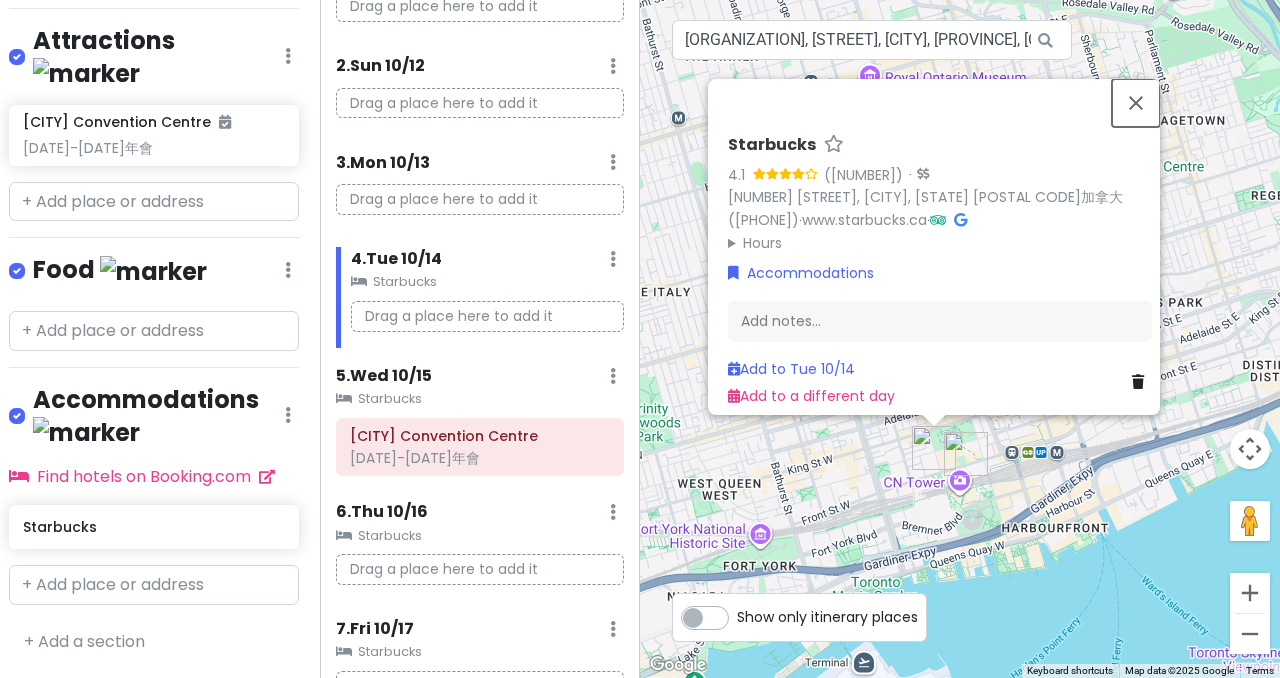 click at bounding box center [1136, 103] 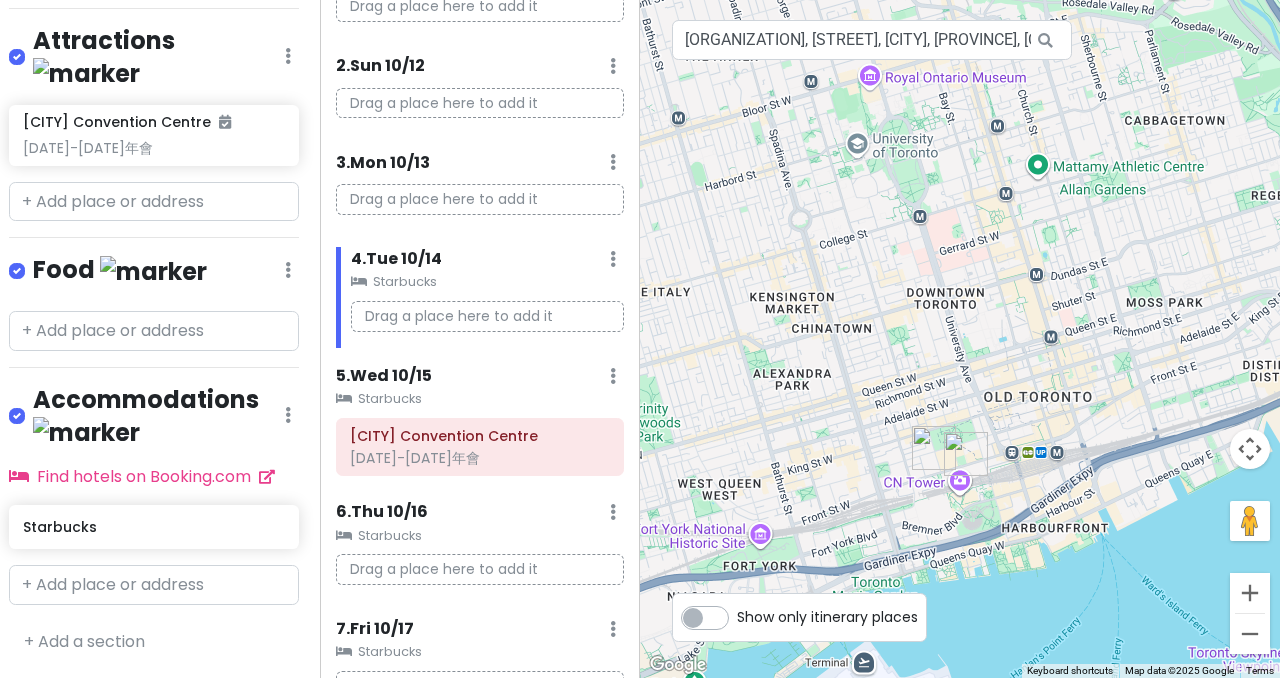 click on "Itinerary × 1 .  [DAY] [DATE] Edit Day Notes Delete Day   Click to add day notes Drag a place here to add it 2 .  [DAY] [DATE] Add Day Notes Delete Day Drag a place here to add it 3 .  [DAY] [DATE] Add Day Notes Delete Day Drag a place here to add it 4 .  [DAY] [DATE] Add Day Notes Clear Lodging Delete Day    [BRAND] Drag a place here to add it 5 .  [DAY] [DATE] Add Day Notes Clear Lodging Delete Day    [BRAND] [CITY] Convention Centre [NUMBER]年會 6 .  [DAY] [DATE] Add Day Notes Clear Lodging Delete Day    [BRAND] Drag a place here to add it 7 .  [DAY] [DATE] Add Day Notes Clear Lodging Delete Day    [BRAND] Drag a place here to add it 8 .  [DAY] [DATE] Add Day Notes Delete Day Drag a place here to add it 9 .  [DAY] [DATE] Add Day Notes Delete Day Drag a place here to add it 10 .  [DAY] [DATE] Add Day Notes Delete Day Drag a place here to add it 11 .  [DAY] [DATE] Add Day Notes Delete Day Drag a place here to add it 12 .  [DAY] [DATE] Add Day Notes Delete Day Drag a place here to add it 13 .  [DAY] [DATE] 14 ." at bounding box center [480, 339] 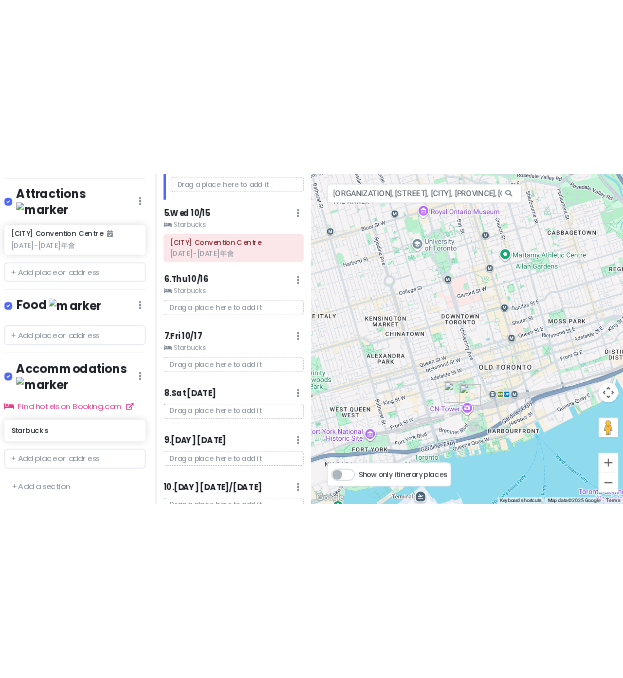 scroll, scrollTop: 442, scrollLeft: 0, axis: vertical 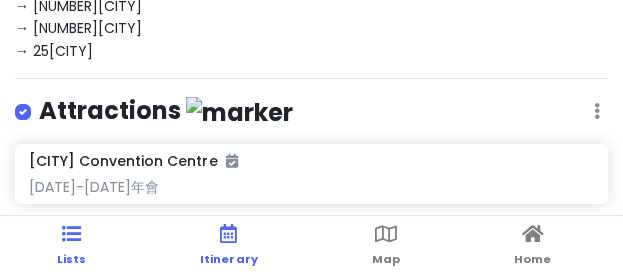 click on "Itinerary" at bounding box center (228, 247) 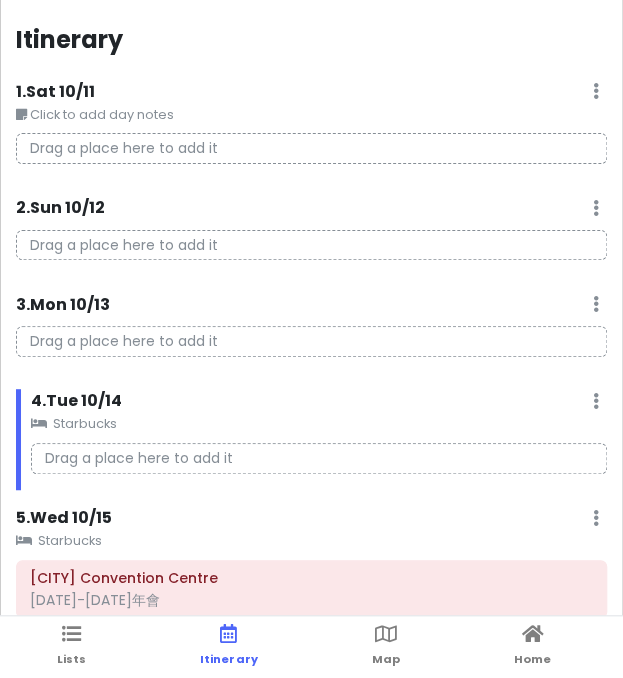 click on "Itinerary 1 .  Sat [DATE] Edit Day Notes Delete Day   Click to add day notes Drag a place here to add it 2 .  Sun [DATE] Add Day Notes Delete Day Drag a place here to add it 3 .  Mon [DATE] Add Day Notes Delete Day Drag a place here to add it 4 .  Tue [DATE] Add Day Notes Clear Lodging Delete Day    Starbucks Drag a place here to add it 5 .  Wed [DATE] Add Day Notes Clear Lodging Delete Day    Starbucks Metro Toronto Convention Centre [DATE]-[DATE]年會 6 .  Thu [DATE] Add Day Notes Clear Lodging Delete Day    Starbucks Drag a place here to add it 7 .  Fri [DATE] Add Day Notes Clear Lodging Delete Day    Starbucks Drag a place here to add it 8 .  Sat [DATE] Add Day Notes Delete Day Drag a place here to add it 9 .  Sun [DATE] Add Day Notes Delete Day Drag a place here to add it 10 .  Mon [DATE] Add Day Notes Delete Day Drag a place here to add it 11 .  Tue [DATE] Add Day Notes Delete Day Drag a place here to add it 12 .  Wed [DATE] Add Day Notes Delete Day Drag a place here to add it 13 .  Thu [DATE] Add Day Notes Delete Day" at bounding box center [311, 339] 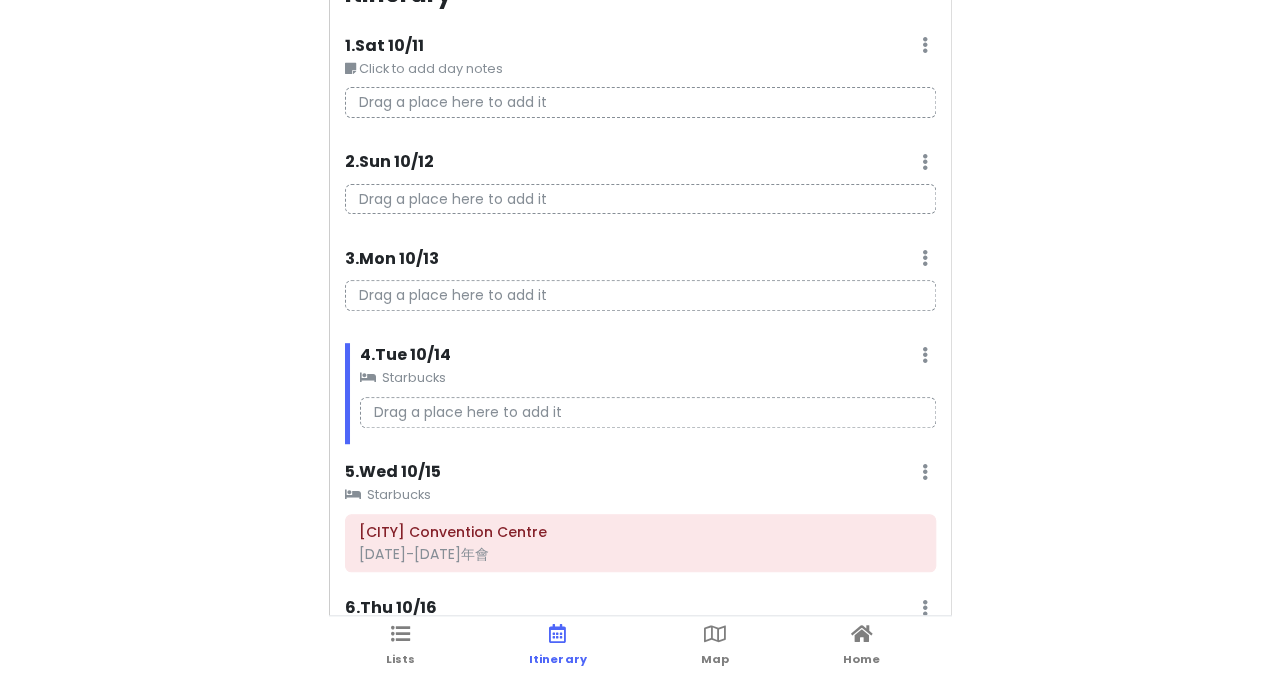 scroll, scrollTop: 0, scrollLeft: 0, axis: both 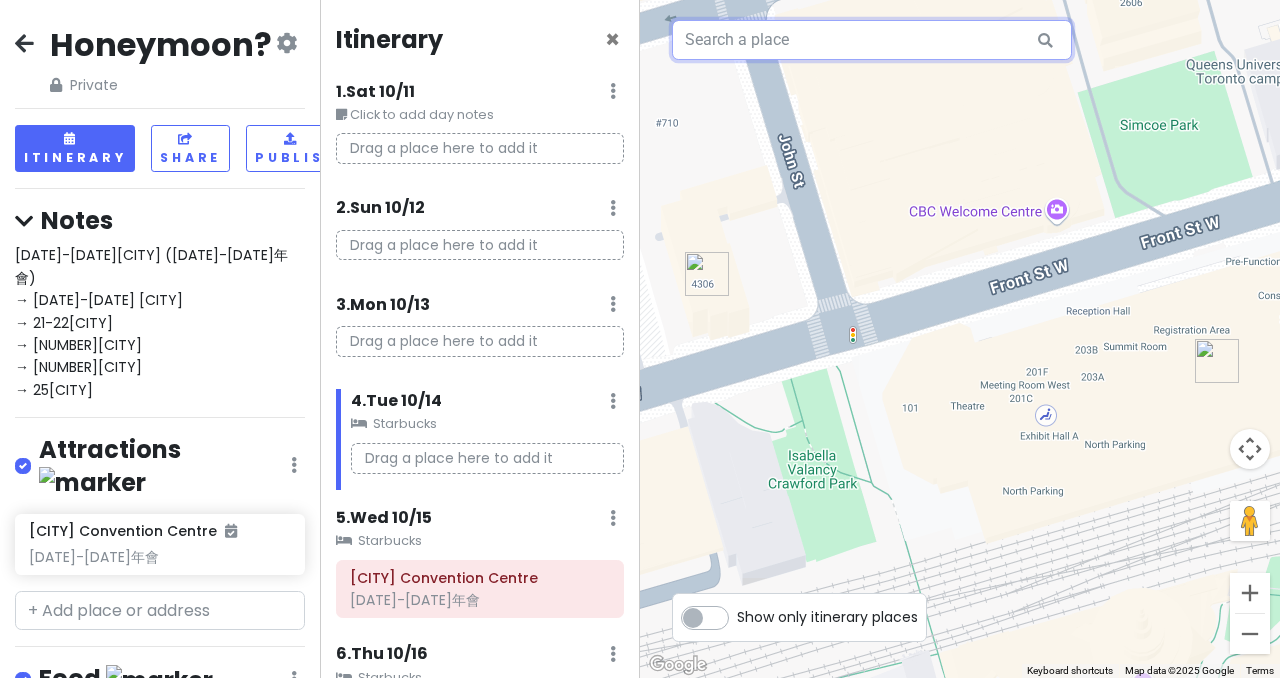 click at bounding box center [872, 40] 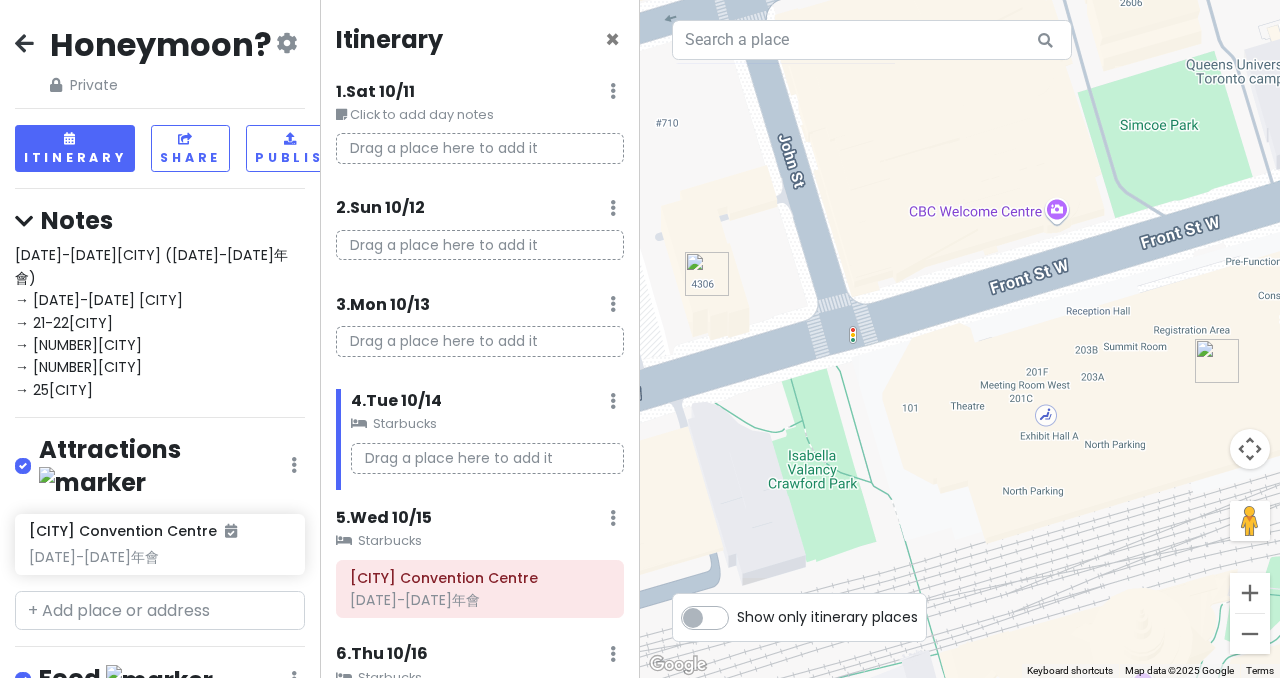 click at bounding box center (286, 43) 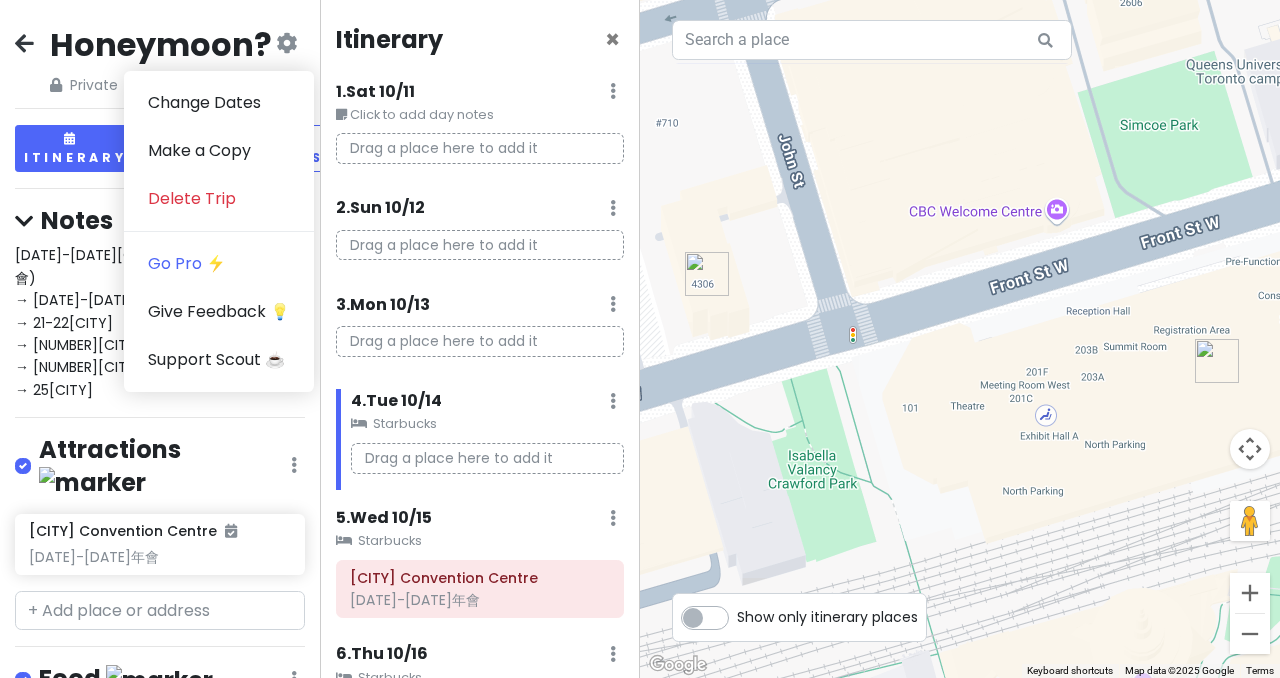 click at bounding box center [286, 43] 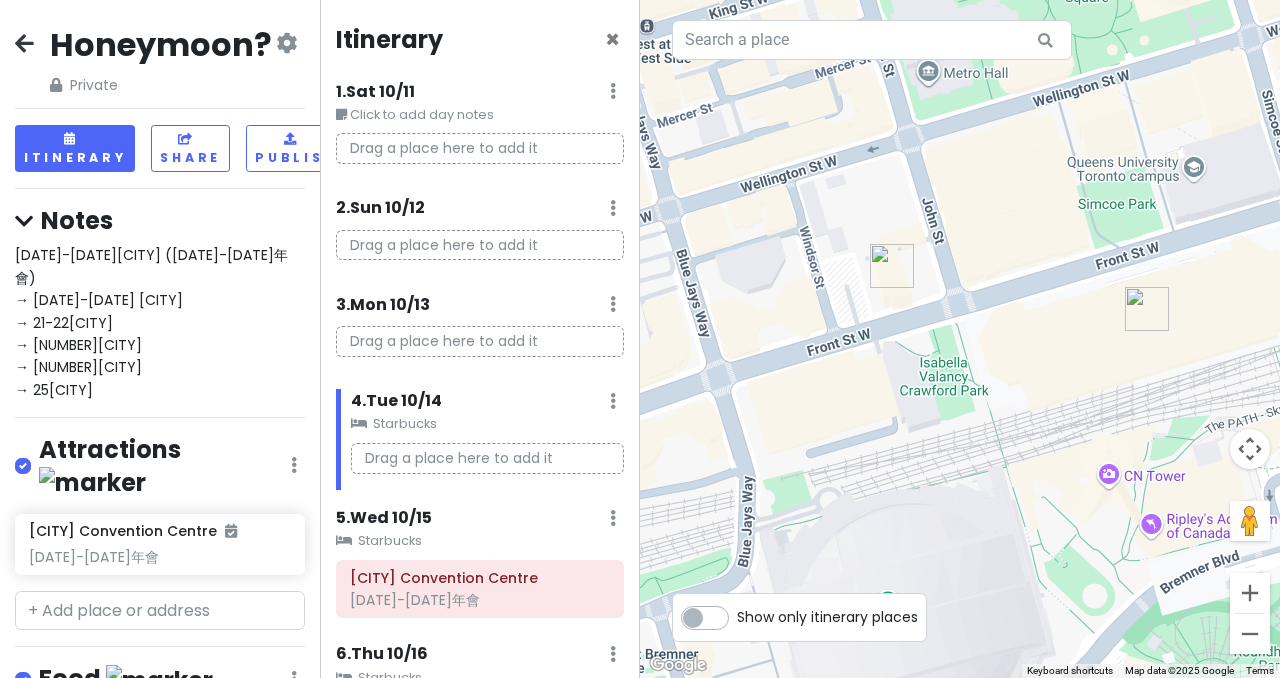click on "Drag a place here to add it" at bounding box center (480, 148) 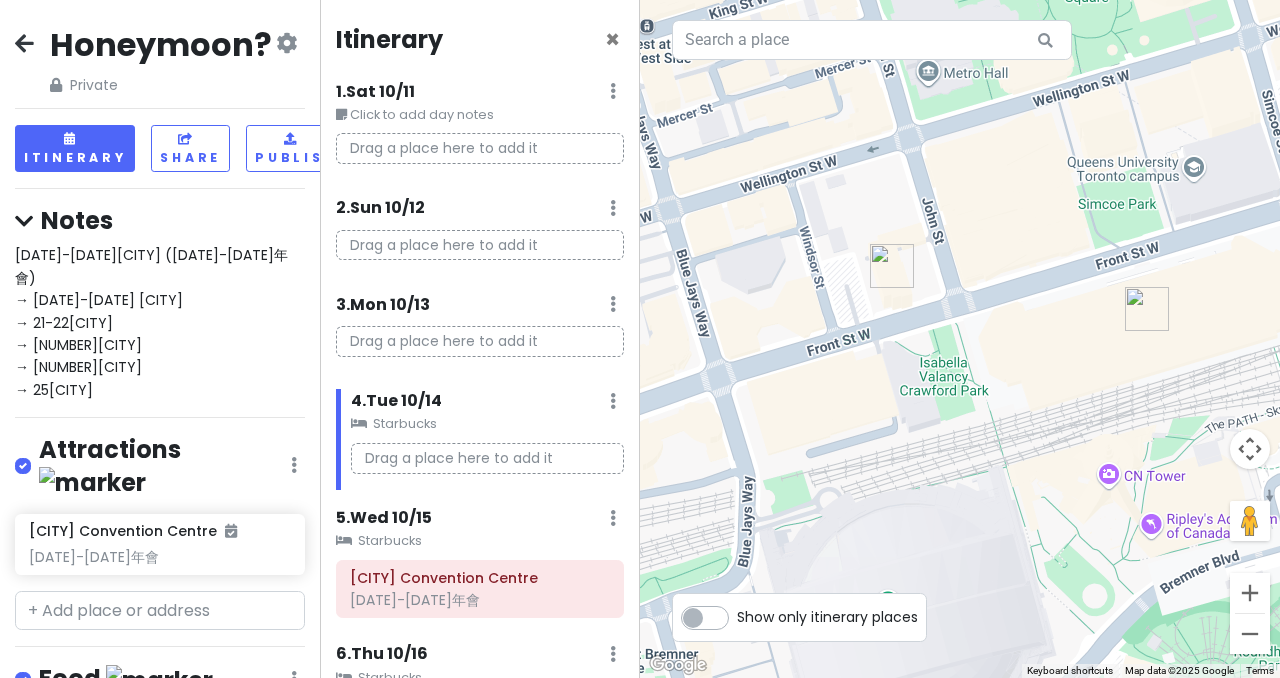 click on "Drag a place here to add it" at bounding box center [480, 341] 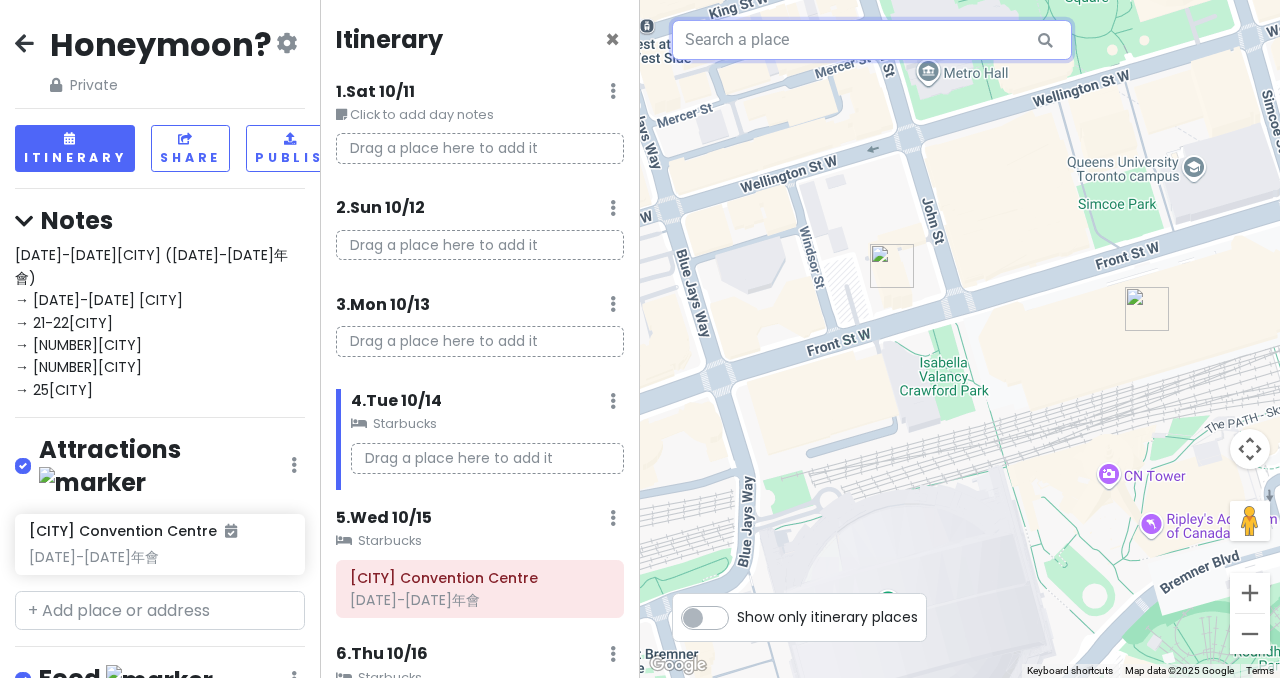 click at bounding box center [872, 40] 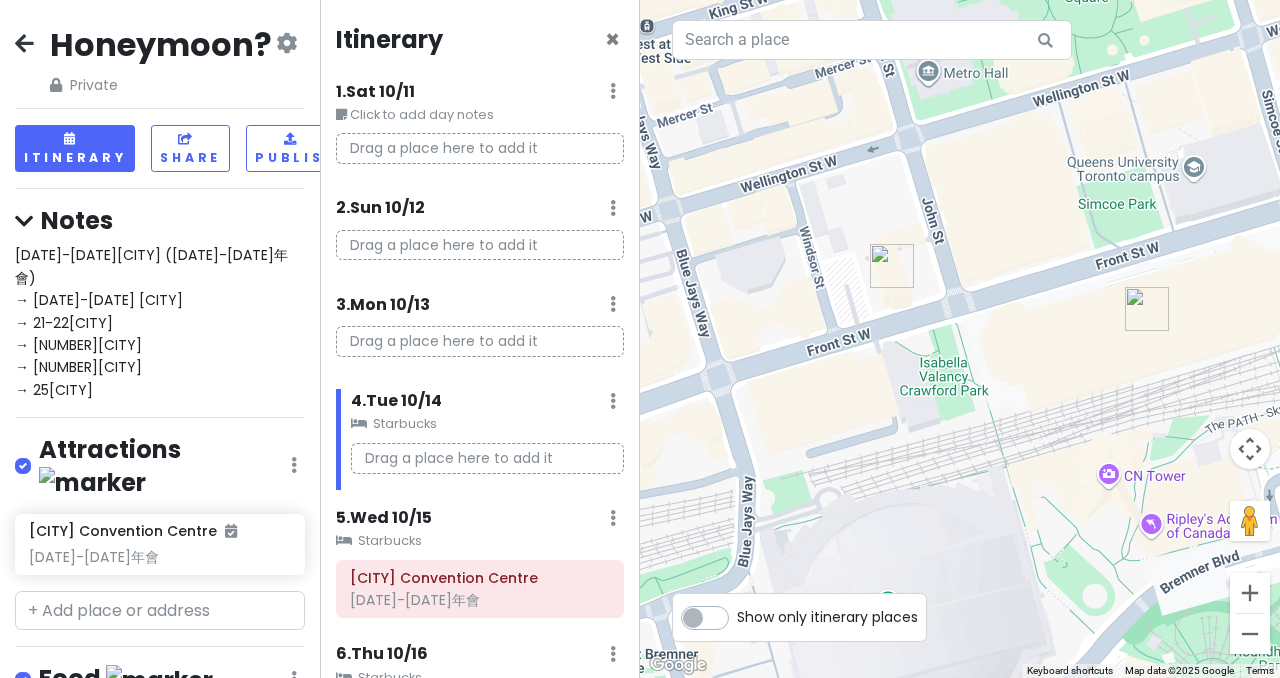 click on "Drag a place here to add it" at bounding box center [480, 341] 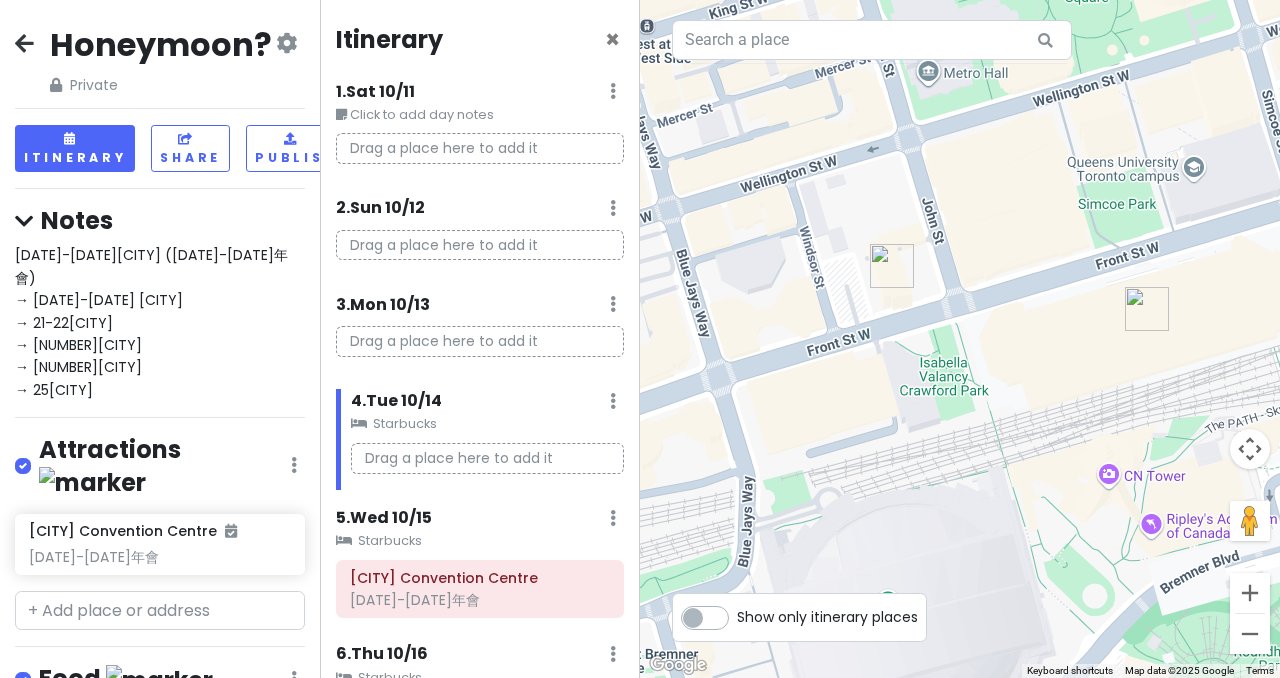 click on "Drag a place here to add it" at bounding box center (480, 341) 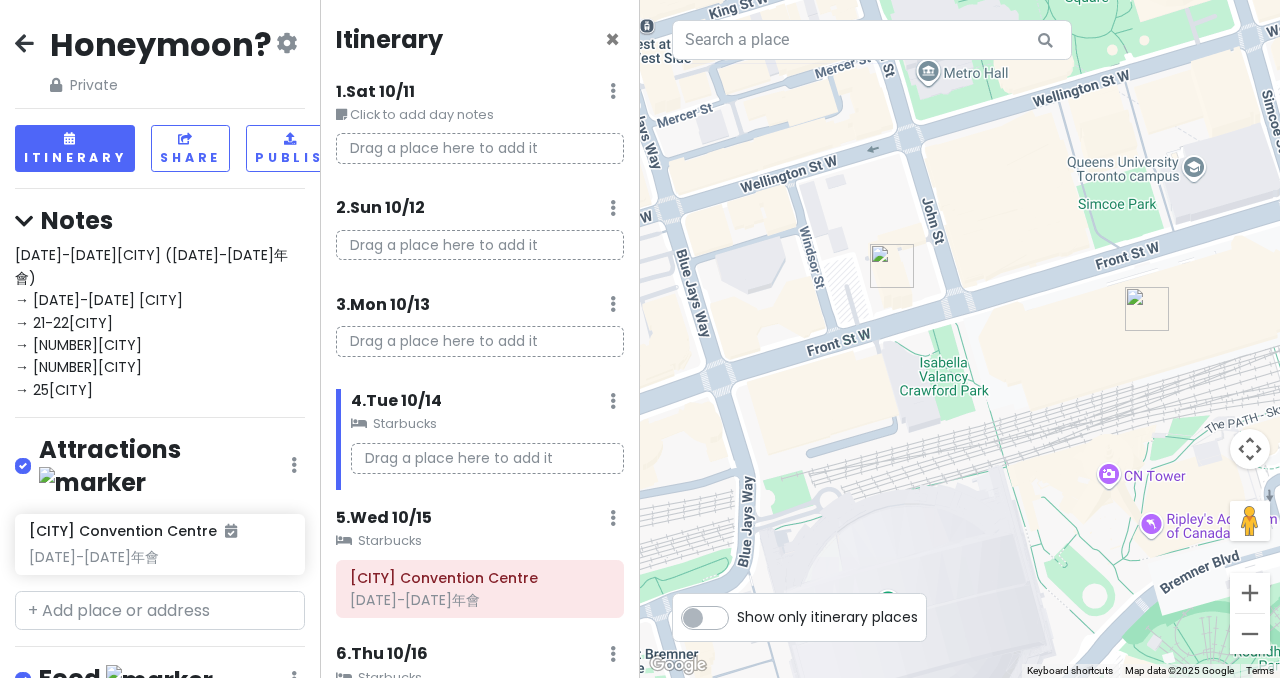 click on "Drag a place here to add it" at bounding box center [480, 245] 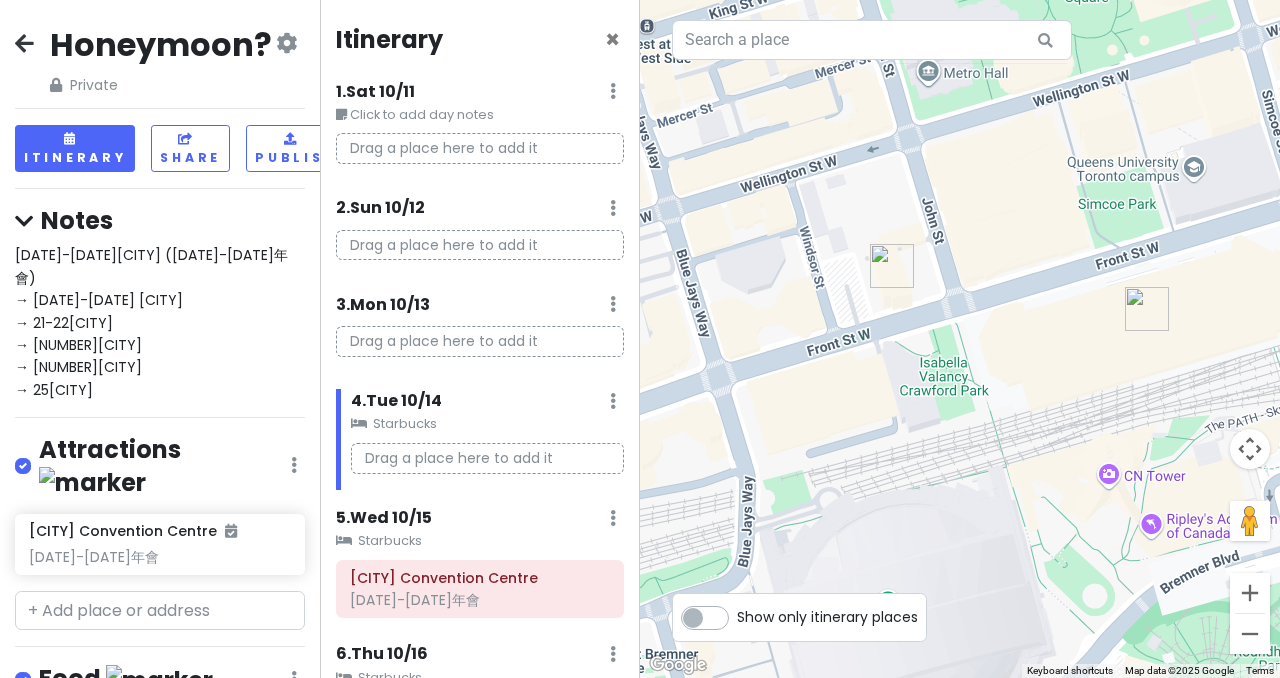 click on "Drag a place here to add it" at bounding box center [480, 341] 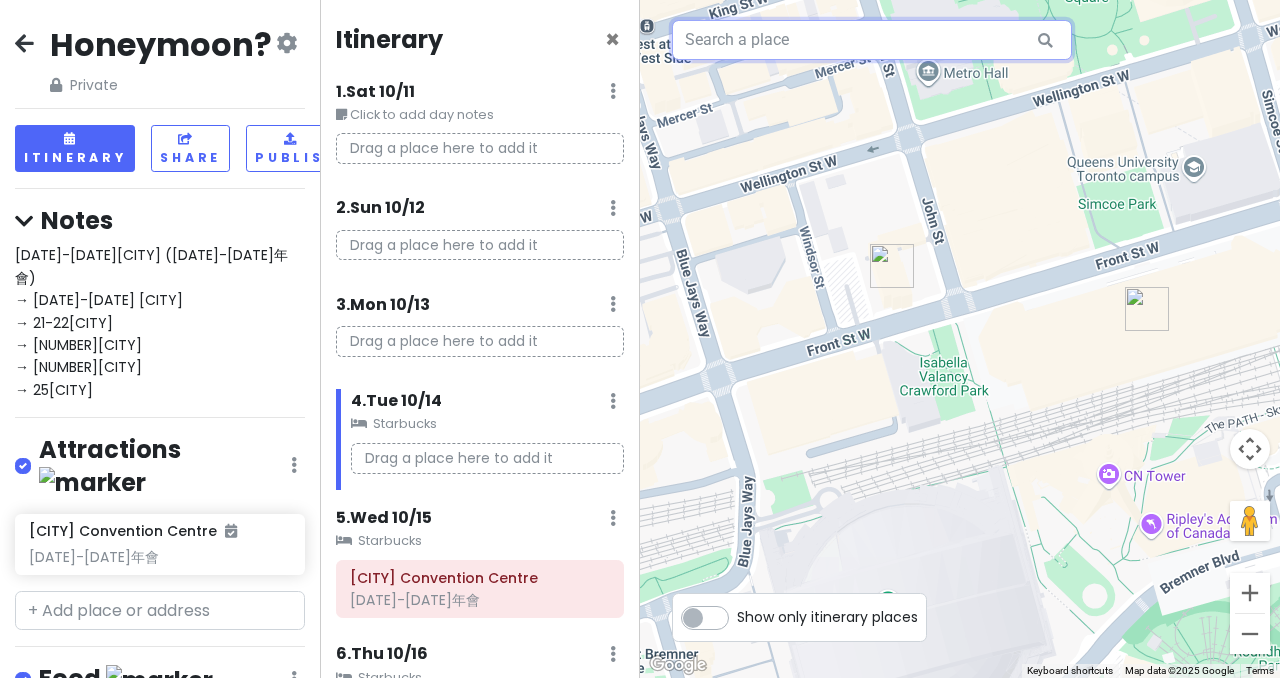 click at bounding box center (872, 40) 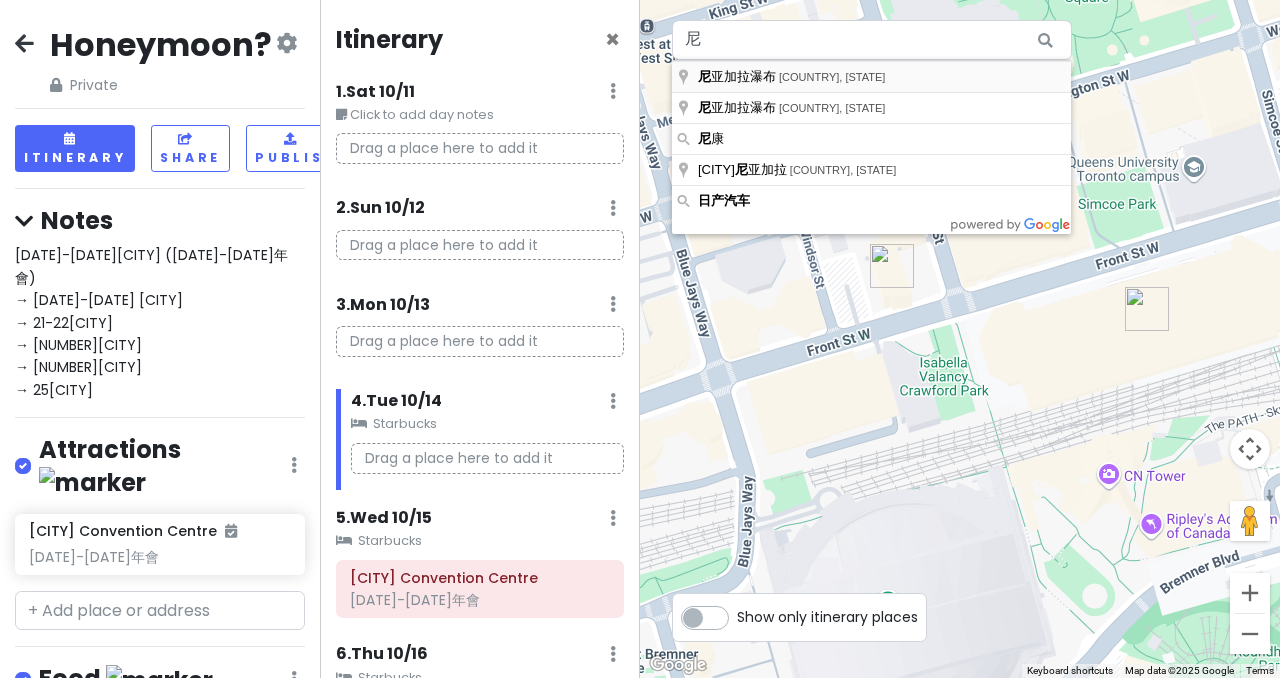 type on "Canada, [STATE], 尼亚加拉瀑布" 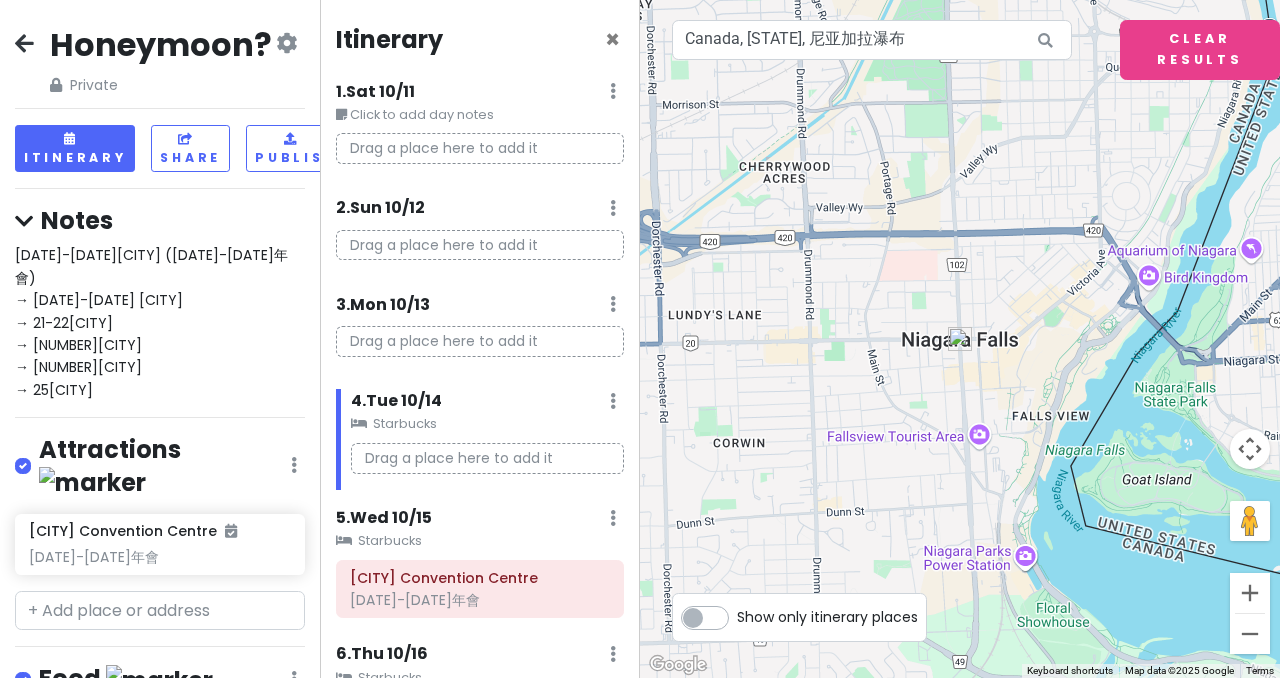click at bounding box center [960, 339] 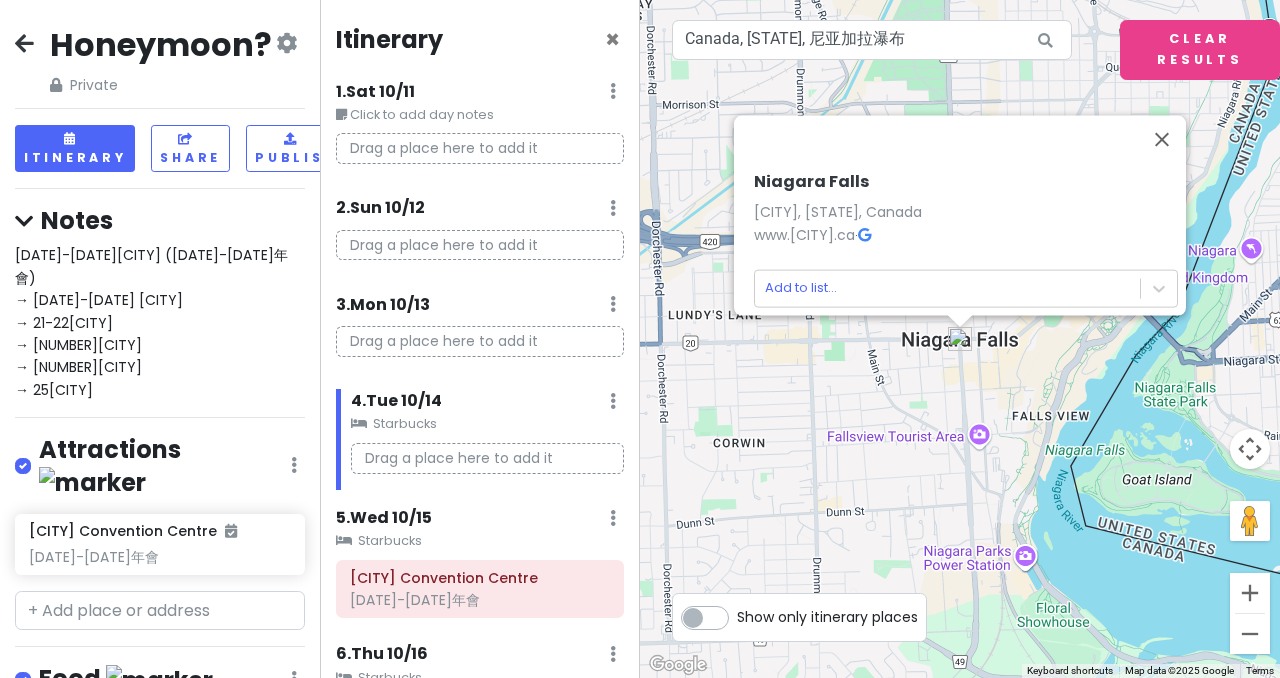 click on "[PLACE] [PLACE], [STATE], Canada www.[WEBSITE].ca   ·   Add to list..." at bounding box center (966, 240) 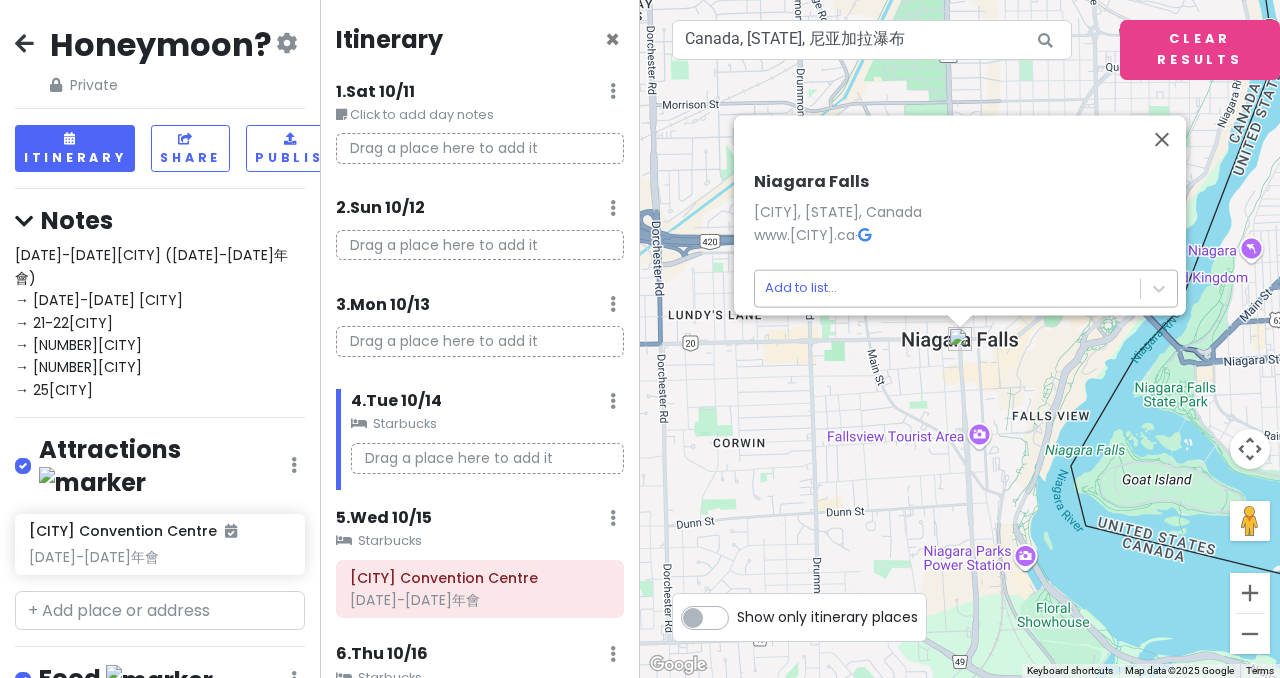 click on "Honeymoon? Private Change Dates Make a Copy Delete Trip Go Pro ⚡️ Give Feedback 💡 Support Scout ☕️ Itinerary Share Publish Notes [DATE]-[DATE][CITY] ([DATE]-[DATE]年會)
→ [DATE]-[DATE] [CITY]
→ [DATE]-[DATE][CITY]
→ [DATE][CITY][CITY]
→ [DATE][CITY]
→ [DATE][CITY] Attractions   Edit Reorder Delete List Metro Toronto Convention Centre [DATE]-[DATE]年會 Food   Edit Reorder Delete List Accommodations   Edit Reorder Delete List Find hotels on Booking.com Starbucks + Add a section Itinerary × 1 .  Sat [DATE] Edit Day Notes Delete Day   Click to add day notes Drag a place here to add it 2 .  Sun [DATE] Add Day Notes Delete Day Drag a place here to add it 3 .  Mon [DATE] Add Day Notes Delete Day Drag a place here to add it 4 .  Tue [DATE] Add Day Notes Clear Lodging Delete Day    Starbucks Drag a place here to add it 5 .  Wed [DATE] Add Day Notes Clear Lodging Delete Day    Starbucks Metro Toronto Convention Centre [DATE]-[DATE]年會 6 .  Thu [DATE]" at bounding box center (640, 339) 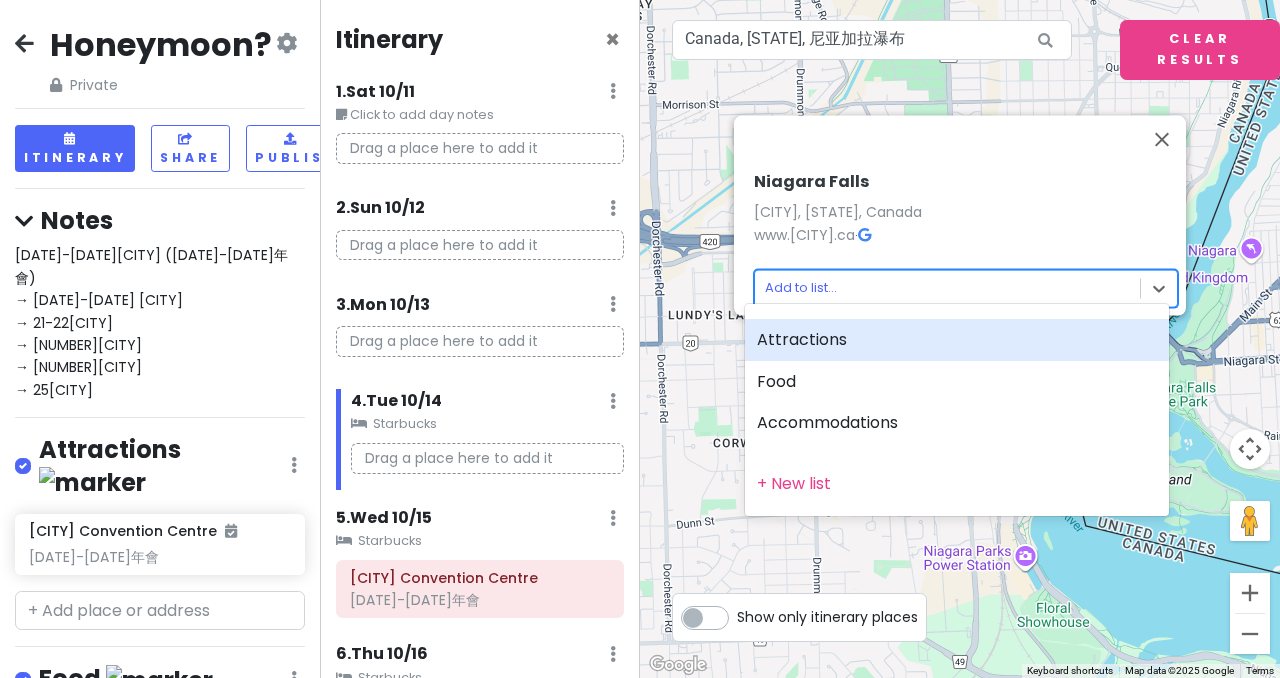 click on "Attractions" at bounding box center [957, 340] 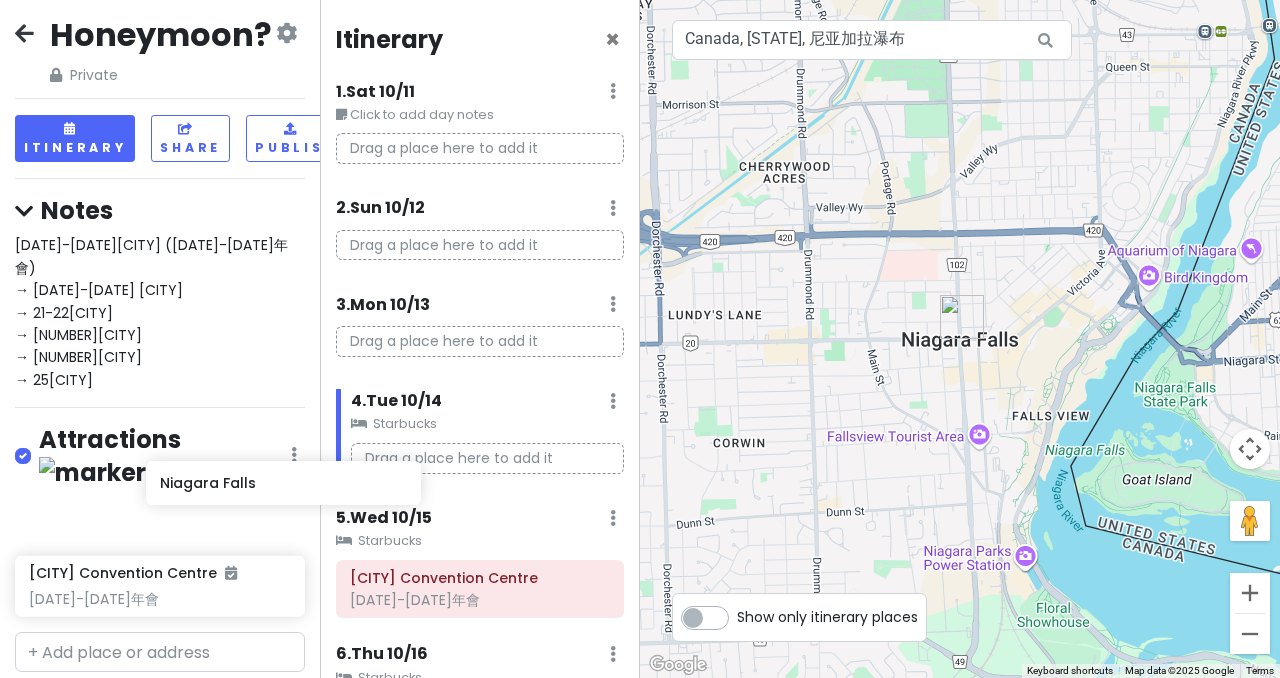 scroll, scrollTop: 16, scrollLeft: 12, axis: both 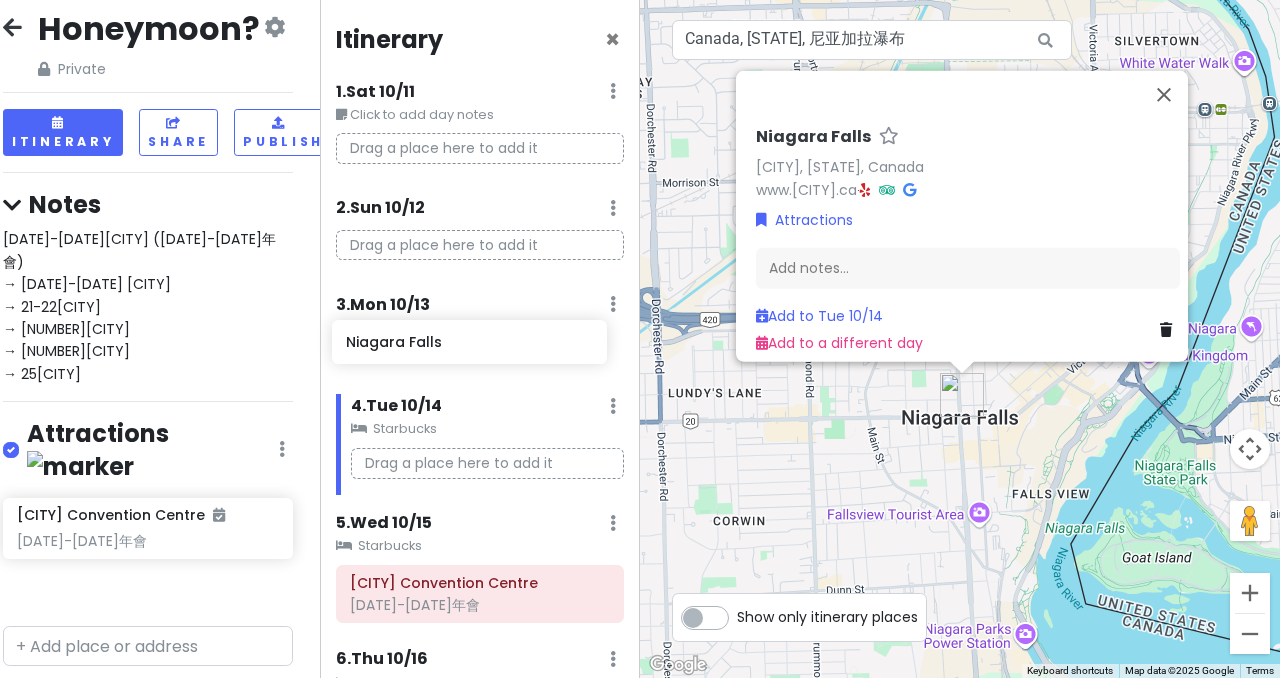 drag, startPoint x: 103, startPoint y: 617, endPoint x: 420, endPoint y: 352, distance: 413.1755 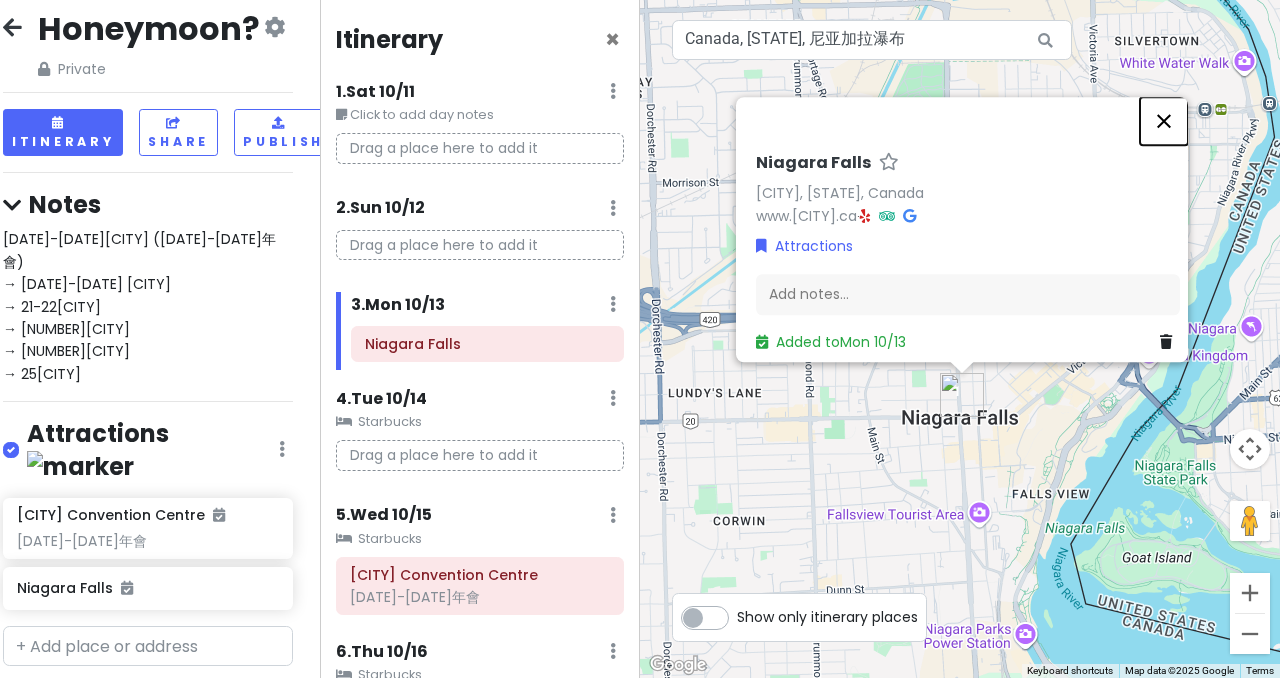click at bounding box center [1164, 121] 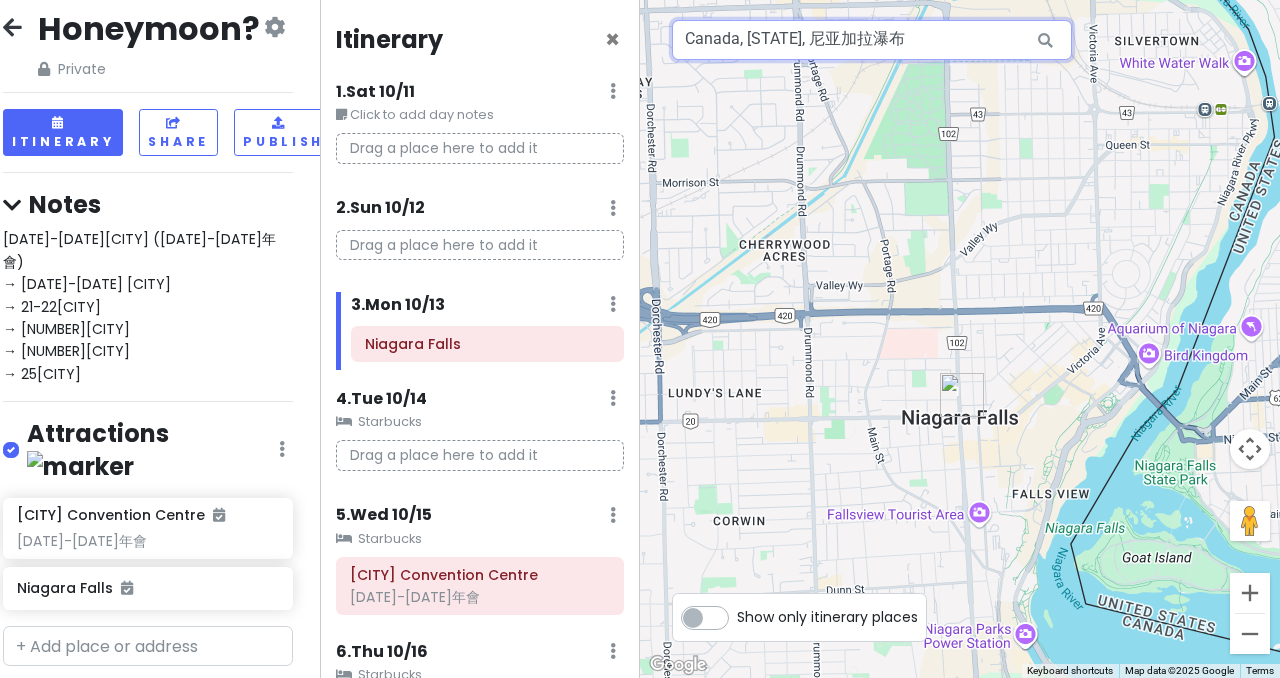 drag, startPoint x: 907, startPoint y: 37, endPoint x: 807, endPoint y: 40, distance: 100.04499 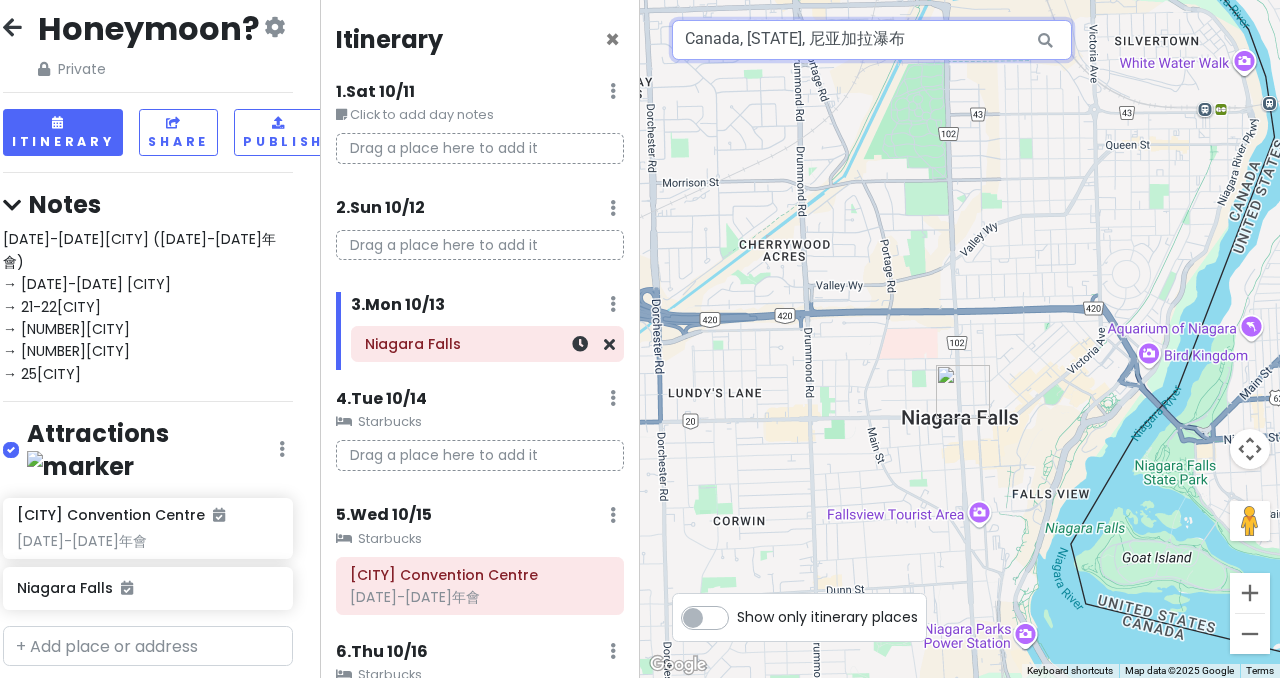 click on "Niagara Falls" at bounding box center [487, 344] 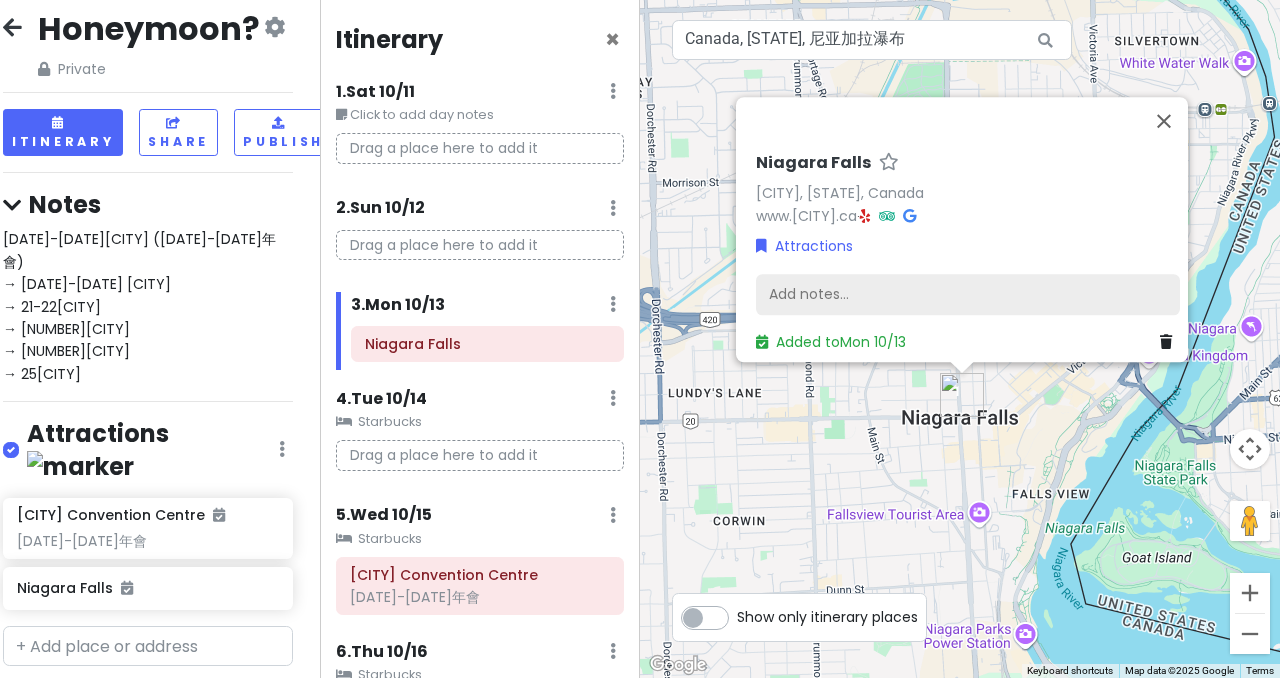 click on "Add notes..." at bounding box center (968, 295) 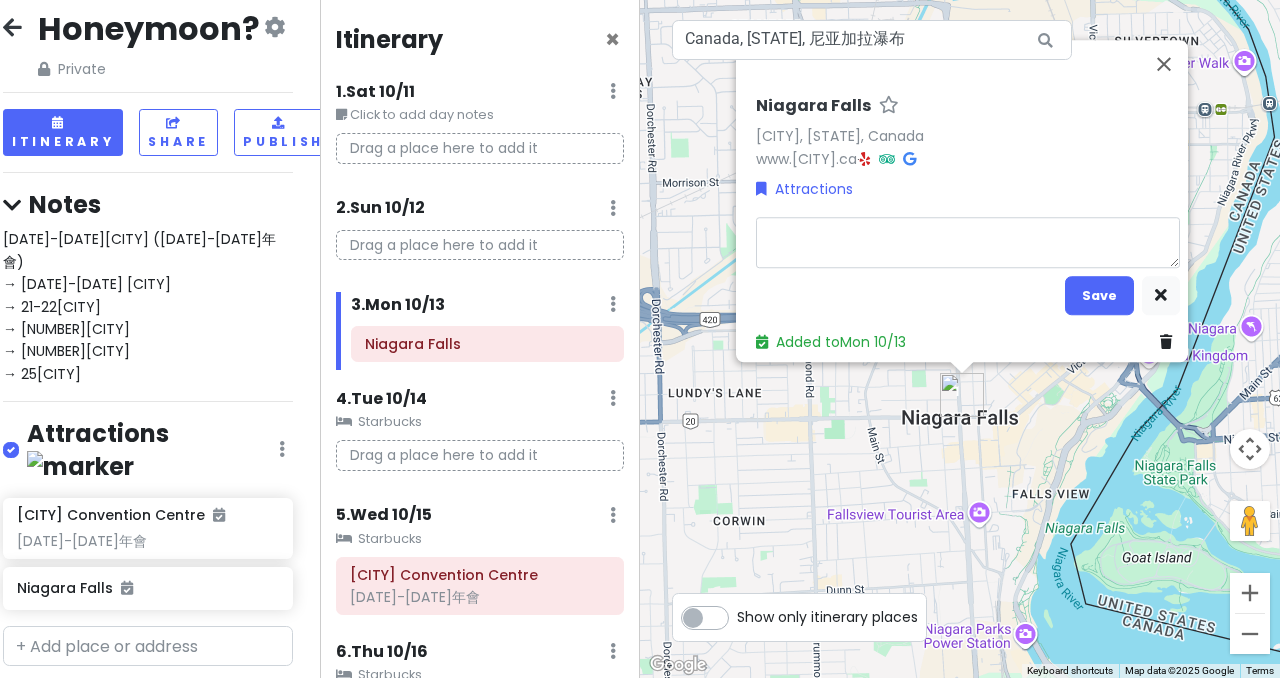 type on "x" 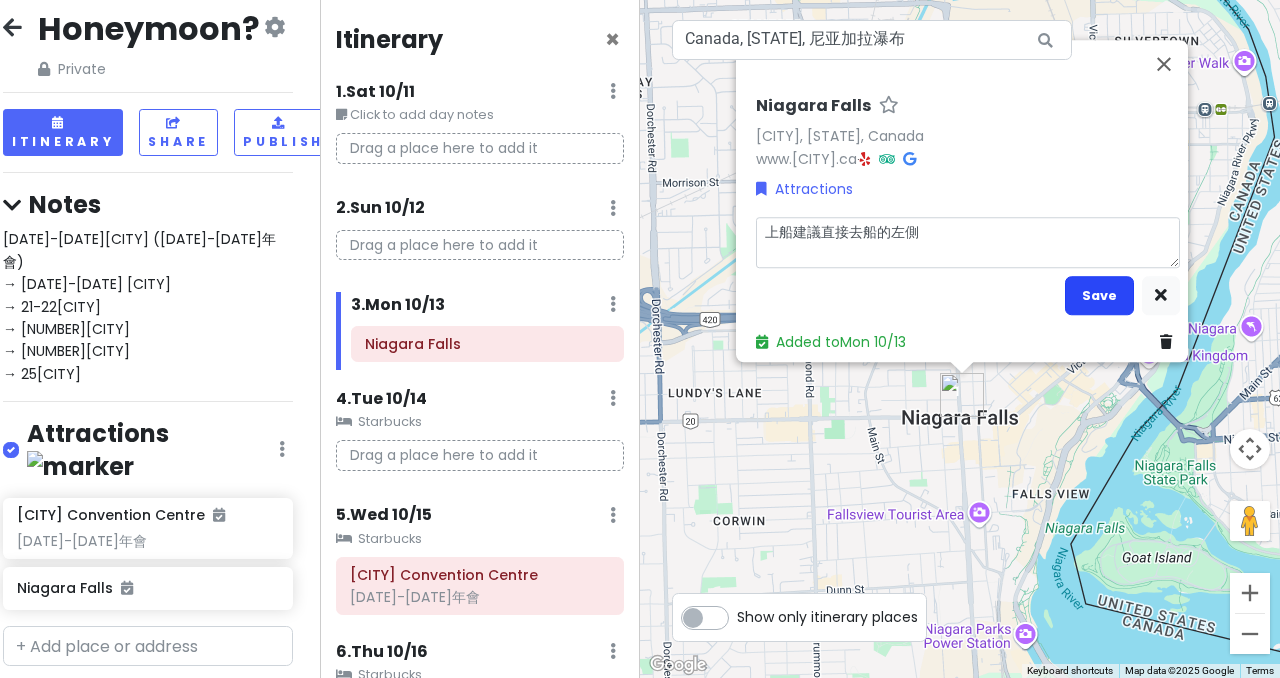 type on "上船建議直接去船的左側" 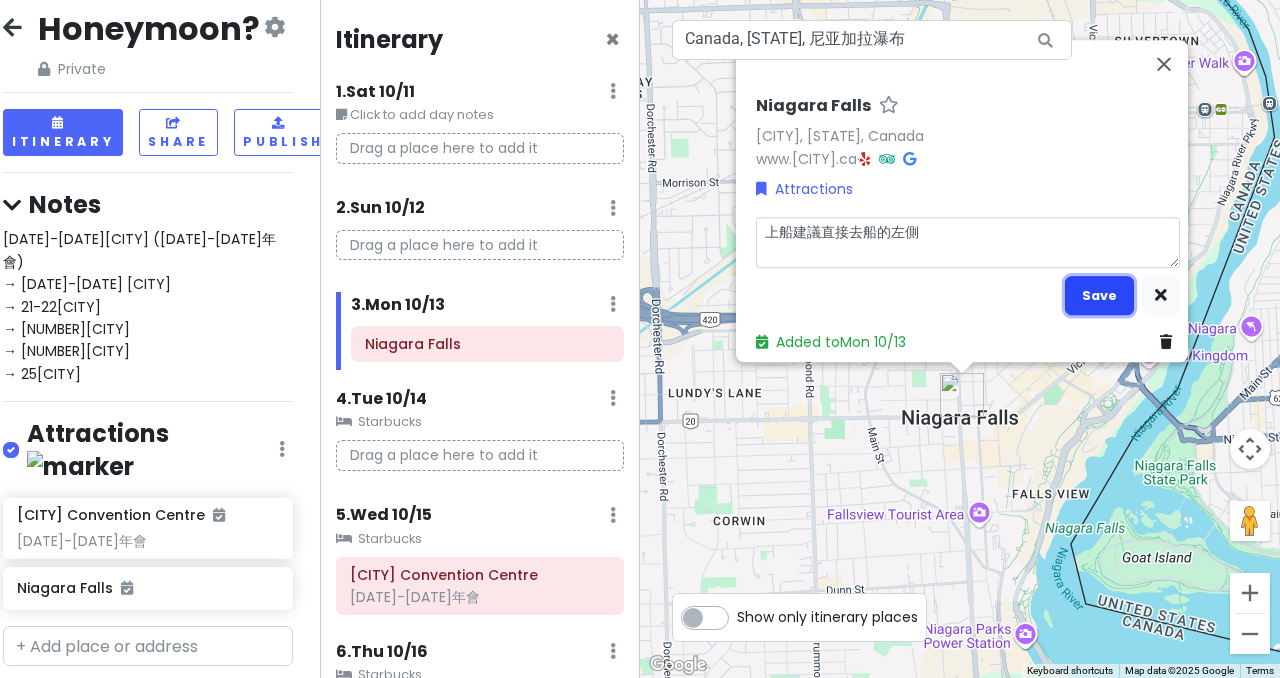 click on "Save" at bounding box center [1099, 295] 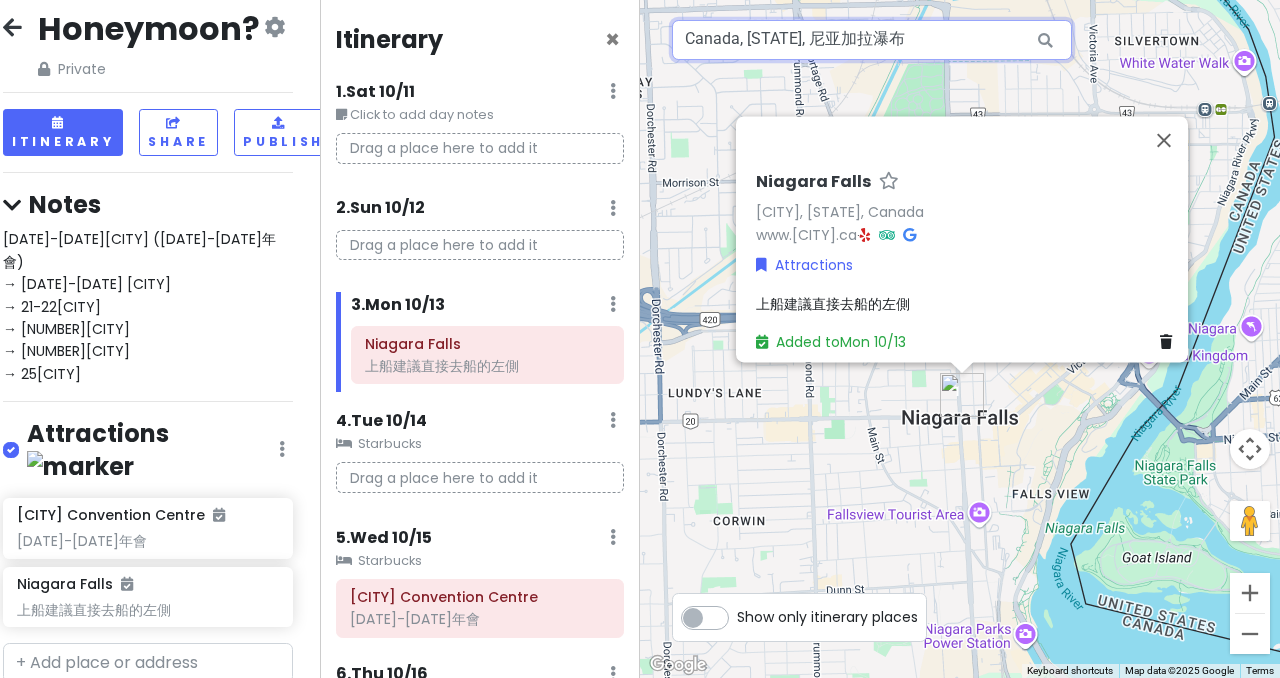 drag, startPoint x: 953, startPoint y: 40, endPoint x: 478, endPoint y: 45, distance: 475.0263 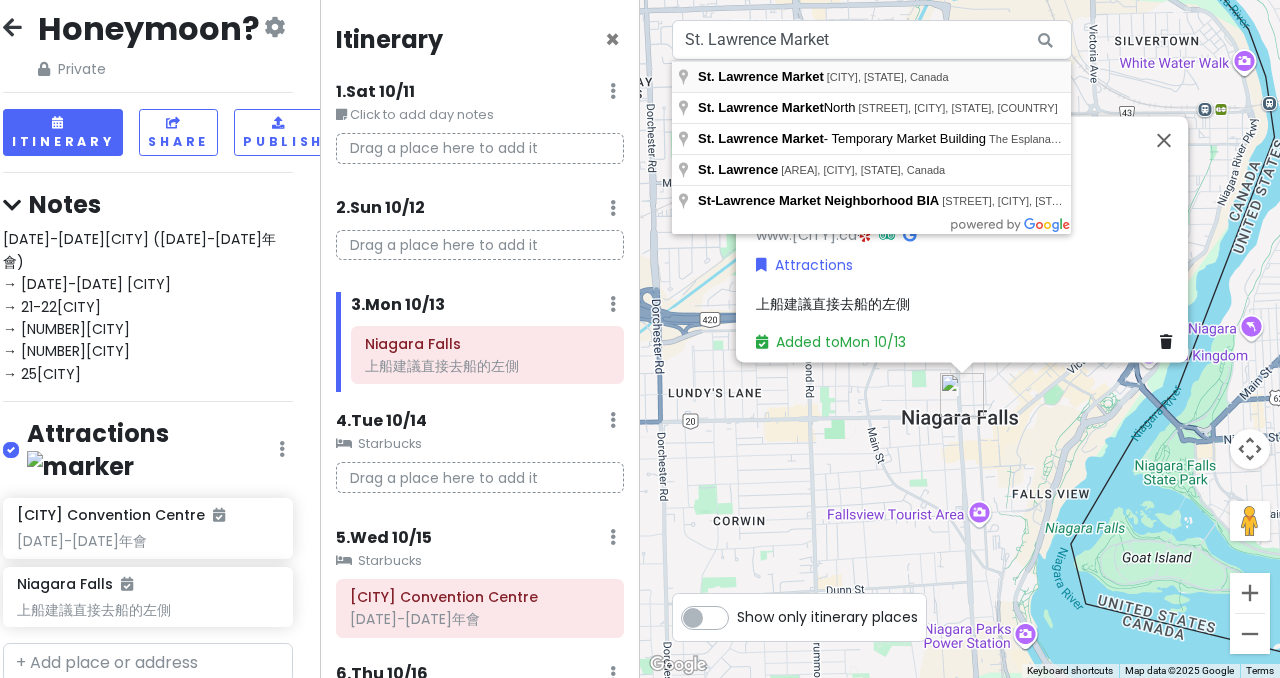 type on "[MARKET], [CITY], [STATE], Canada" 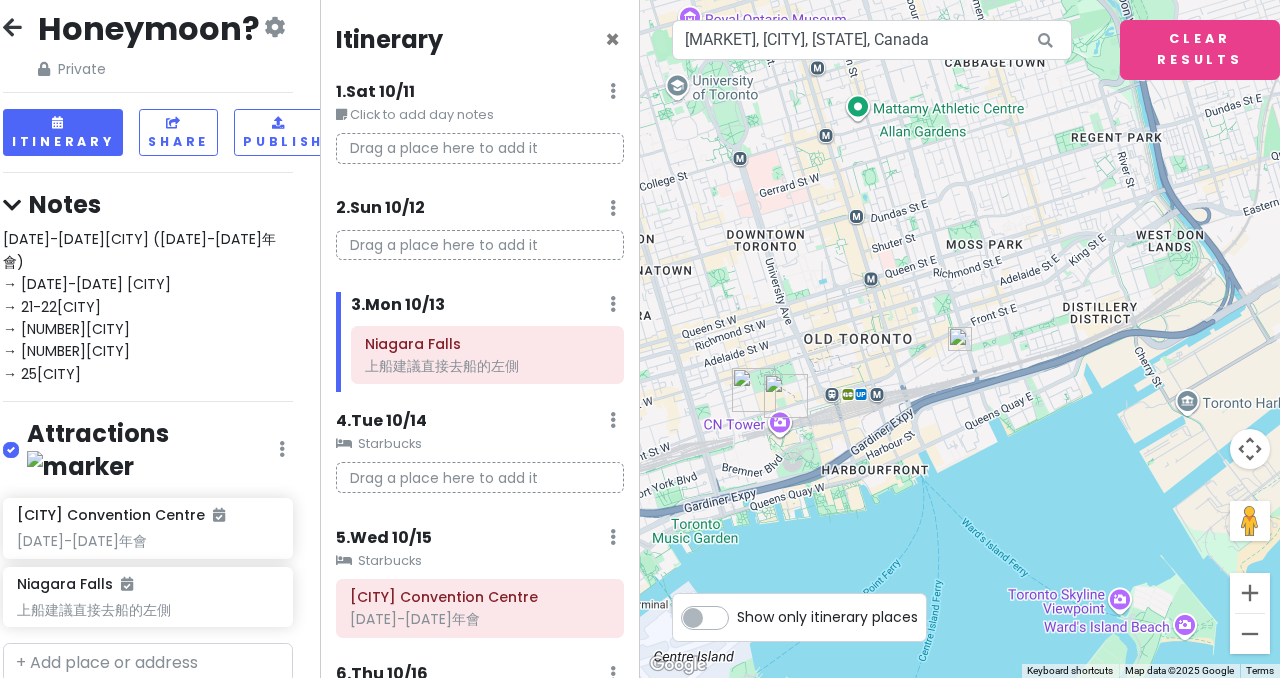 click at bounding box center (960, 339) 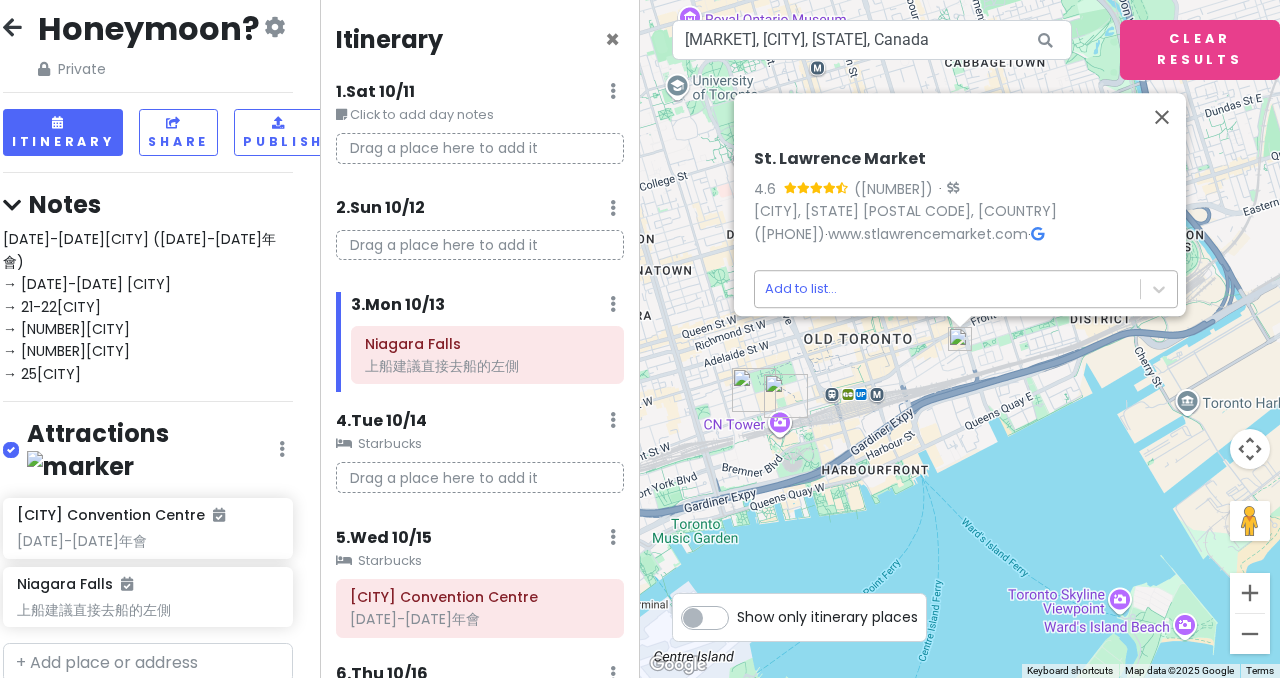 click on "Honeymoon? Private Change Dates Make a Copy Delete Trip Go Pro ⚡️ Give Feedback 💡 Support Scout ☕️ Itinerary Share Publish Notes [DATE]-[DATE][CITY] ([DATE]-[DATE]年會)
→ [DATE]-[DATE] [CITY]
→ [DATE]-[DATE][CITY]
→ [DATE][CITY][CITY]
→ [DATE][CITY]
→ [DATE][CITY] Attractions   Edit Reorder Delete List Metro Toronto Convention Centre [DATE]-[DATE]年會 [CITY]上船建議直接去船的左側 Food   Edit Reorder Delete List Accommodations   Edit Reorder Delete List Find hotels on Booking.com Starbucks + Add a section Itinerary × 1 .  Sat [DATE] Edit Day Notes Delete Day   Click to add day notes Drag a place here to add it 2 .  Sun [DATE] Add Day Notes Delete Day Drag a place here to add it 3 .  Mon [DATE] Add Day Notes Delete Day [CITY]上船建議直接去船的左側 4 .  Tue [DATE] Add Day Notes Clear Lodging Delete Day    Starbucks Drag a place here to add it 5 .  Wed [DATE] Add Day Notes Clear Lodging Delete Day    Starbucks Metro Toronto Convention Centre [DATE]-[DATE]年會 6 .  Thu [DATE]" at bounding box center (640, 339) 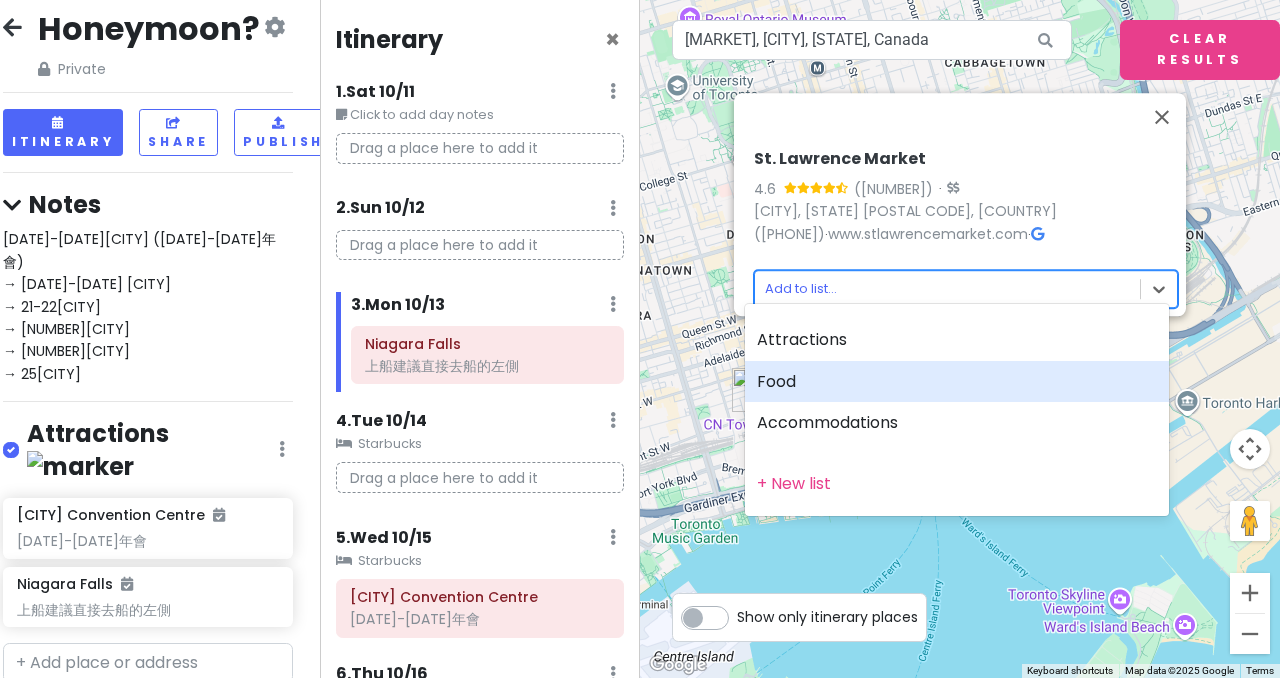click on "Food" at bounding box center [957, 382] 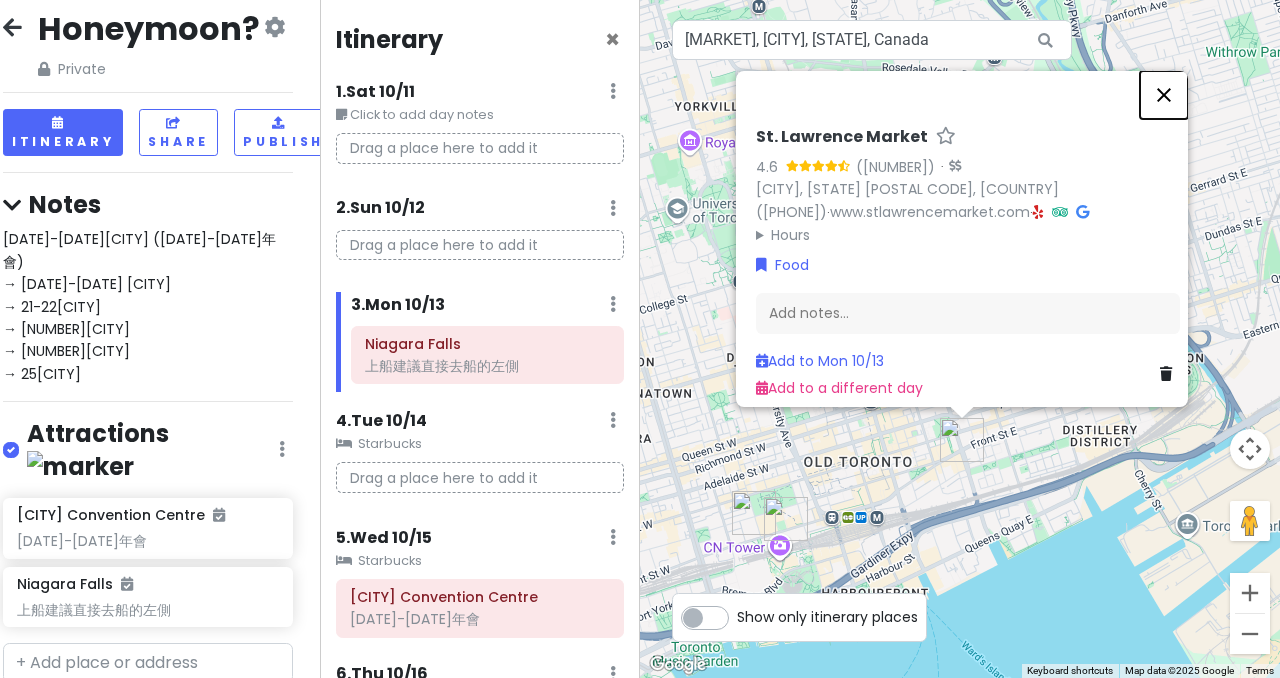 click at bounding box center (1164, 95) 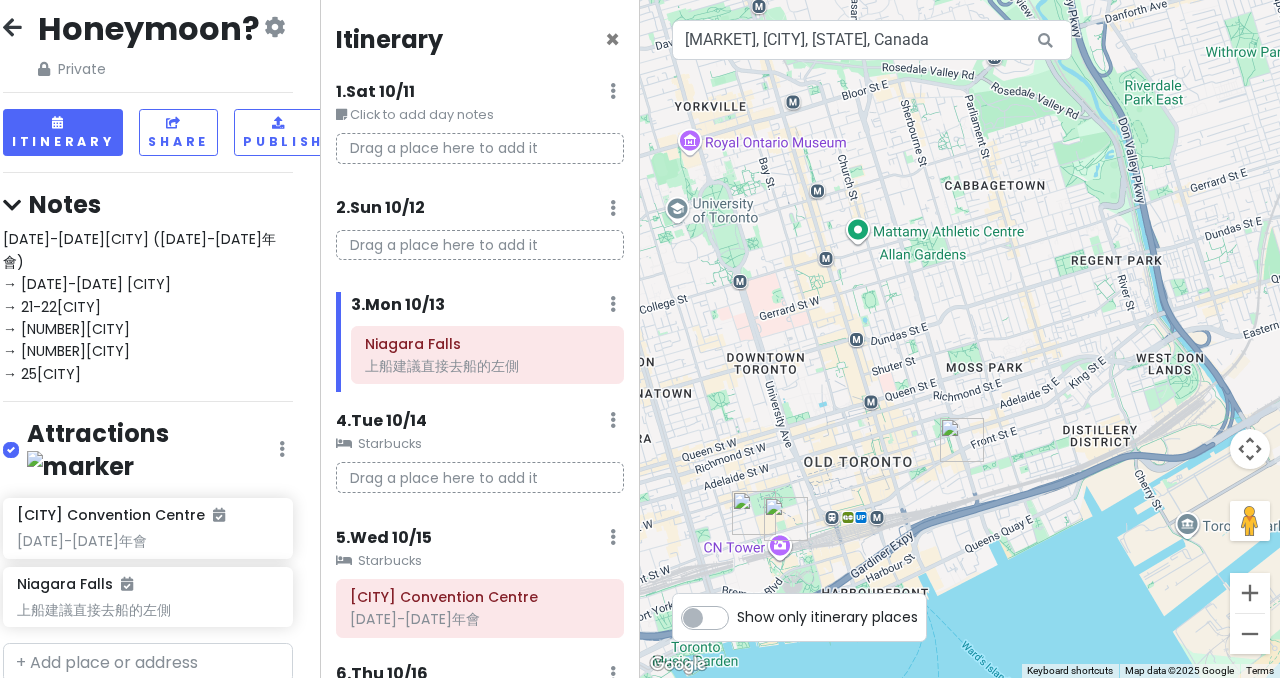 click on "Drag a place here to add it" at bounding box center (480, 148) 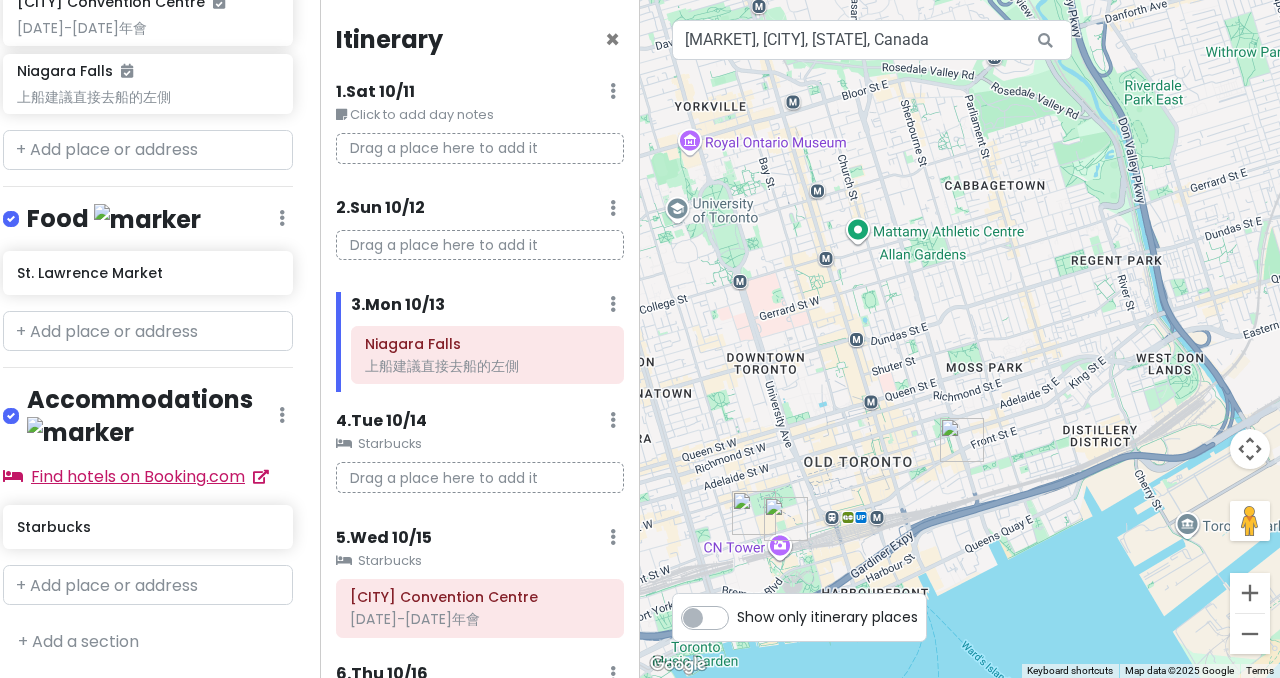 scroll, scrollTop: 543, scrollLeft: 12, axis: both 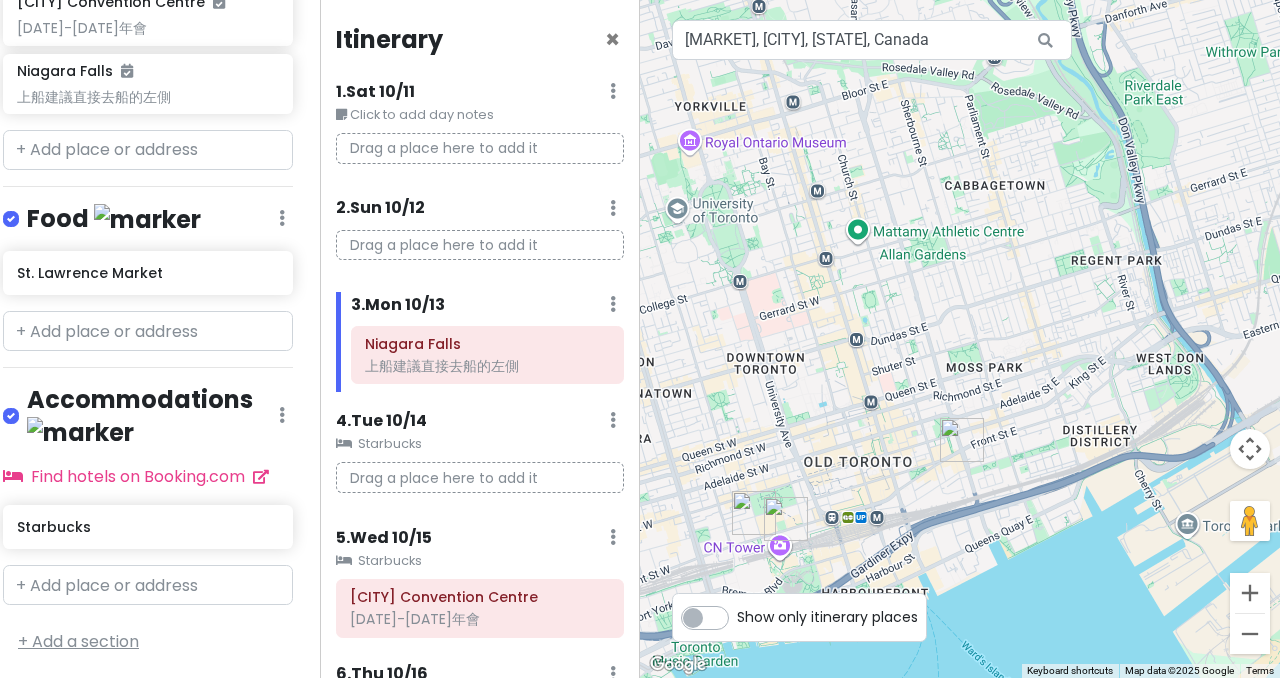 click on "+ Add a section" at bounding box center (78, 641) 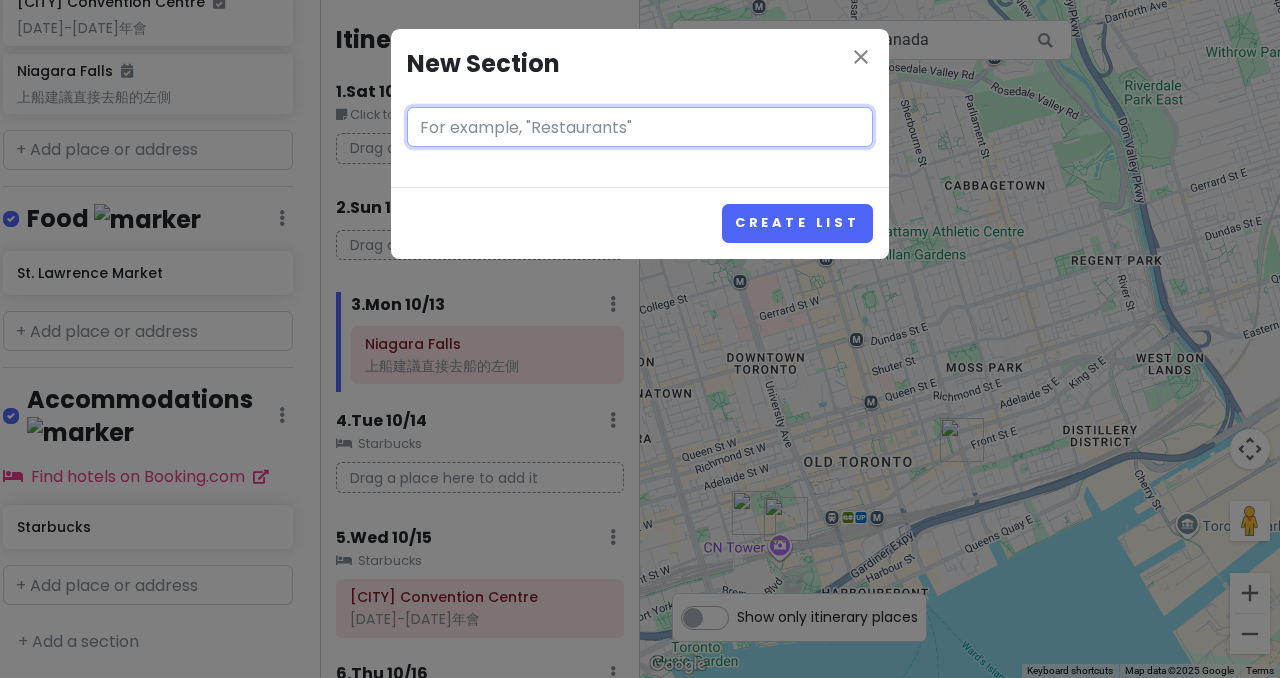 click at bounding box center [640, 127] 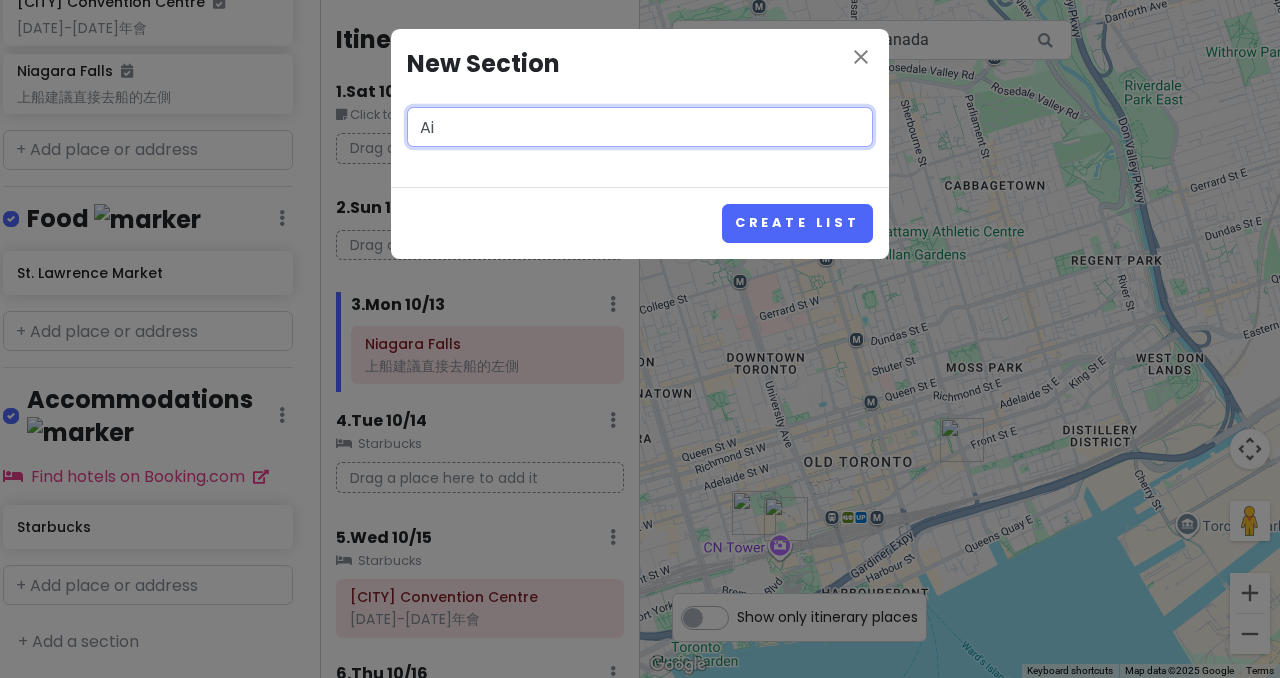 type on "A" 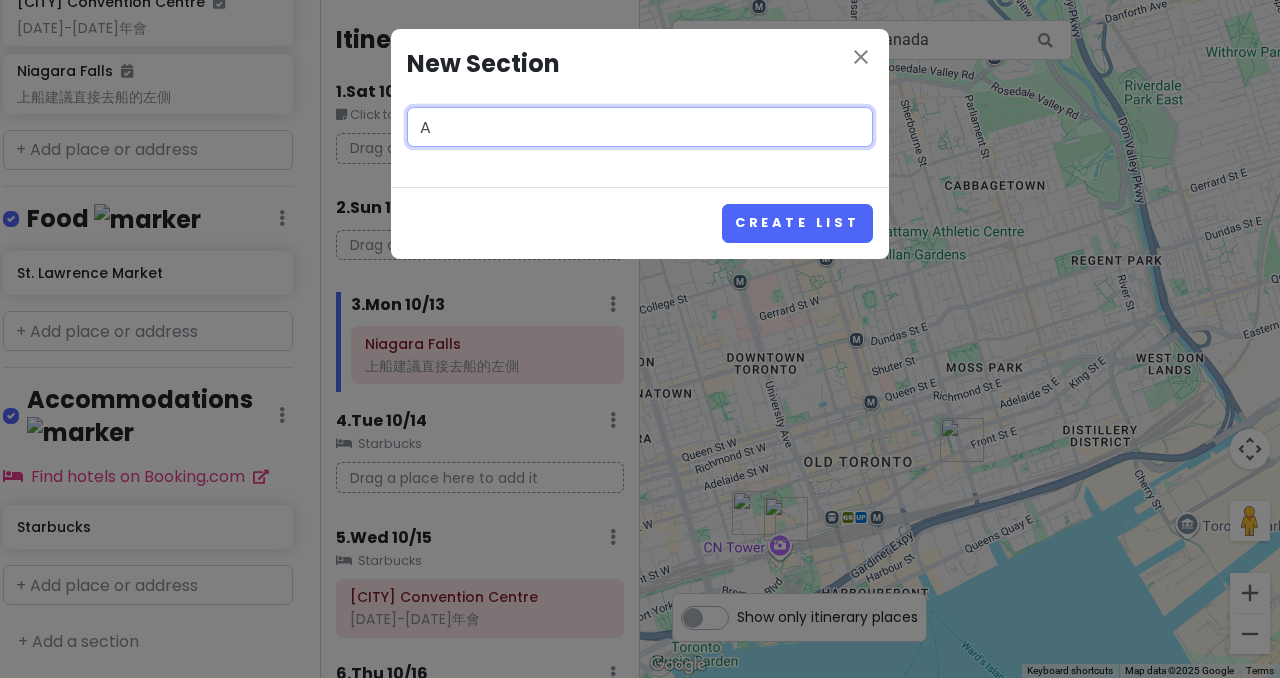 type 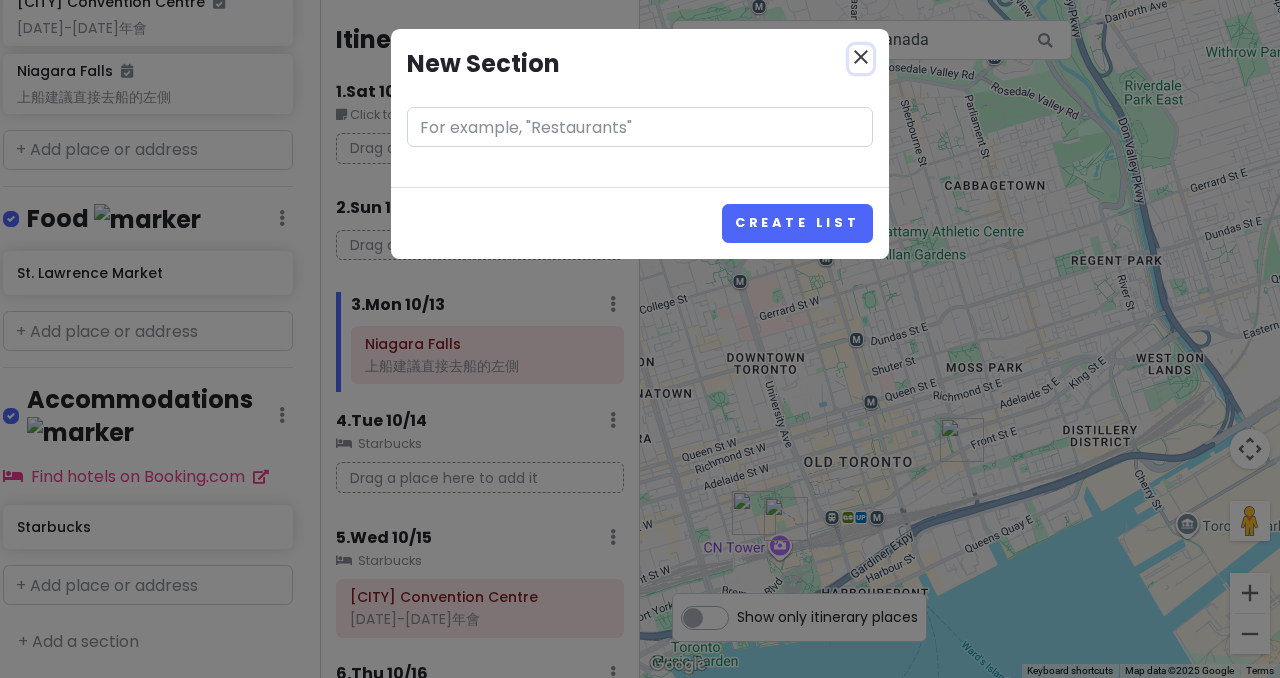 click on "close" at bounding box center (861, 57) 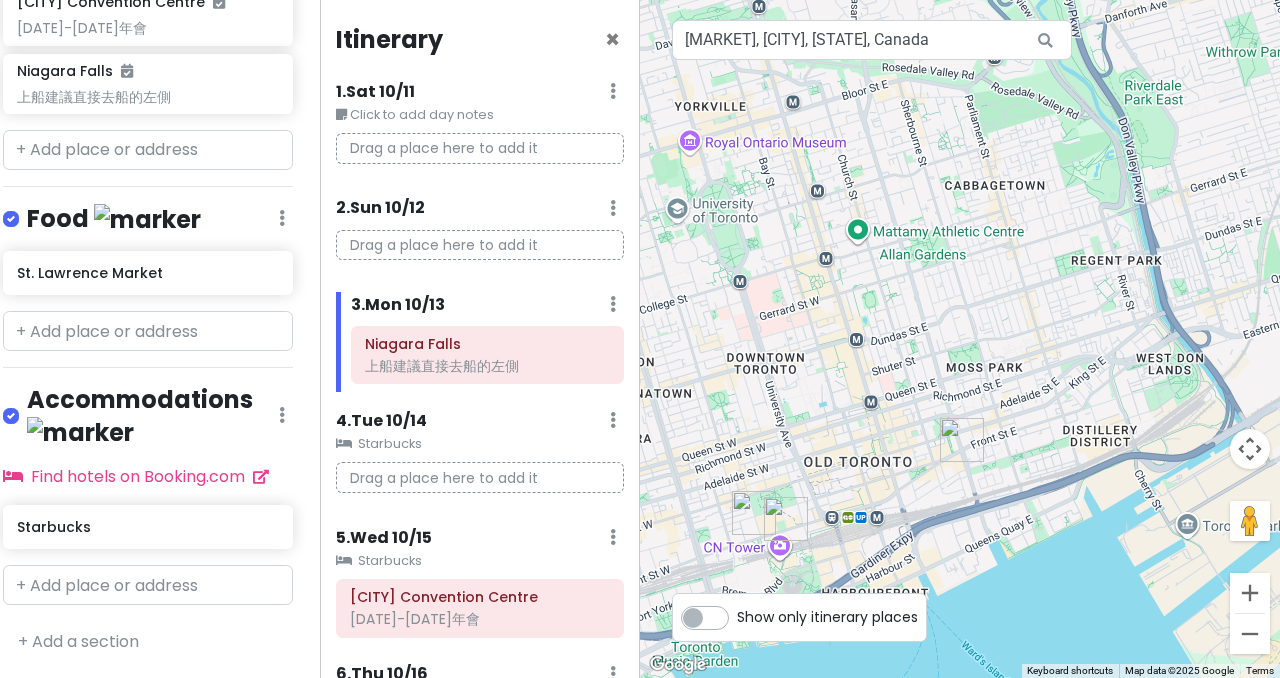 click on "Drag a place here to add it" at bounding box center (480, 148) 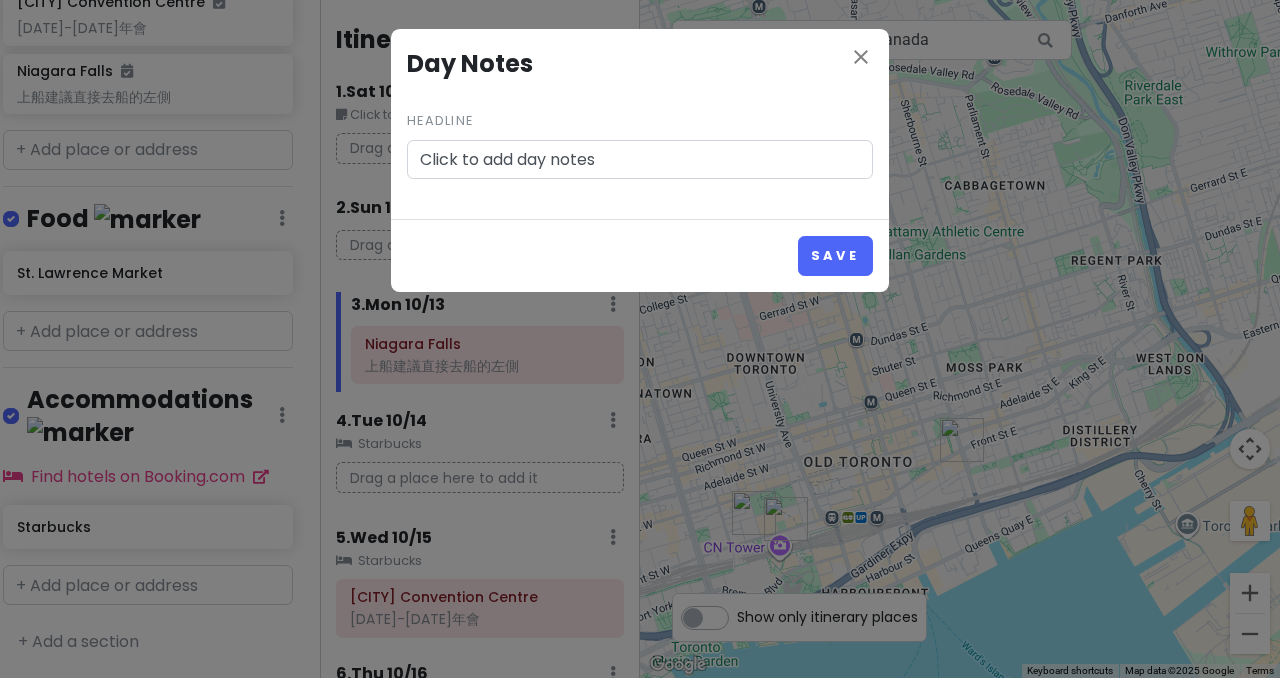 drag, startPoint x: 608, startPoint y: 162, endPoint x: 352, endPoint y: 162, distance: 256 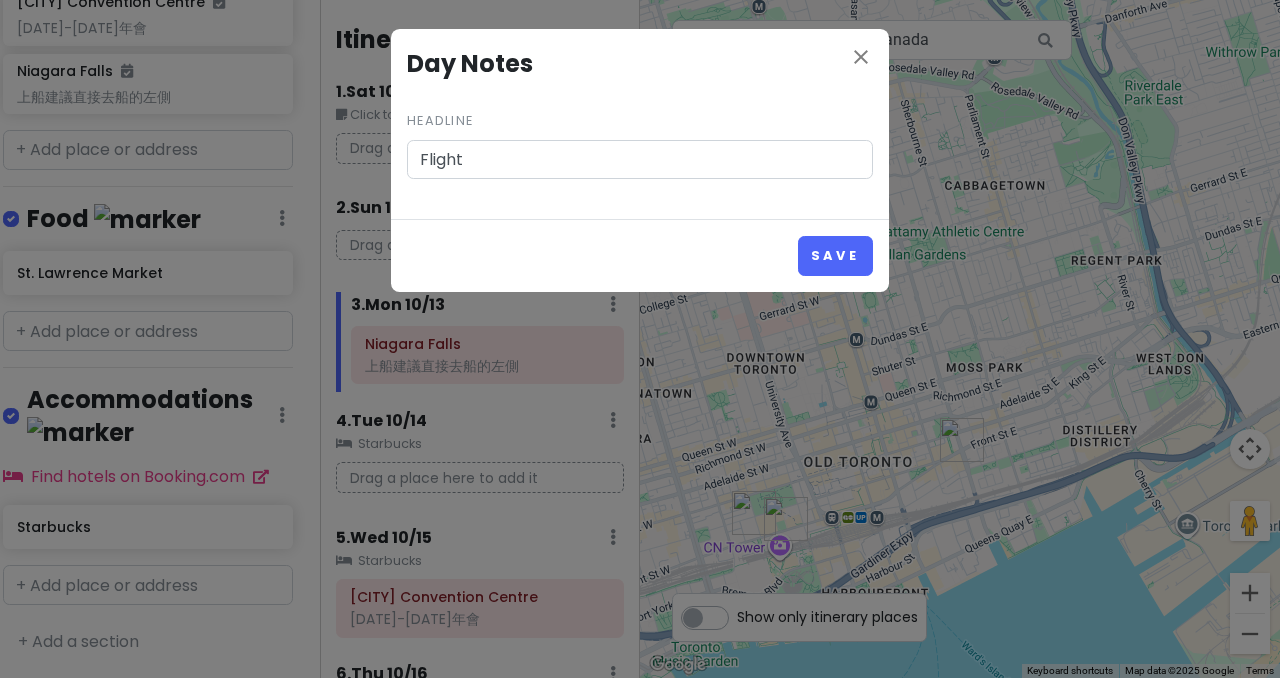 type on "Flight" 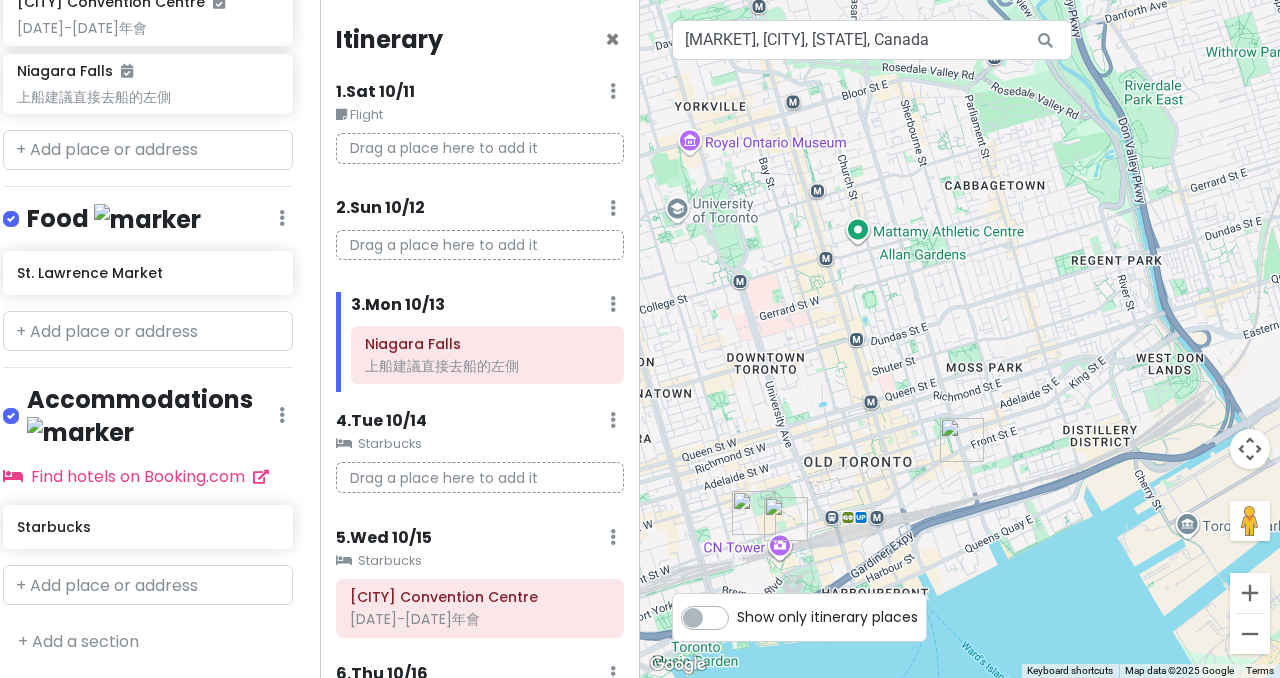 click on "Drag a place here to add it" at bounding box center (480, 245) 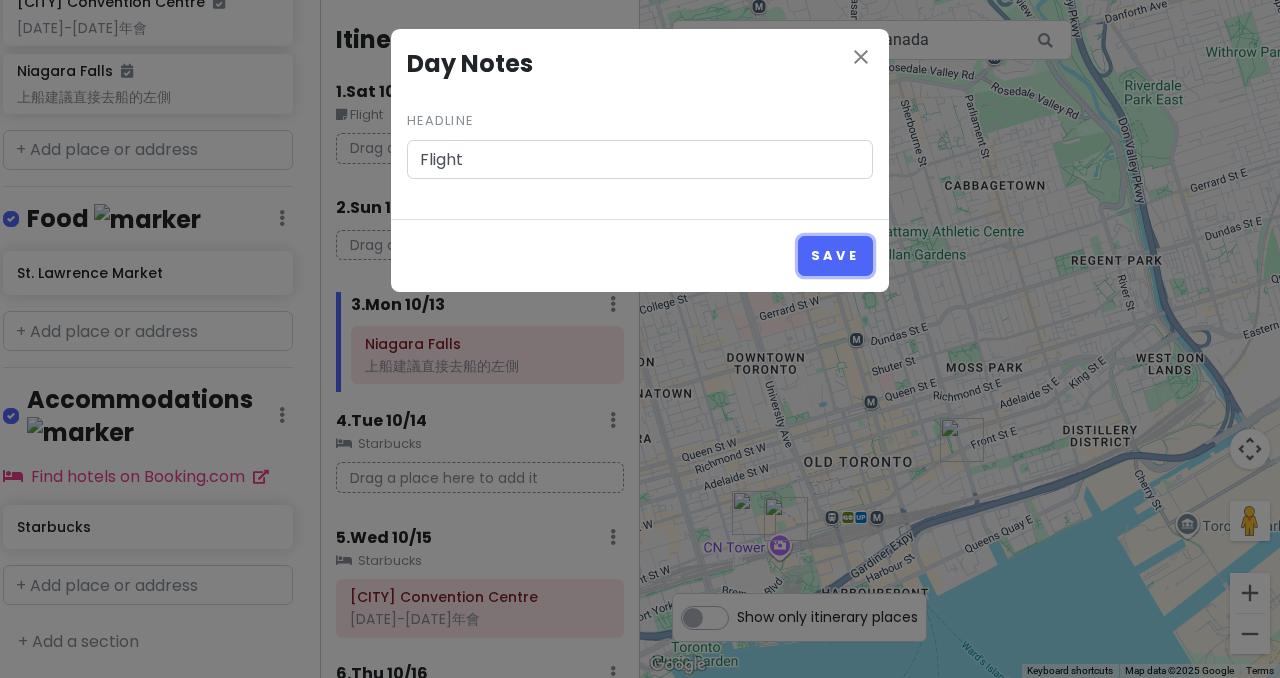 drag, startPoint x: 868, startPoint y: 265, endPoint x: 858, endPoint y: 263, distance: 10.198039 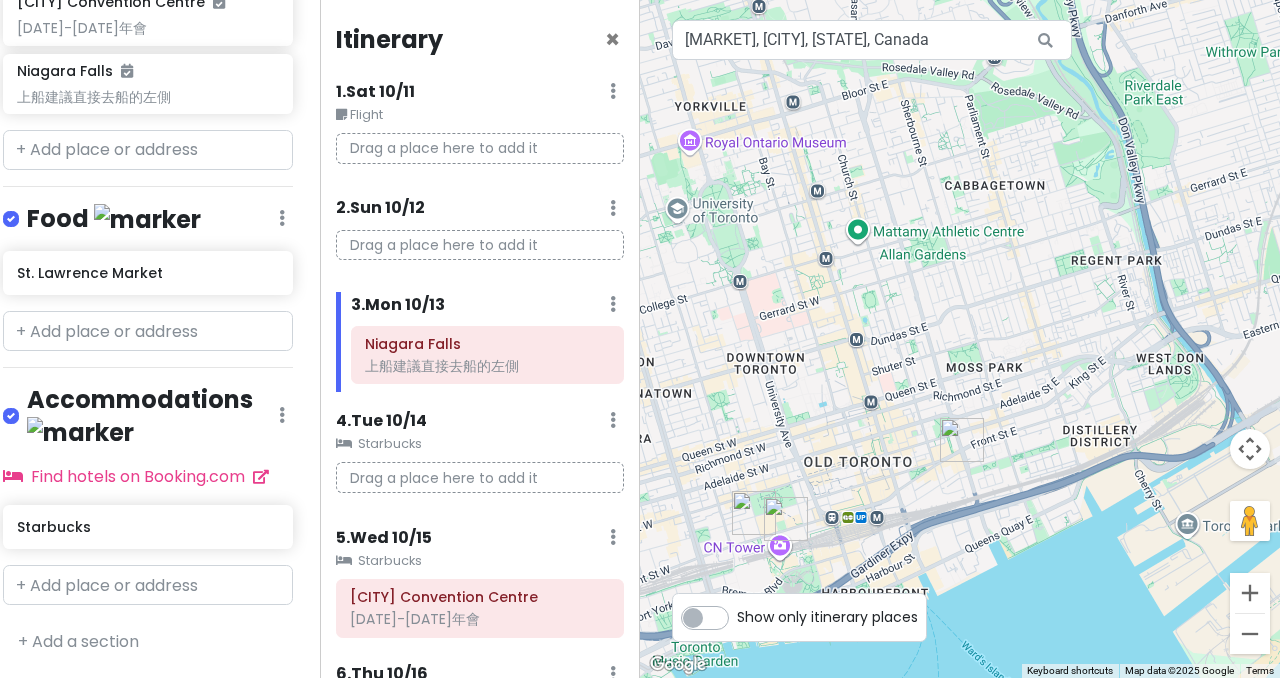 click on "Drag a place here to add it" at bounding box center (480, 245) 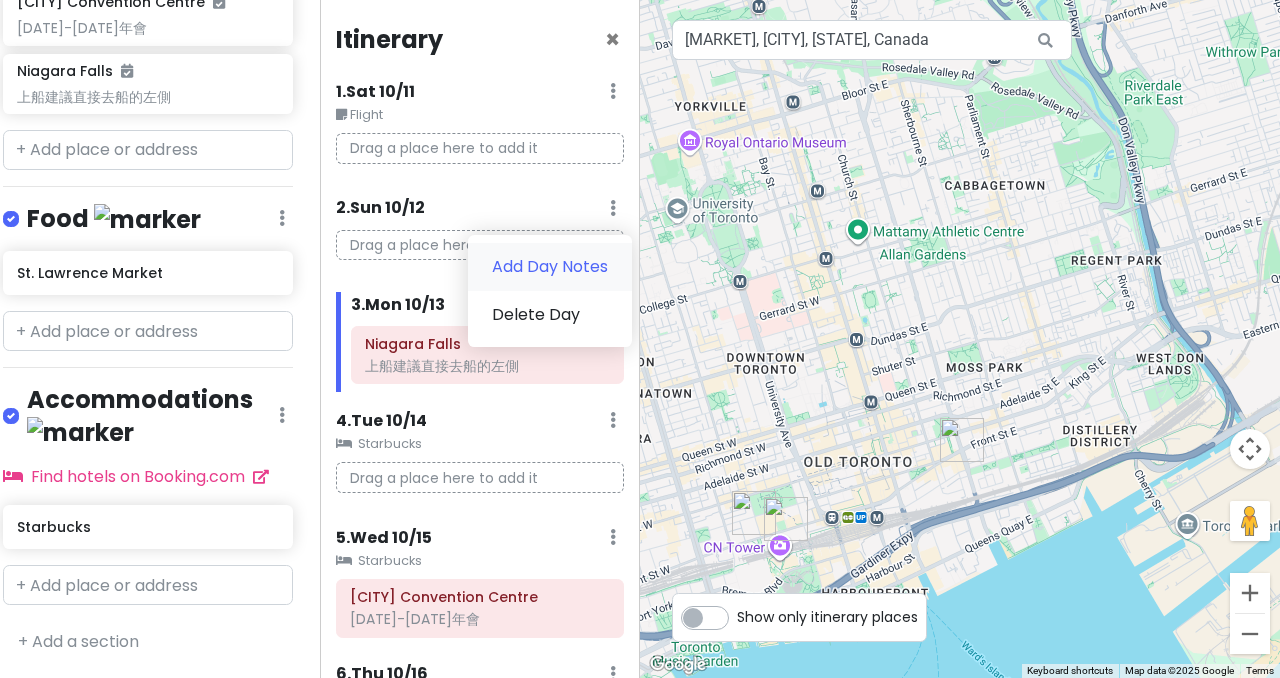click on "Add Day Notes" at bounding box center [550, 267] 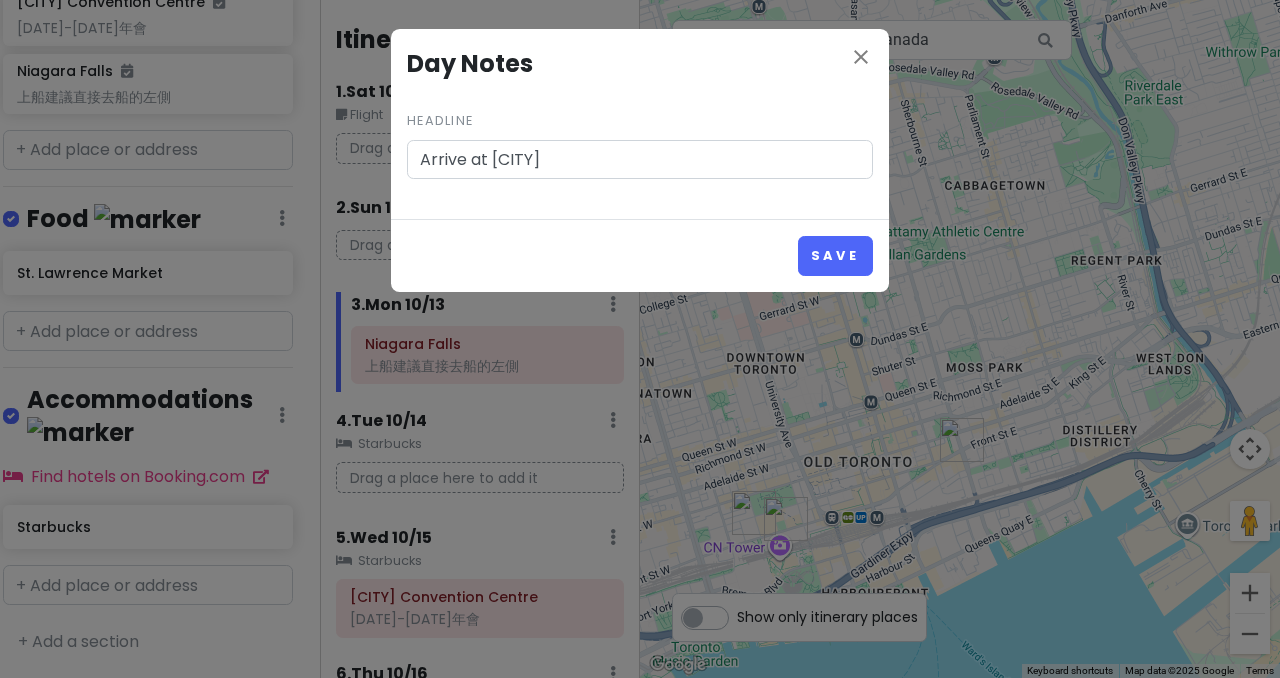 type on "Arrive at [CITY]" 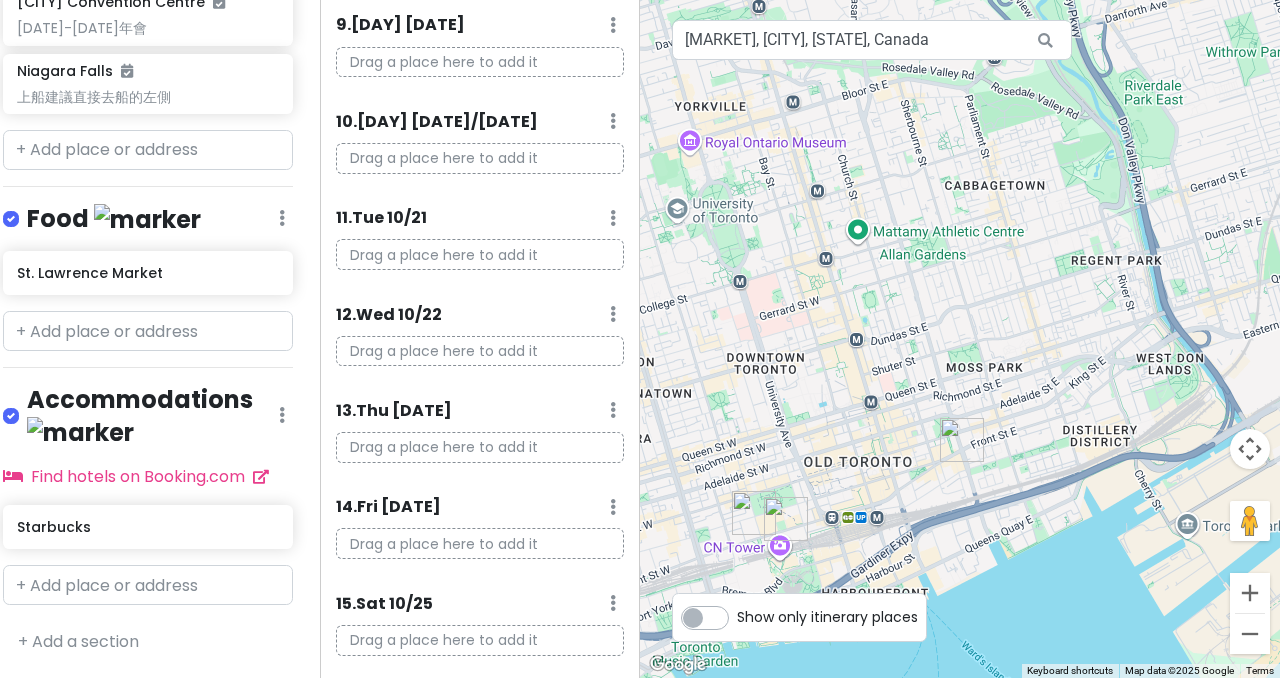 scroll, scrollTop: 1144, scrollLeft: 0, axis: vertical 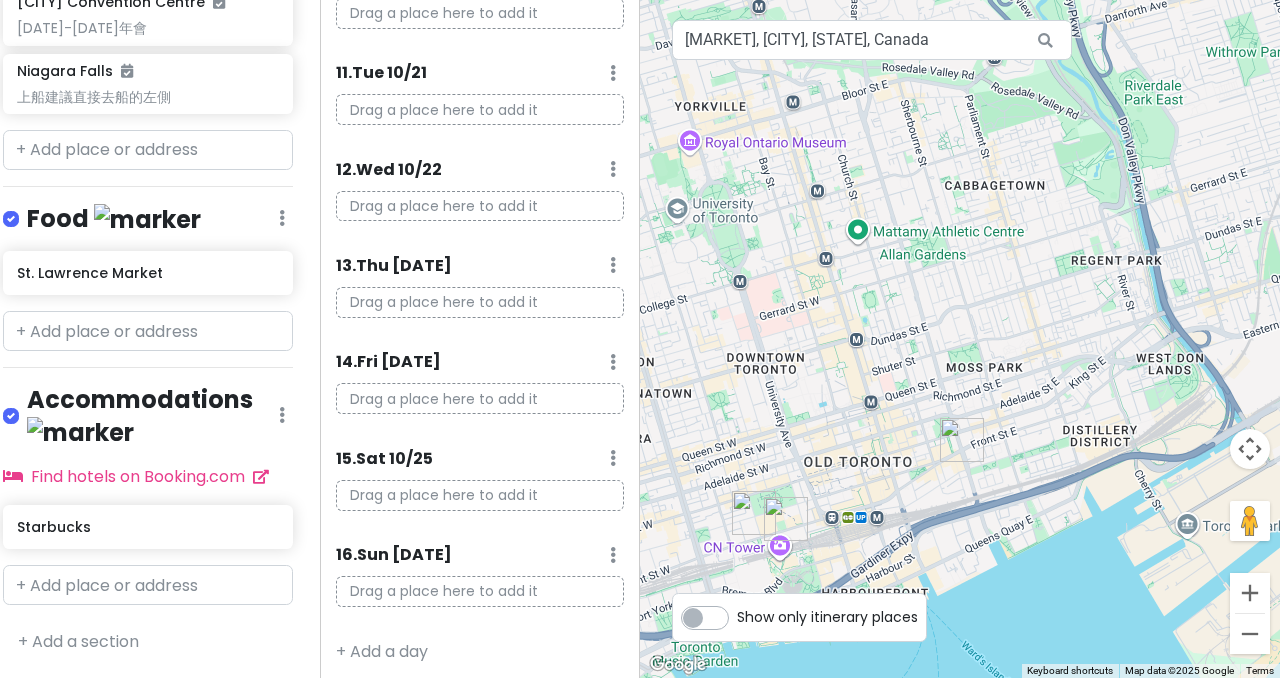 click on ". [DAY] [DATE] Add Day Notes Delete Day" at bounding box center [480, 560] 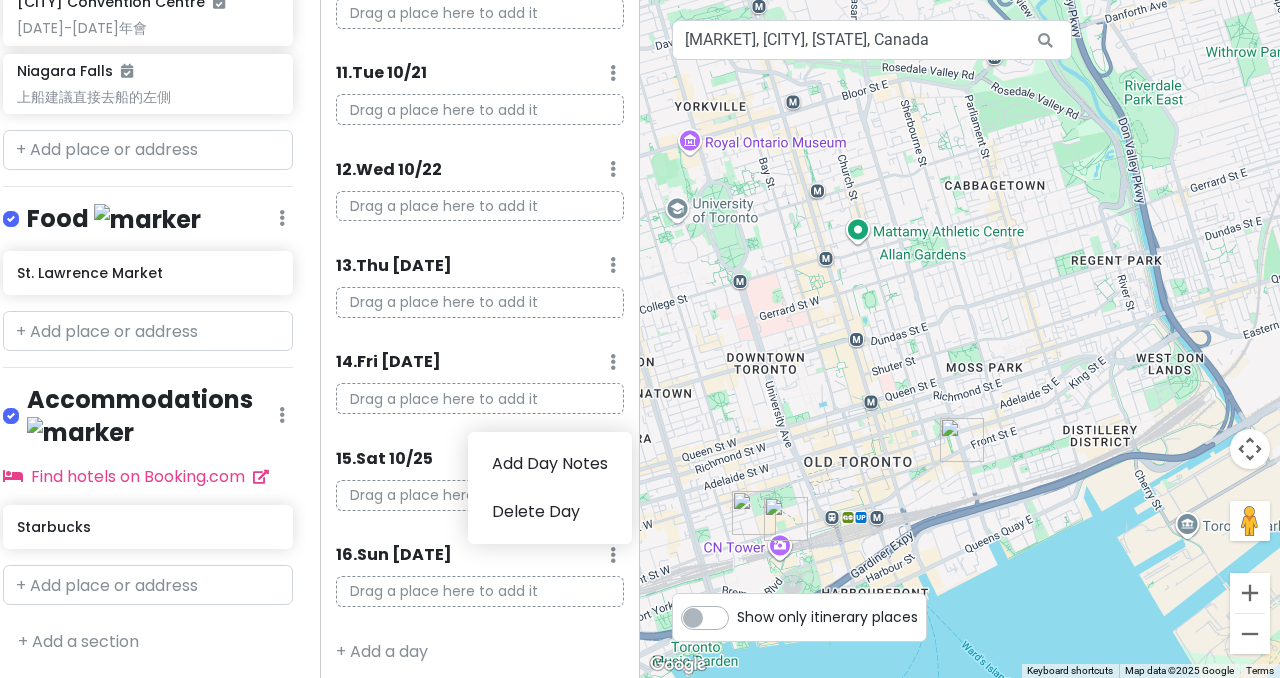 click on "Drag a place here to add it" at bounding box center (480, 591) 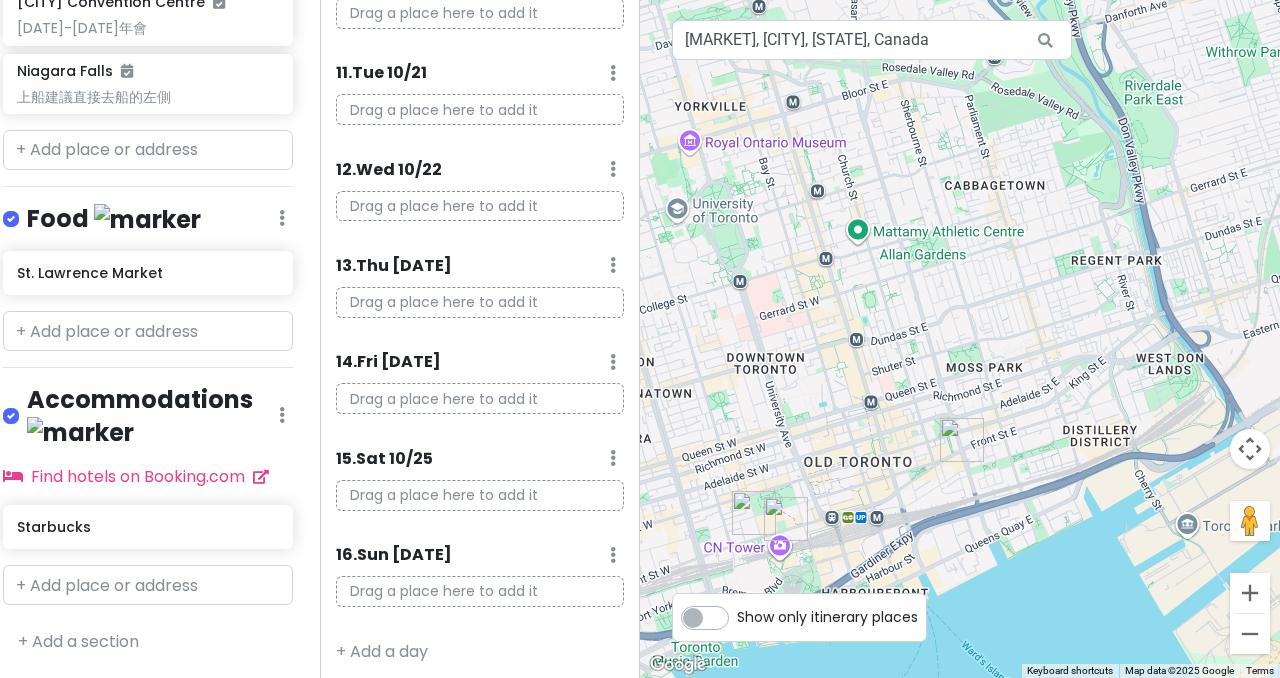 click at bounding box center [613, -1053] 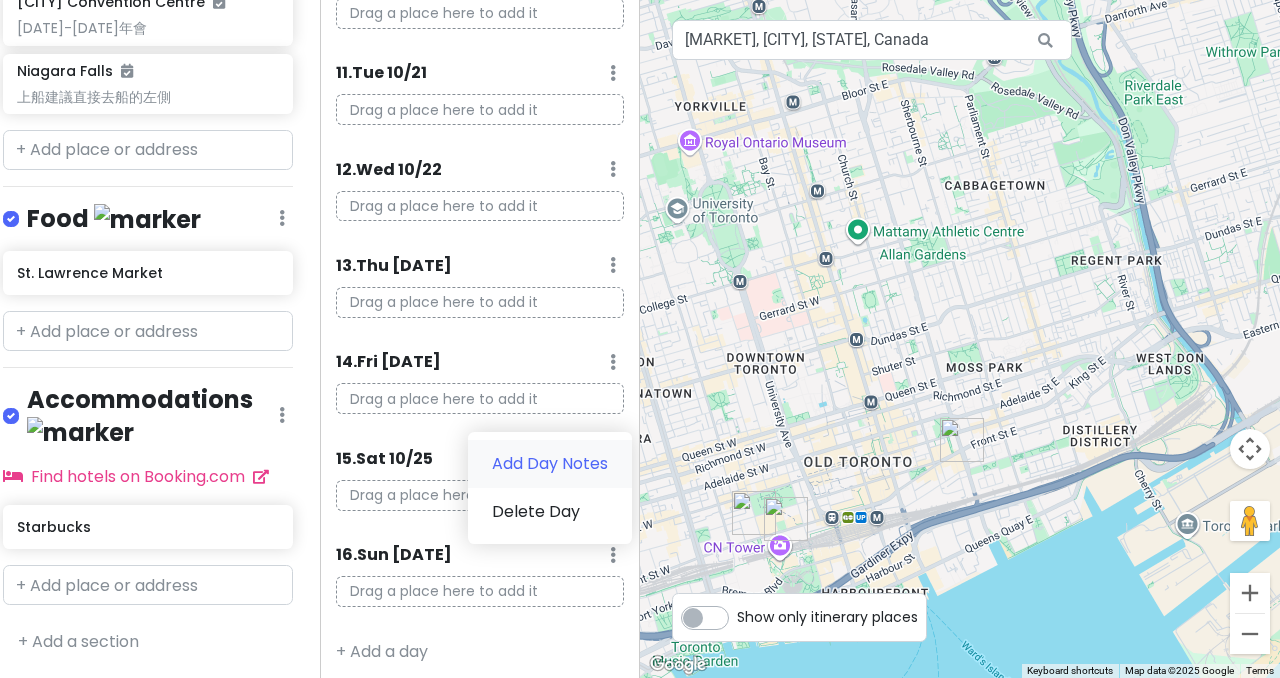 click on "Add Day Notes" at bounding box center (550, 464) 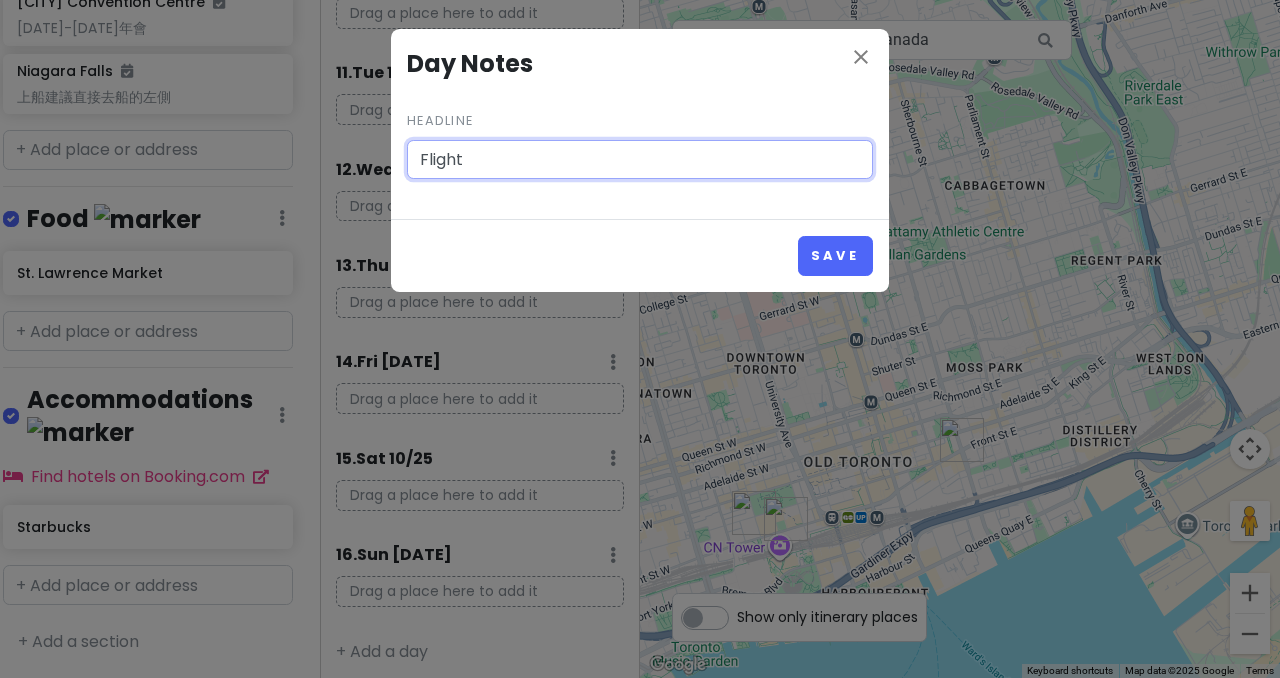 type on "Flight" 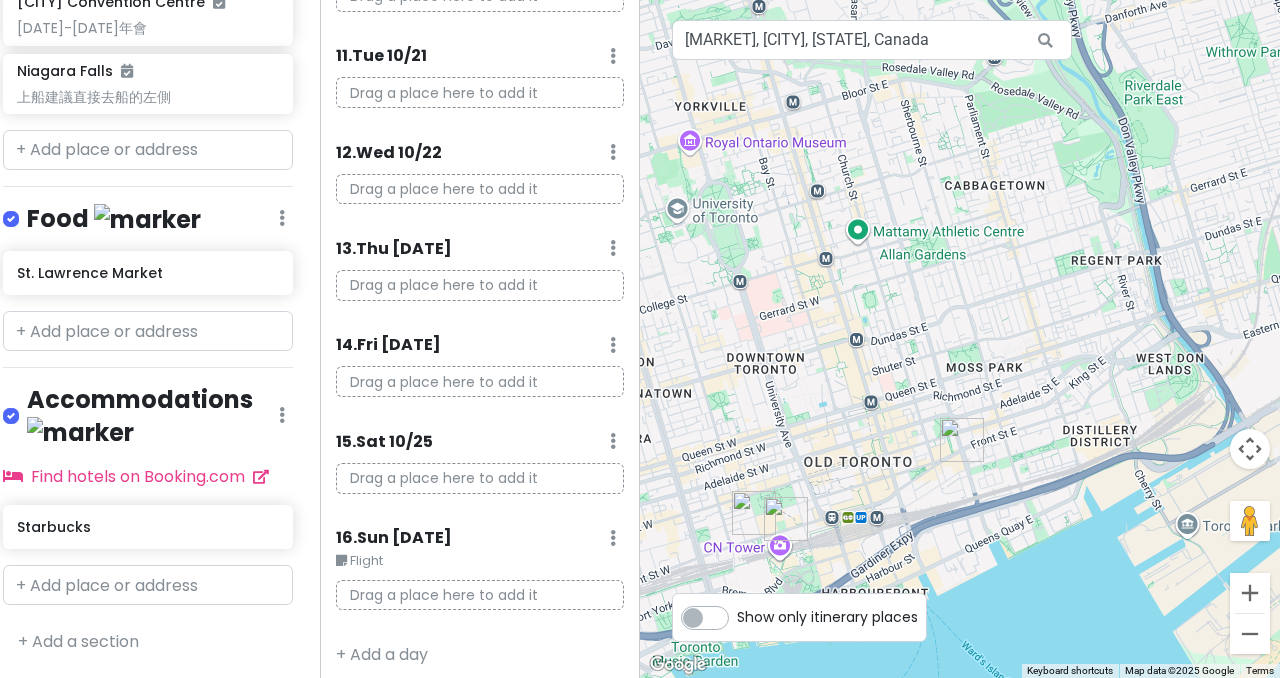 scroll, scrollTop: 1164, scrollLeft: 0, axis: vertical 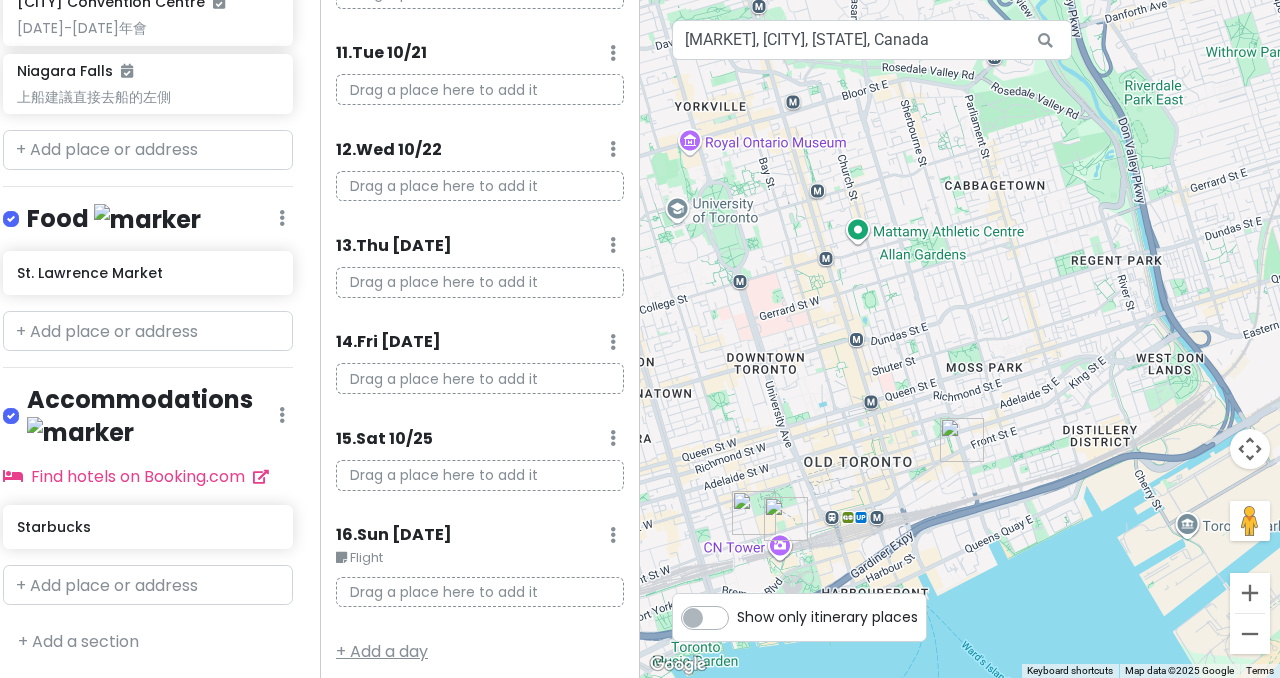 click on "+ Add a day" at bounding box center (382, 651) 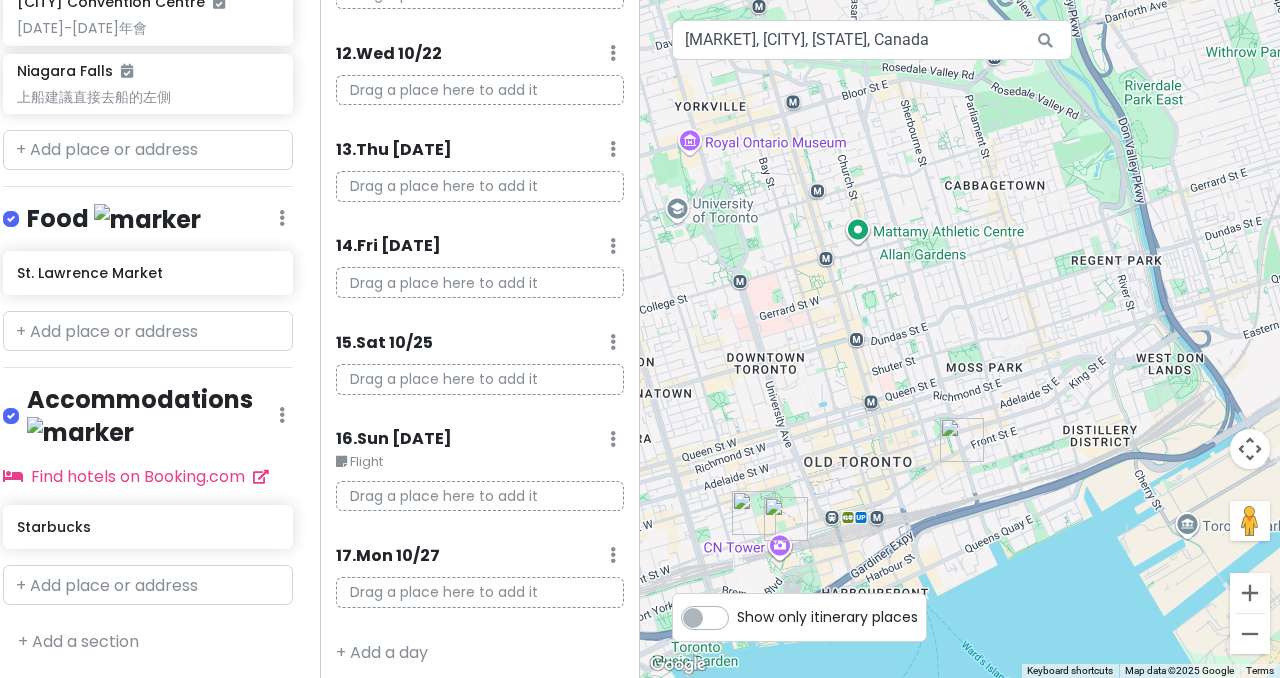 scroll, scrollTop: 1260, scrollLeft: 0, axis: vertical 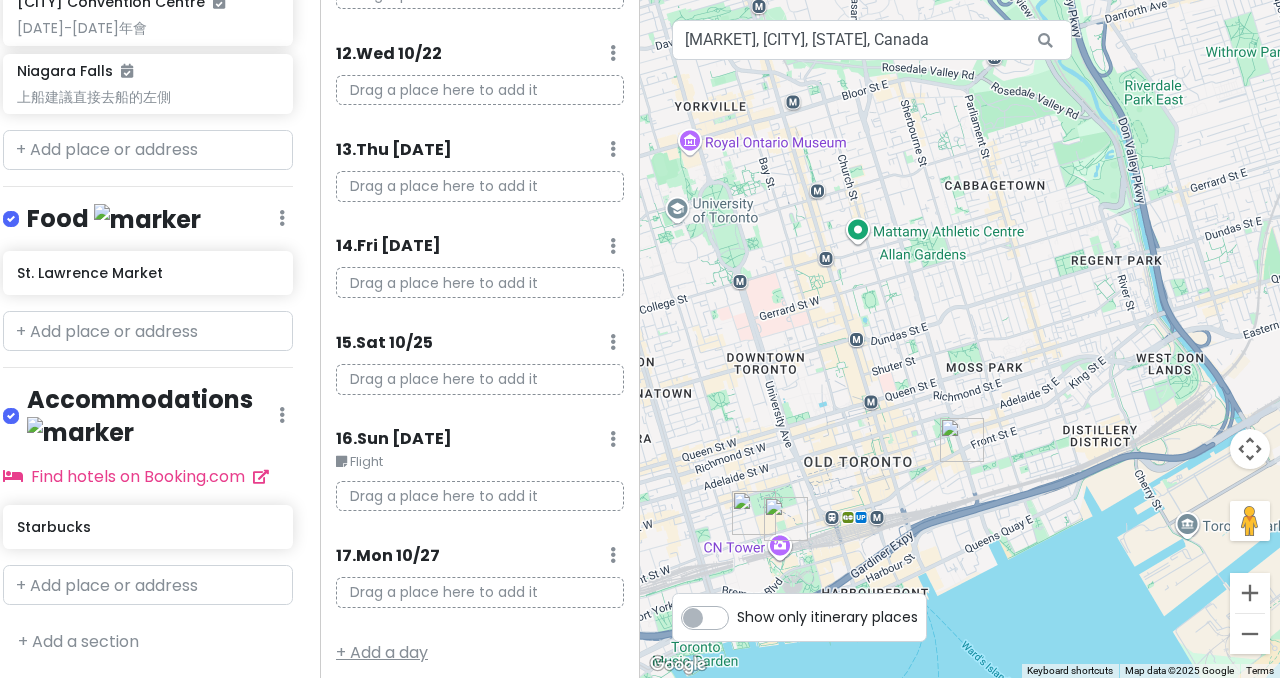 click on "+ Add a day" at bounding box center (382, 652) 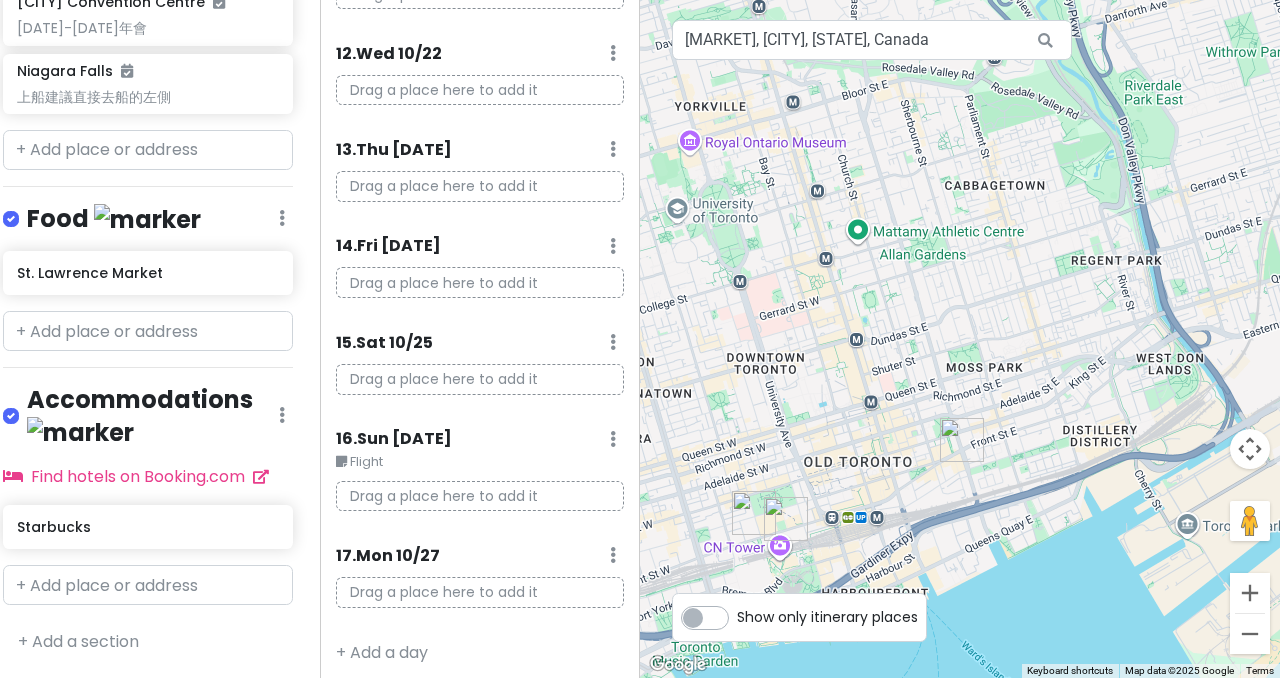click at bounding box center (613, -1169) 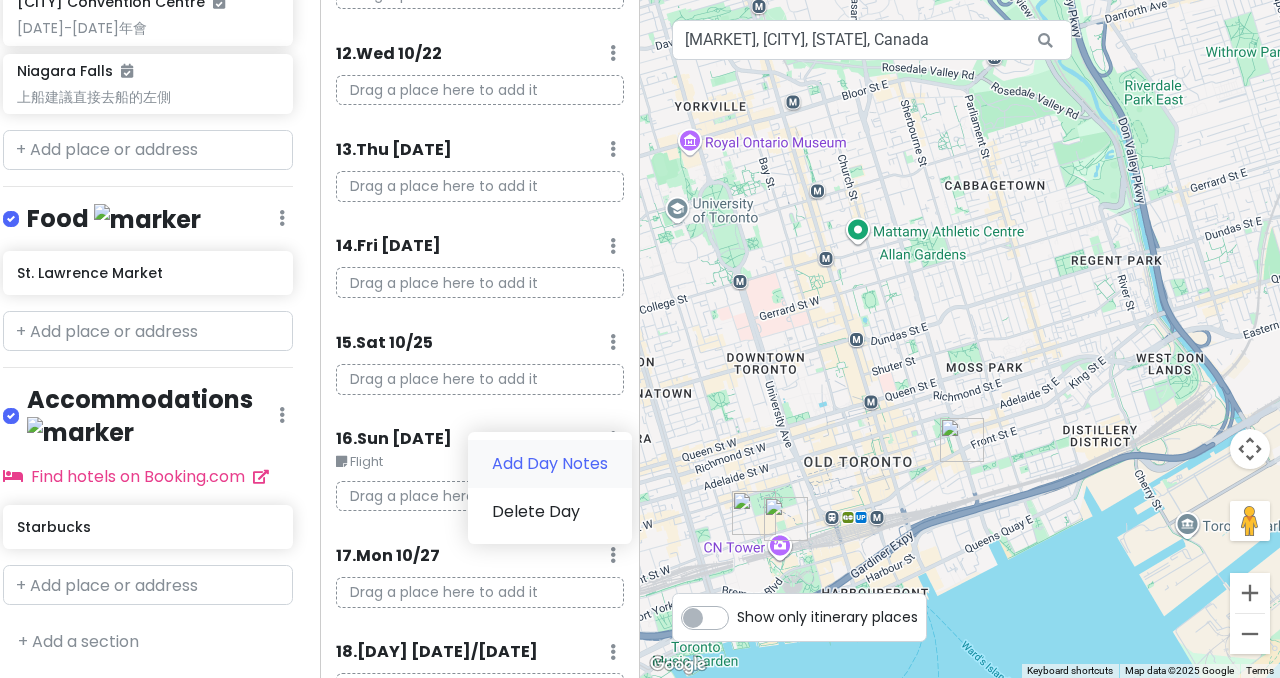 click on "Add Day Notes" at bounding box center [550, 464] 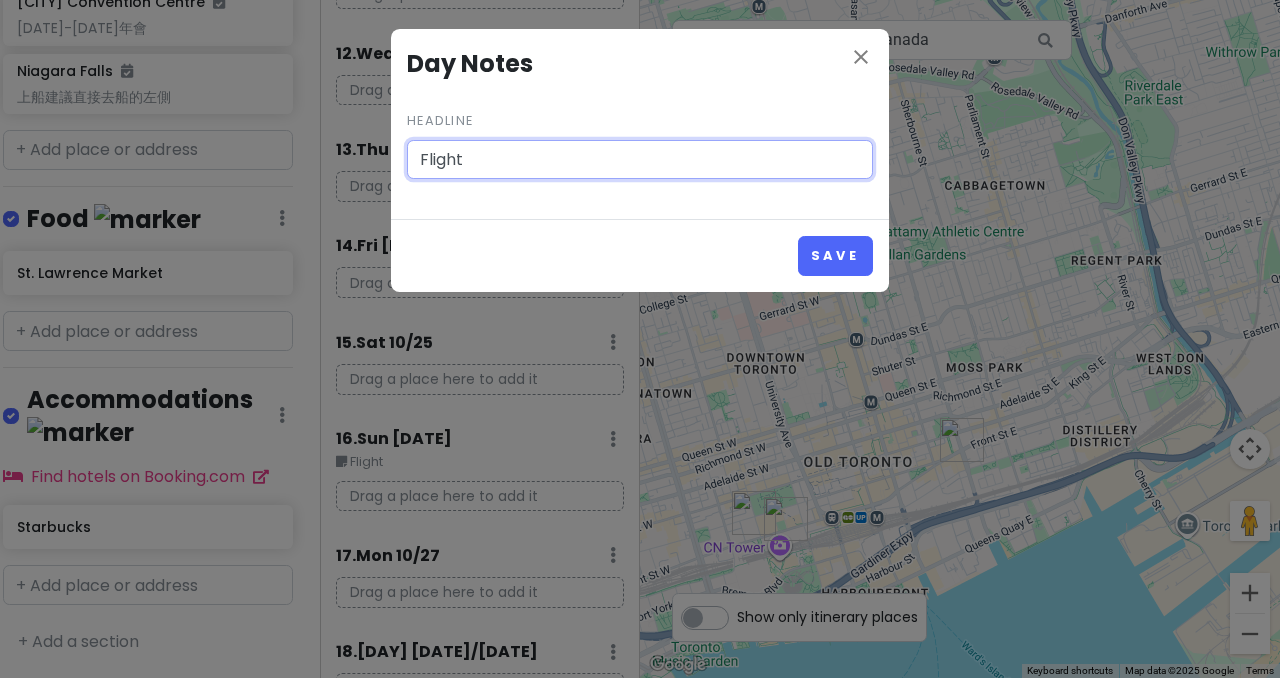 type on "Flight" 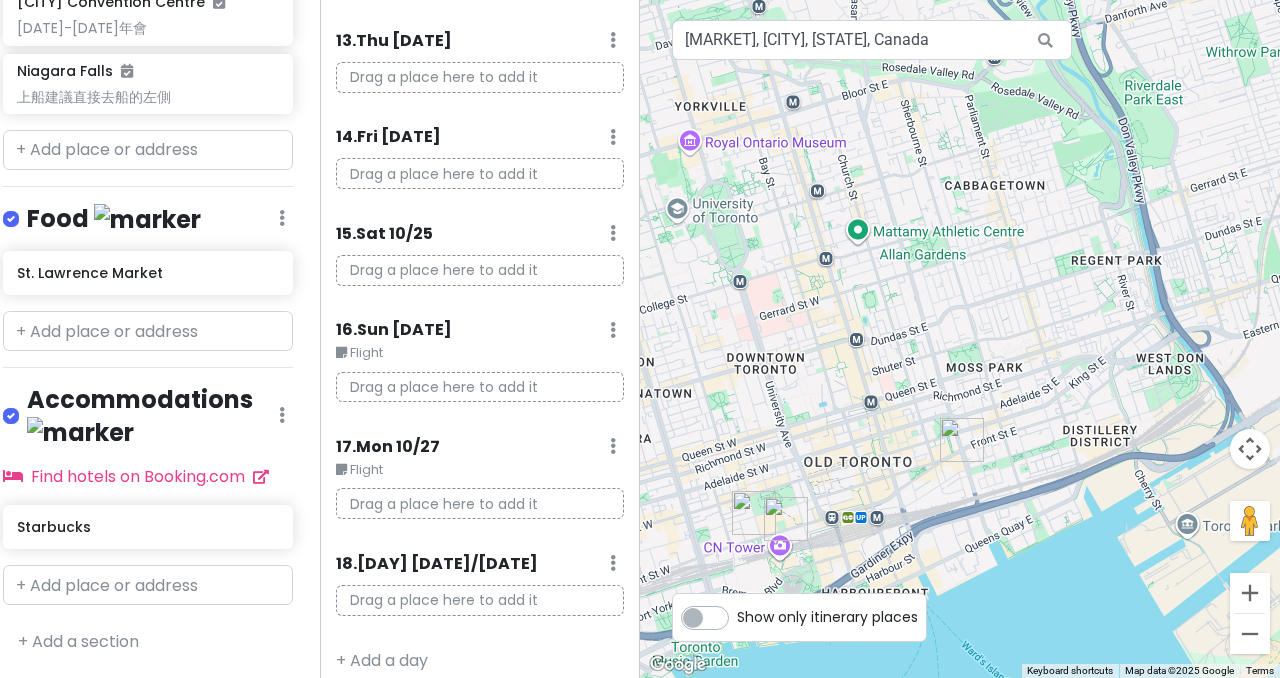 scroll, scrollTop: 1376, scrollLeft: 0, axis: vertical 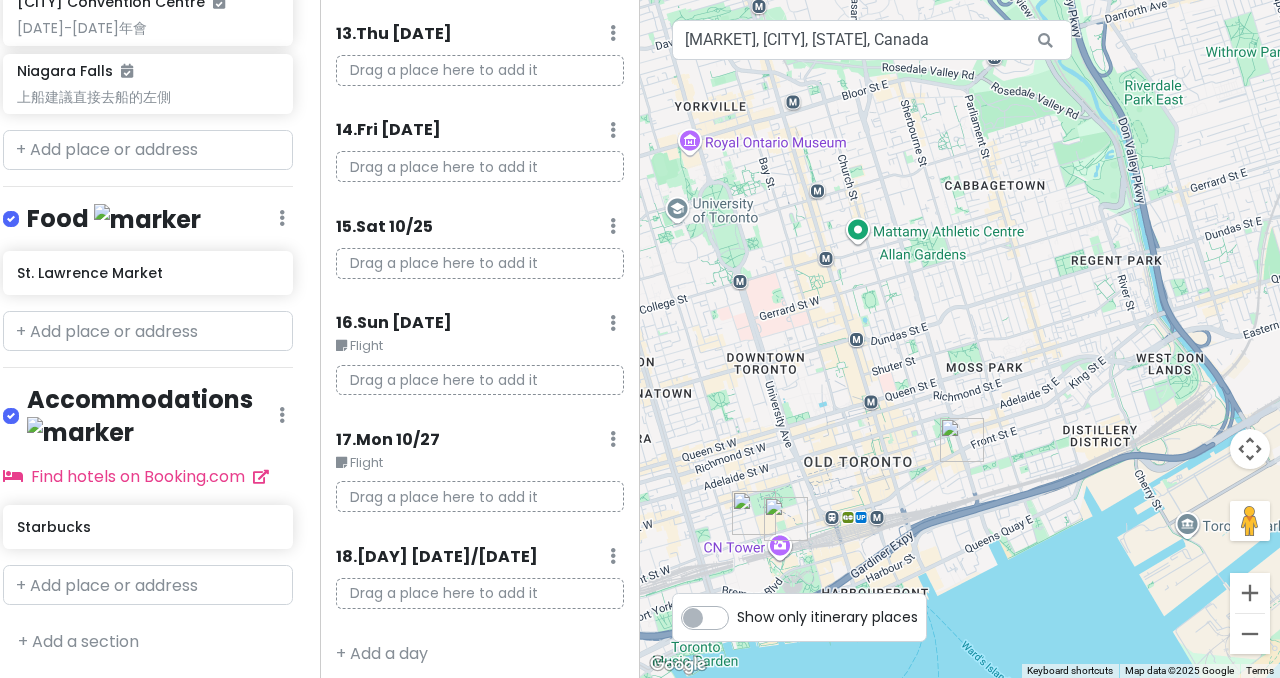 click at bounding box center [613, -1285] 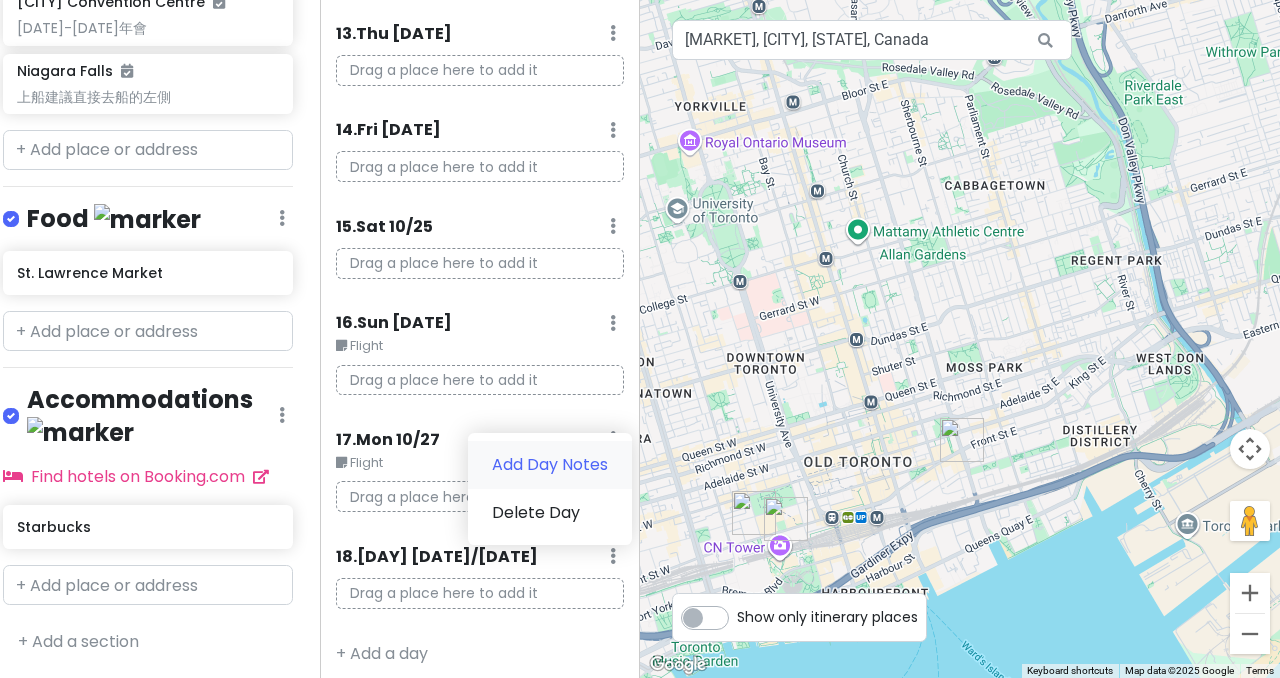 click on "Add Day Notes" at bounding box center [550, 465] 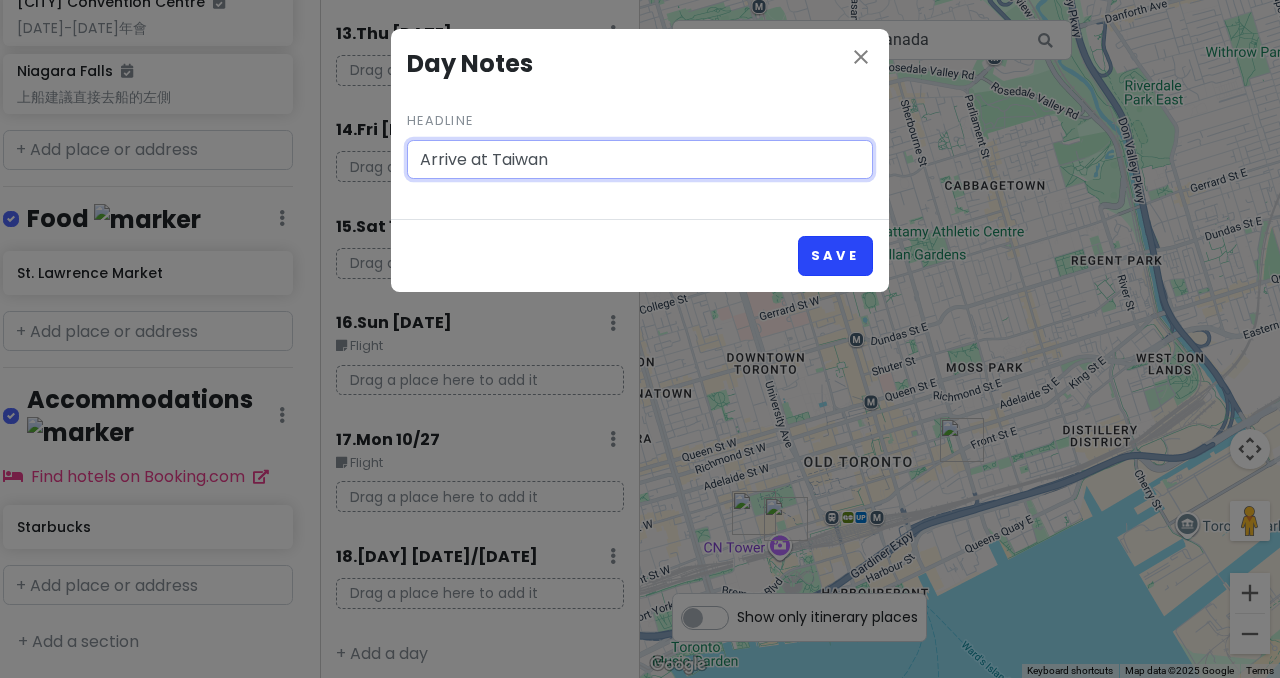 type on "Arrive at Taiwan" 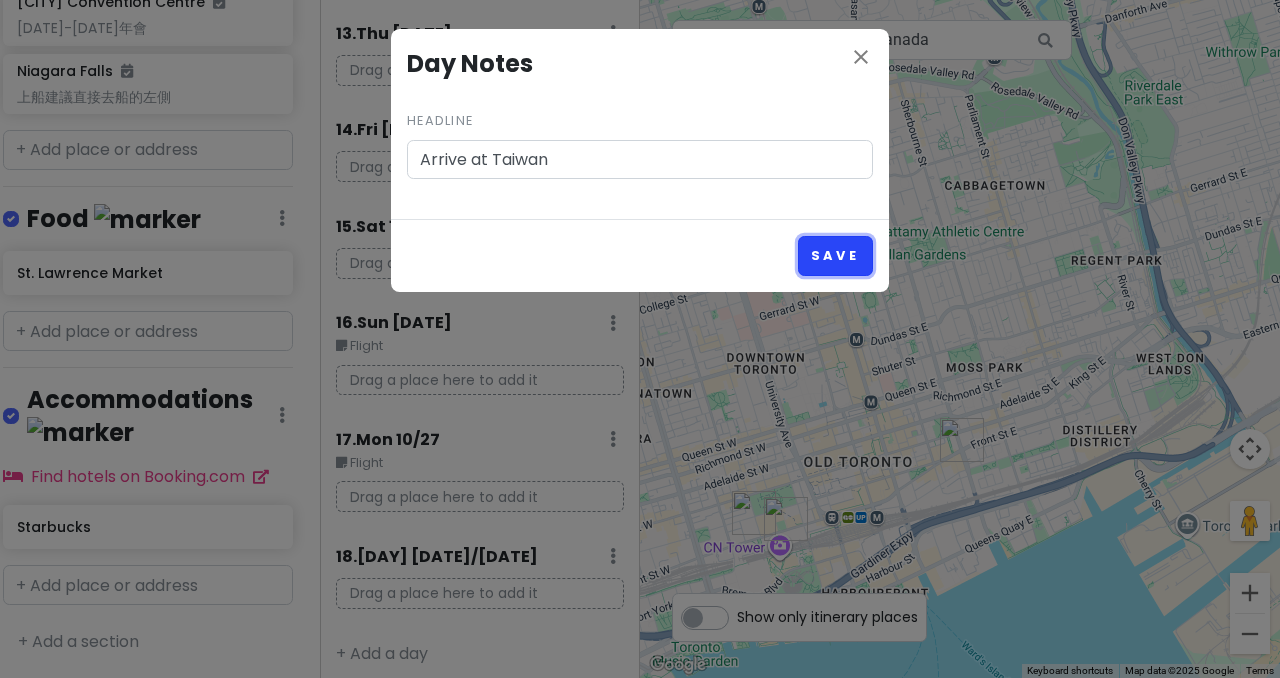 click on "Save" at bounding box center [835, 255] 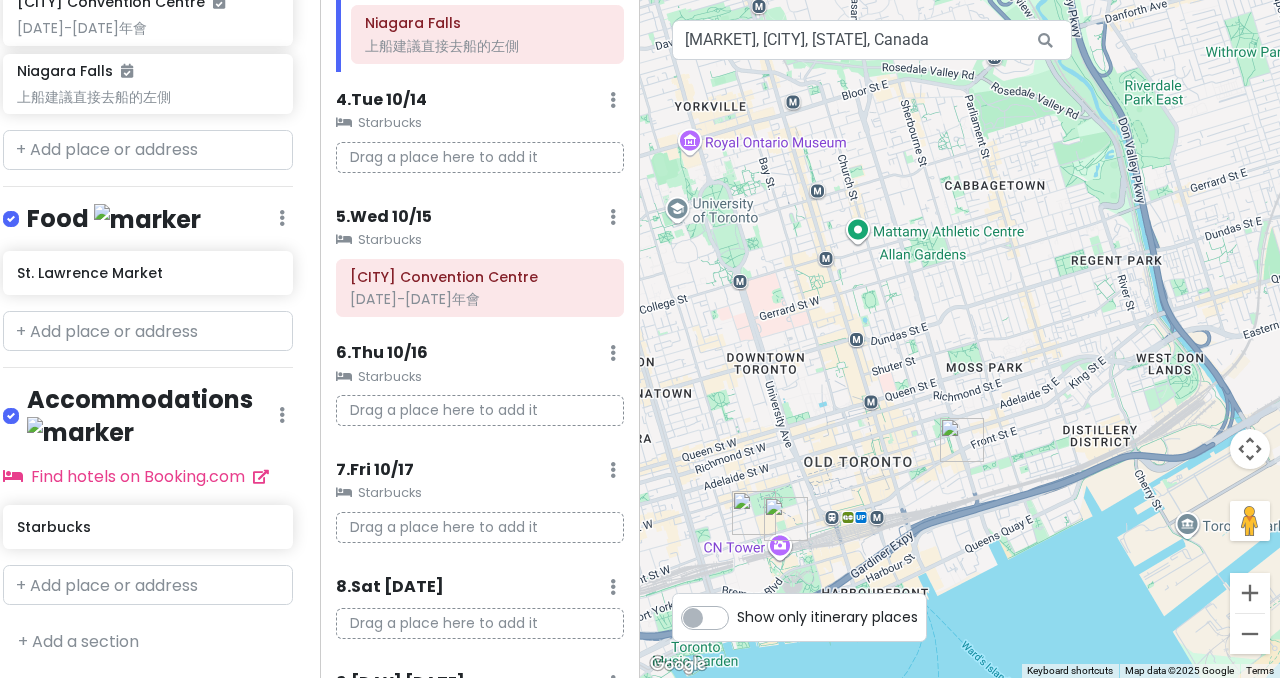 scroll, scrollTop: 400, scrollLeft: 0, axis: vertical 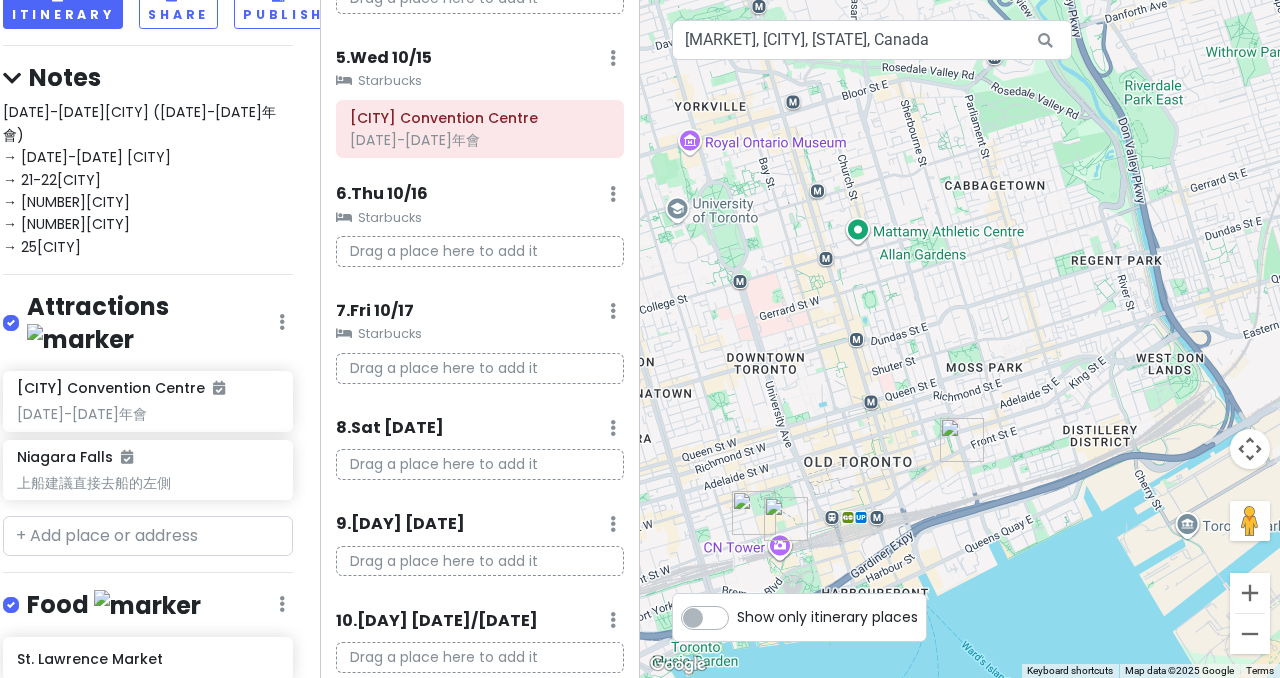 click at bounding box center [613, -409] 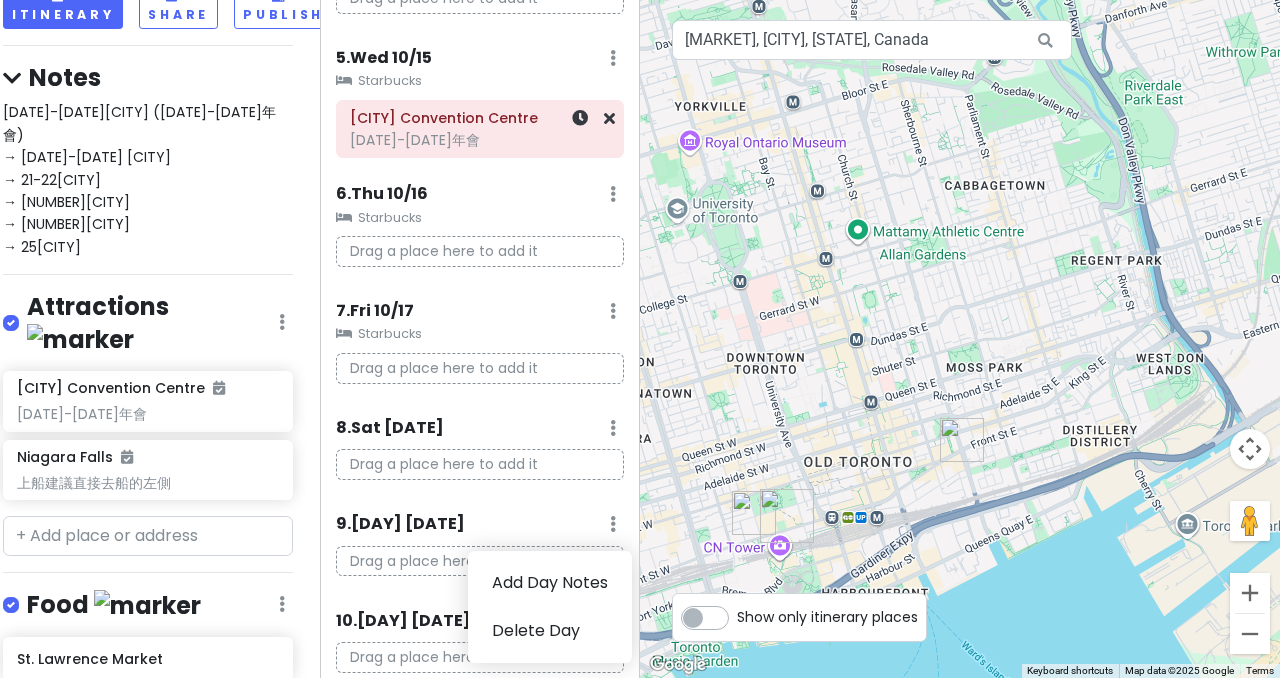 click at bounding box center (581, 129) 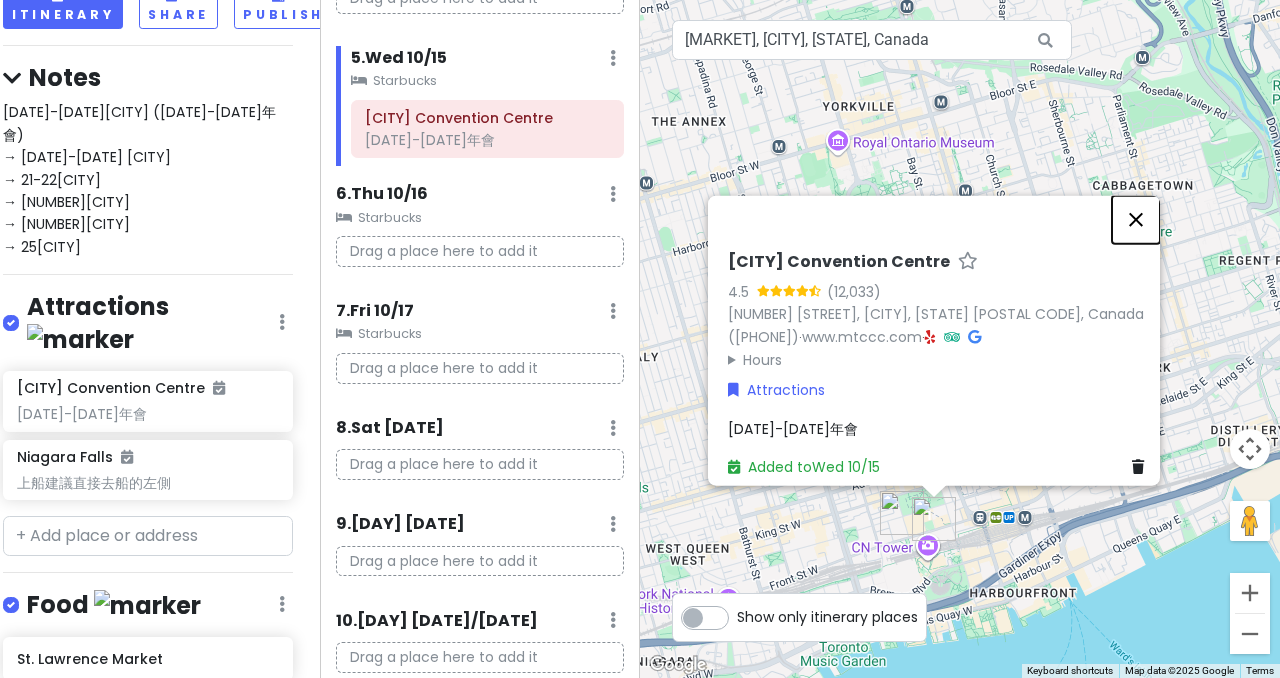 click at bounding box center [1136, 220] 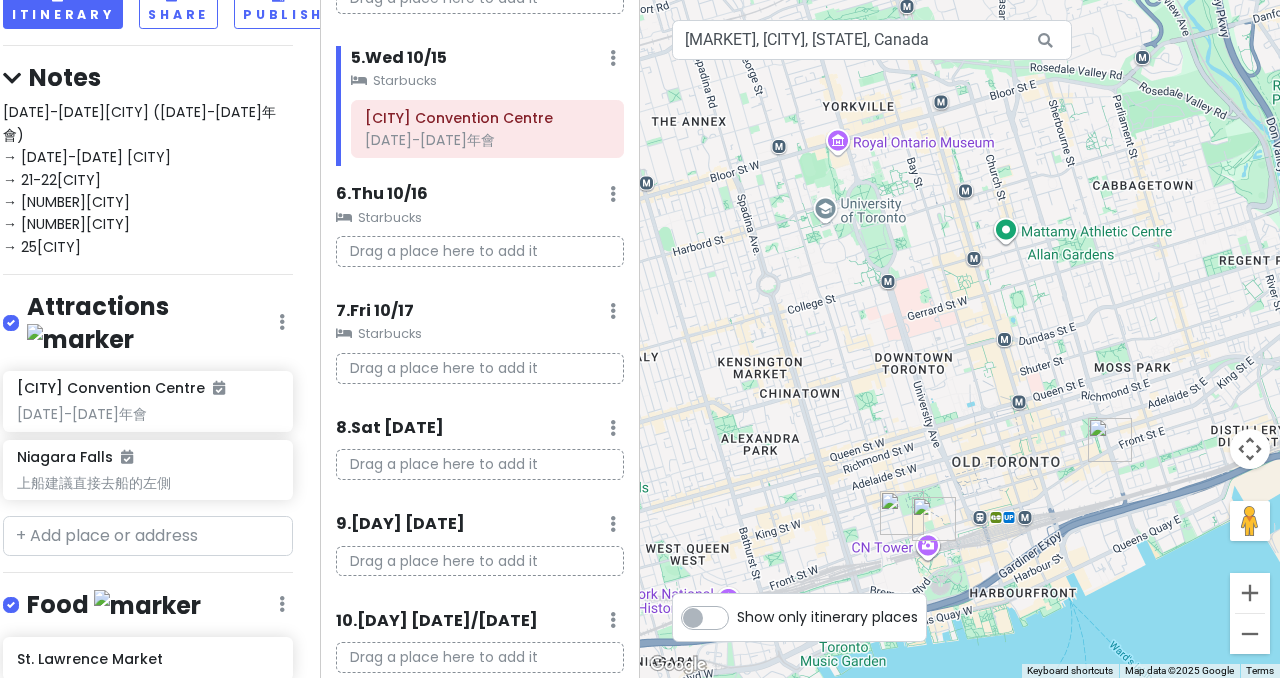 click on "Starbucks" 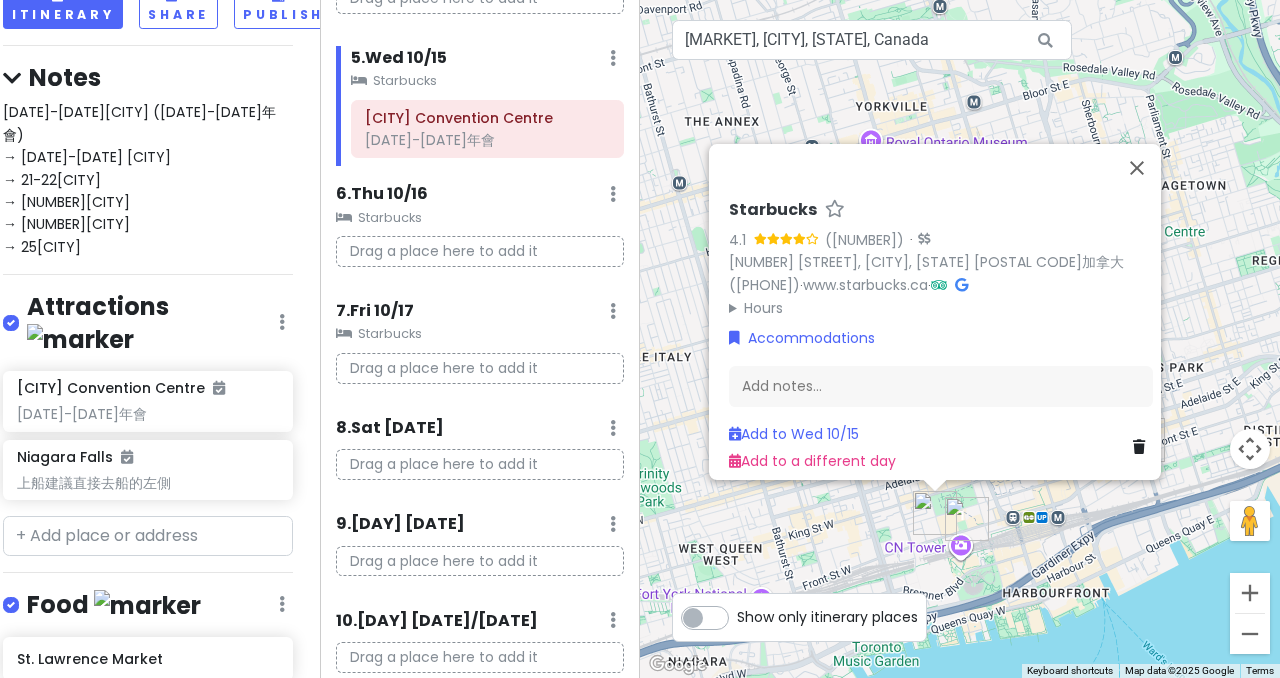 click at bounding box center [613, -409] 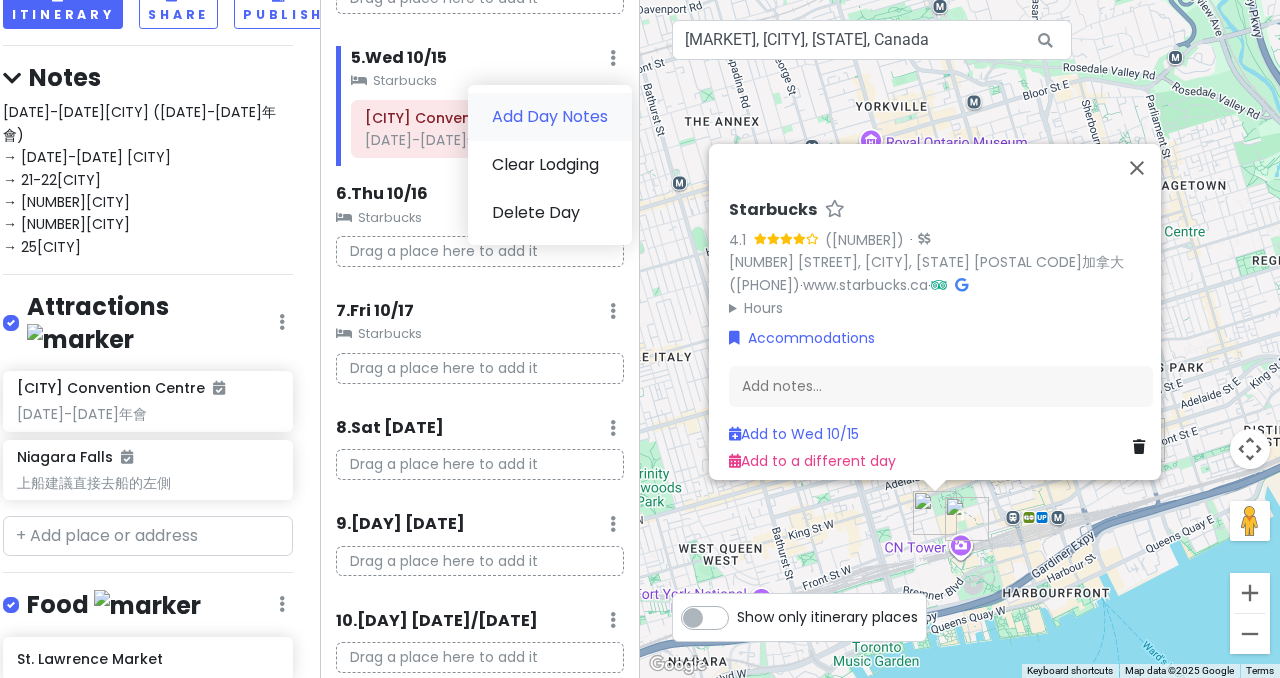 click on "Add Day Notes" at bounding box center [550, 117] 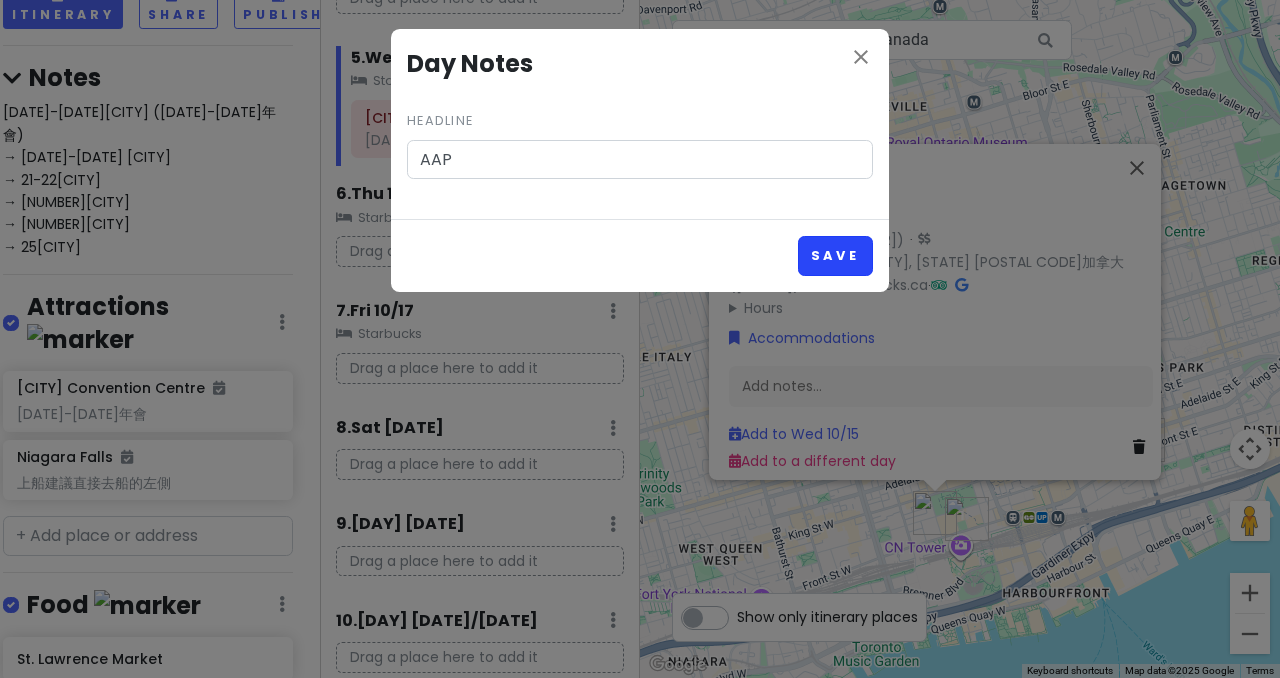 type on "AAP" 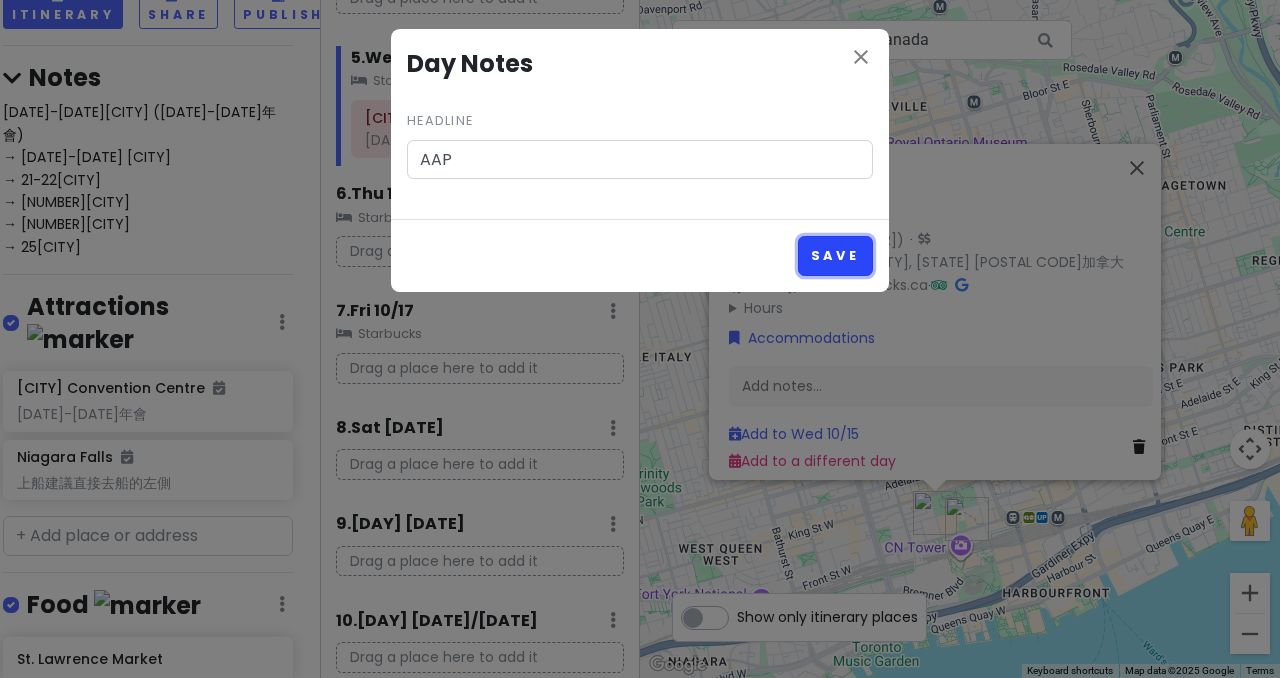 click on "Save" at bounding box center [835, 255] 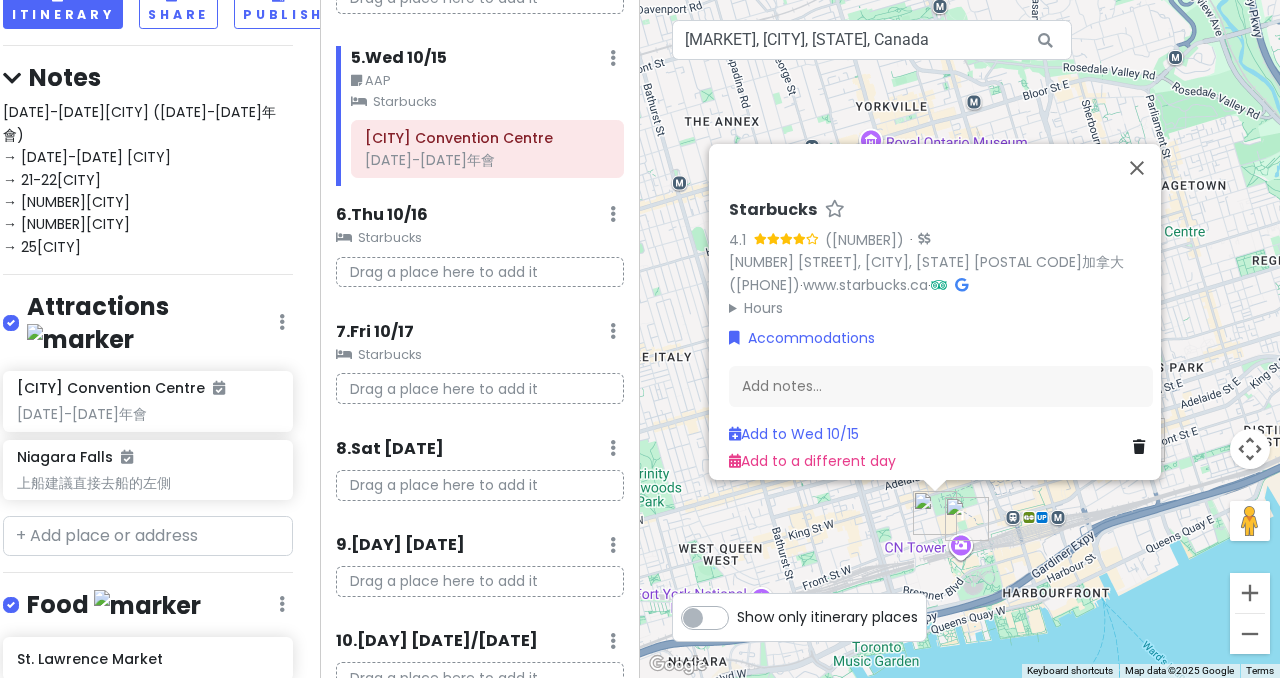 click at bounding box center (613, -409) 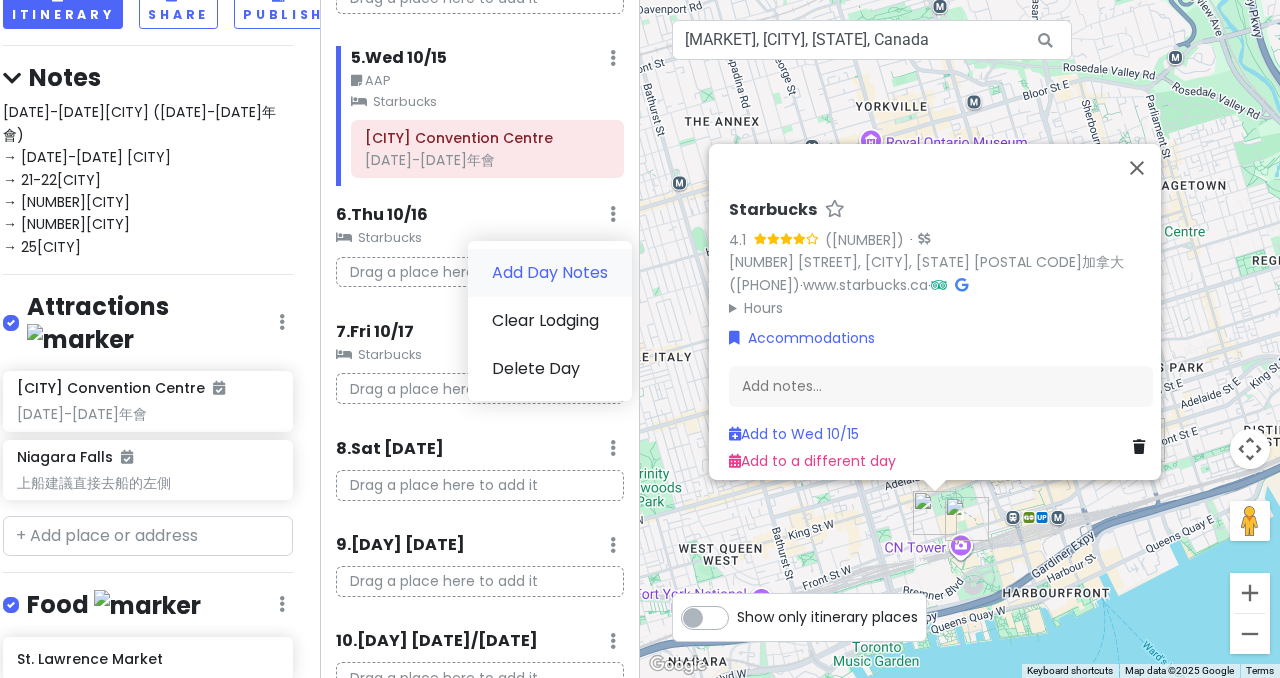 click on "Add Day Notes" at bounding box center [550, 273] 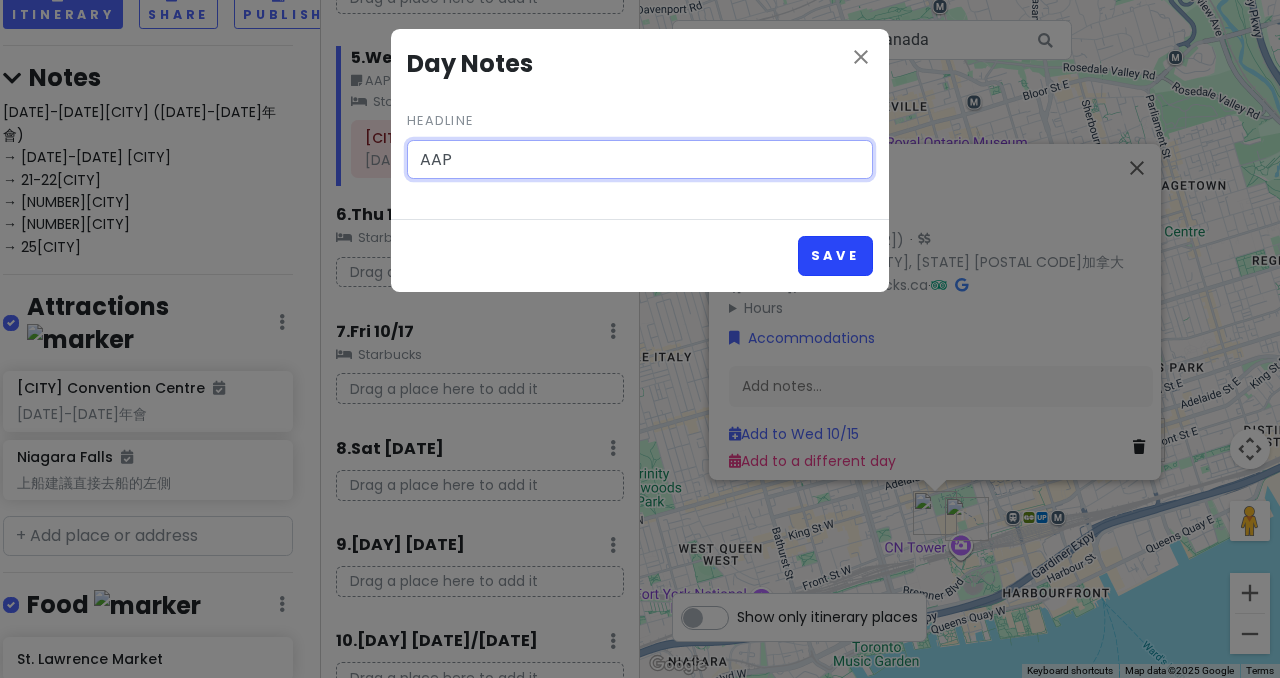 type on "AAP" 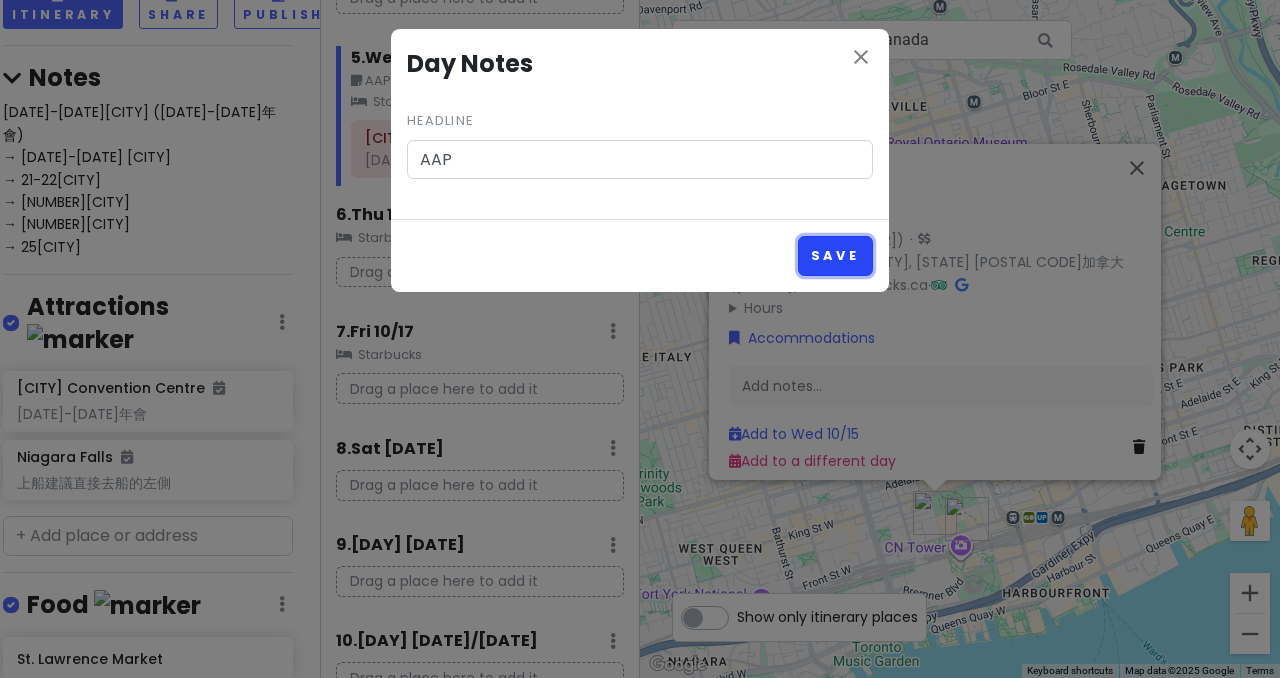 click on "Save" at bounding box center (835, 255) 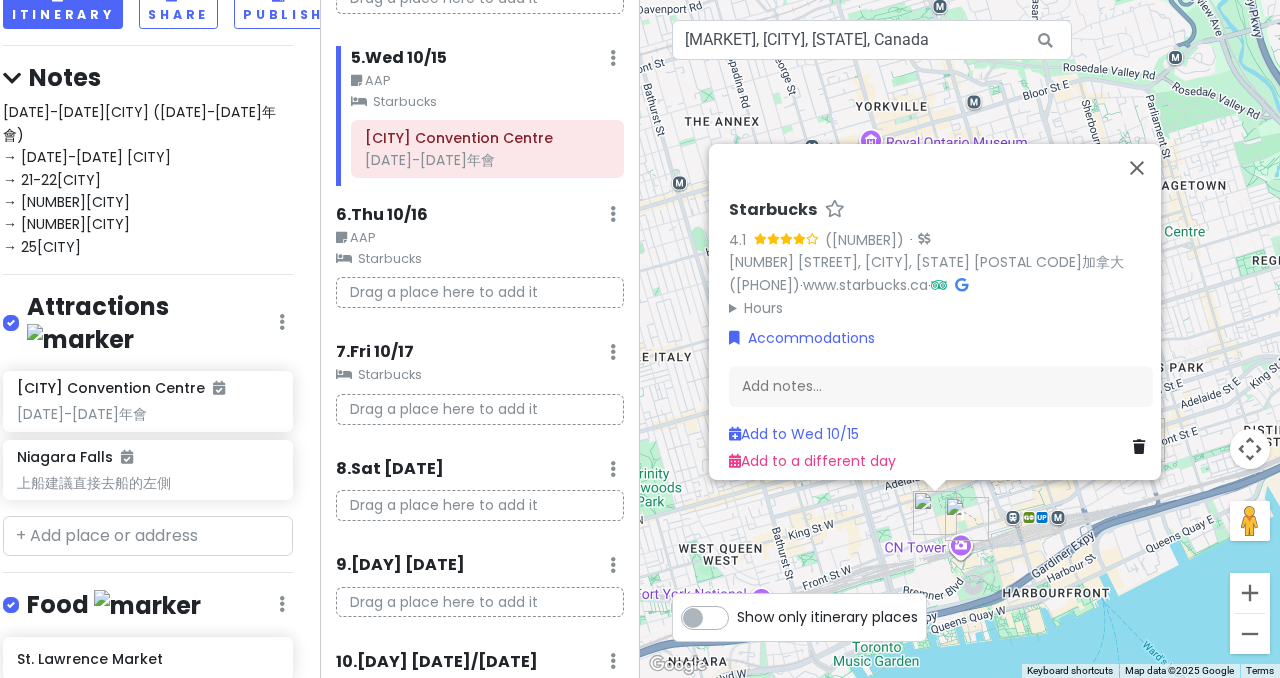 click on "Itinerary × 1 .  [DAY] [DATE] Edit Day Notes Delete Day   Flight Drag a place here to add it 2 .  [DAY] [DATE] Edit Day Notes Delete Day   Arrive at [CITY] Drag a place here to add it 3 .  [DAY] [DATE] Add Day Notes Delete Day [PLACE] 上船建議直接去船的左側 4 .  [DAY] [DATE] Add Day Notes Clear Lodging Delete Day    [BRAND] Drag a place here to add it 5 .  [DAY] [DATE] Edit Day Notes Clear Lodging Delete Day   AAP    [BRAND] [CITY] Convention Centre [NUMBER]年會 6 .  [DAY] [DATE] Edit Day Notes Clear Lodging Delete Day   AAP    [BRAND] Drag a place here to add it 7 .  [DAY] [DATE] Add Day Notes Clear Lodging Delete Day    [BRAND] Drag a place here to add it 8 .  [DAY] [DATE] Add Day Notes Delete Day Drag a place here to add it 9 .  [DAY] [DATE] Add Day Notes Delete Day Drag a place here to add it 10 .  [DAY] [DATE] Add Day Notes Delete Day Drag a place here to add it 11 .  [DAY] [DATE] Add Day Notes Delete Day Drag a place here to add it 12 .  [DAY] [DATE] Add Day Notes Delete Day 13 .  [DAY] [DATE] 14 ." at bounding box center (480, 339) 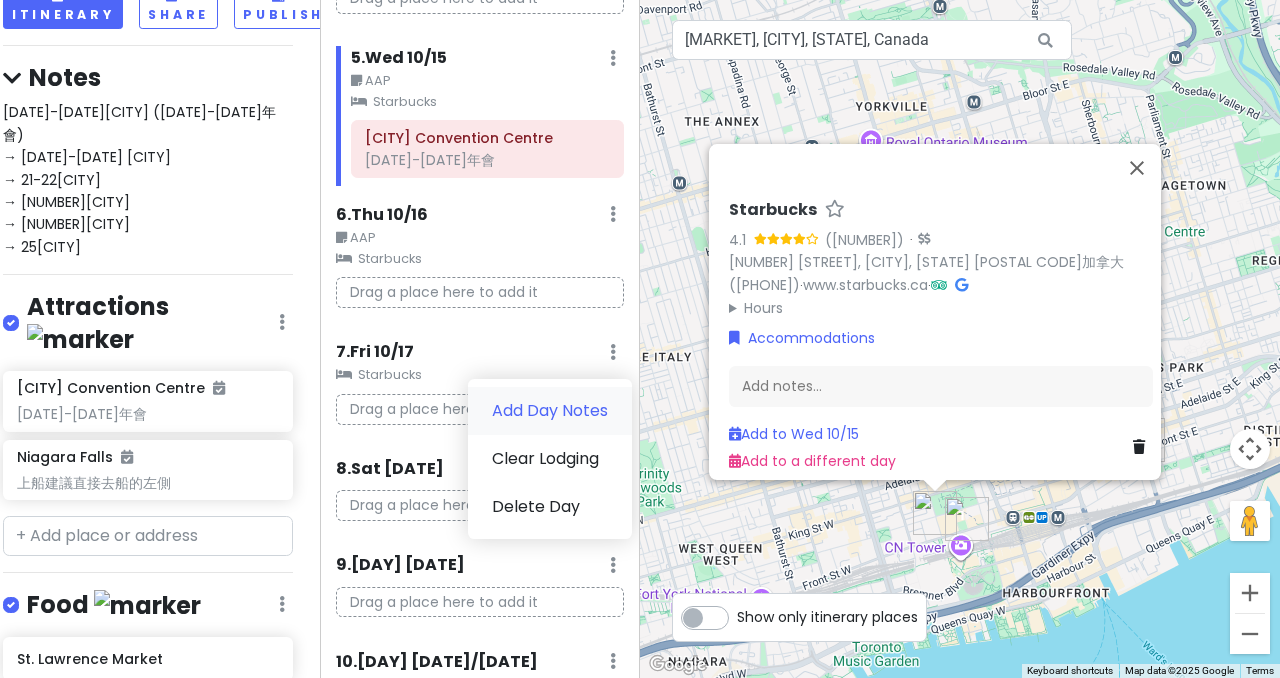 click on "Add Day Notes" at bounding box center [550, 411] 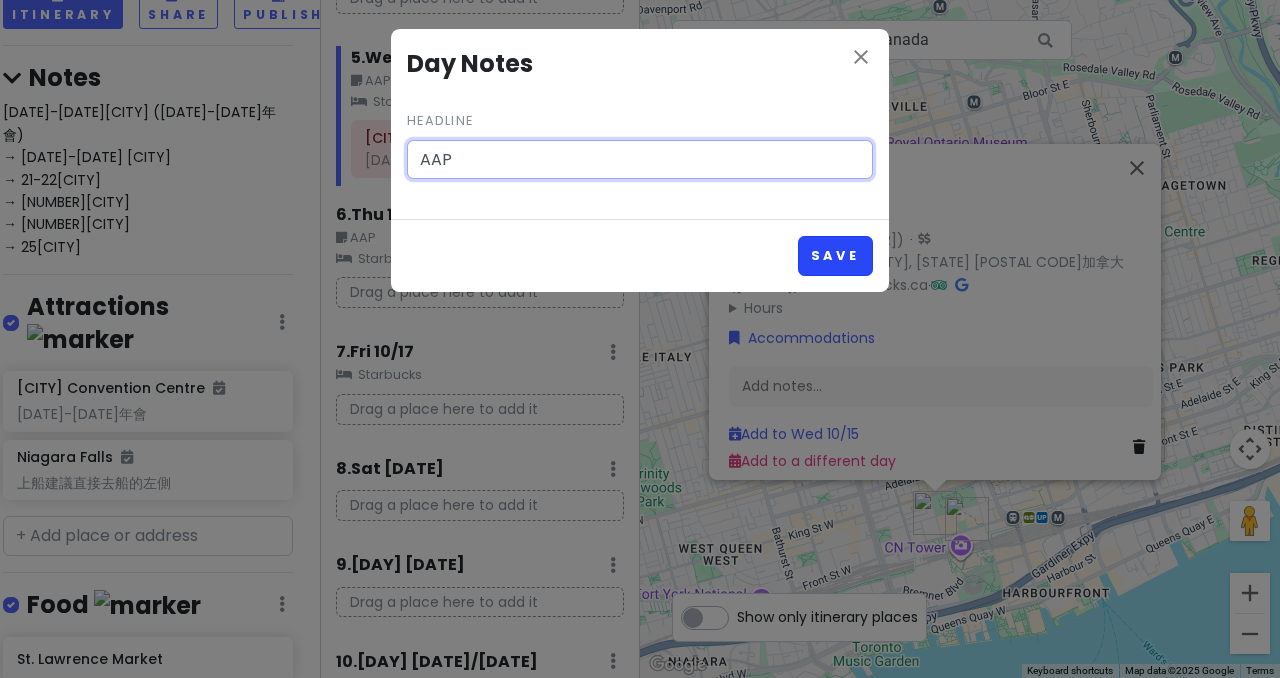 type on "AAP" 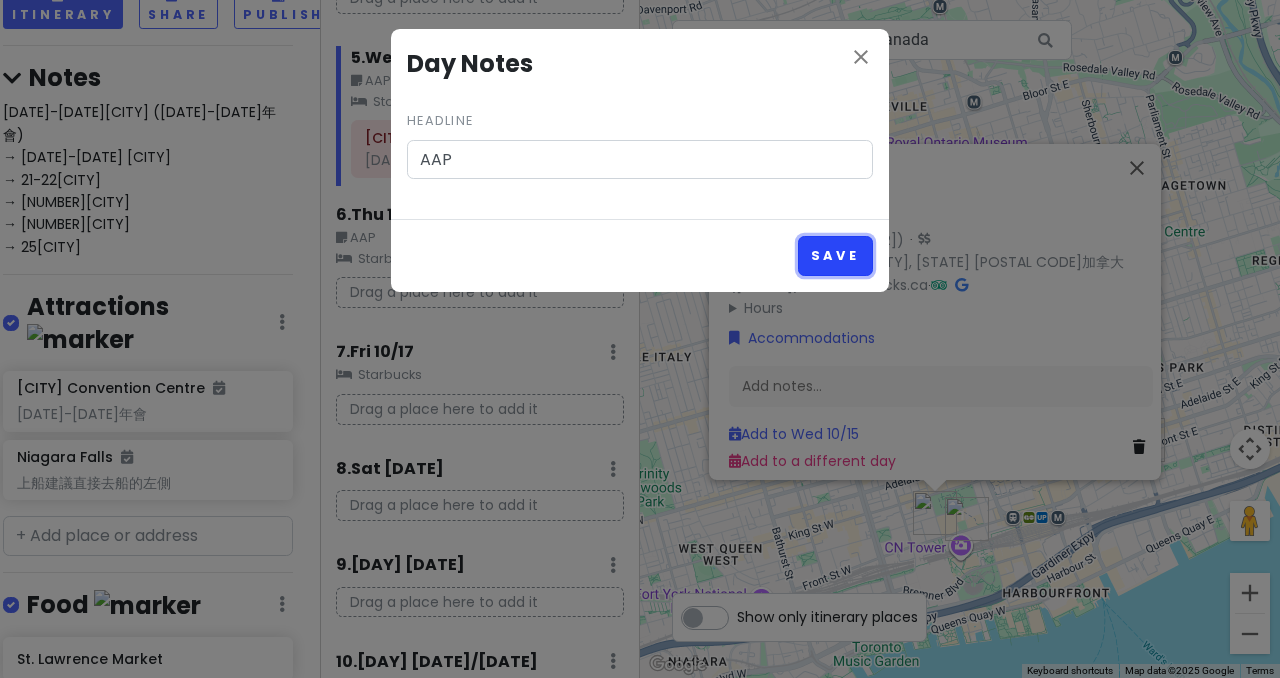 click on "Save" at bounding box center (835, 255) 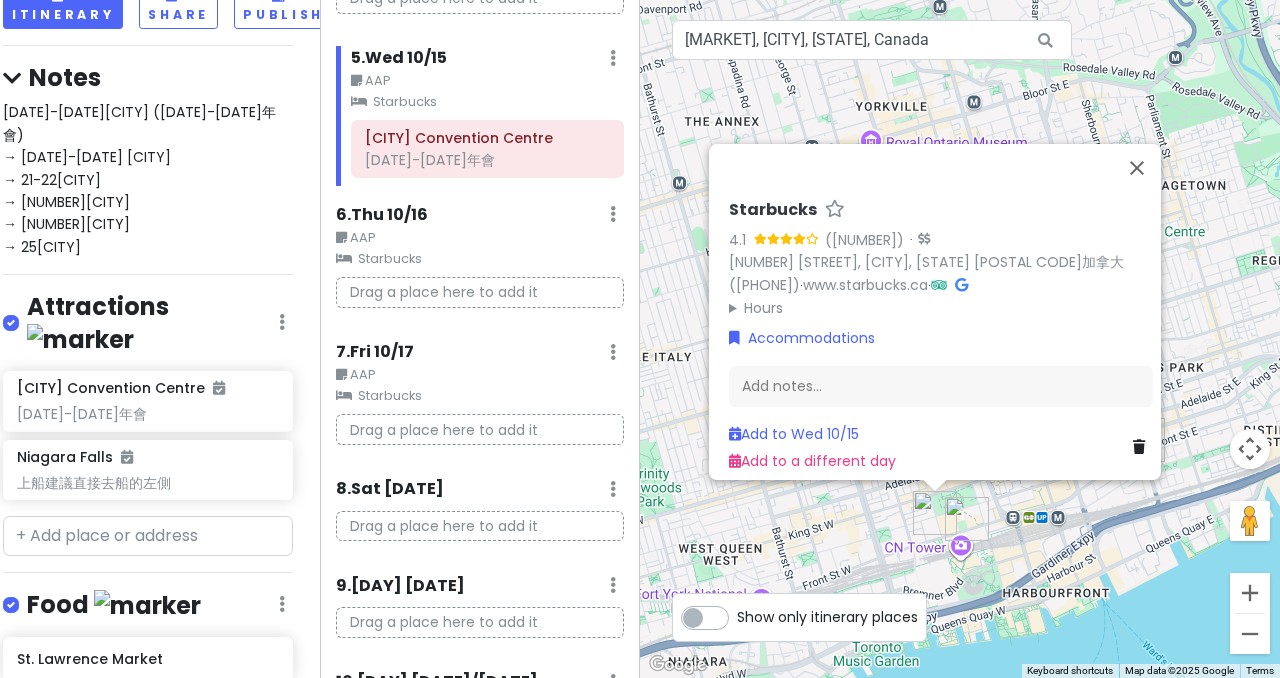 click on "7 .  [DAY] [DATE]/[DATE] Edit Day Notes Clear Lodging Delete Day" at bounding box center [480, 357] 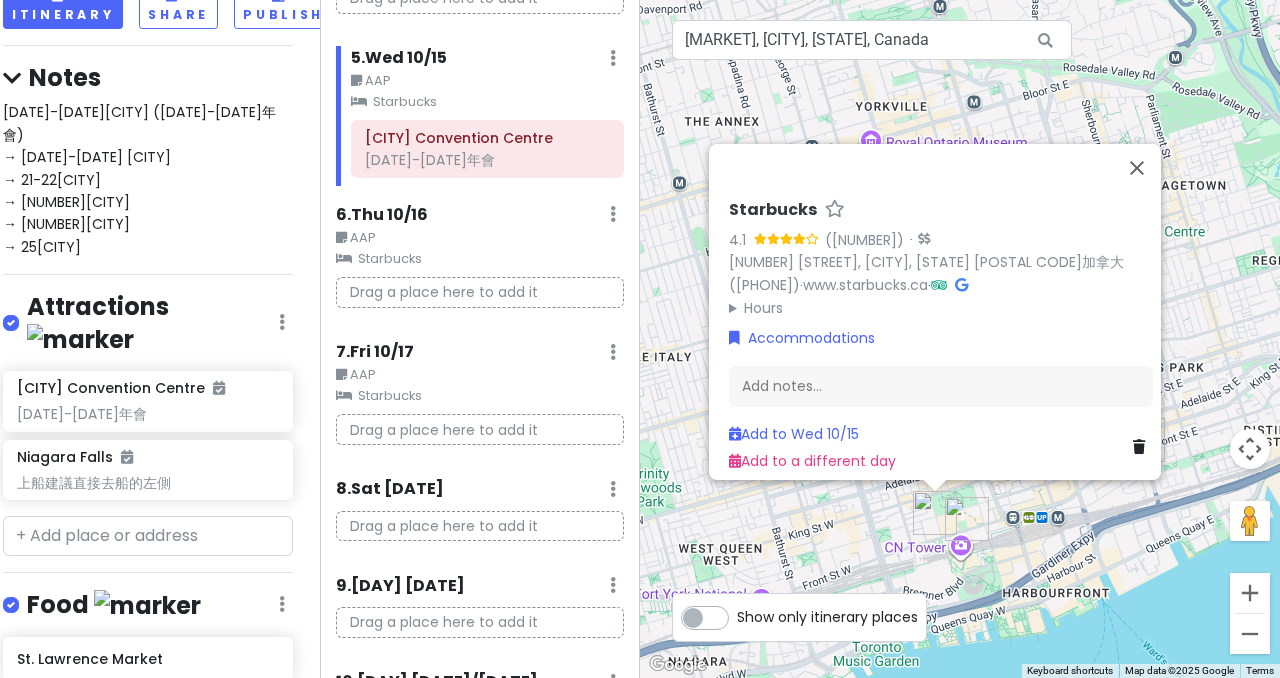 click on ". [DAY] [DATE] Add Day Notes Delete Day" at bounding box center (480, 494) 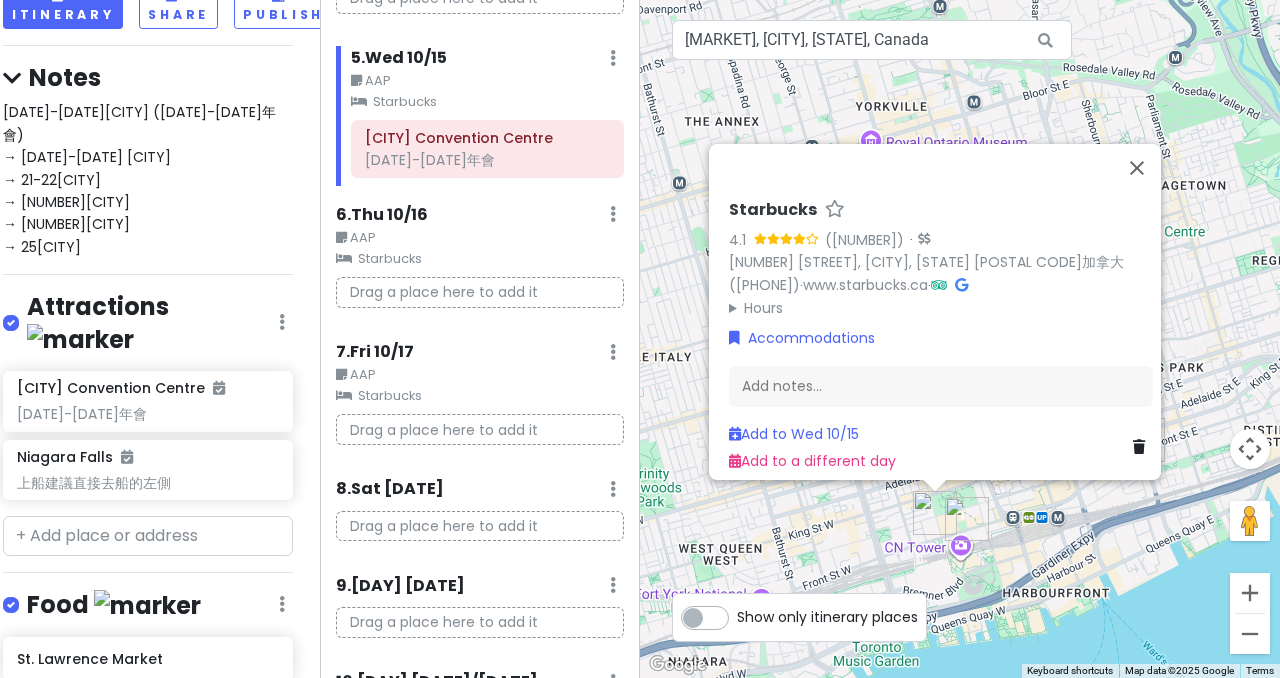 click on ". [DAY] [DATE] Add Day Notes Delete Day" at bounding box center [480, 494] 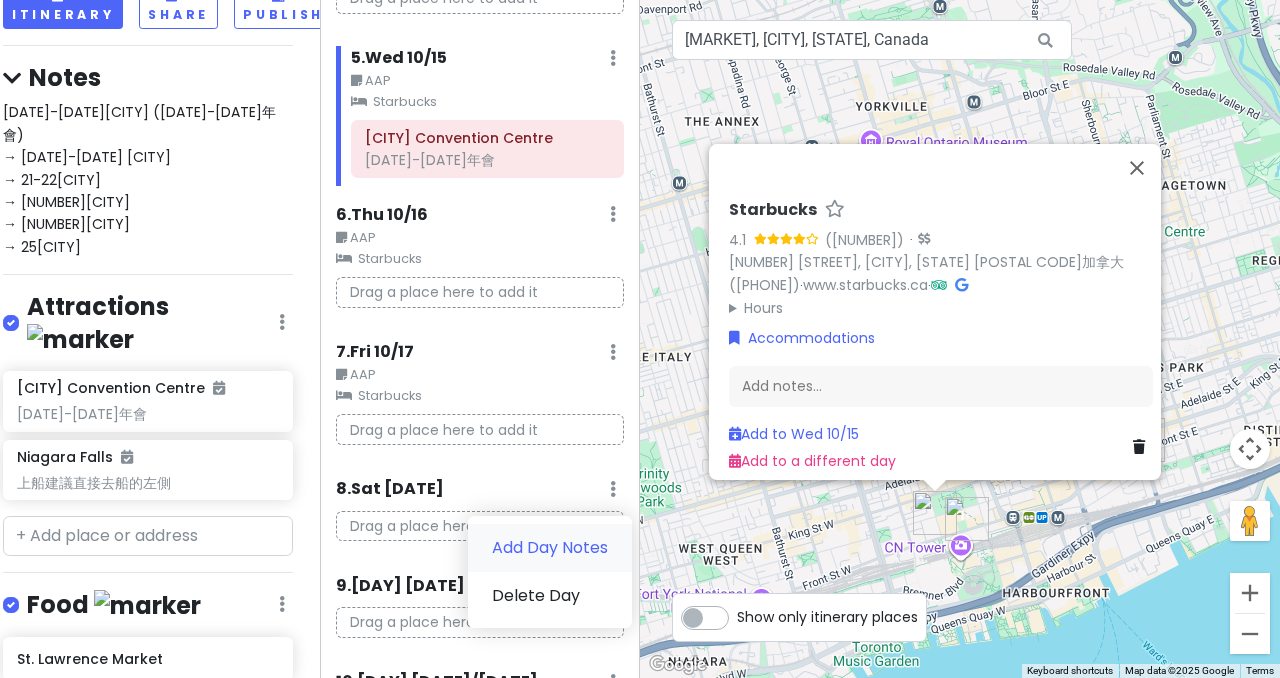 click on "Add Day Notes" at bounding box center [550, 548] 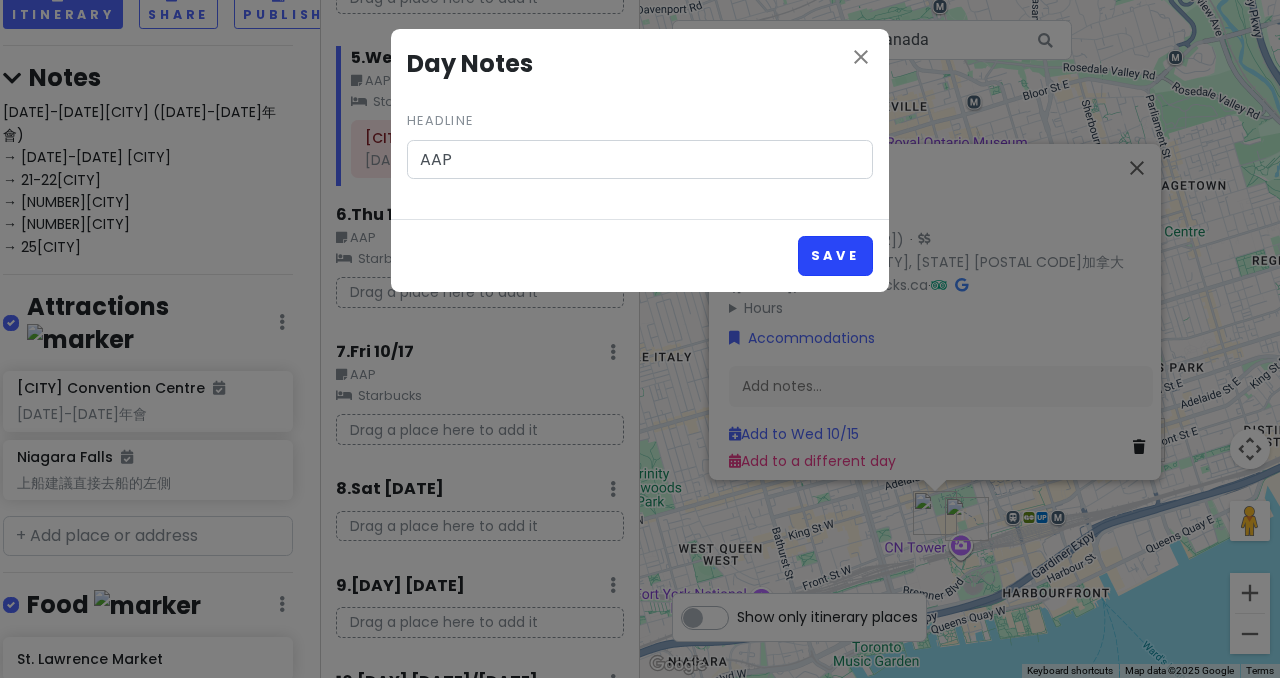 type on "AAP" 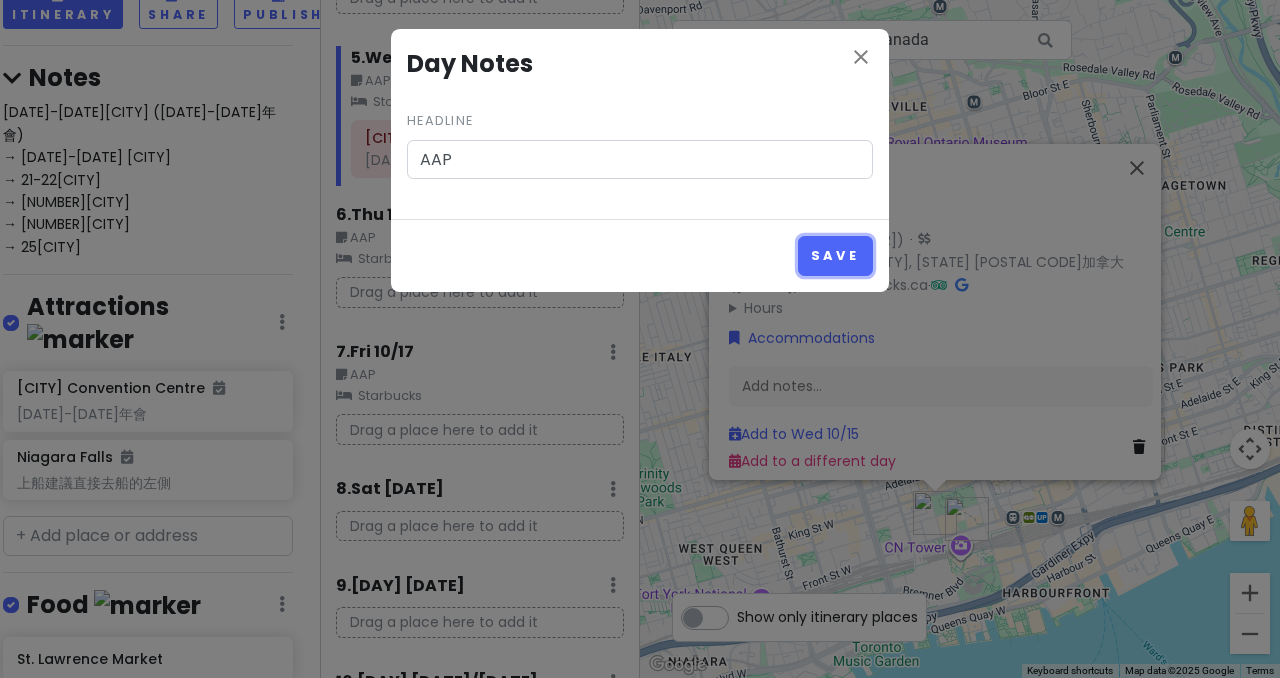 click on "Save" at bounding box center (835, 255) 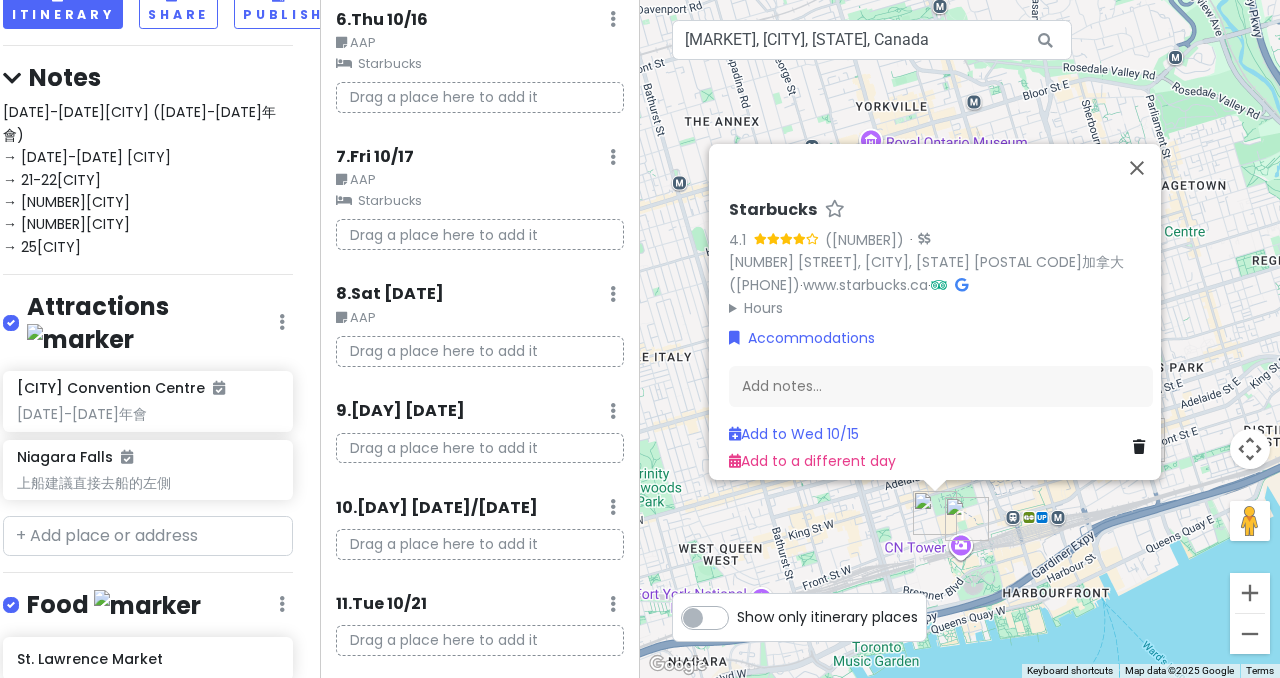 scroll, scrollTop: 700, scrollLeft: 0, axis: vertical 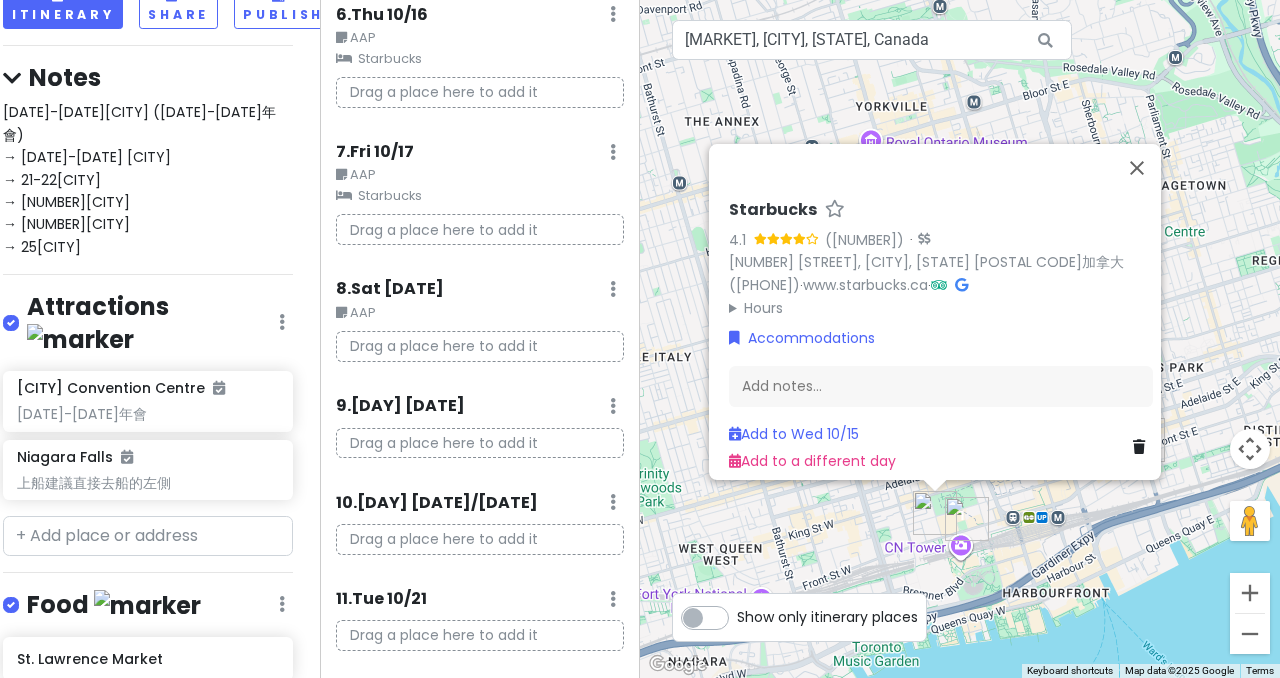 click at bounding box center (613, -609) 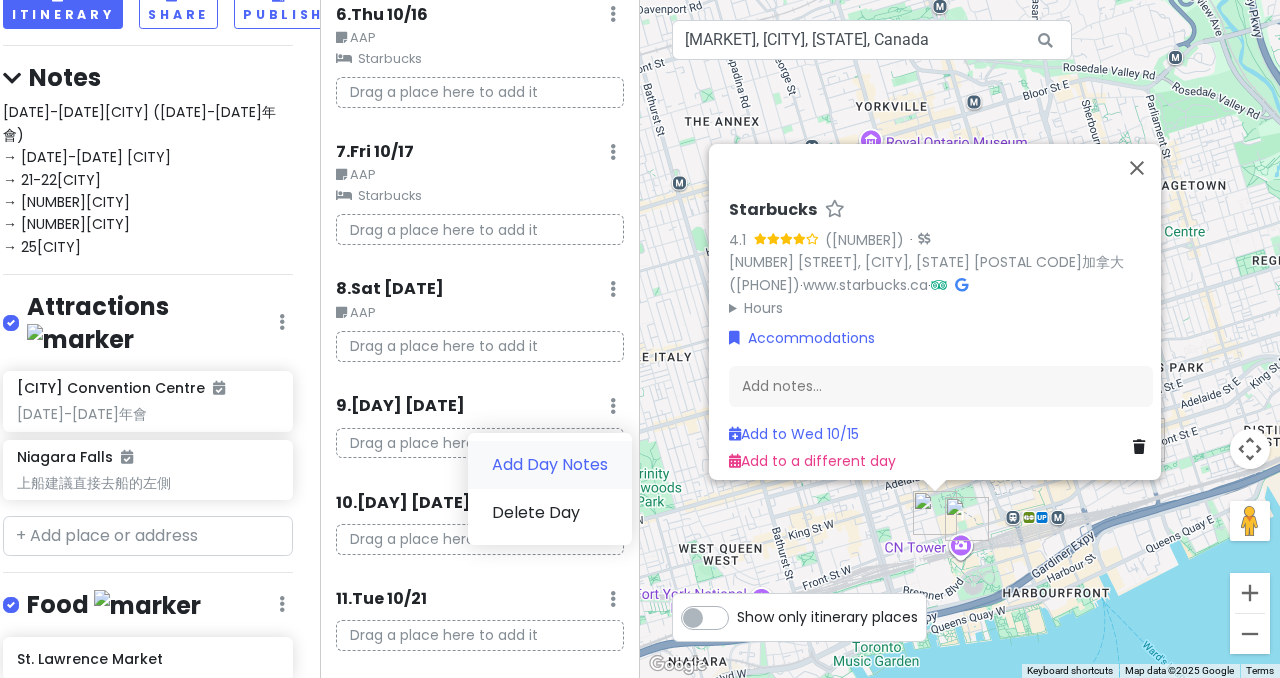 click on "Add Day Notes" at bounding box center (550, 465) 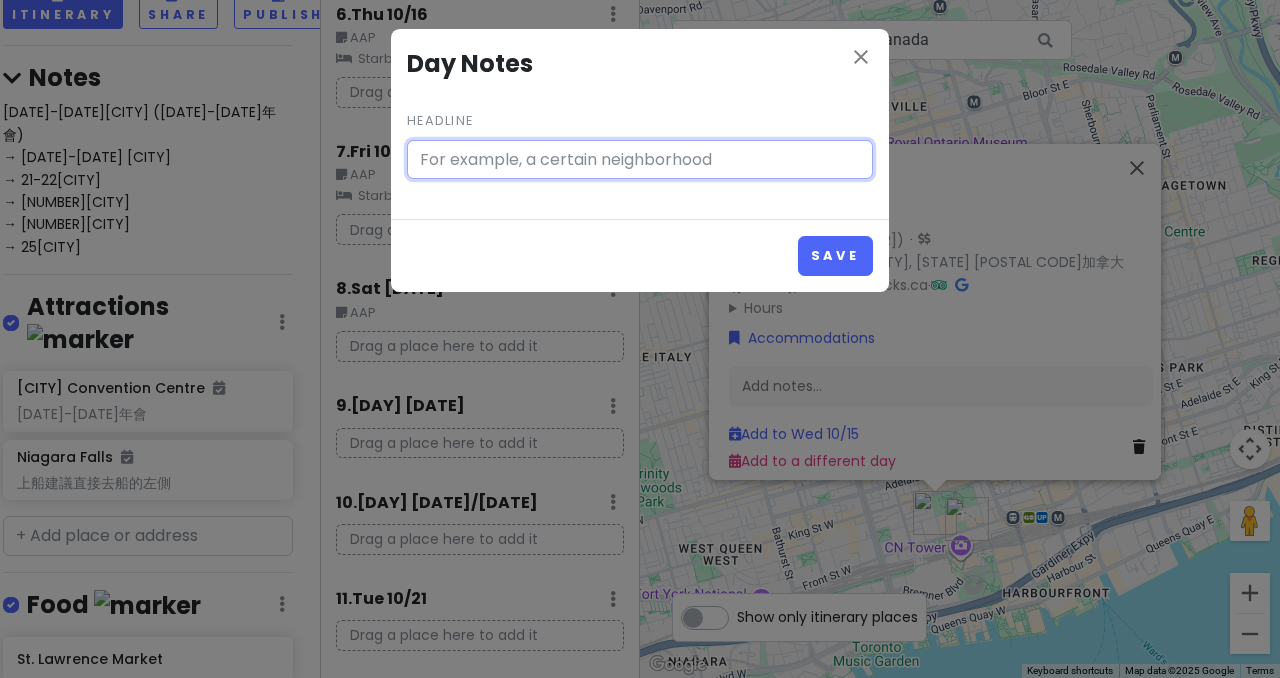 paste on "montreal" 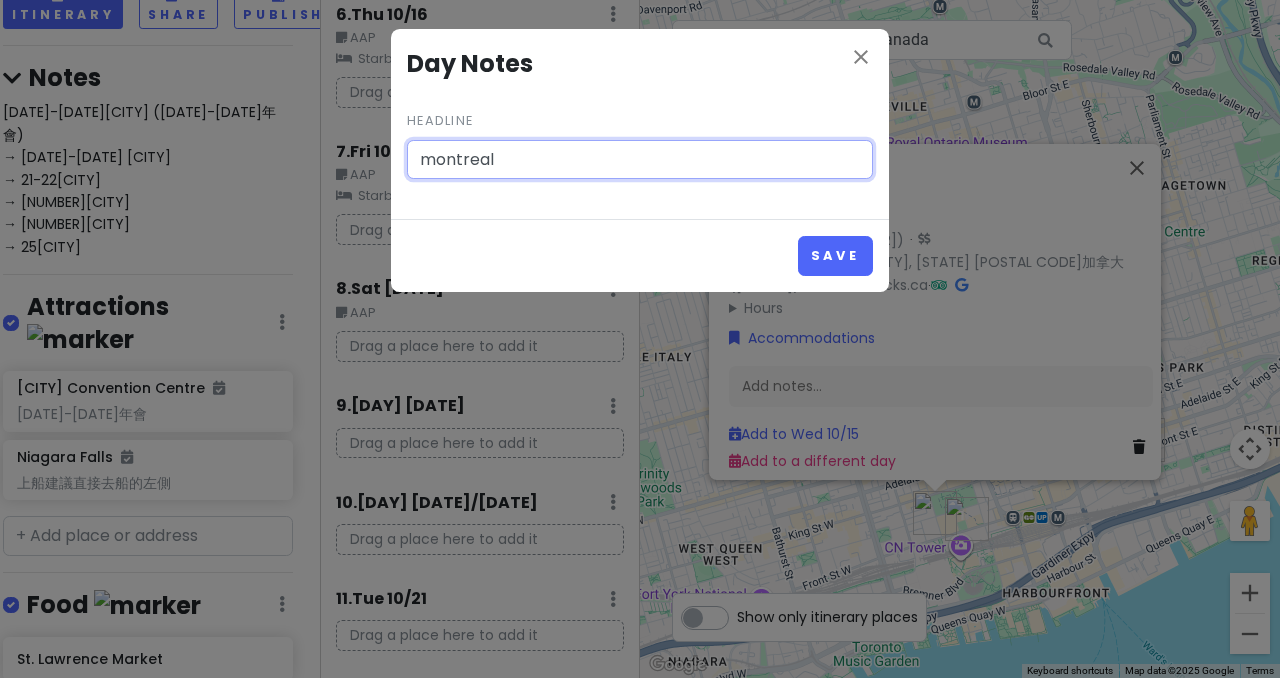drag, startPoint x: 432, startPoint y: 157, endPoint x: 393, endPoint y: 157, distance: 39 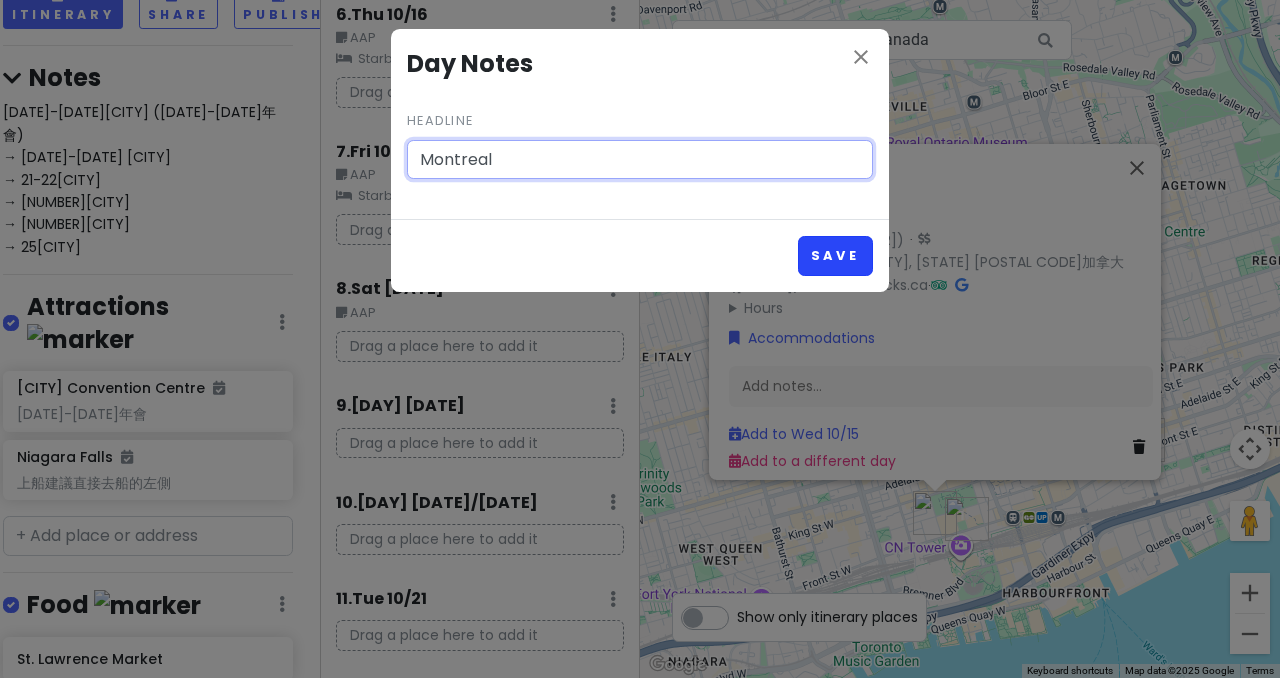 type on "Montreal" 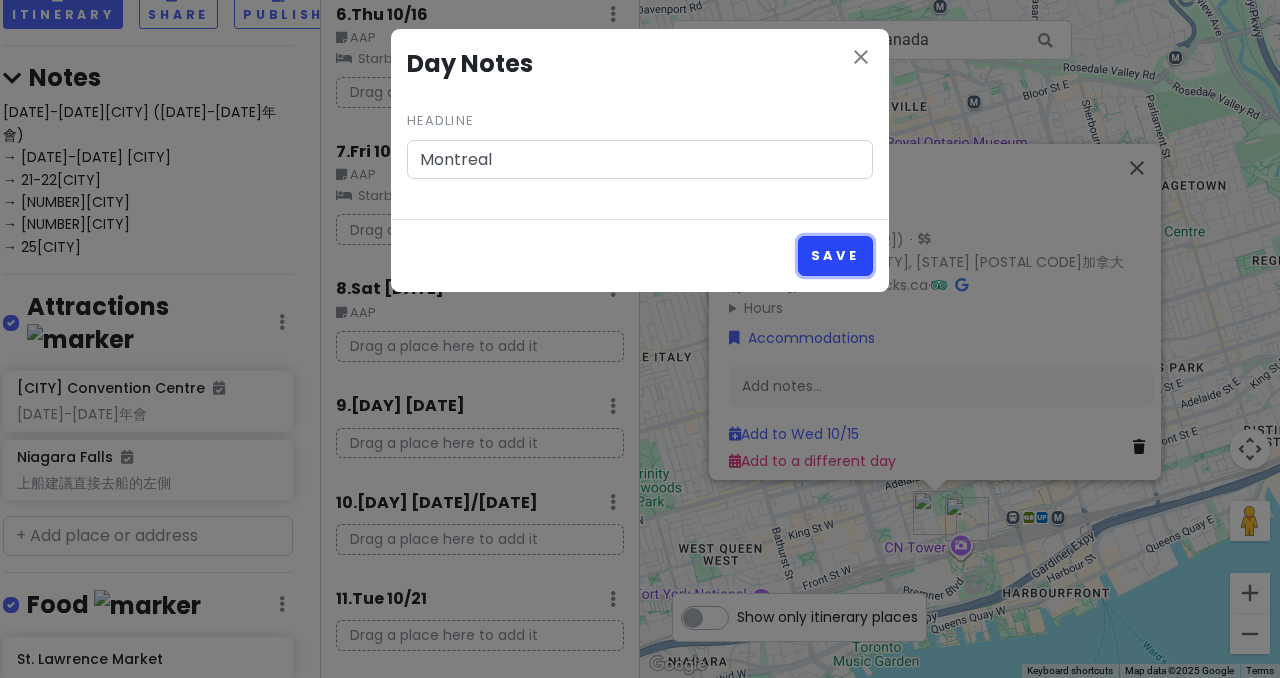 click on "Save" at bounding box center (835, 255) 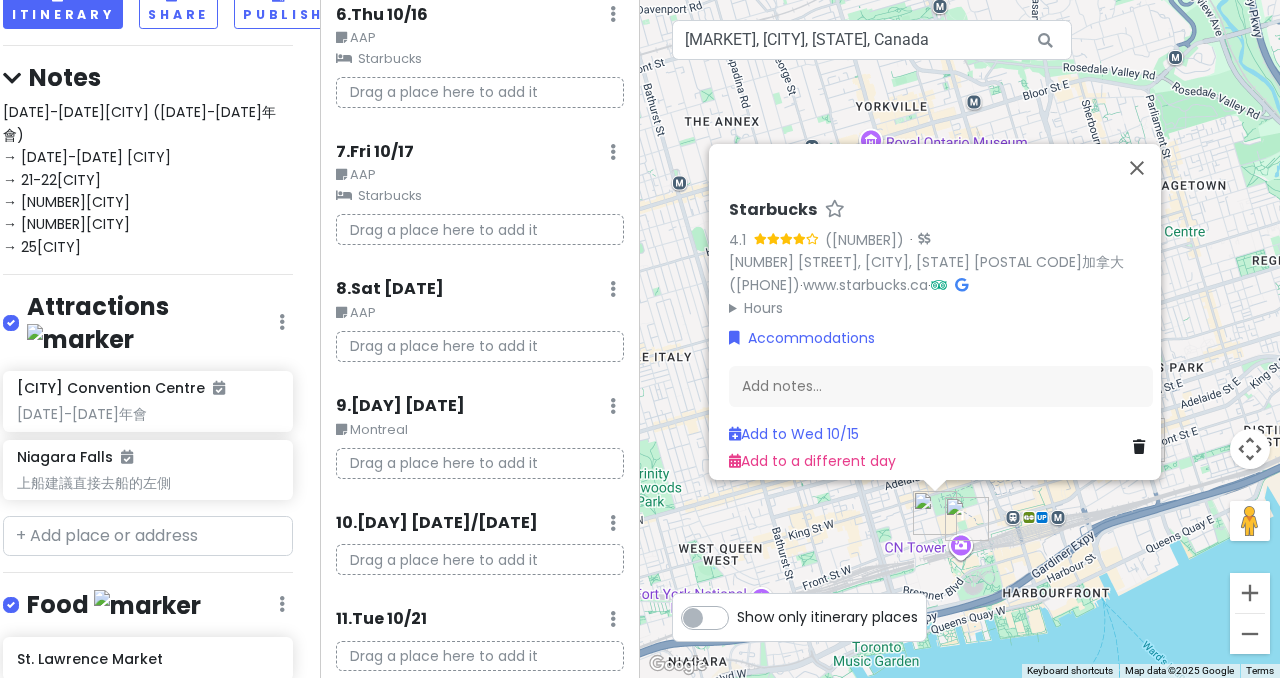 click on "Montreal" at bounding box center [480, 430] 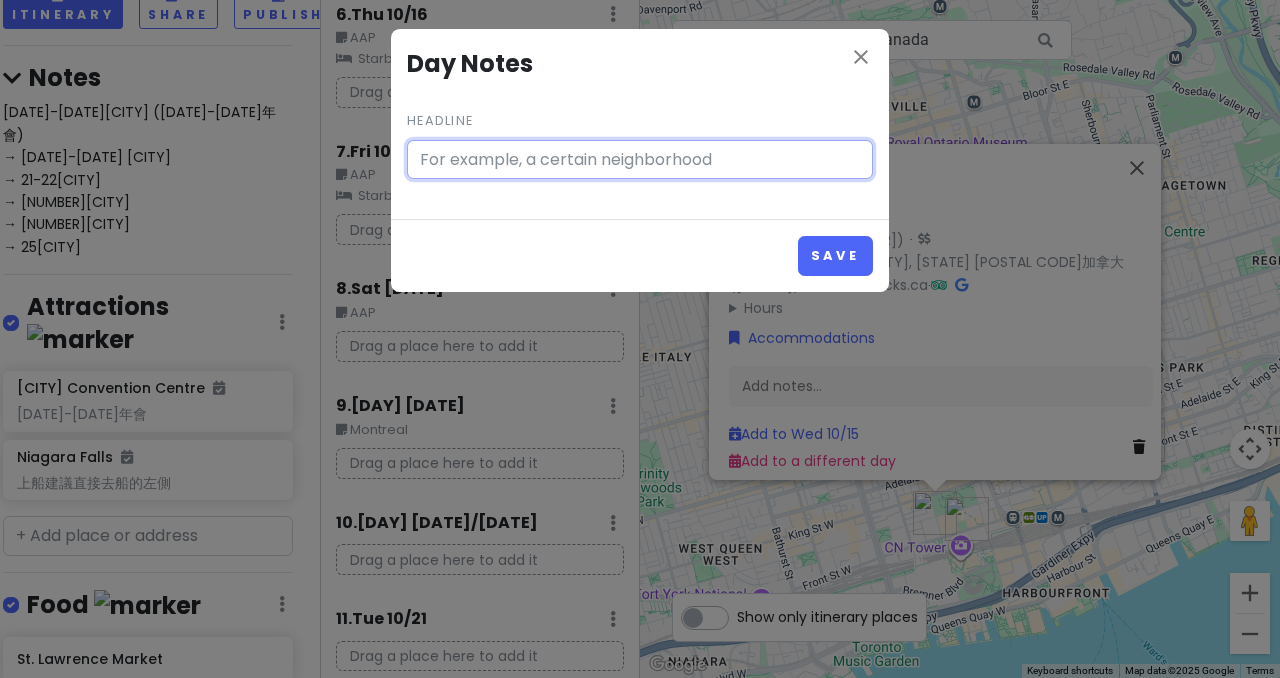 type on "Montreal" 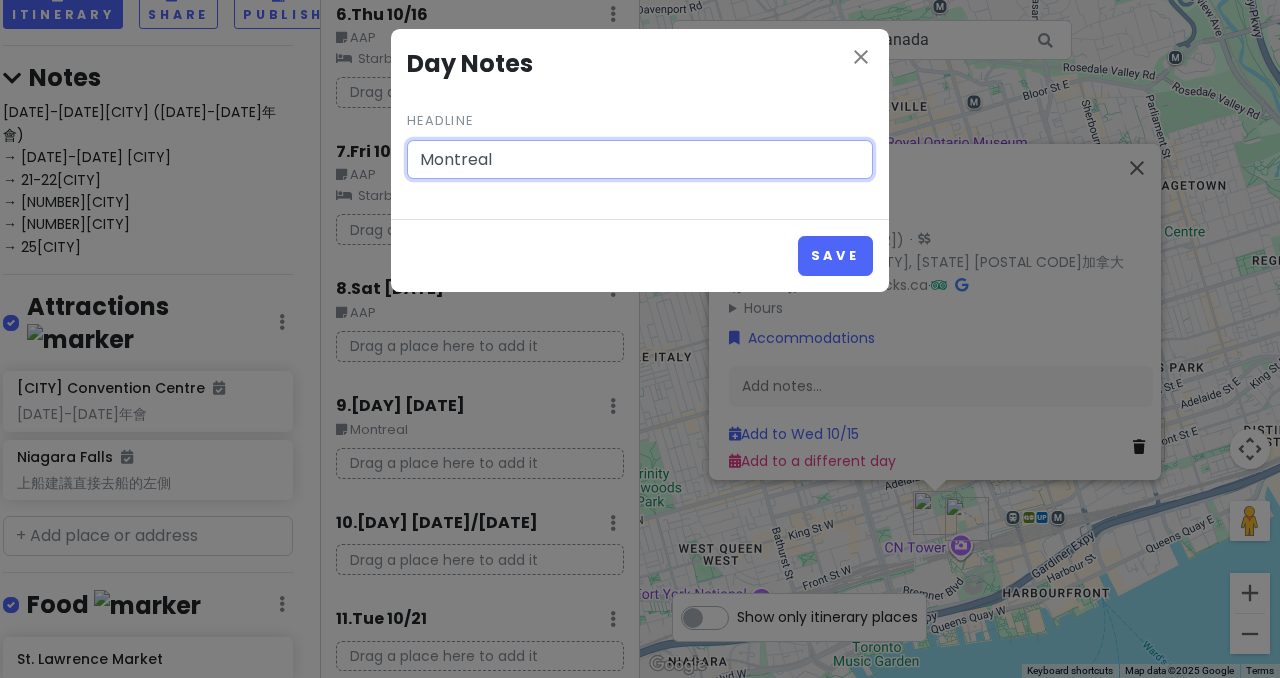drag, startPoint x: 563, startPoint y: 163, endPoint x: 284, endPoint y: 167, distance: 279.0287 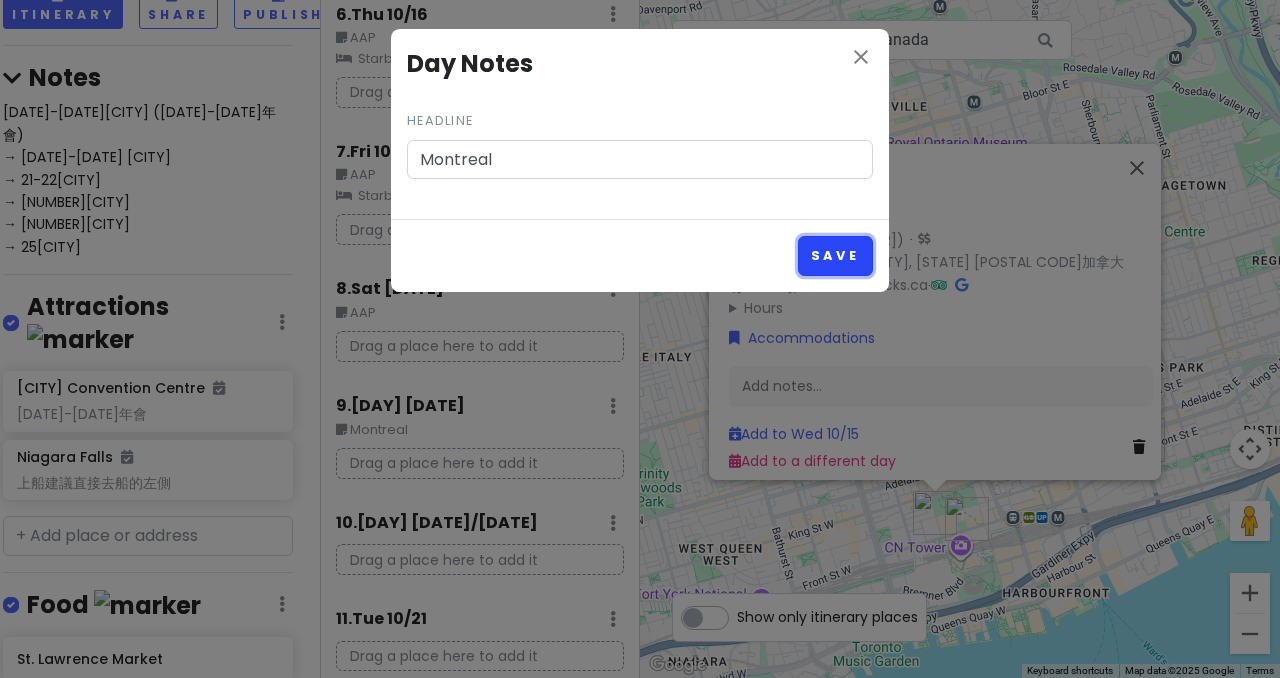 click on "Save" at bounding box center (835, 255) 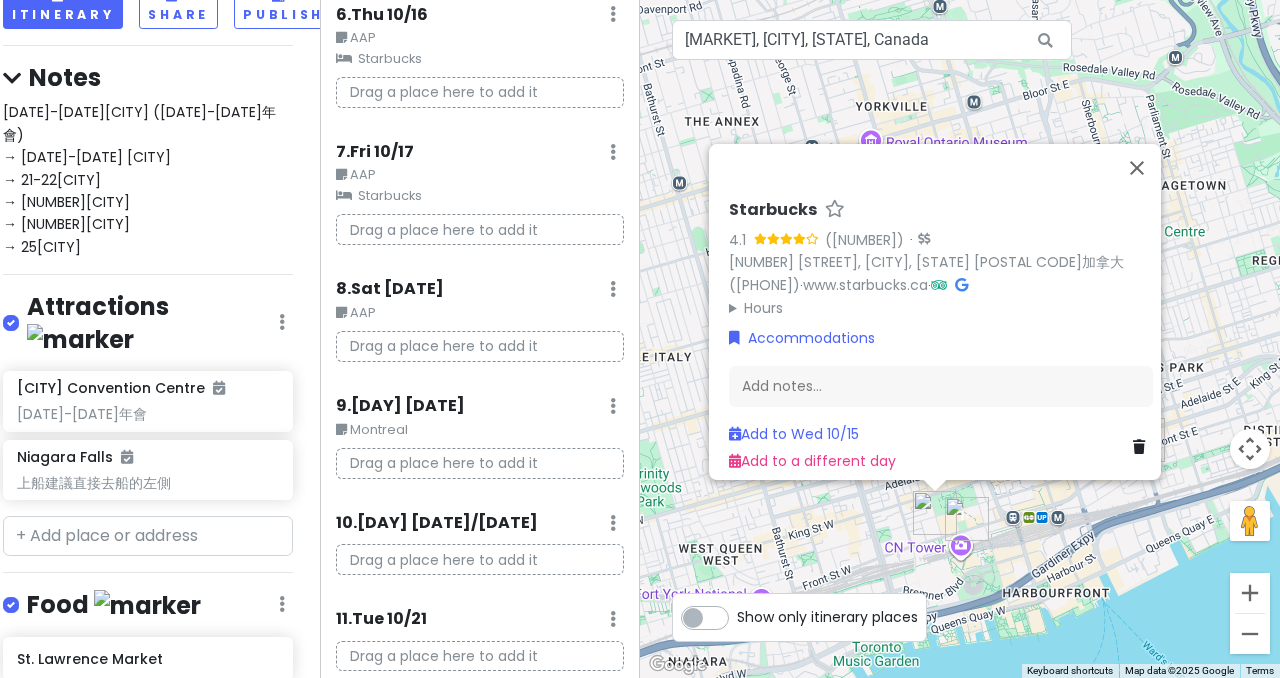 click at bounding box center (613, -609) 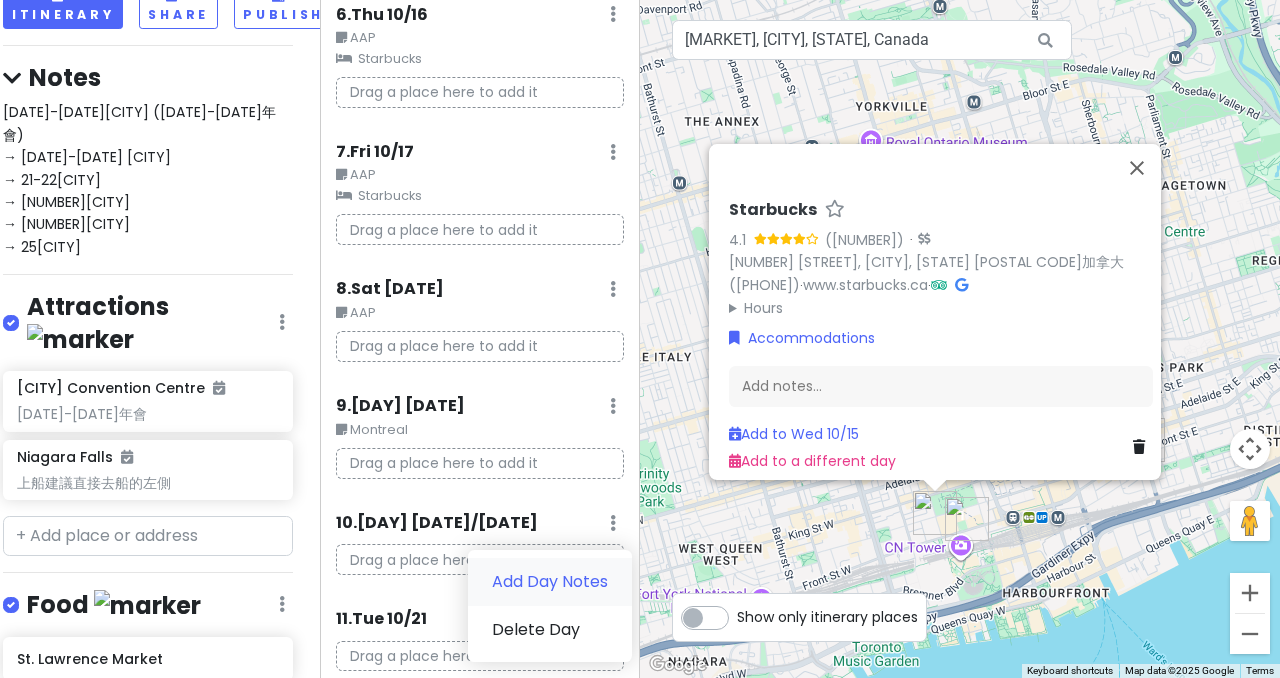 click on "Add Day Notes" at bounding box center (550, 582) 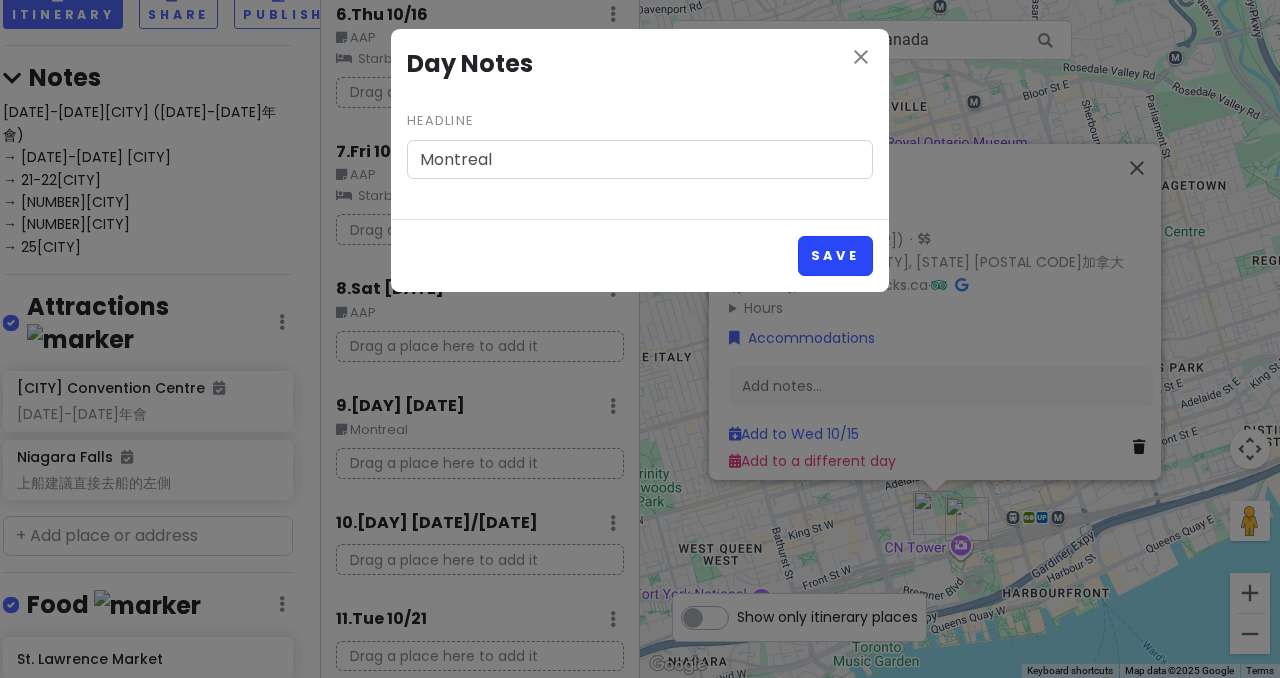 type on "Montreal" 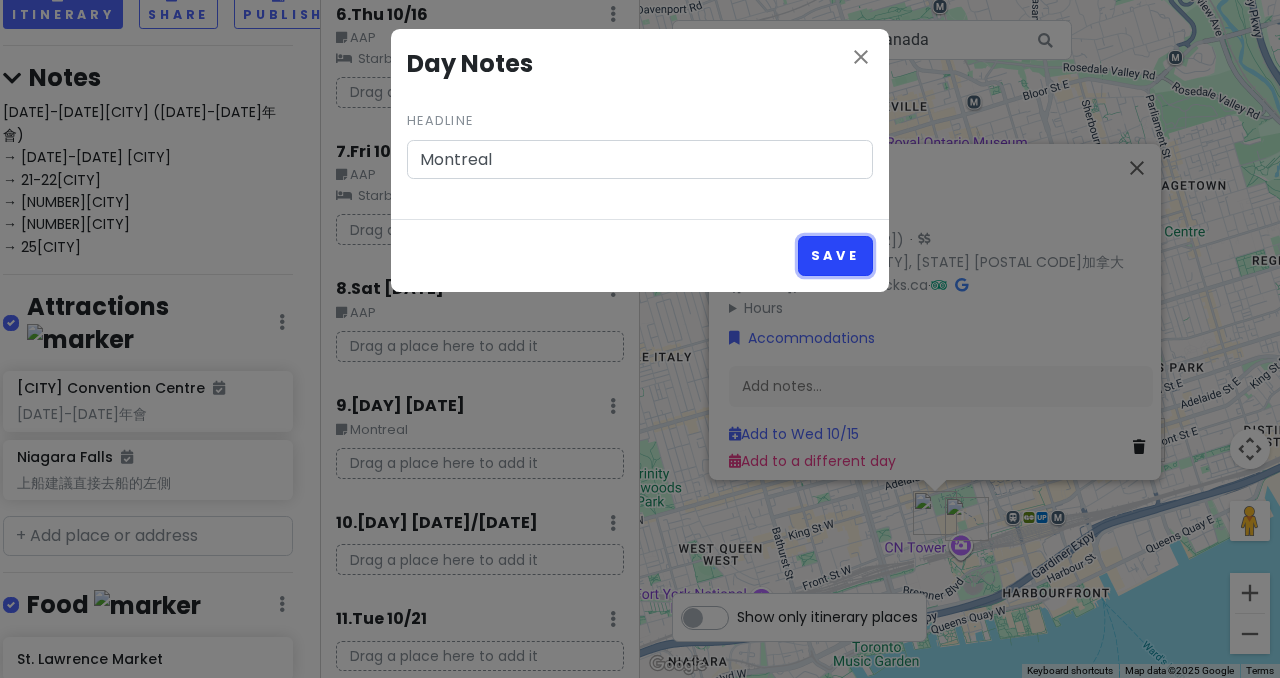 click on "Save" at bounding box center [835, 255] 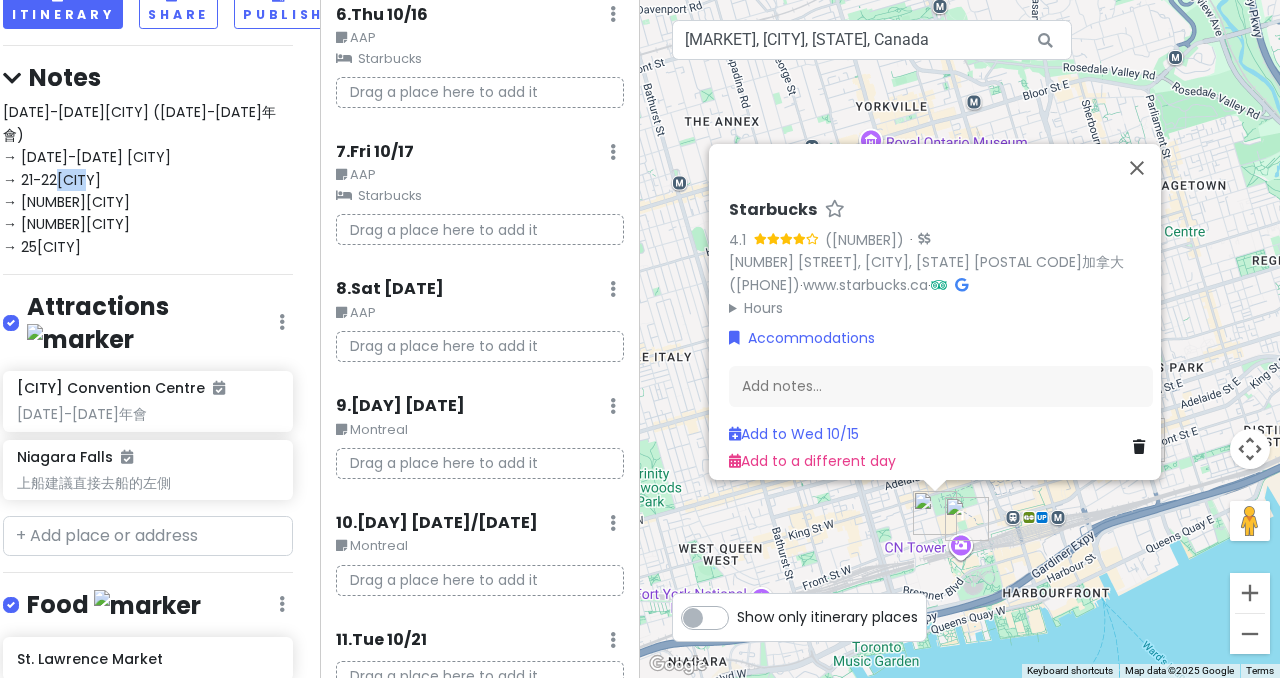 drag, startPoint x: 103, startPoint y: 195, endPoint x: 66, endPoint y: 200, distance: 37.336308 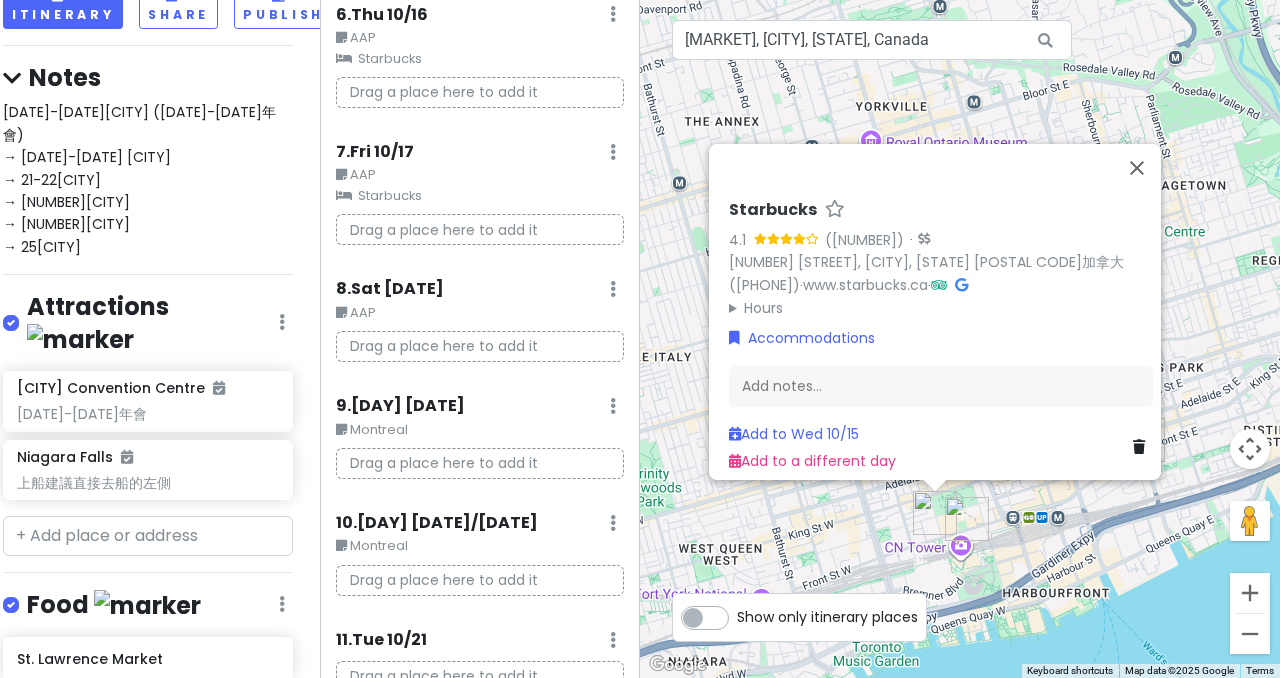 click on "[DATE]-[DATE][CITY] ([DATE]-[DATE]年會)
→ [DATE]-[DATE] [CITY]
→ [DATE]-[DATE][STATE]
→ [DATE][CITY][STATE]
→ [DATE][CITY]
→ [DATE][CITY]" at bounding box center (148, 179) 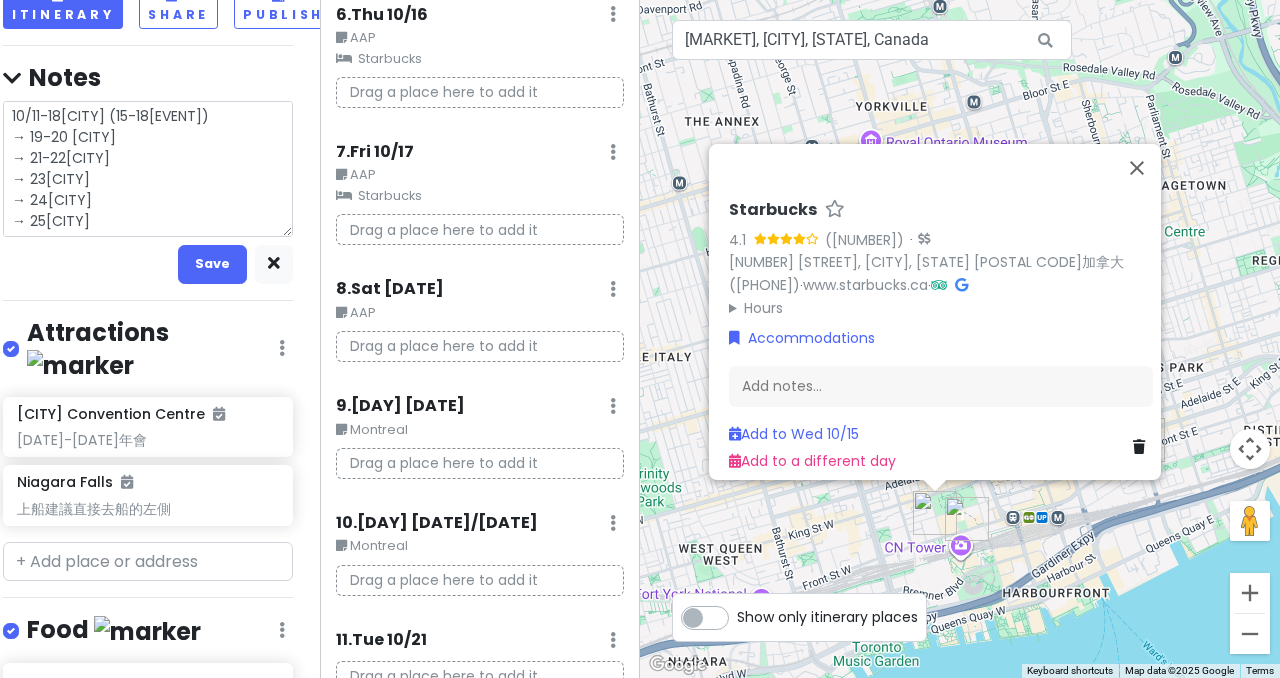 drag, startPoint x: 113, startPoint y: 193, endPoint x: 67, endPoint y: 193, distance: 46 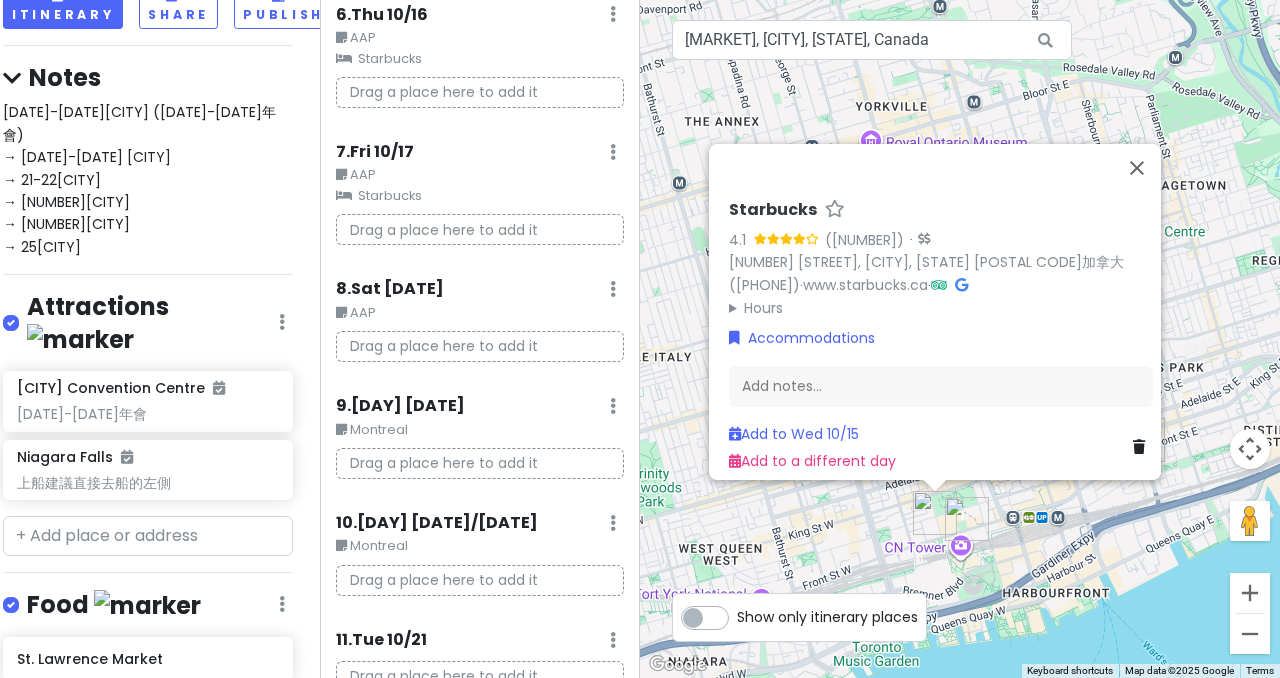 click on "[DATE]-[DATE][CITY] ([DATE]-[DATE]年會)
→ [DATE]-[DATE] [CITY]
→ [DATE]-[DATE][STATE]
→ [DATE][CITY][STATE]
→ [DATE][CITY]
→ [DATE][CITY]" at bounding box center [148, 179] 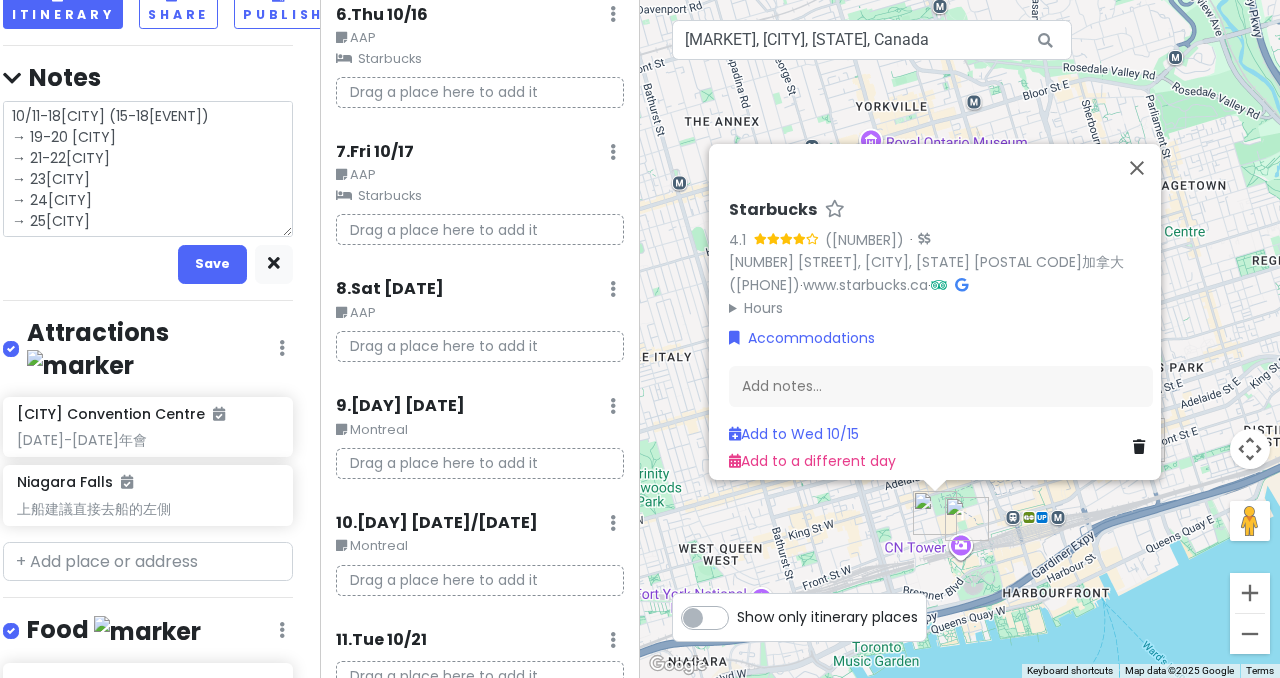 drag, startPoint x: 105, startPoint y: 199, endPoint x: 72, endPoint y: 199, distance: 33 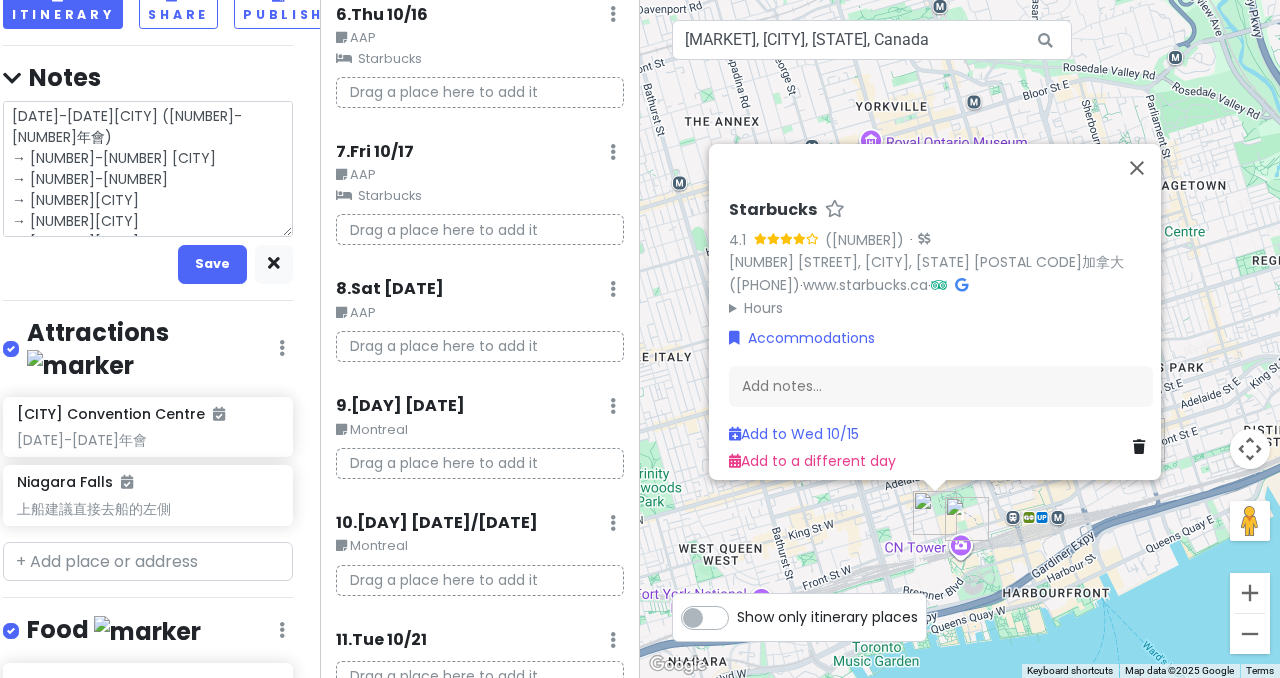 type on "x" 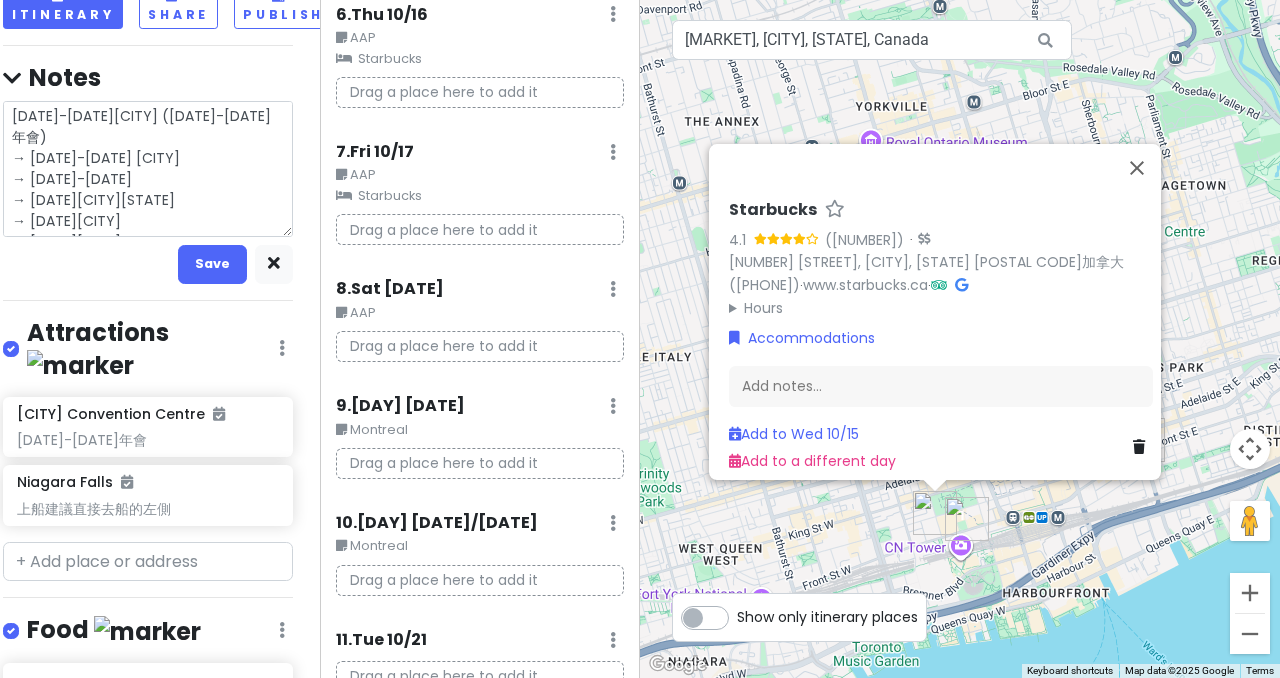 type on "x" 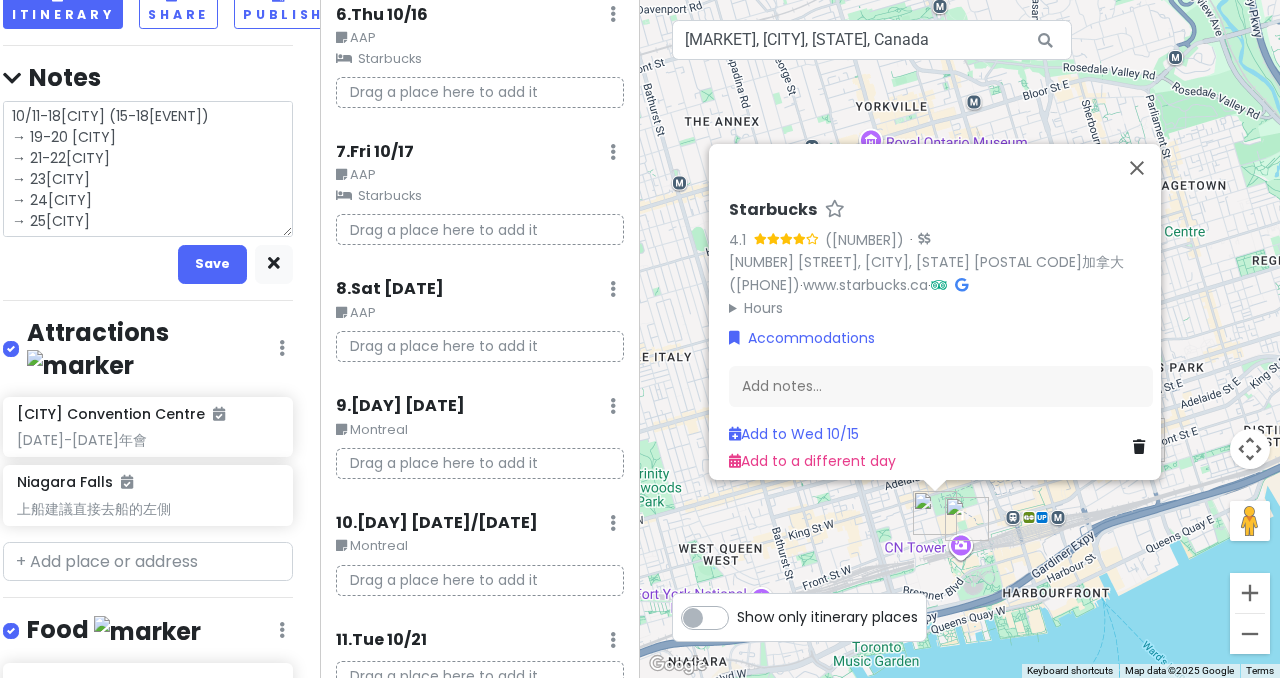 type on "x" 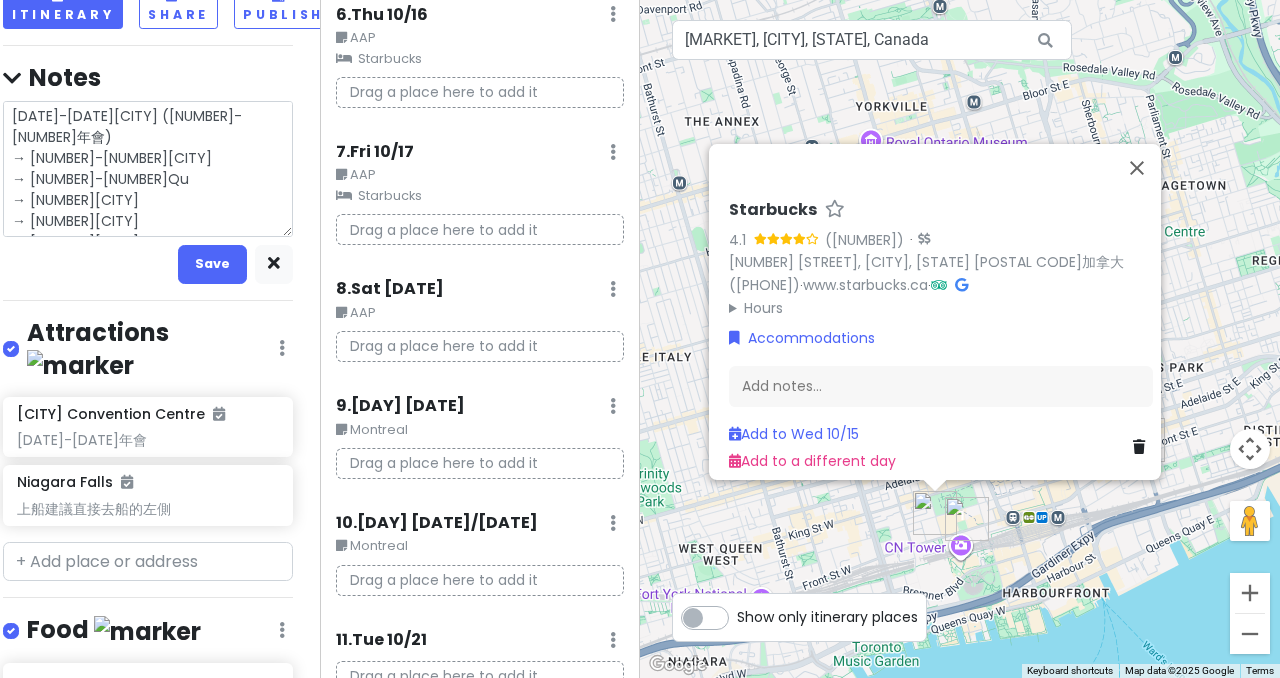 type on "x" 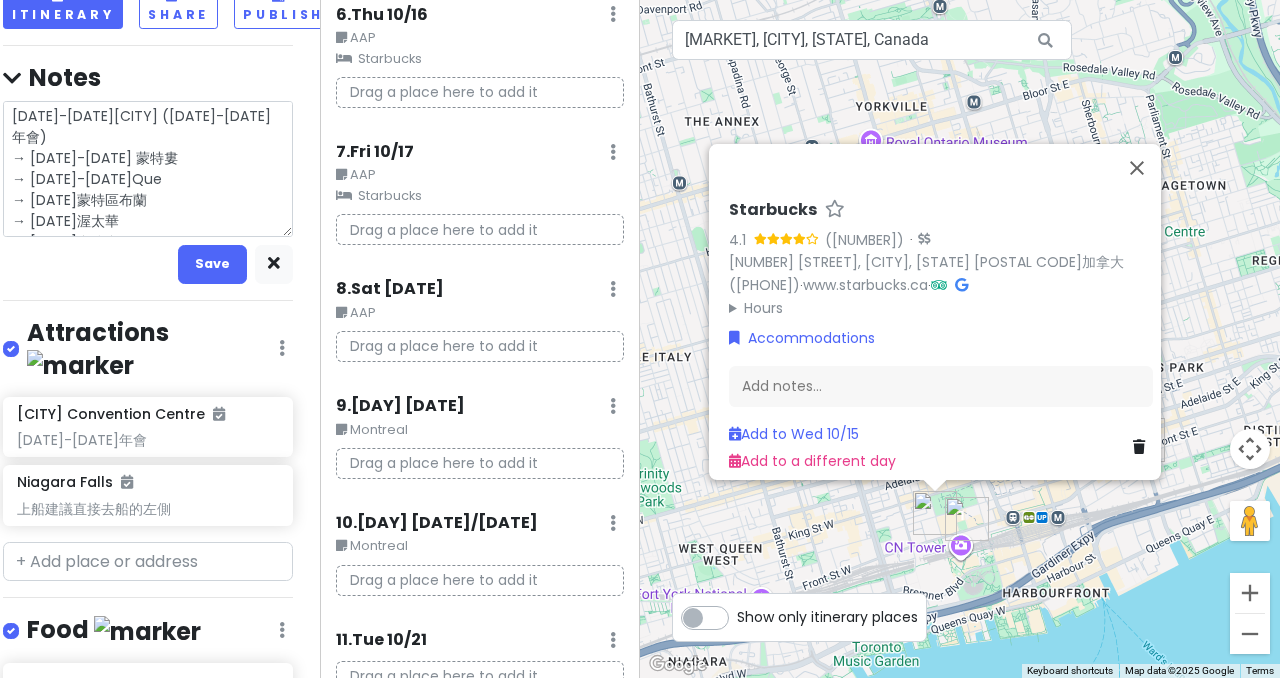 type on "x" 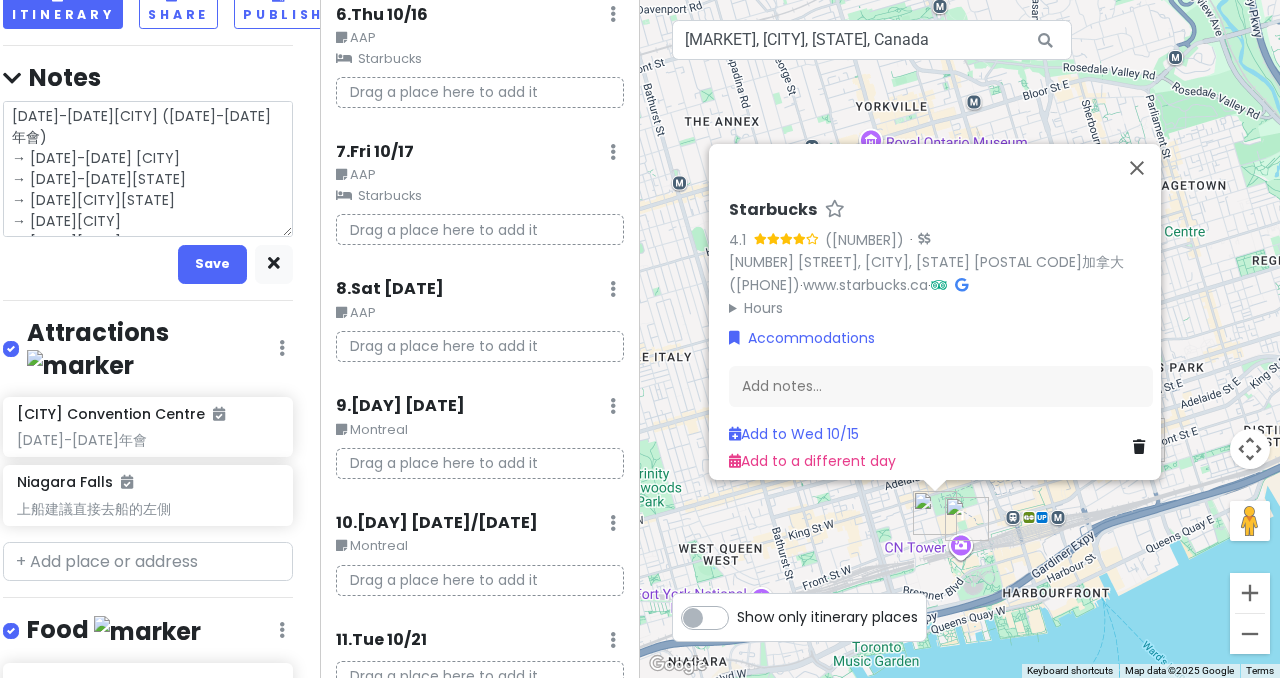 type on "x" 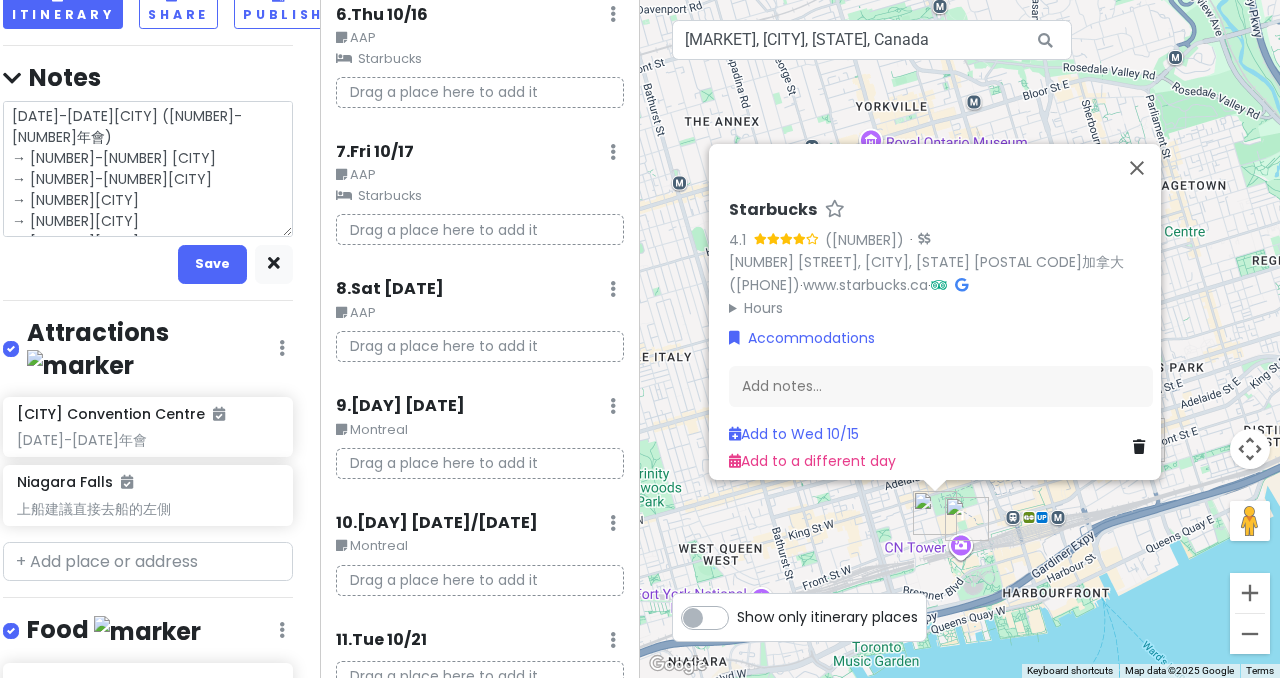 drag, startPoint x: 127, startPoint y: 172, endPoint x: 68, endPoint y: 172, distance: 59 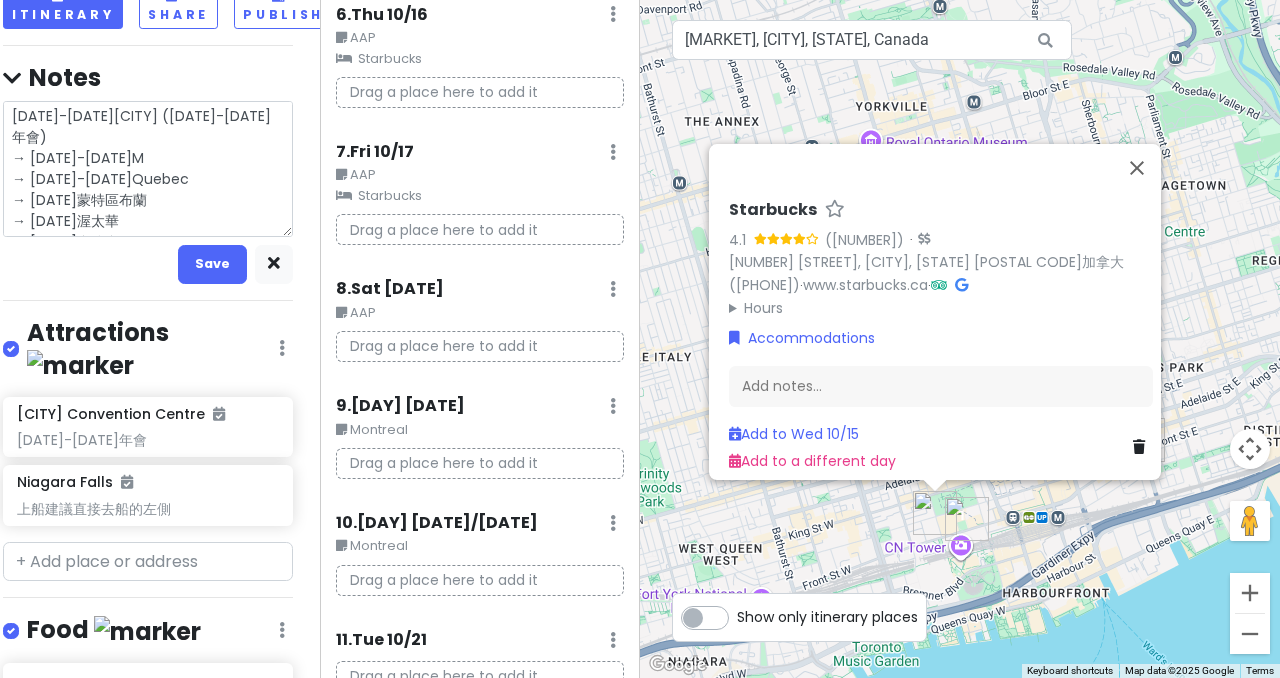type on "x" 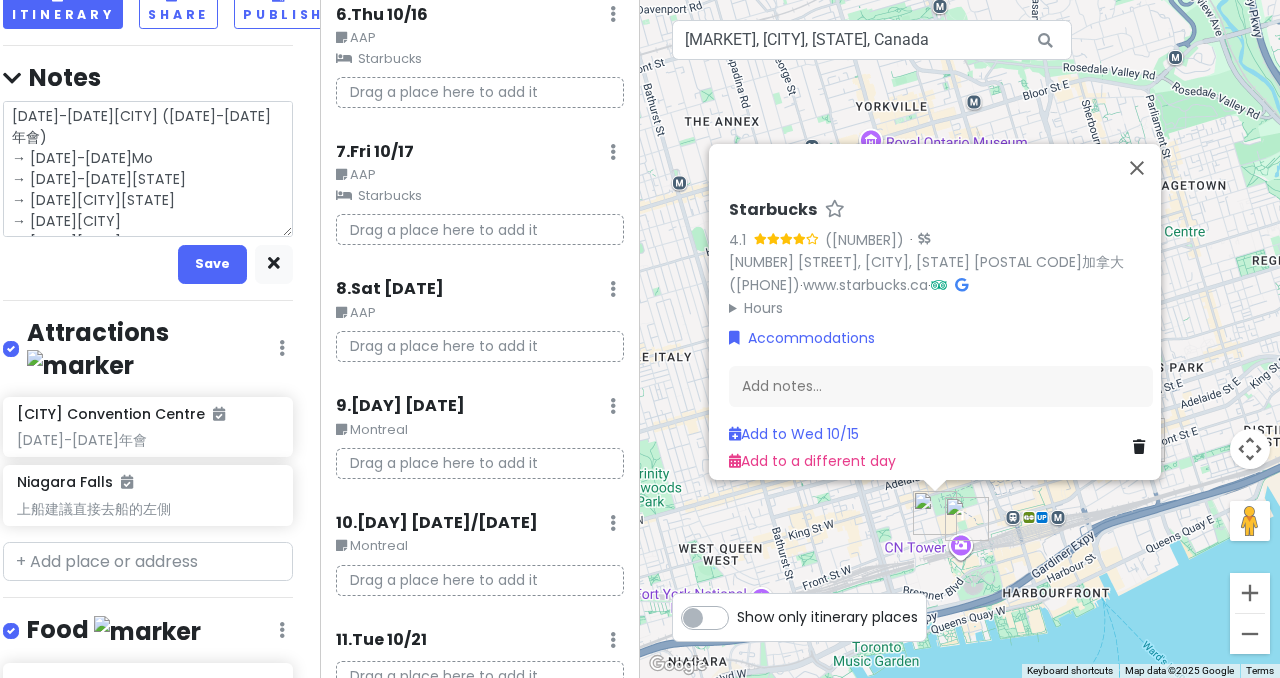 type on "x" 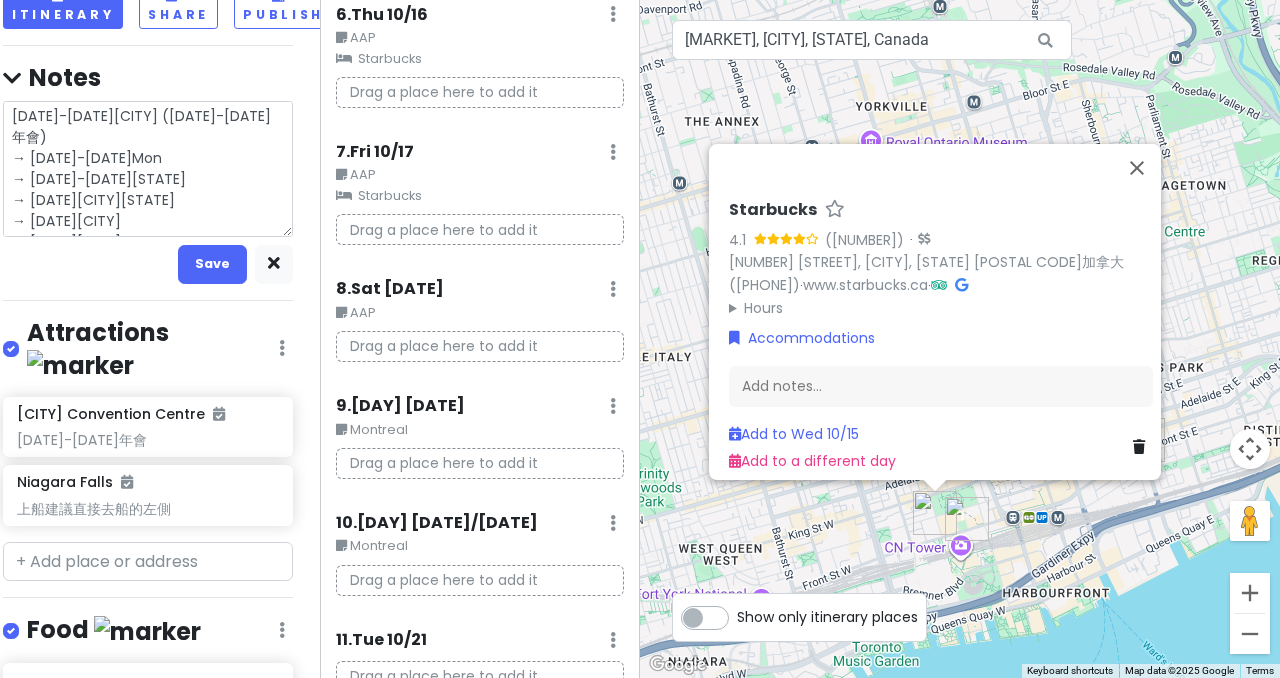 type on "x" 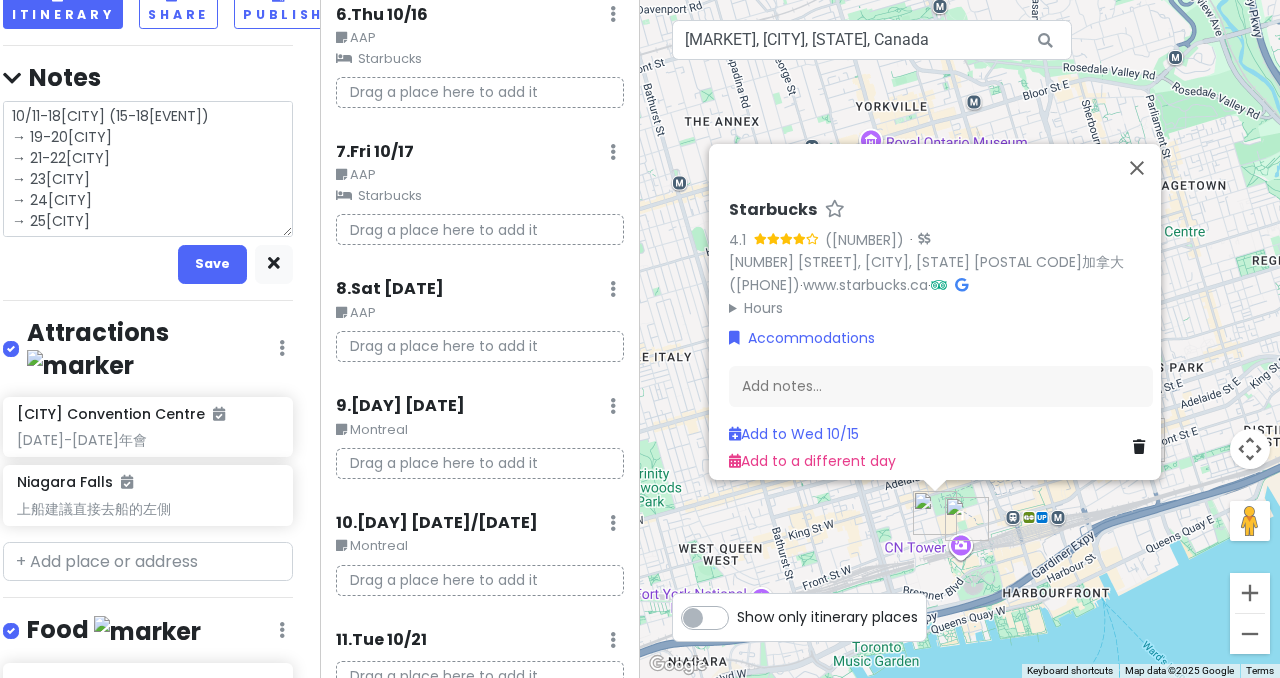 type on "x" 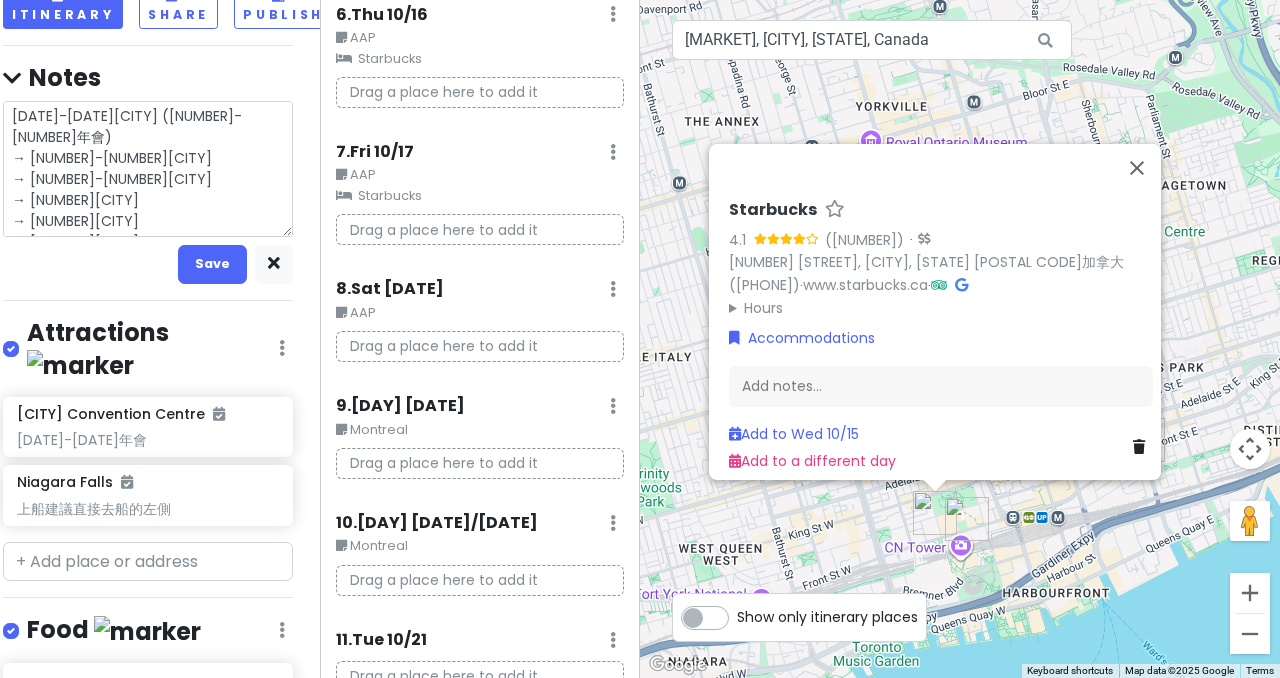 type on "x" 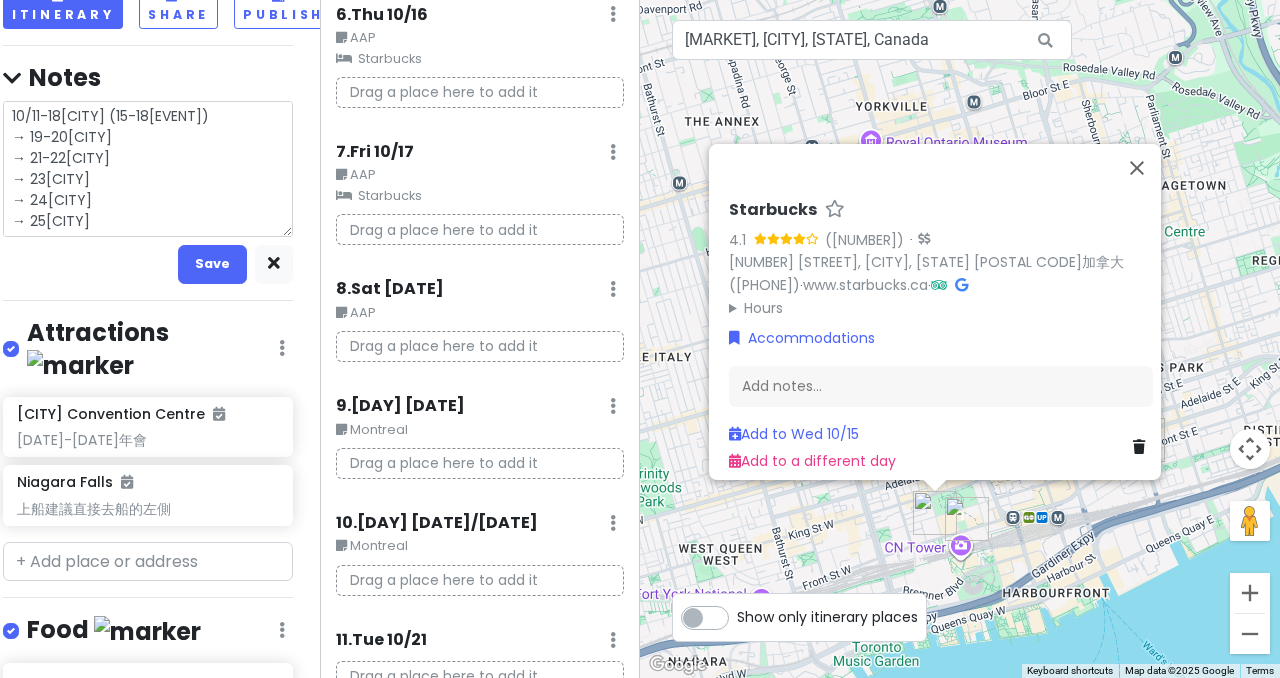 type on "x" 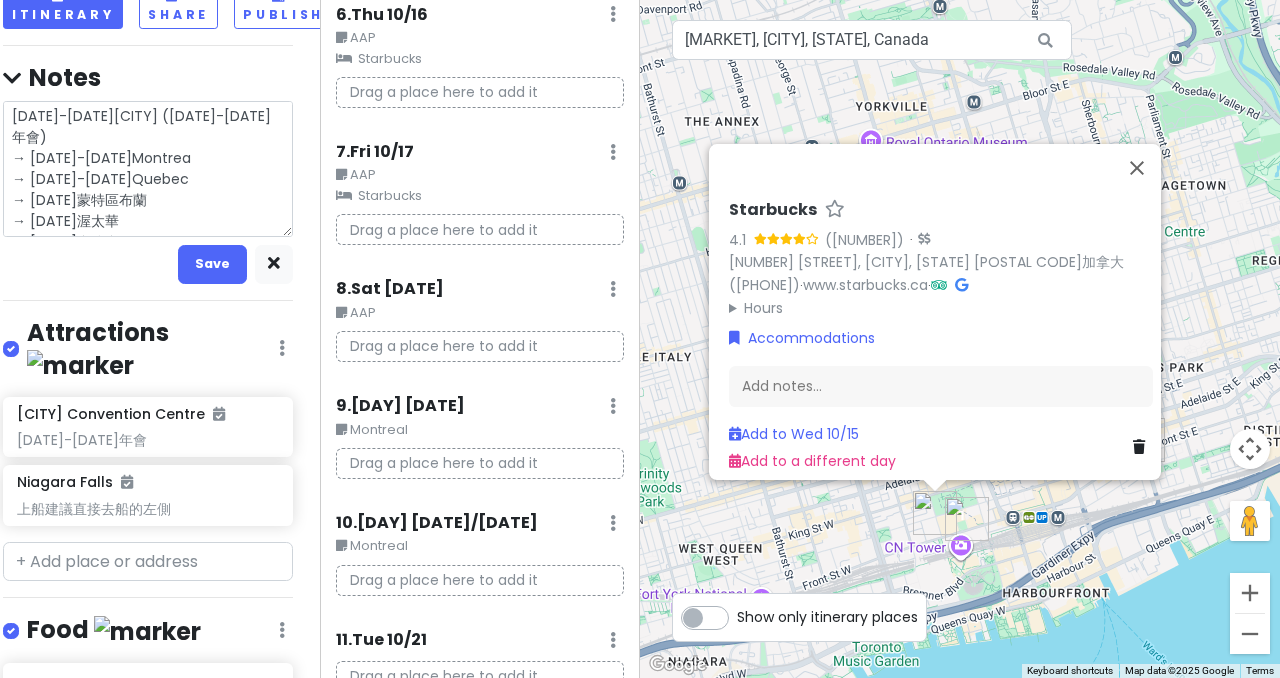 type on "x" 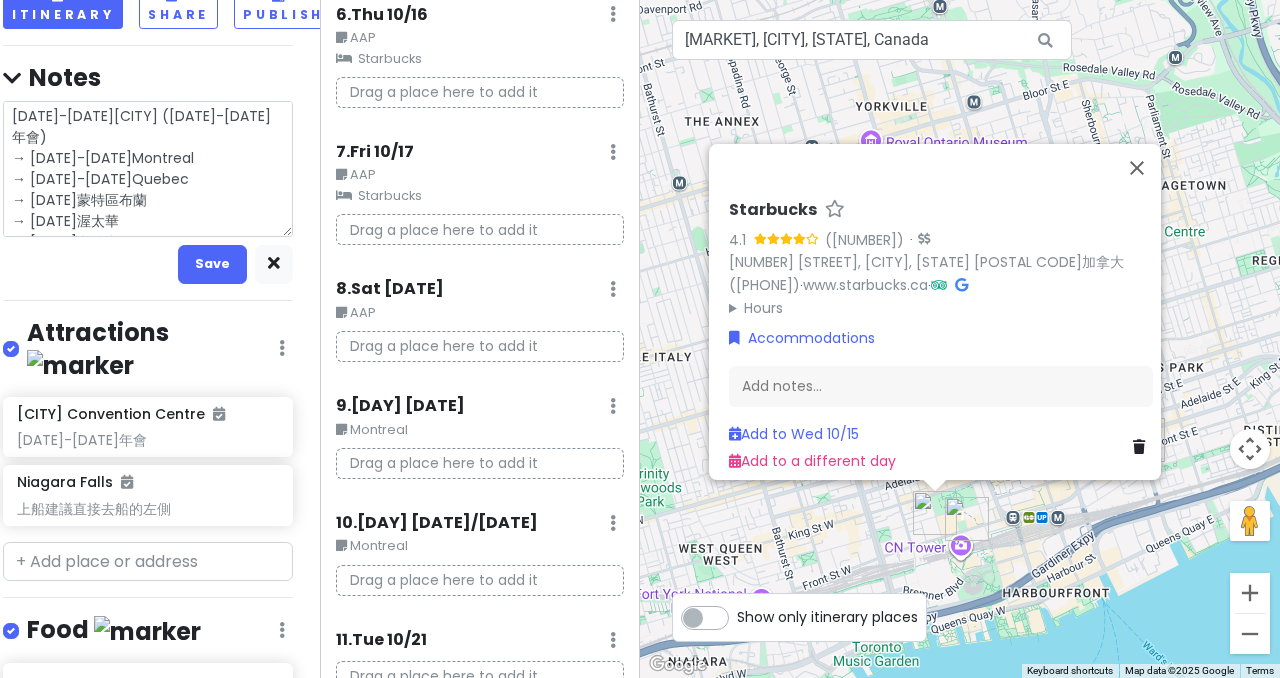 drag, startPoint x: 61, startPoint y: 155, endPoint x: 100, endPoint y: 151, distance: 39.20459 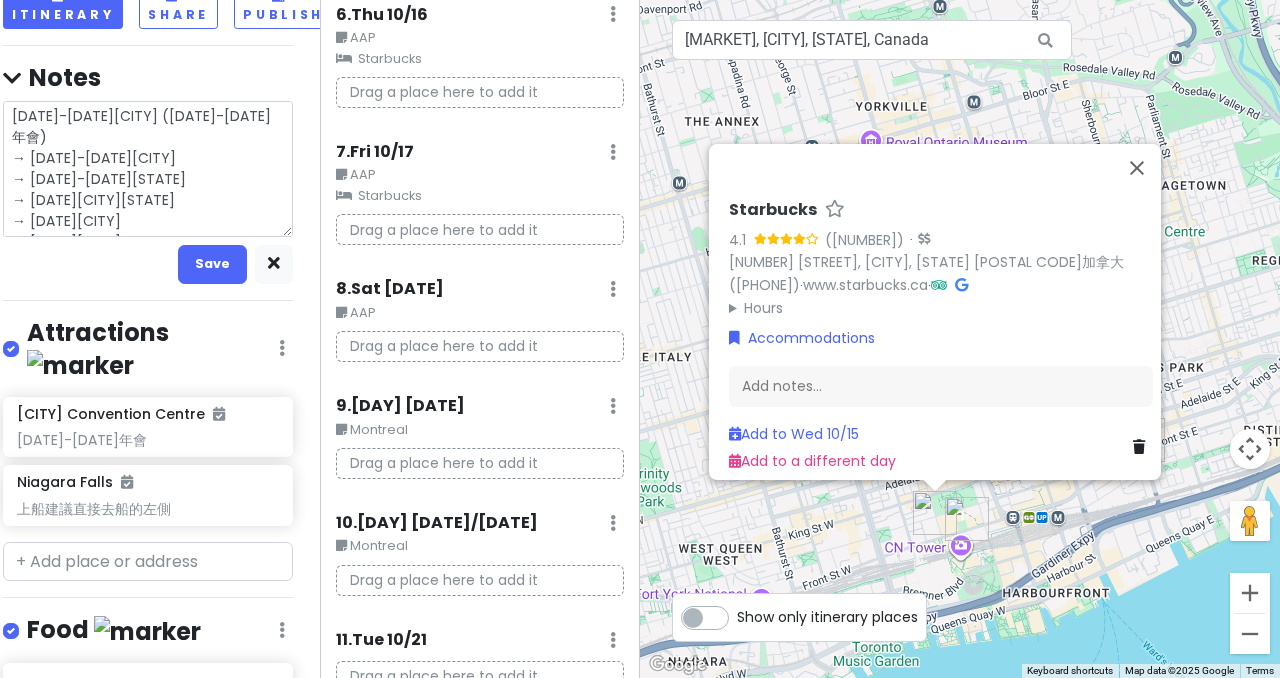 type on "x" 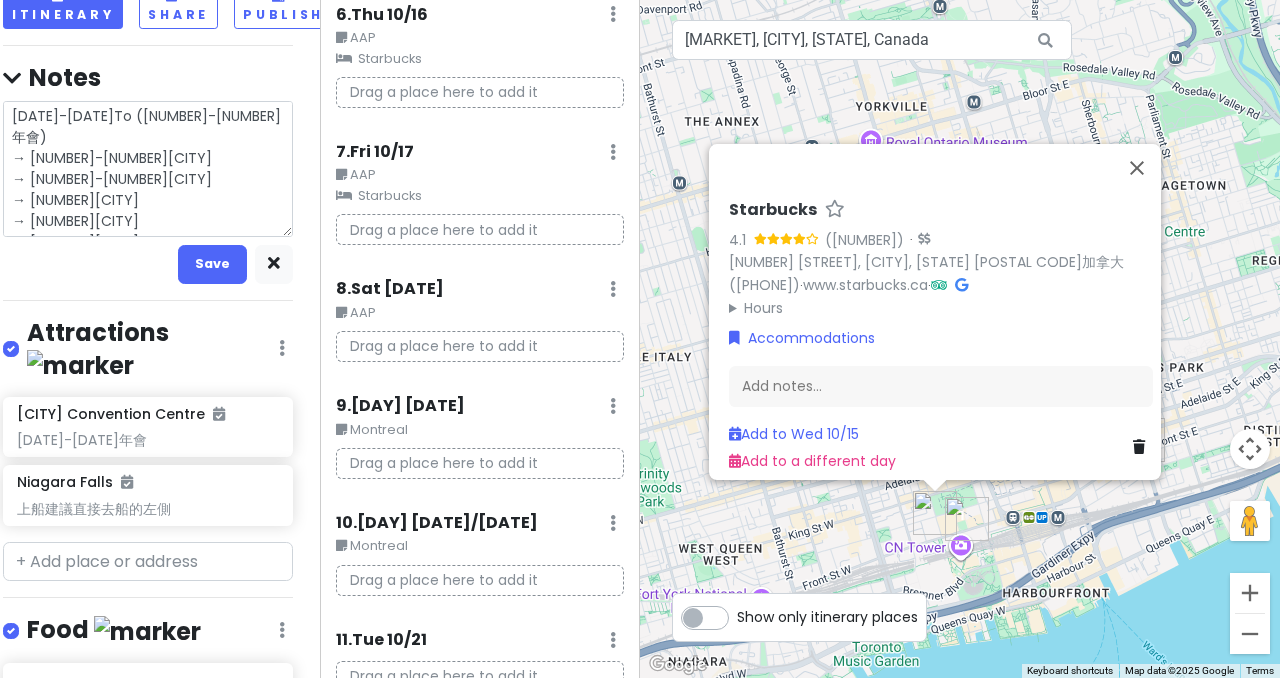 type on "x" 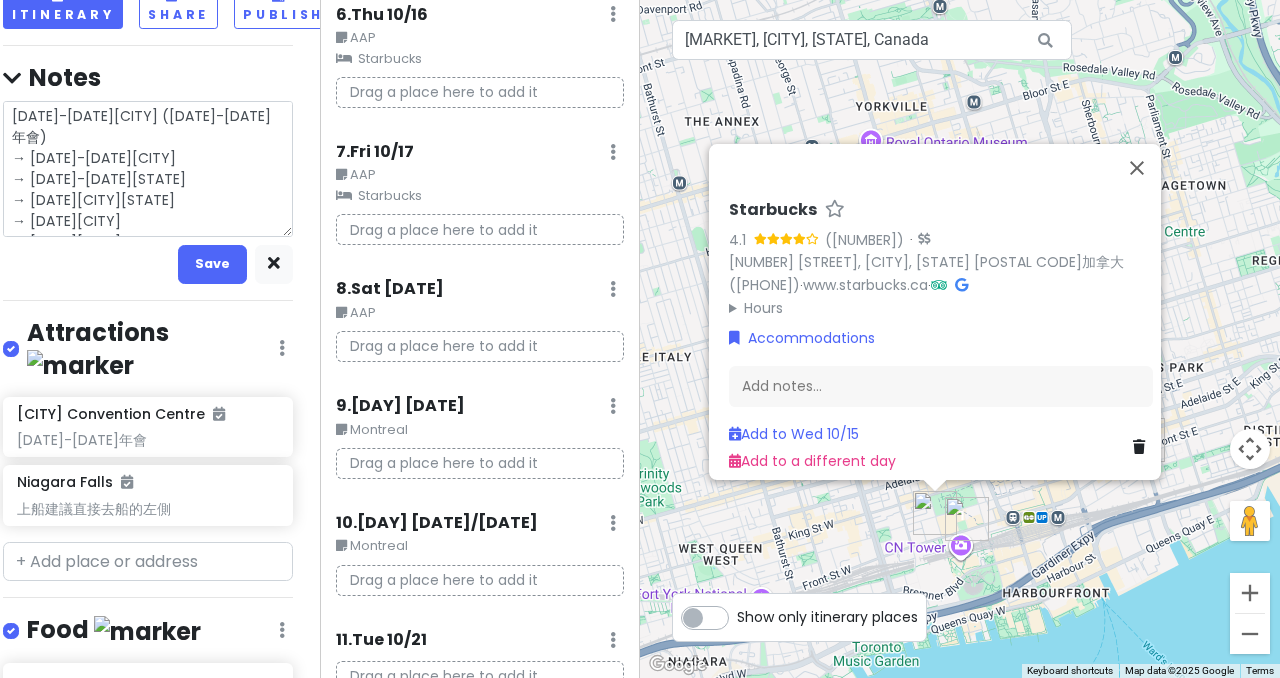 type on "x" 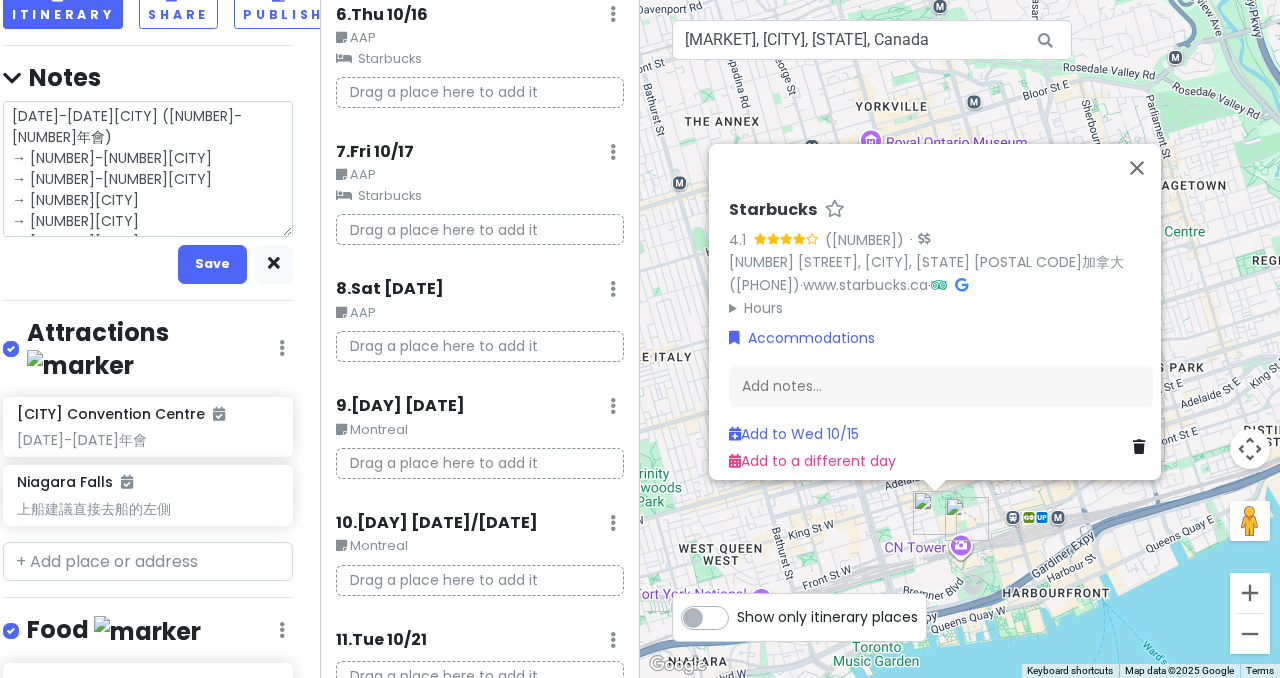 drag, startPoint x: 183, startPoint y: 156, endPoint x: 162, endPoint y: 160, distance: 21.377558 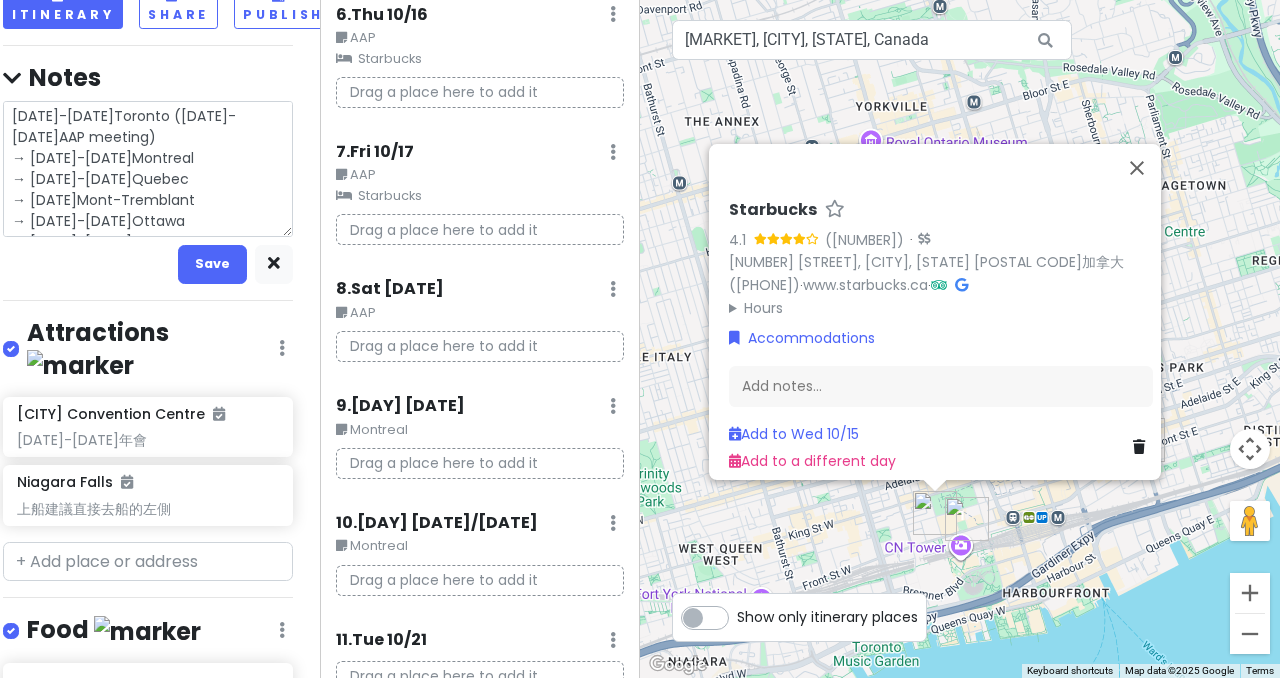 drag, startPoint x: 120, startPoint y: 216, endPoint x: 50, endPoint y: 215, distance: 70.00714 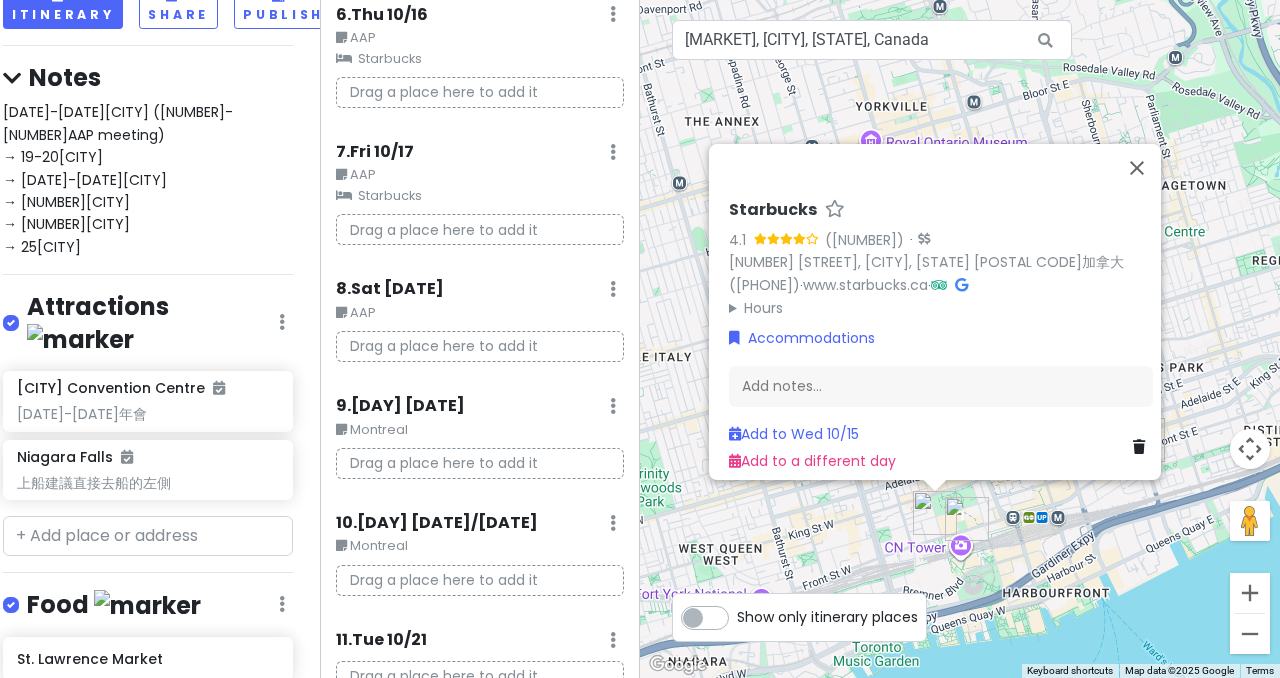 click on "[DATE]-[DATE]Toronto ([DATE]-[DATE]AAP meeting)
→ [DATE]-[DATE]Montreal
→ [DATE]-[DATE]Quebec
→ [DATE]蒙特區布蘭
→ [DATE]渥太華
→ [DATE]多倫多" at bounding box center [118, 179] 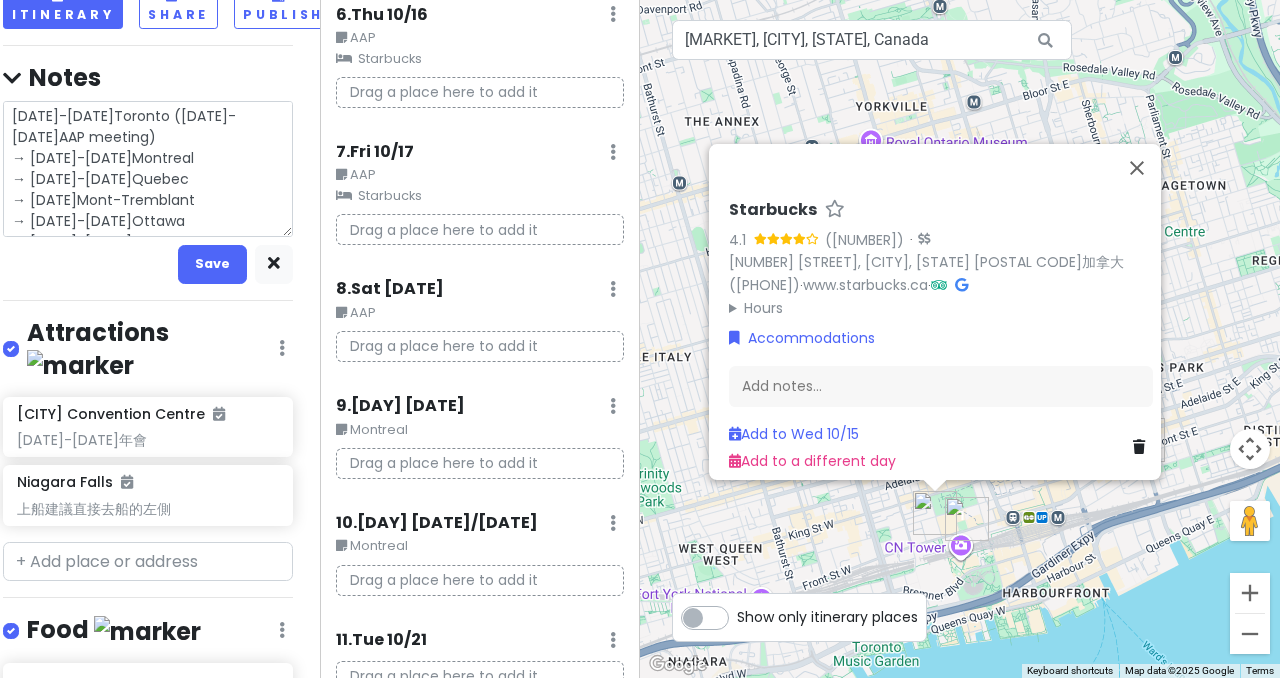scroll, scrollTop: 4, scrollLeft: 0, axis: vertical 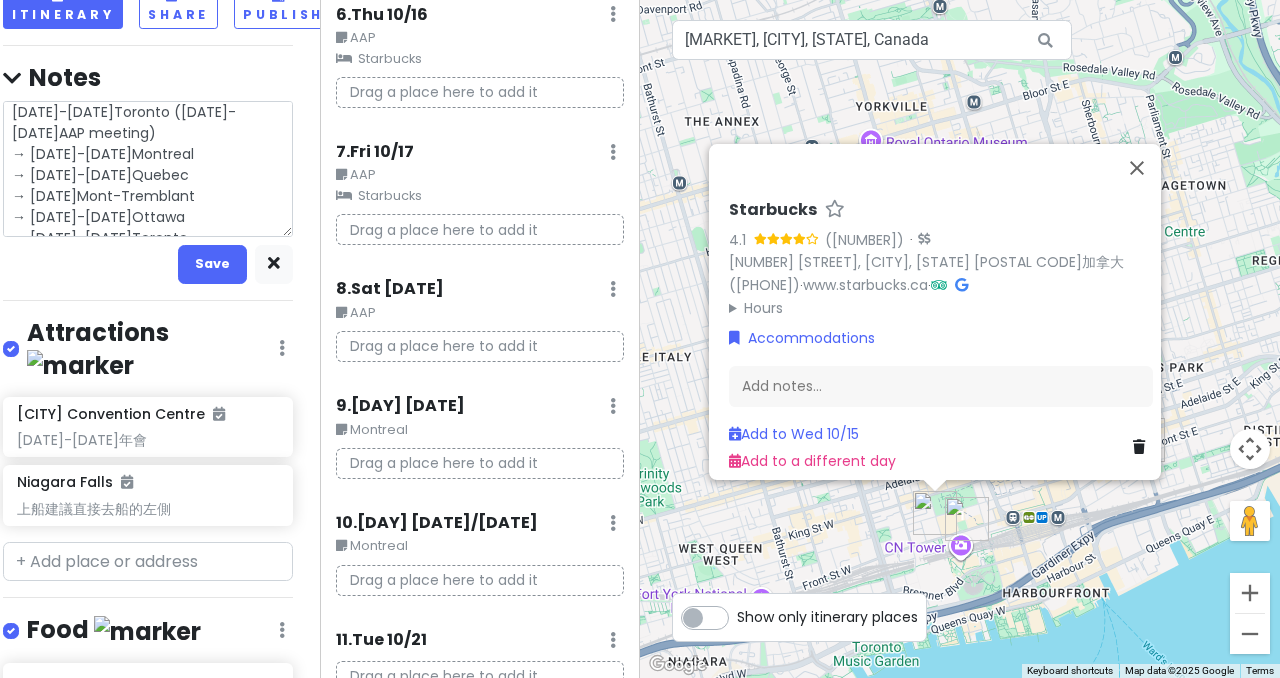 drag, startPoint x: 46, startPoint y: 233, endPoint x: 164, endPoint y: 222, distance: 118.511604 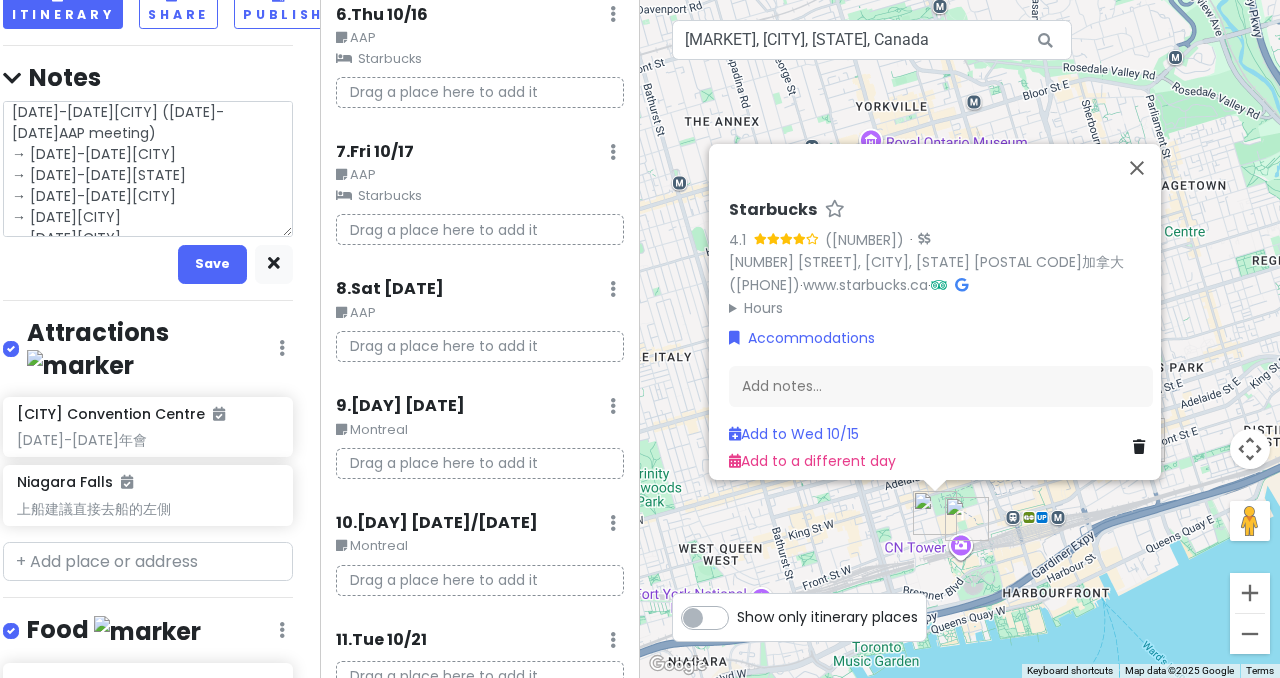 drag, startPoint x: 98, startPoint y: 248, endPoint x: 50, endPoint y: 247, distance: 48.010414 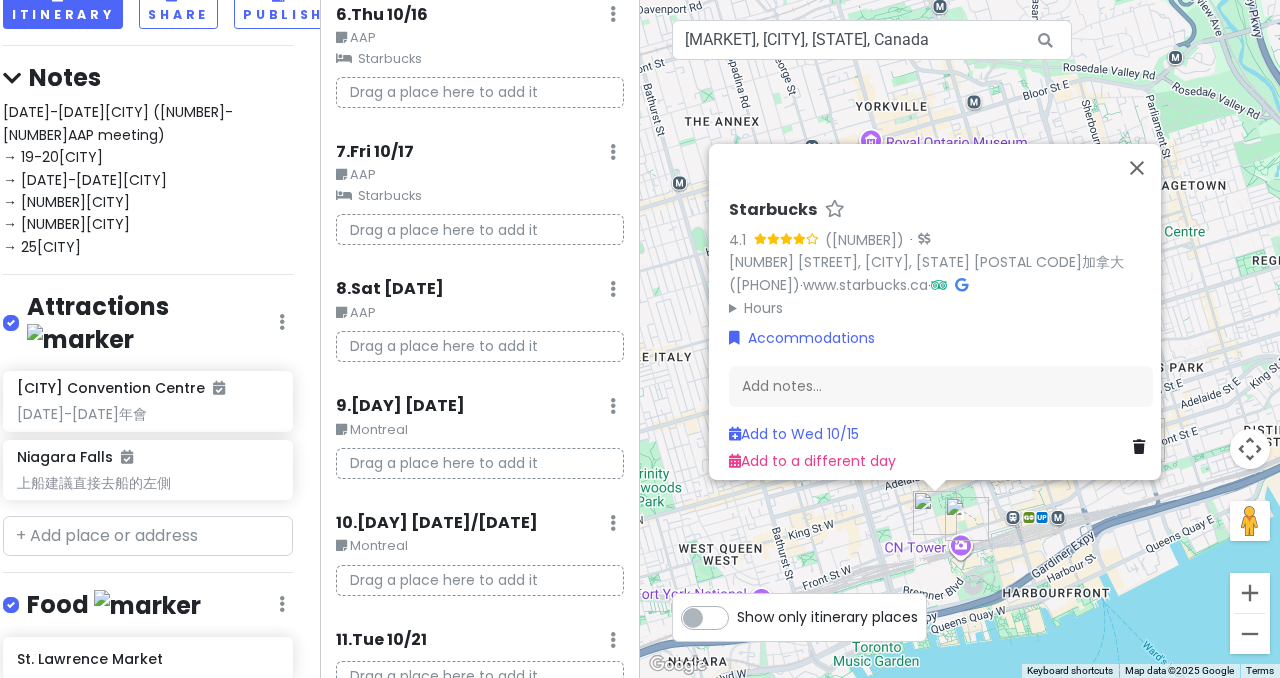 click on "[DATE]-[DATE][CITY] ([DATE]-[DATE]AAP meeting)
→ [DATE]-[DATE][CITY]
→ [DATE]-[DATE][STATE]
→ [DATE]-[DATE][CITY]
→ [DATE][CITY]
→ [DATE][CITY]" at bounding box center [118, 179] 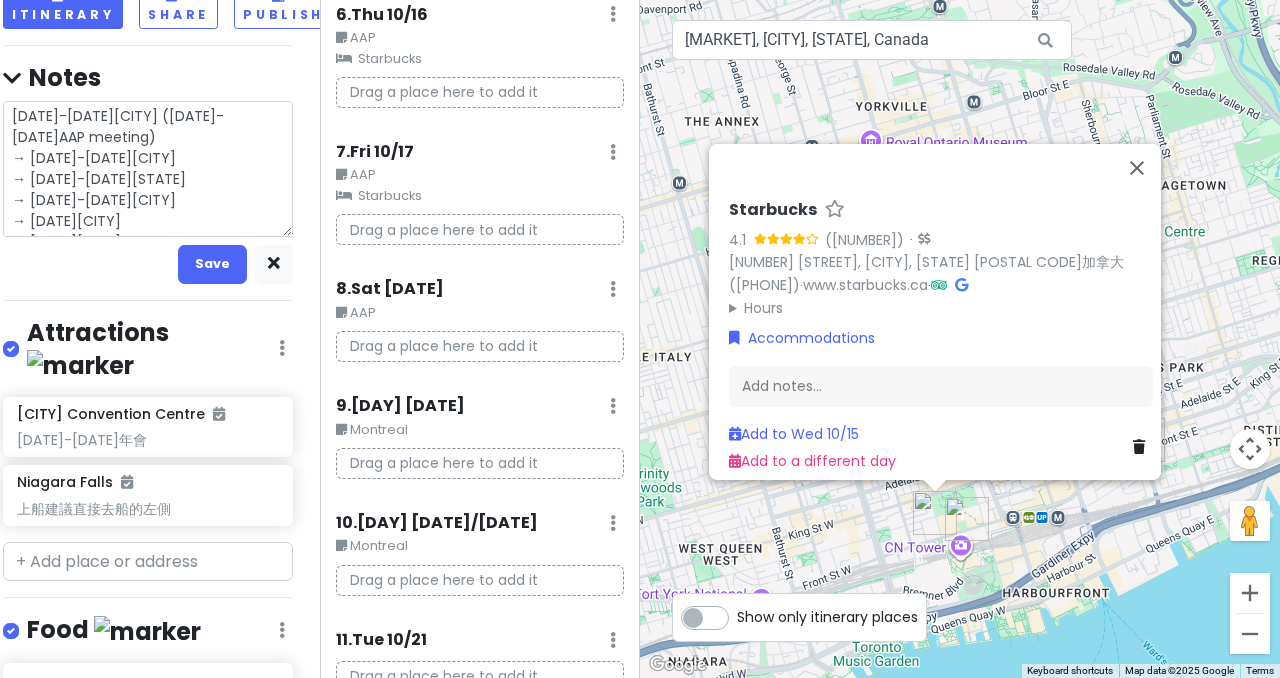 scroll, scrollTop: 4, scrollLeft: 0, axis: vertical 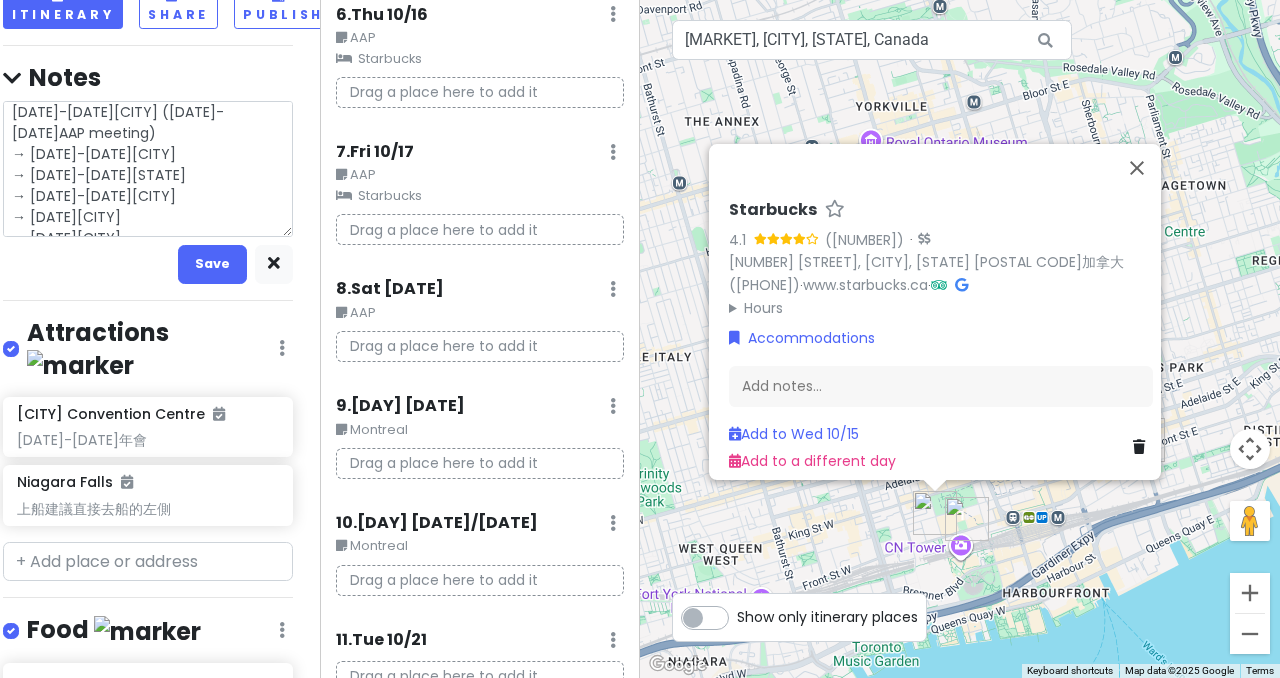 drag, startPoint x: 86, startPoint y: 251, endPoint x: 49, endPoint y: 252, distance: 37.01351 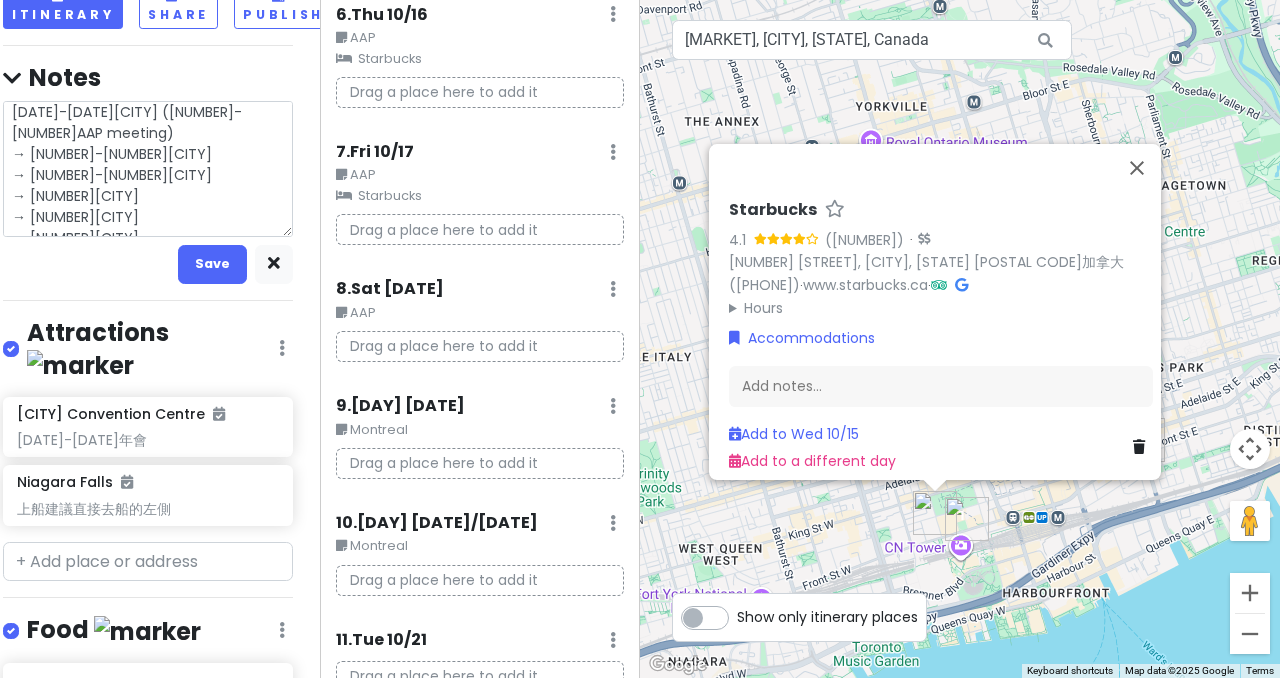 scroll, scrollTop: 20, scrollLeft: 0, axis: vertical 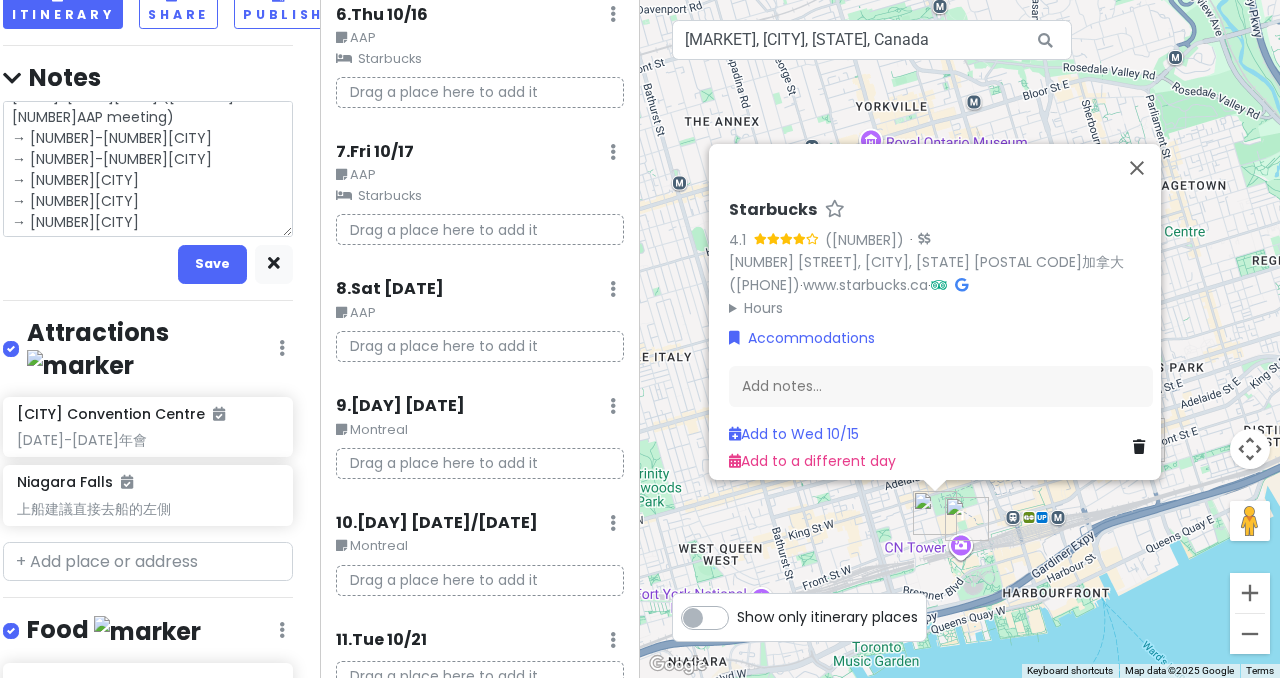 drag, startPoint x: 83, startPoint y: 261, endPoint x: 49, endPoint y: 259, distance: 34.058773 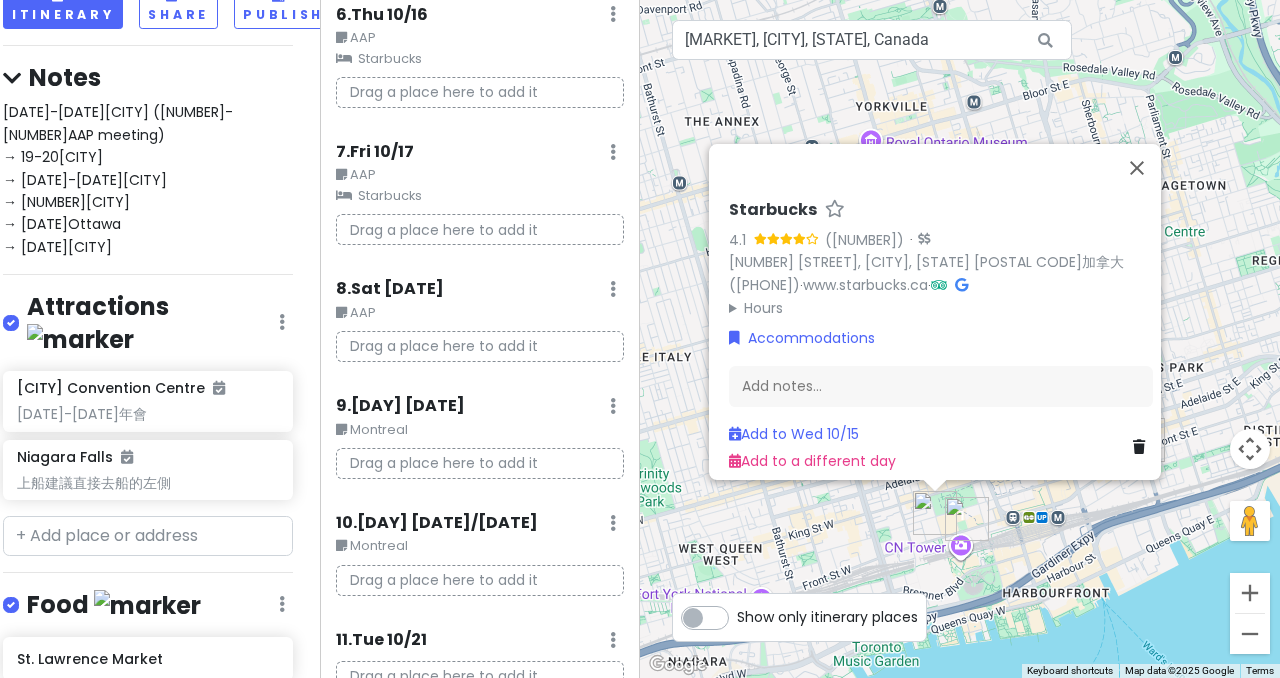 drag, startPoint x: 0, startPoint y: 320, endPoint x: 10, endPoint y: 313, distance: 12.206555 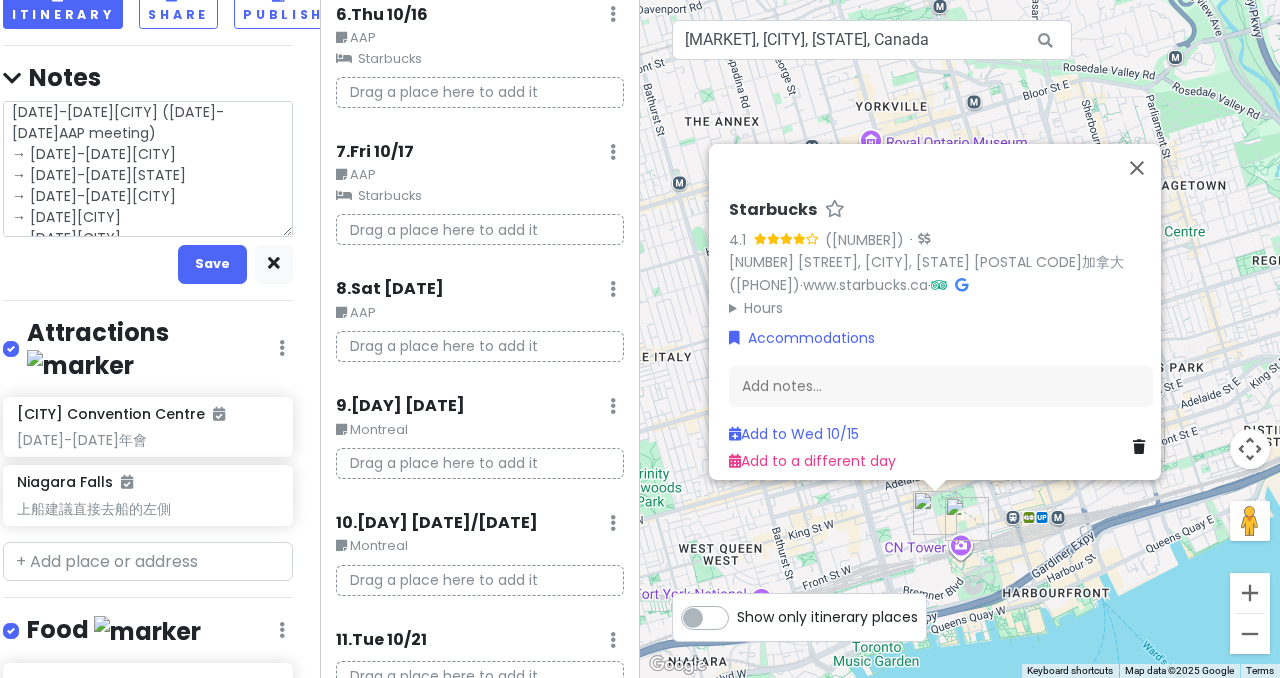 click on "[DATE]-[DATE][CITY] ([DATE]-[DATE]AAP meeting)
→ [DATE]-[DATE][CITY]
→ [DATE]-[DATE][STATE]
→ [DATE]-[DATE][CITY]
→ [DATE][CITY]
→ [DATE][CITY]" at bounding box center [148, 168] 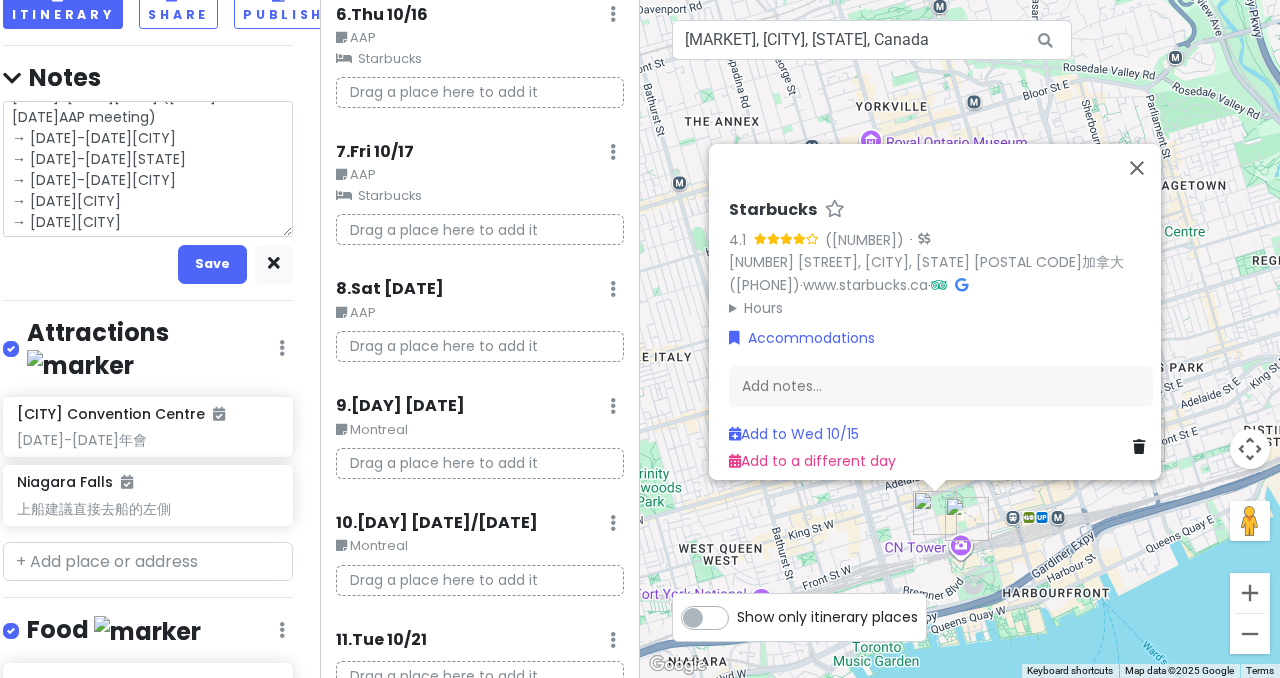 click on "[DATE]-[DATE][CITY] ([DATE]-[DATE]AAP meeting)
→ [DATE]-[DATE][CITY]
→ [DATE]-[DATE][STATE]
→ [DATE]-[DATE][CITY]
→ [DATE][CITY]
→ [DATE][CITY]" at bounding box center [148, 168] 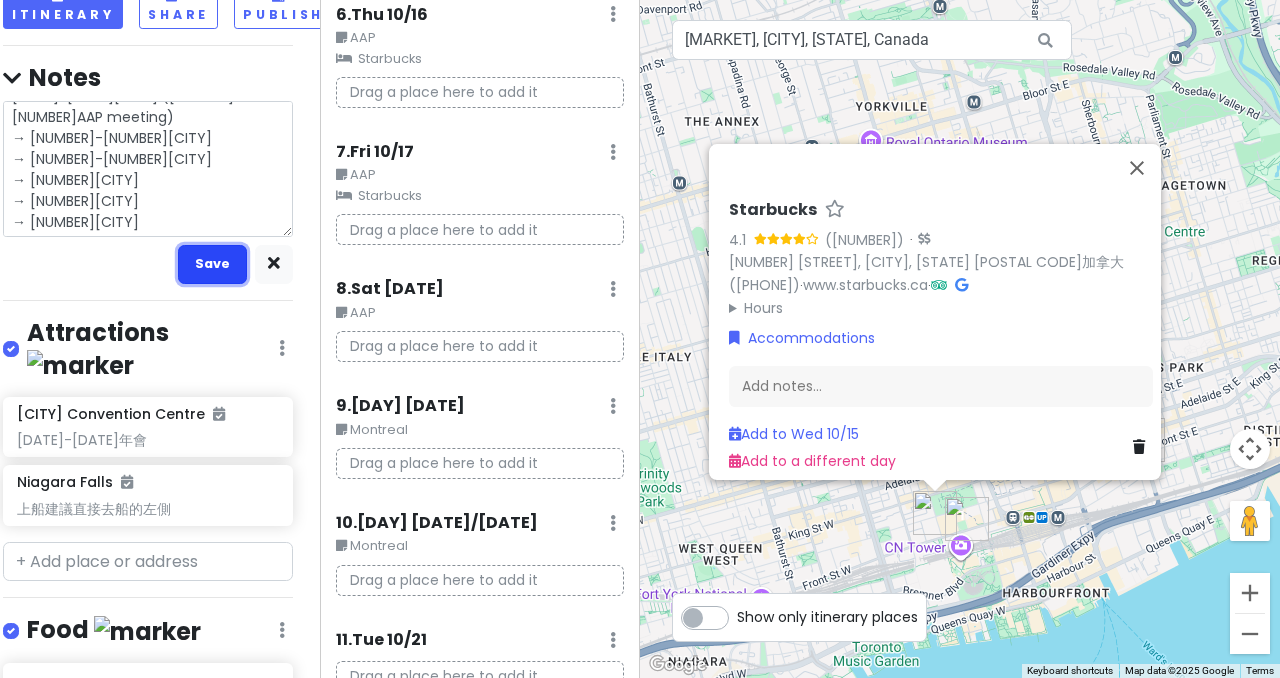click on "Save" at bounding box center (212, 264) 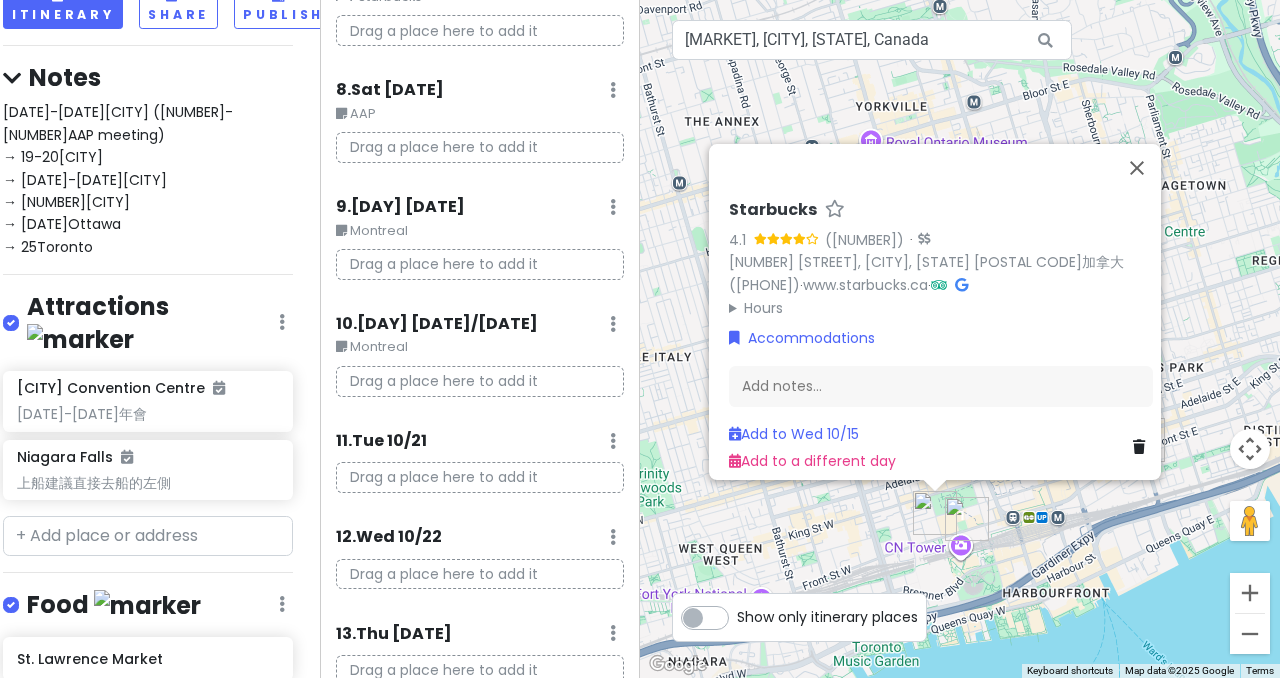 scroll, scrollTop: 900, scrollLeft: 0, axis: vertical 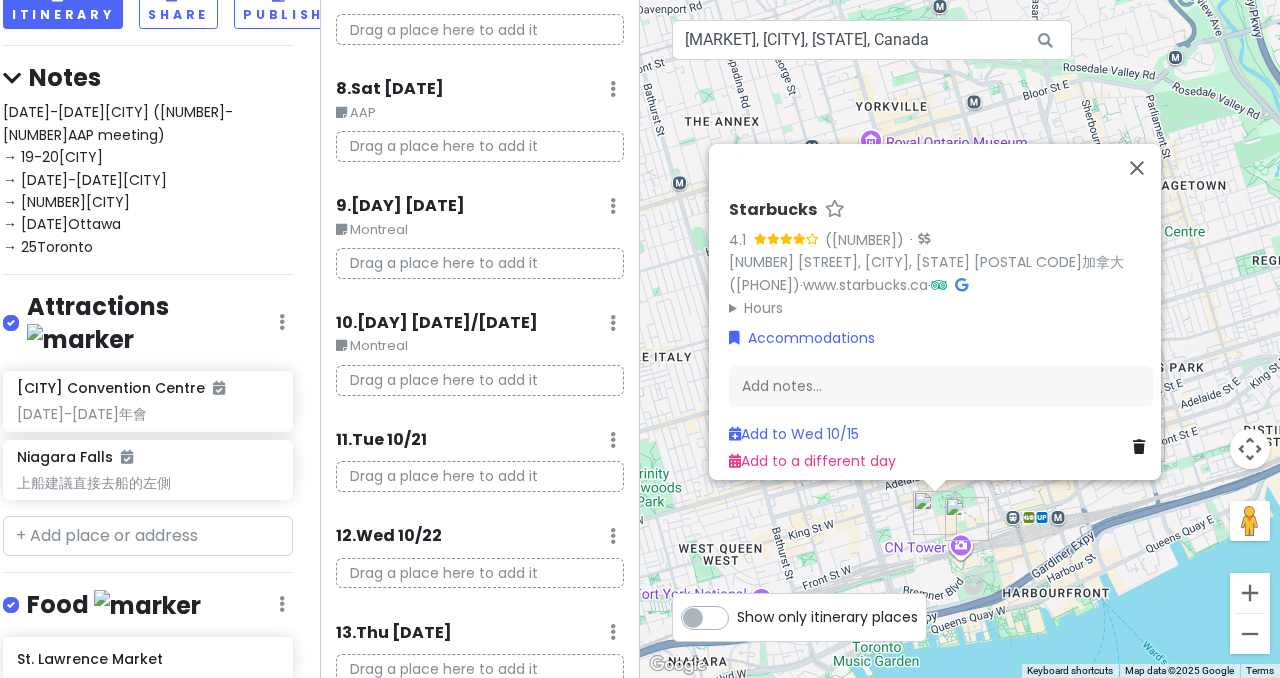 click at bounding box center [613, -809] 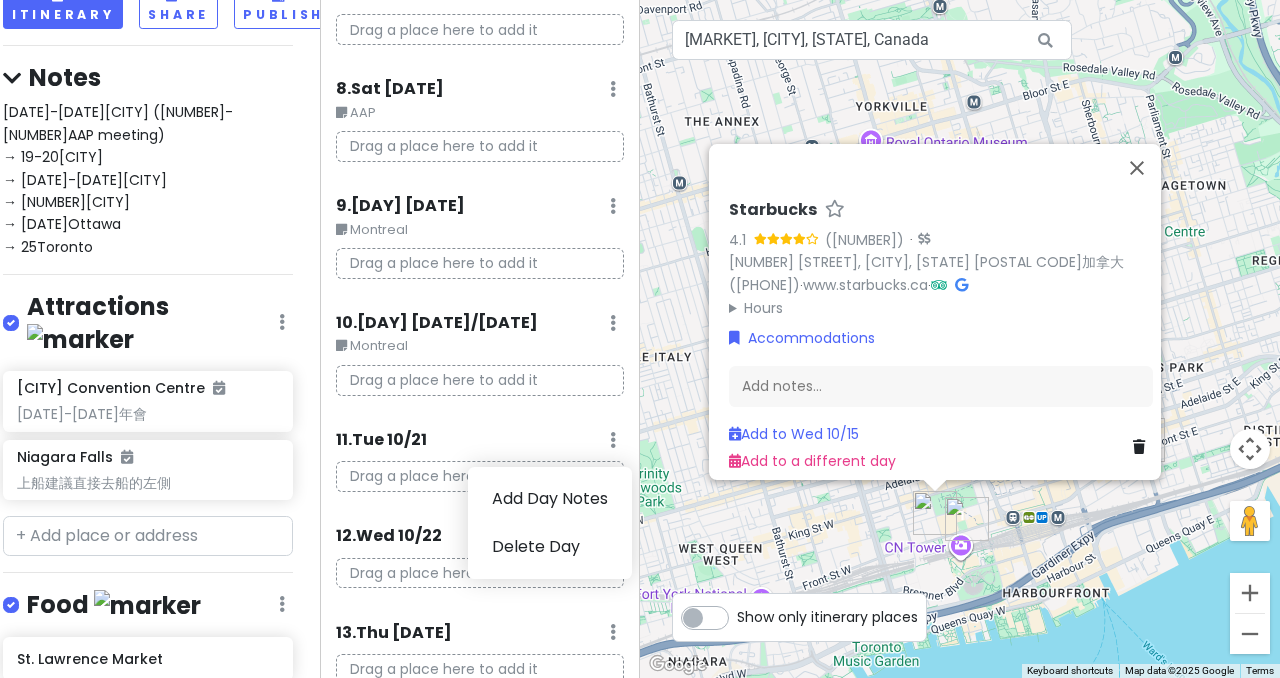click on "[DATE]-[DATE][CITY] ([DATE]-[DATE]AAP meeting)
→ [DATE]-[DATE][CITY]
→ [DATE]-[DATE][STATE]
→ [DATE]-[DATE][CITY]
→ [DATE][CITY]
→ [DATE][CITY]" at bounding box center (118, 179) 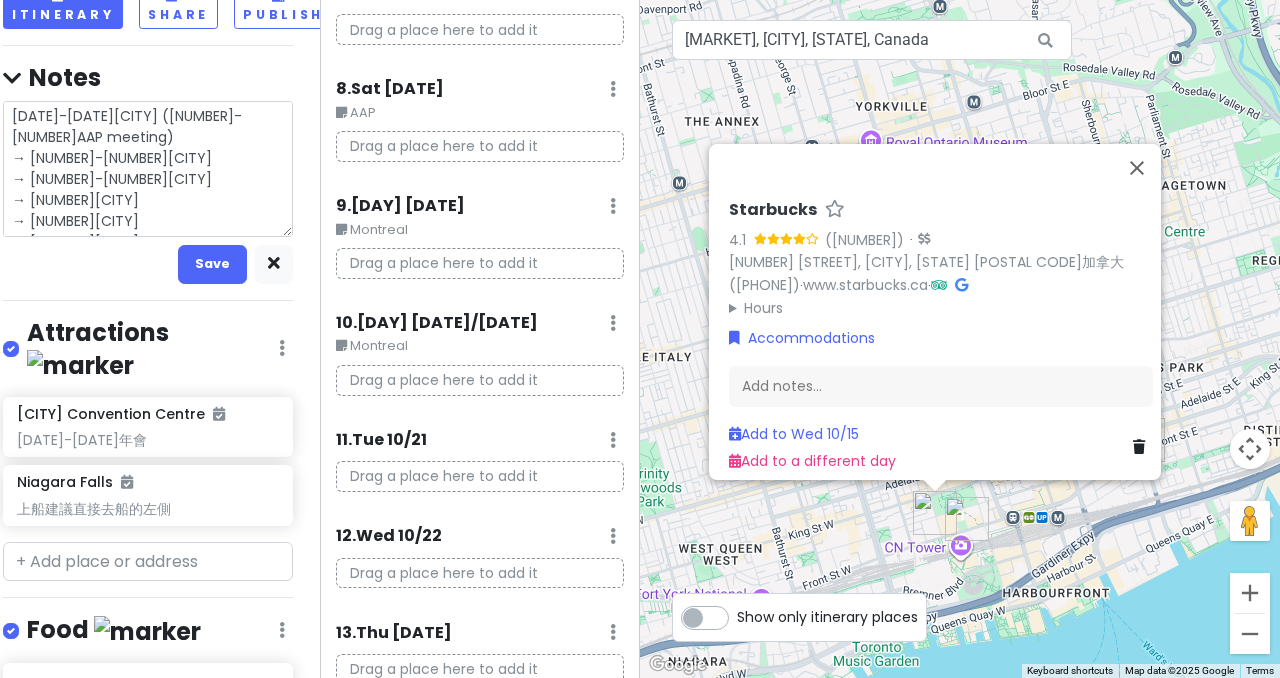scroll, scrollTop: 4, scrollLeft: 0, axis: vertical 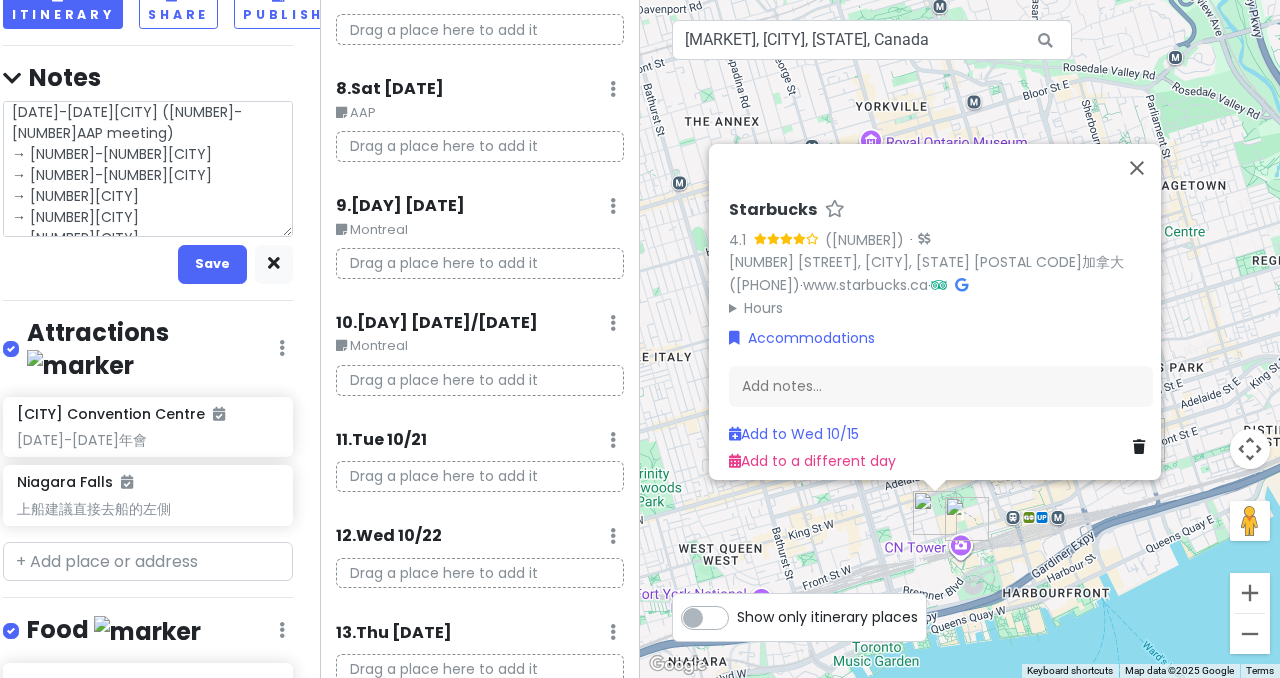 drag, startPoint x: 67, startPoint y: 210, endPoint x: 162, endPoint y: 210, distance: 95 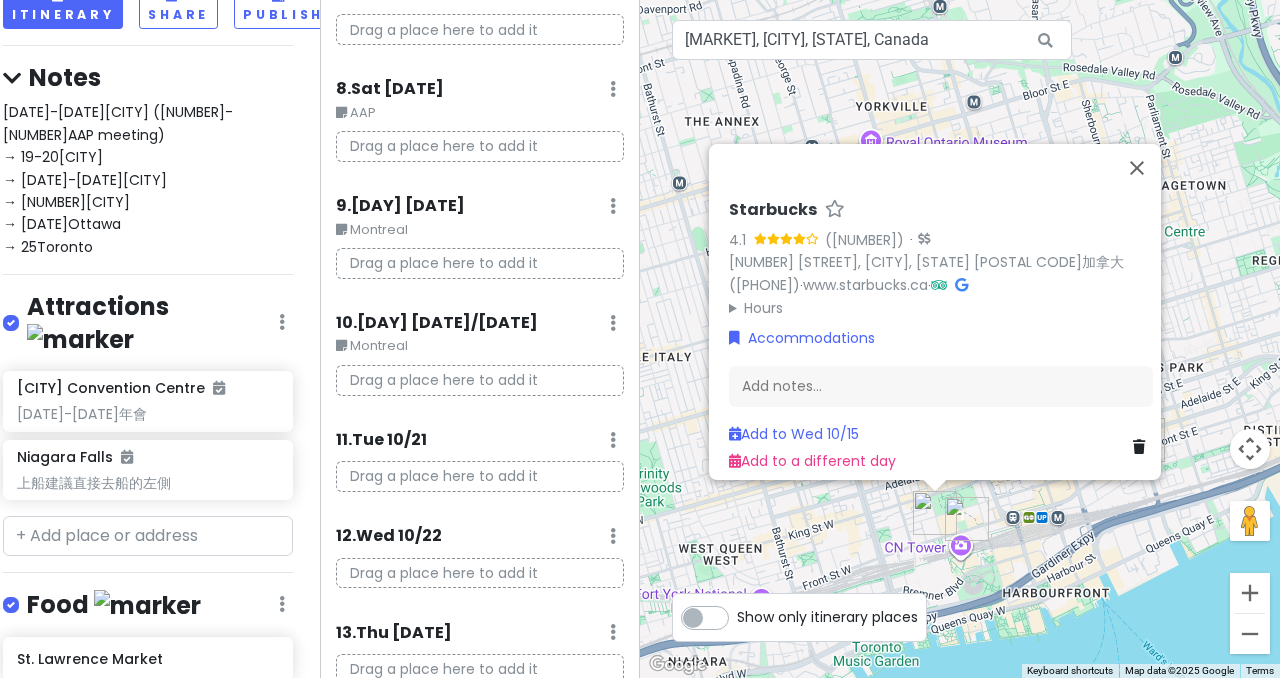 click on ". [DAY] [DATE] Add Day Notes Delete Day" at bounding box center (480, 445) 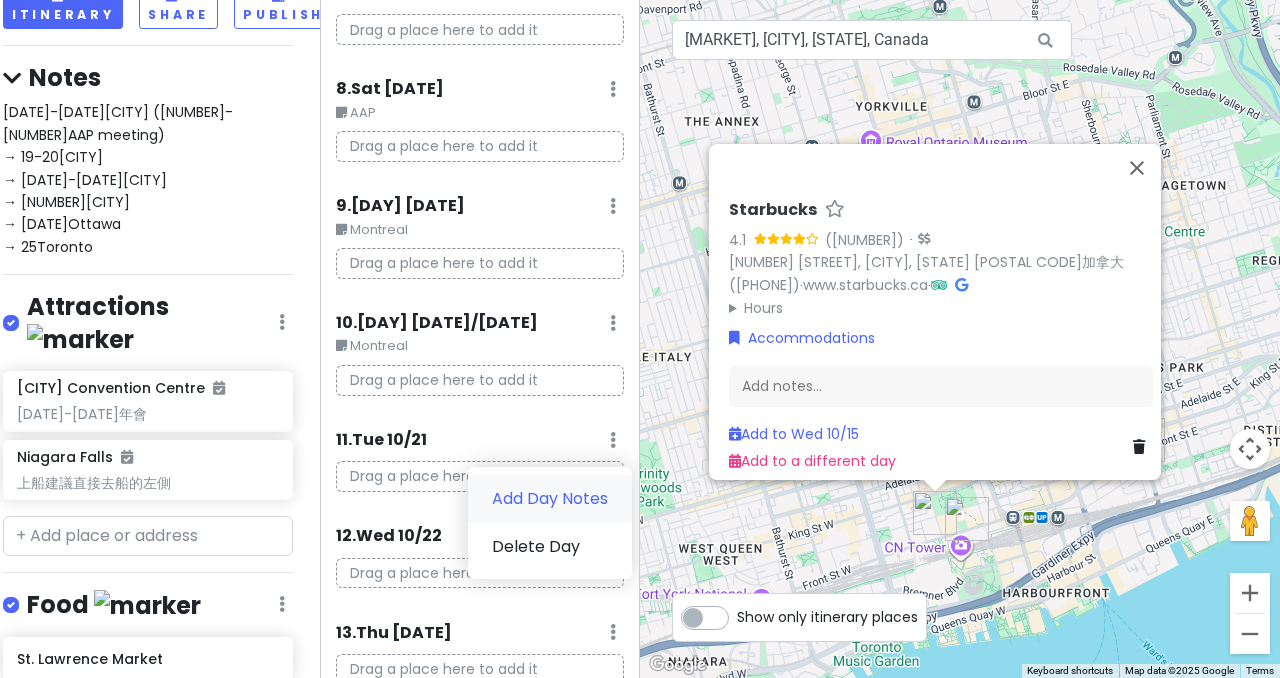 click on "Add Day Notes" at bounding box center [550, 499] 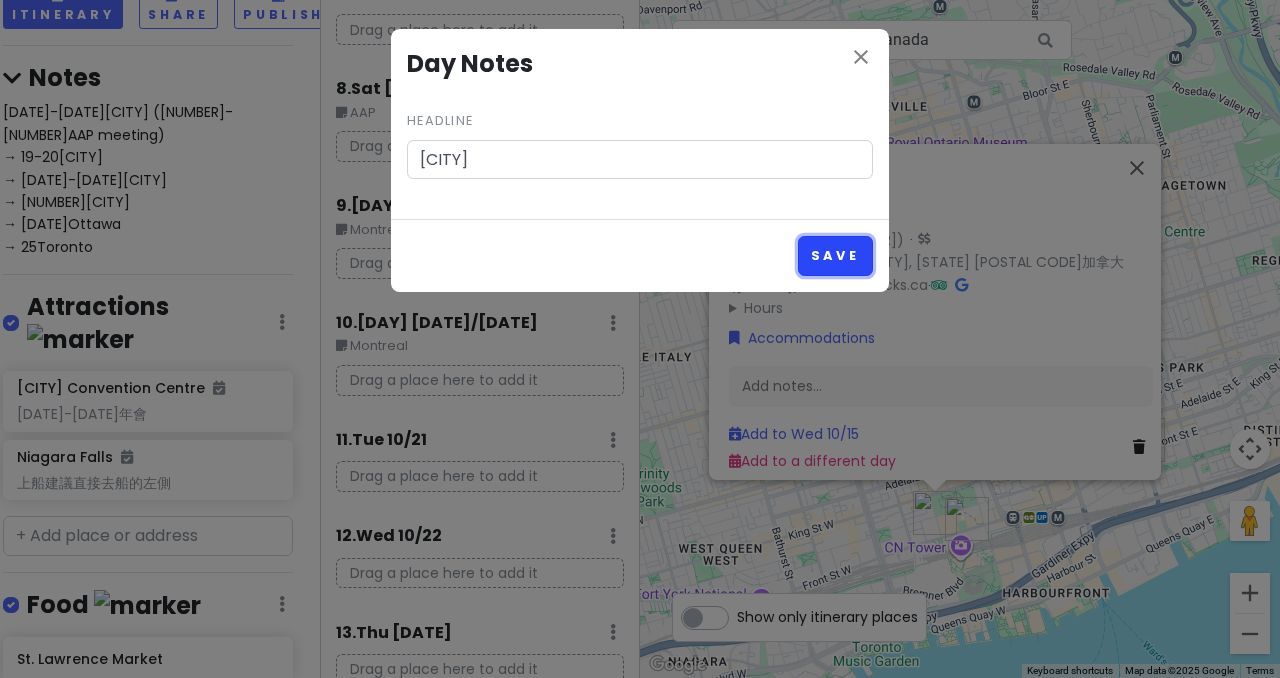 click on "Save" at bounding box center (835, 255) 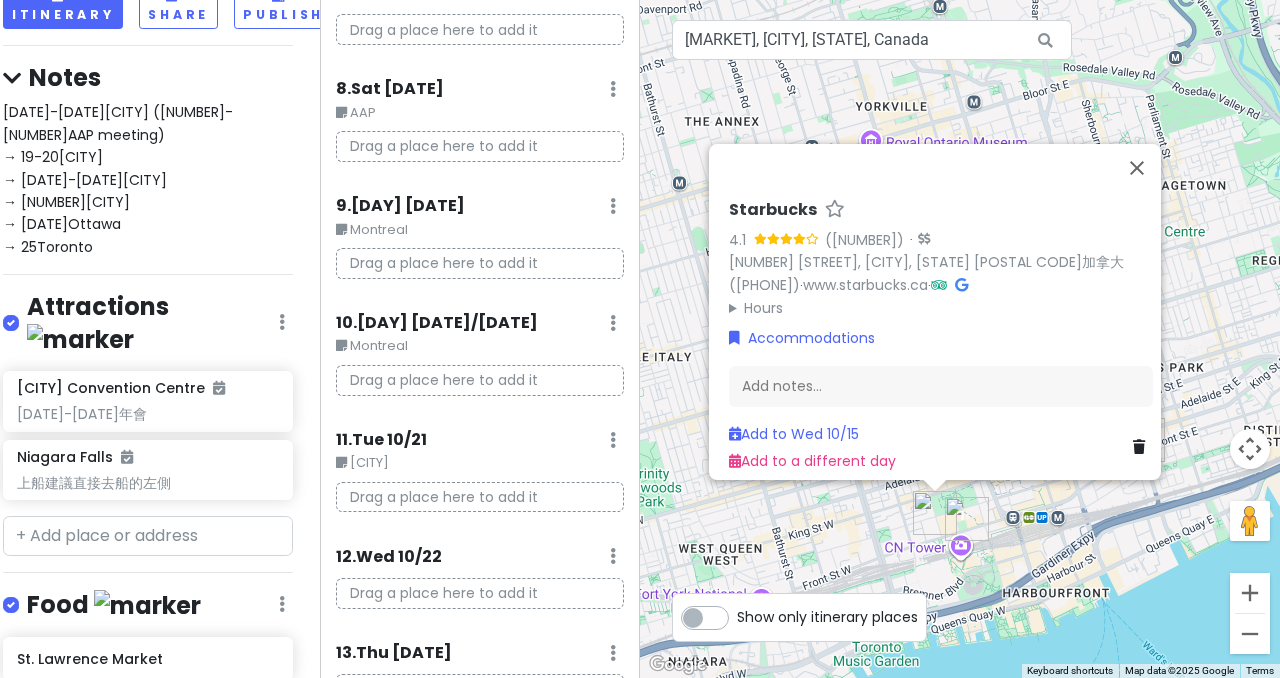 click at bounding box center (613, -809) 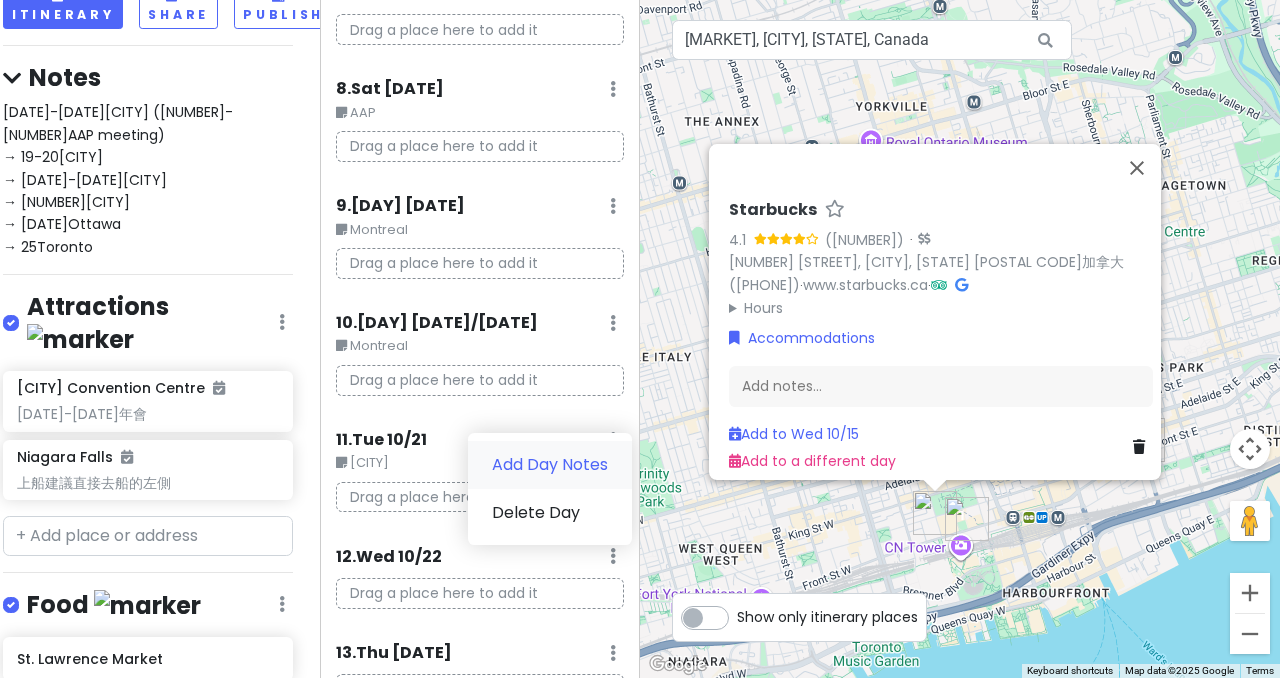 click on "Add Day Notes" at bounding box center (550, 465) 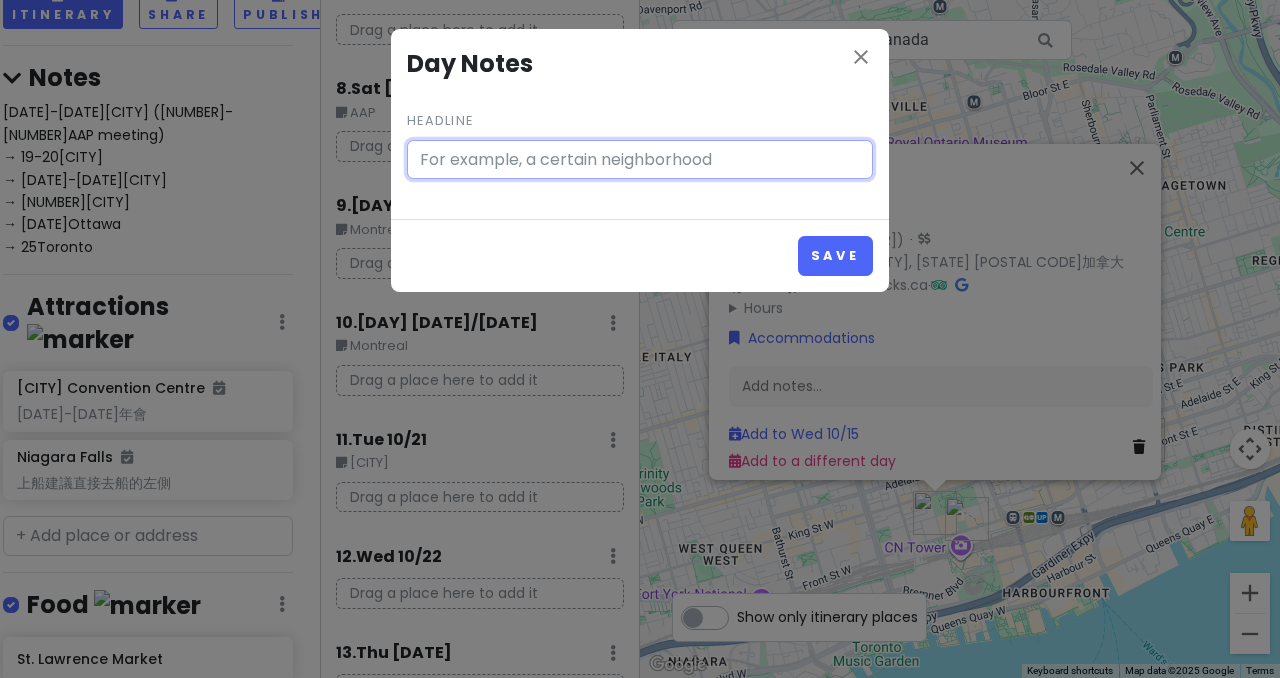 click on "Headline" at bounding box center (640, 160) 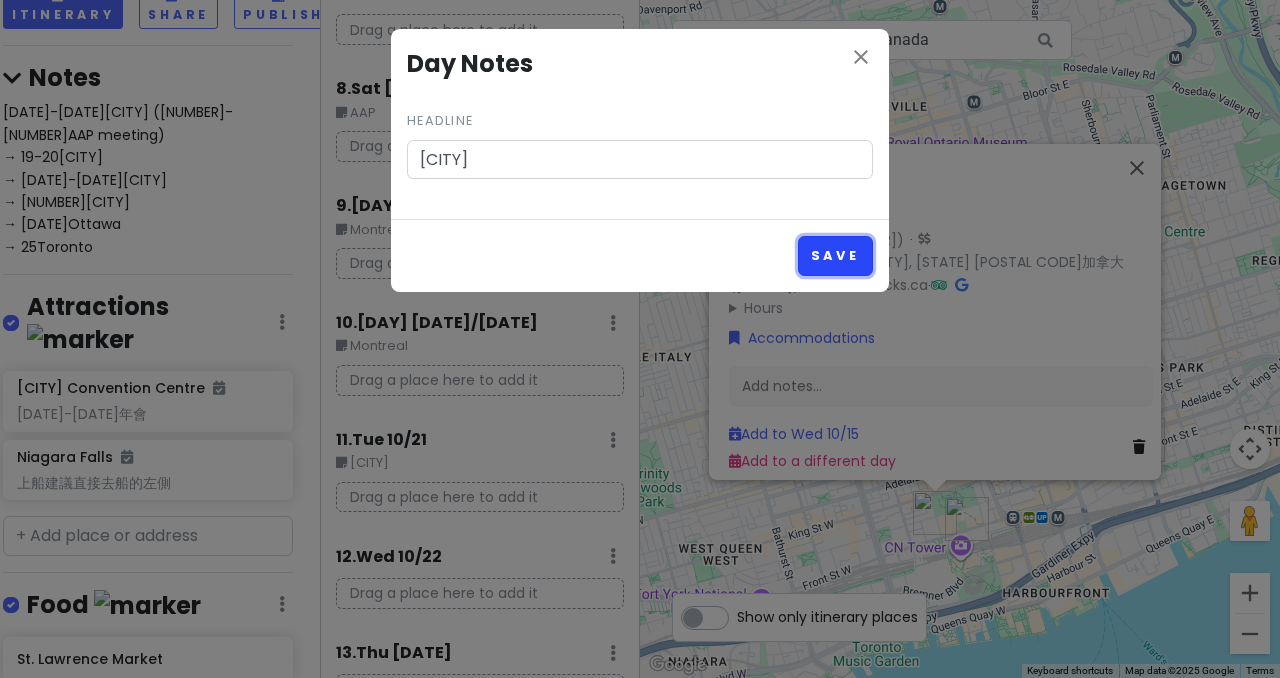 click on "Save" at bounding box center (835, 255) 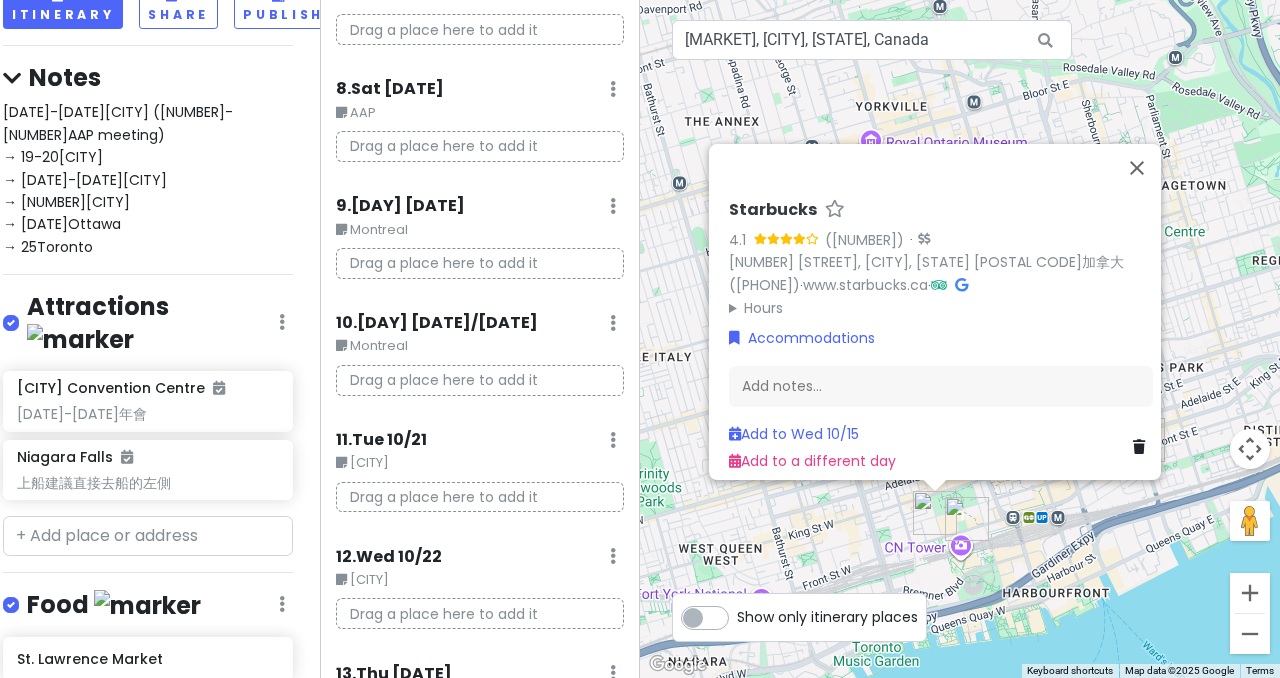 click on "[DATE]-[DATE][CITY] ([DATE]-[DATE]AAP meeting)
→ [DATE]-[DATE][CITY]
→ [DATE]-[DATE][STATE]
→ [DATE]-[DATE][CITY]
→ [DATE][CITY]
→ [DATE][CITY]" at bounding box center (118, 179) 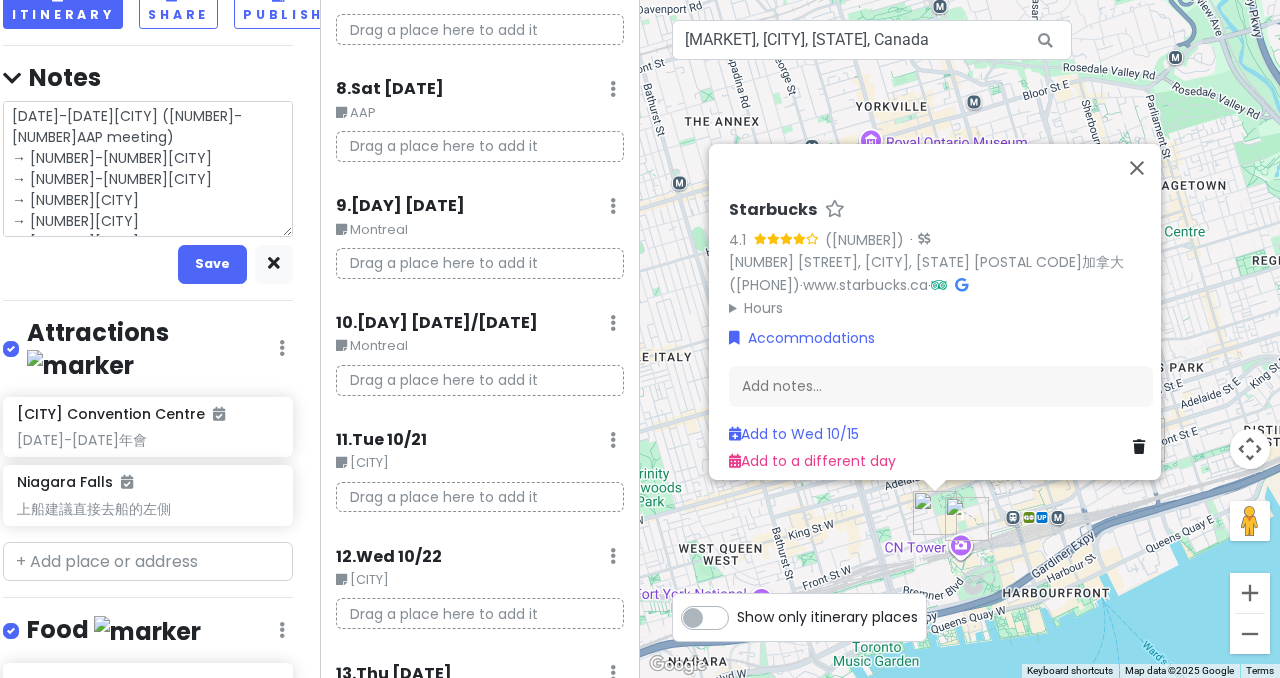 scroll, scrollTop: 4, scrollLeft: 0, axis: vertical 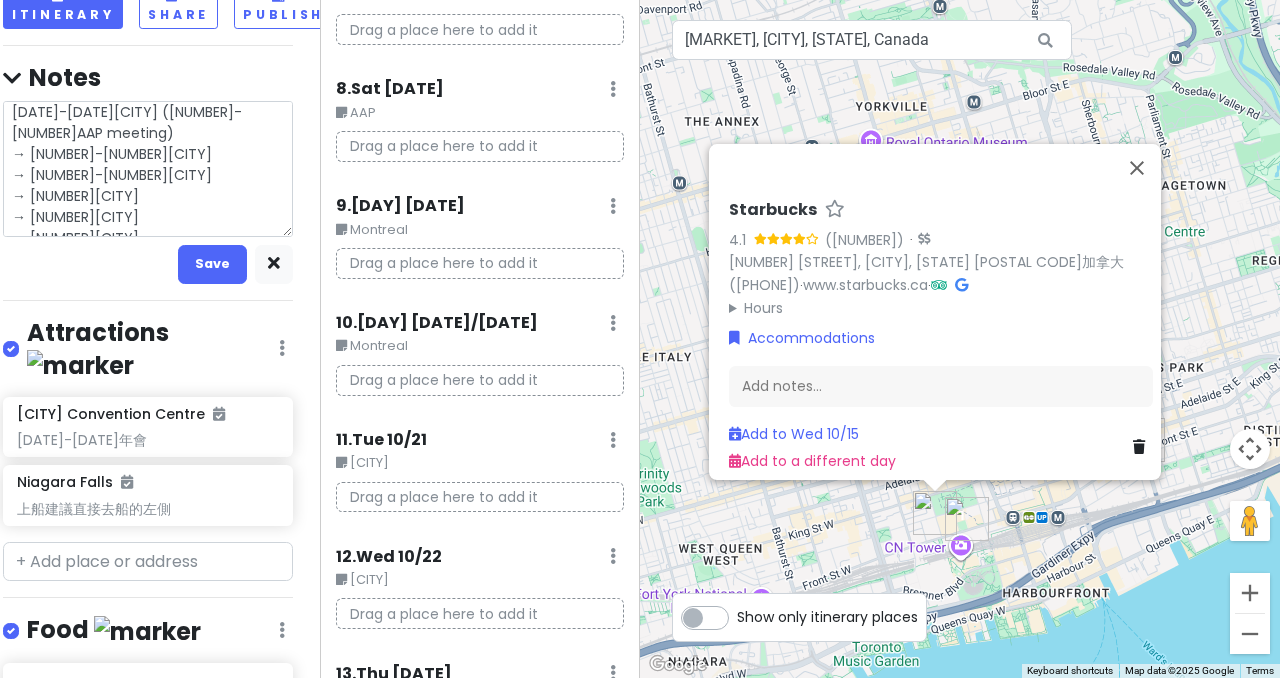 drag, startPoint x: 46, startPoint y: 235, endPoint x: 181, endPoint y: 235, distance: 135 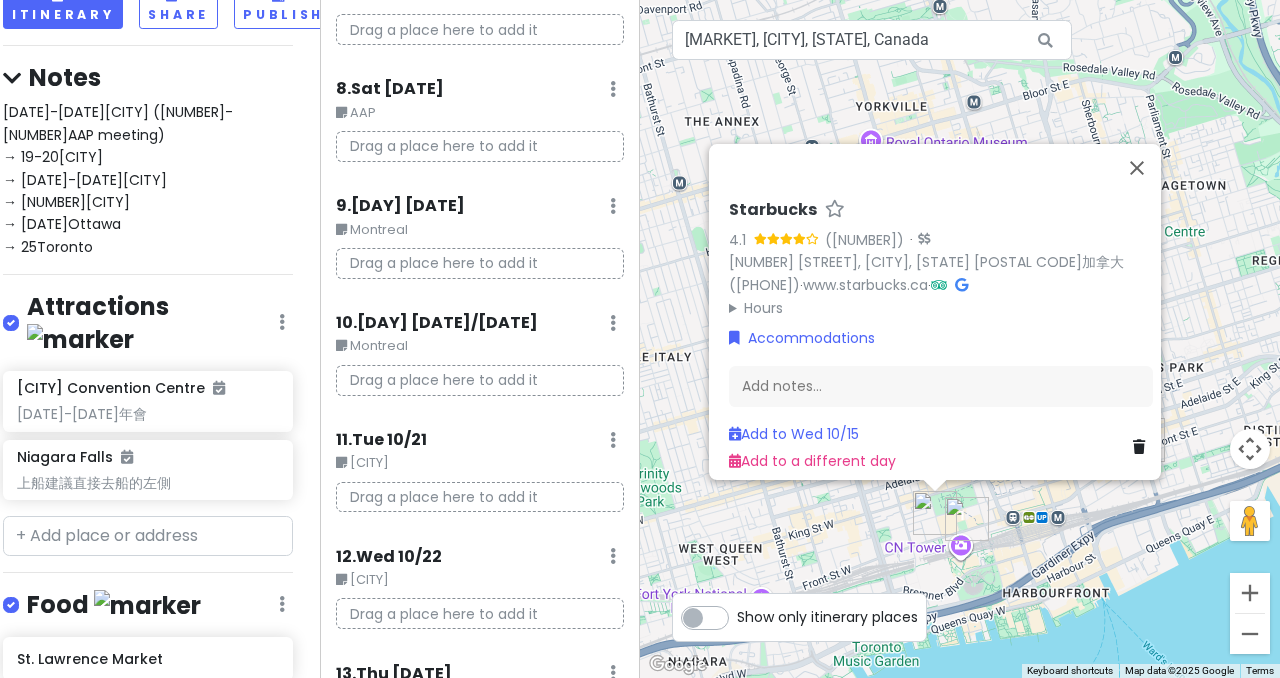 click on "[CITY]" at bounding box center (480, 580) 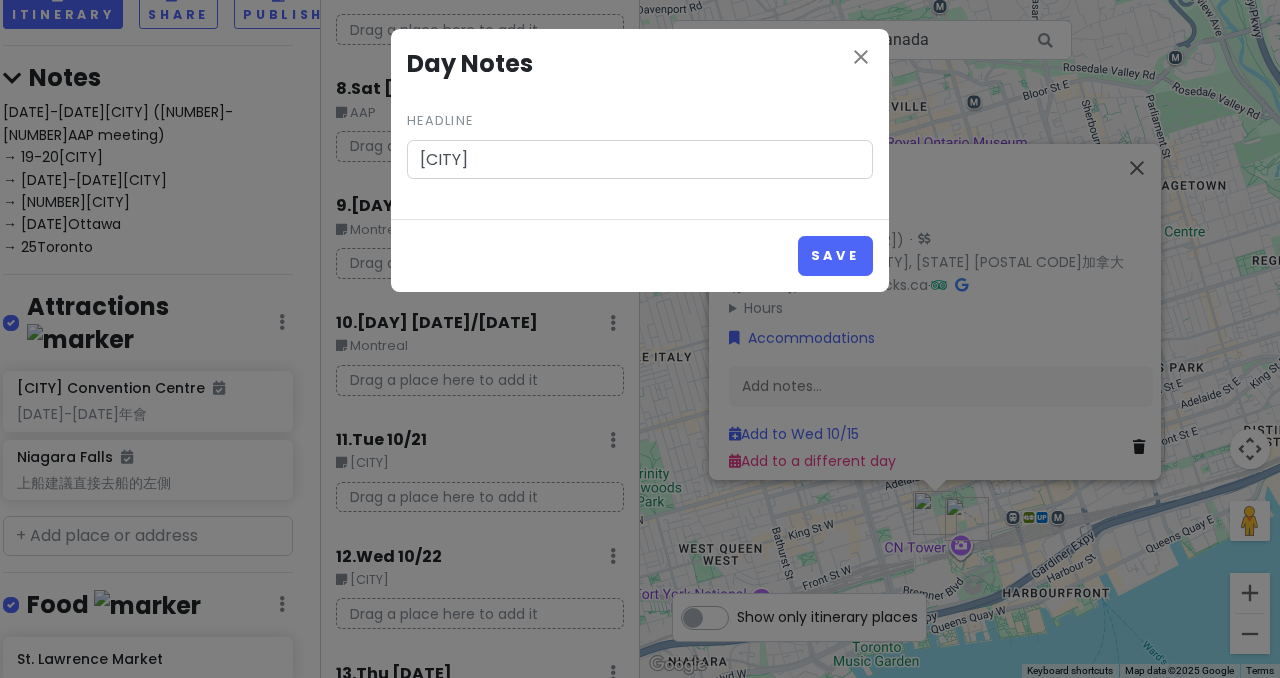 click on "close Day Notes Headline [STATE]" at bounding box center [640, 124] 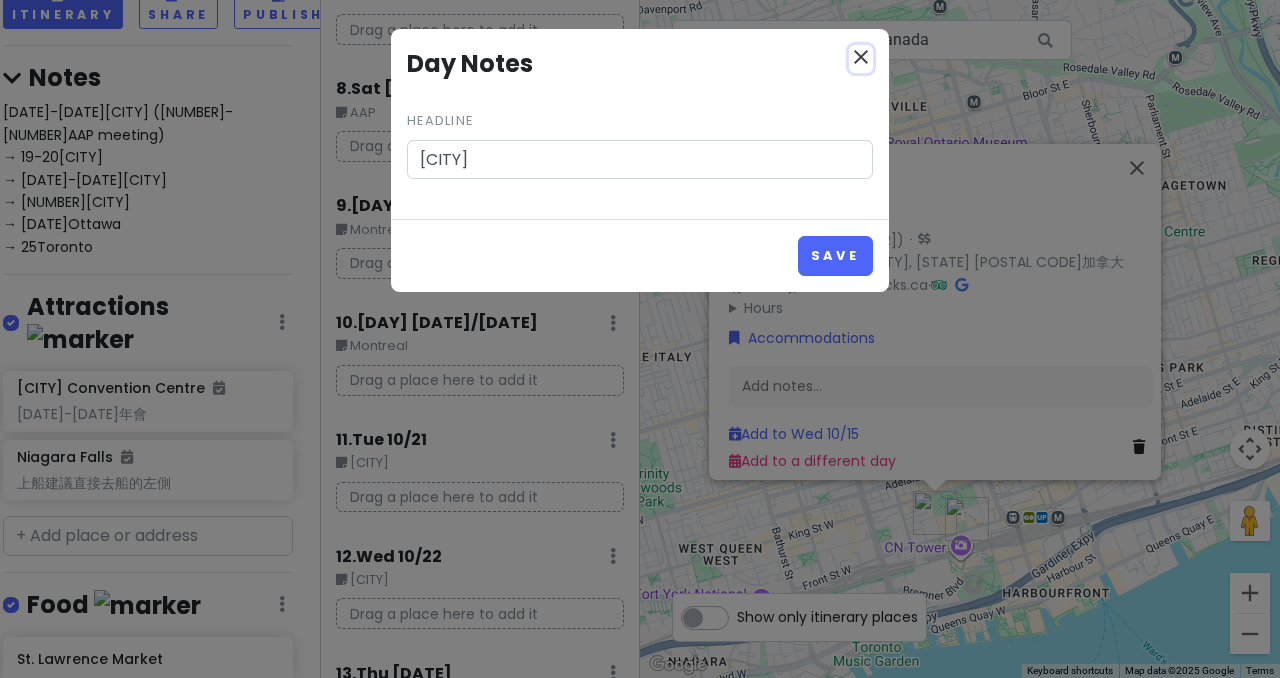 click on "close" at bounding box center [861, 57] 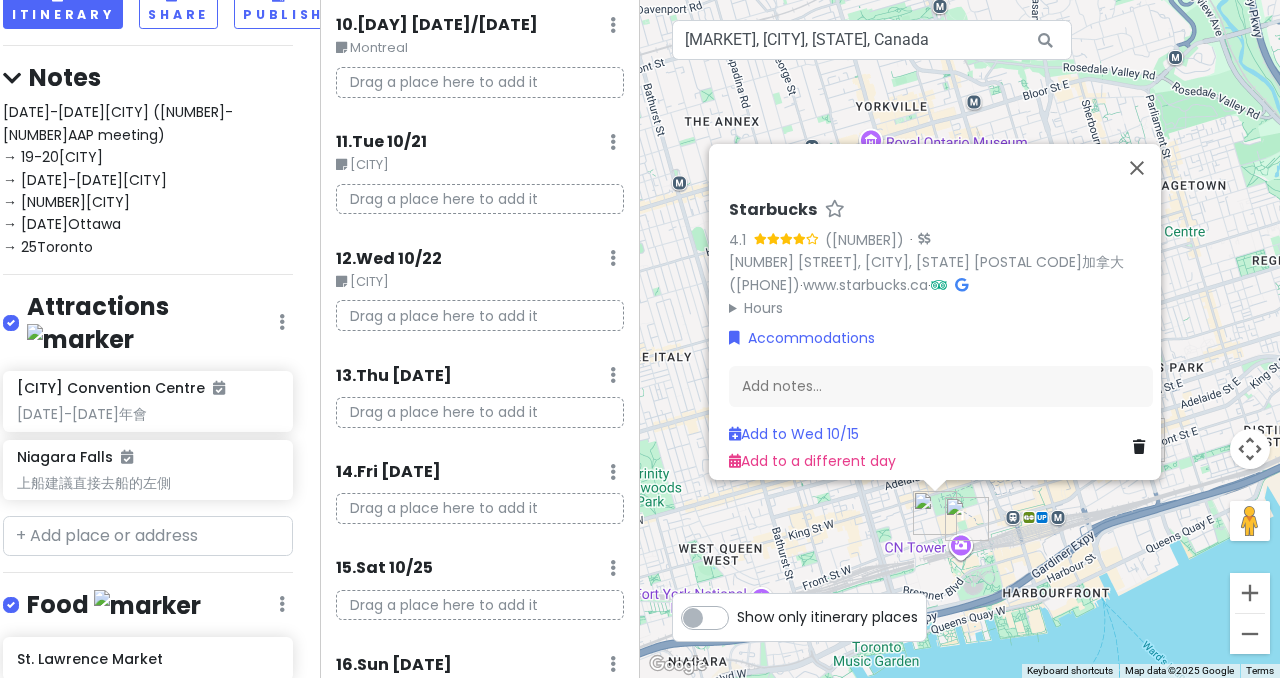 scroll, scrollTop: 1200, scrollLeft: 0, axis: vertical 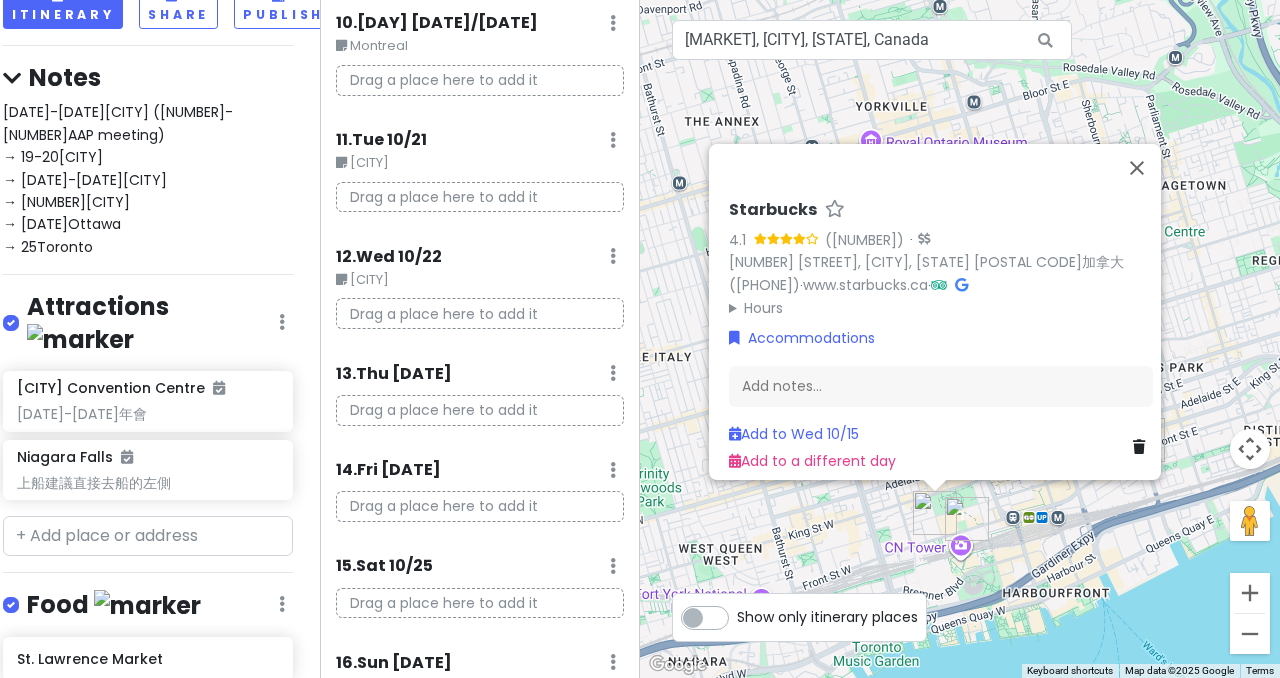 click at bounding box center [613, -1109] 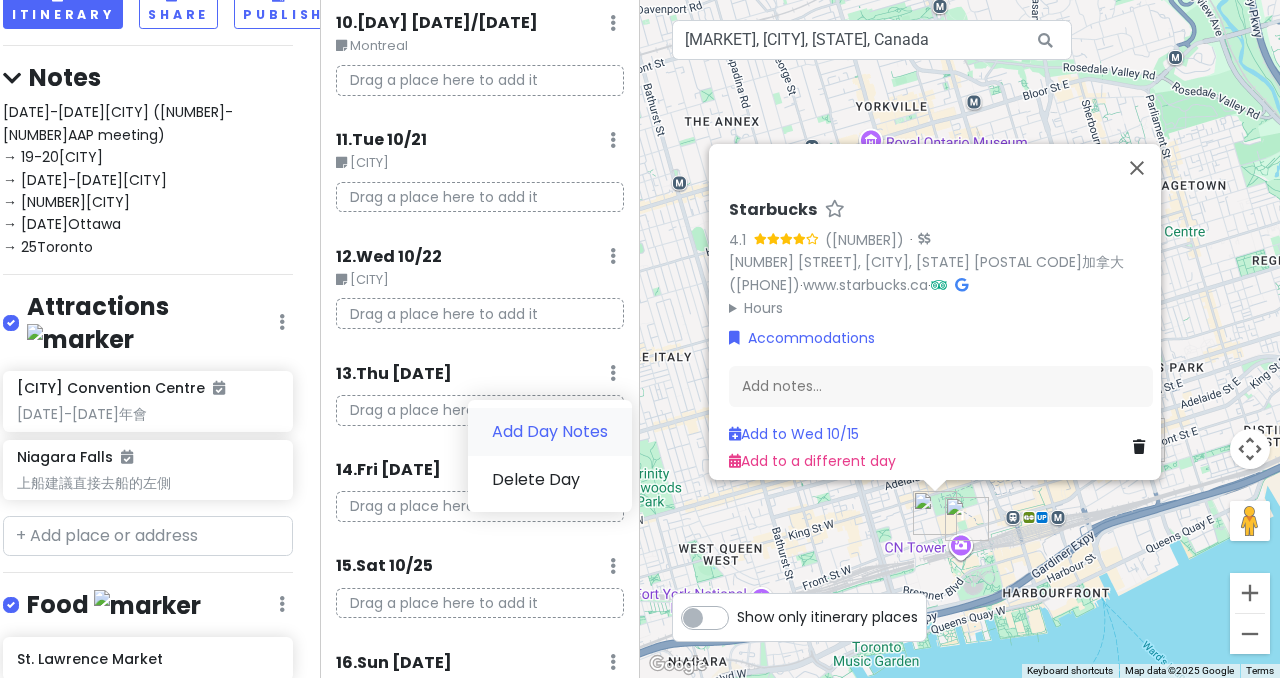click on "Add Day Notes" at bounding box center (550, 432) 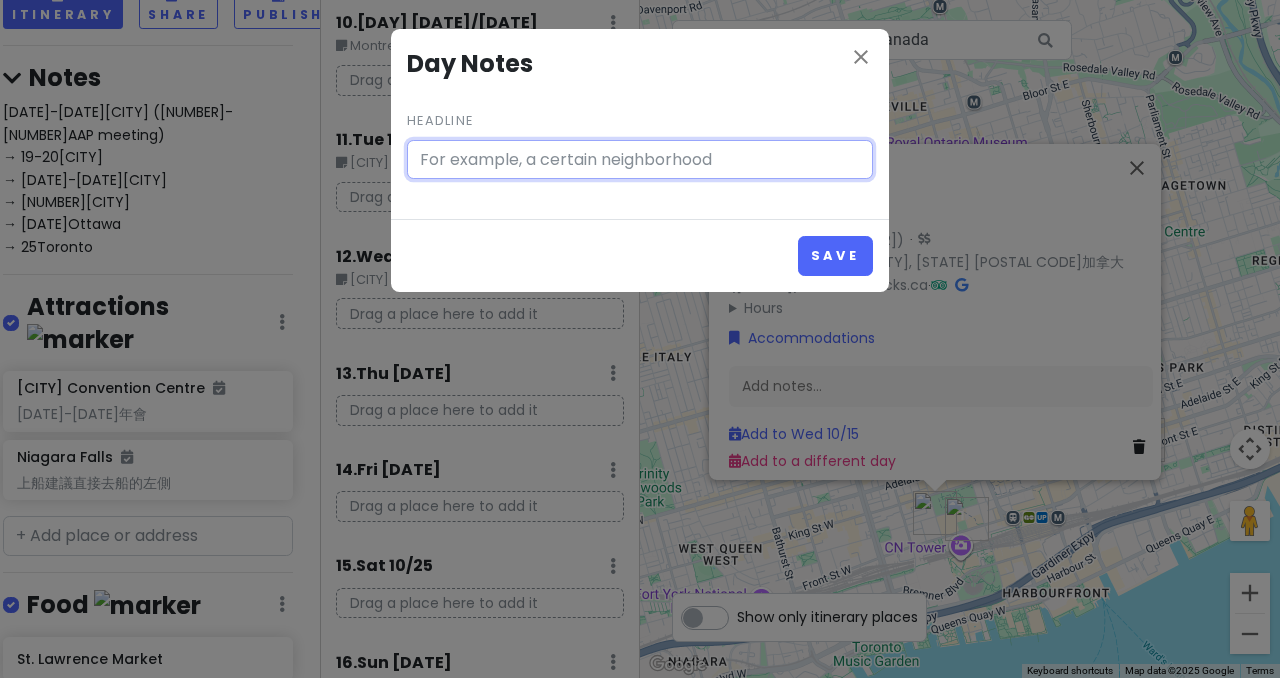 paste on "[CITY]" 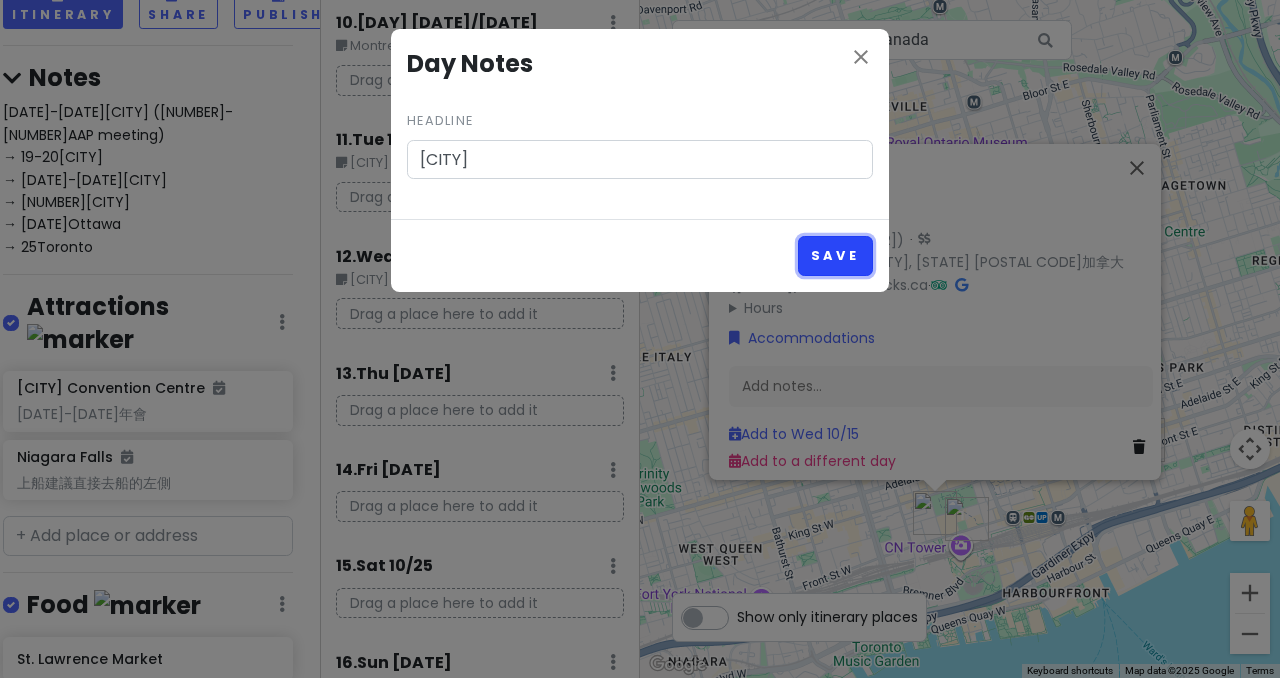 click on "Save" at bounding box center (835, 255) 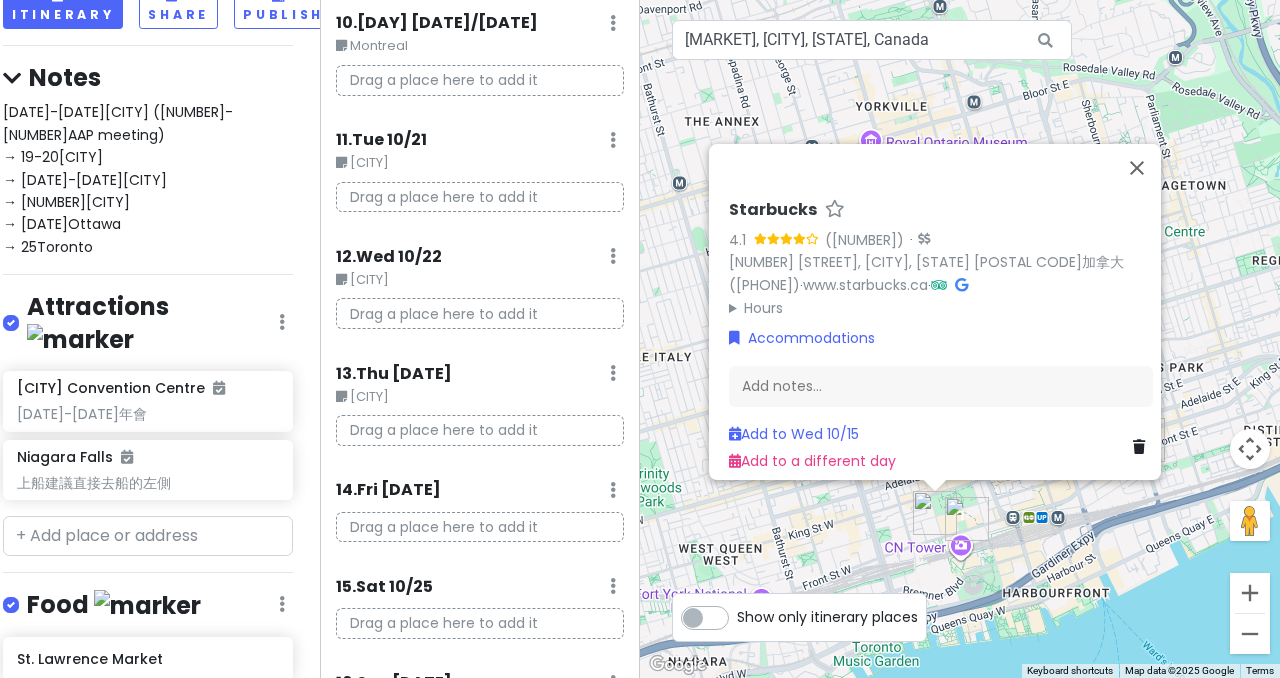 click on "[DATE]-[DATE][CITY] ([DATE]-[DATE]AAP meeting)
→ [DATE]-[DATE][CITY]
→ [DATE]-[DATE][STATE]
→ [DATE]-[DATE][CITY]
→ [DATE][CITY]
→ [DATE][CITY]" at bounding box center [148, 179] 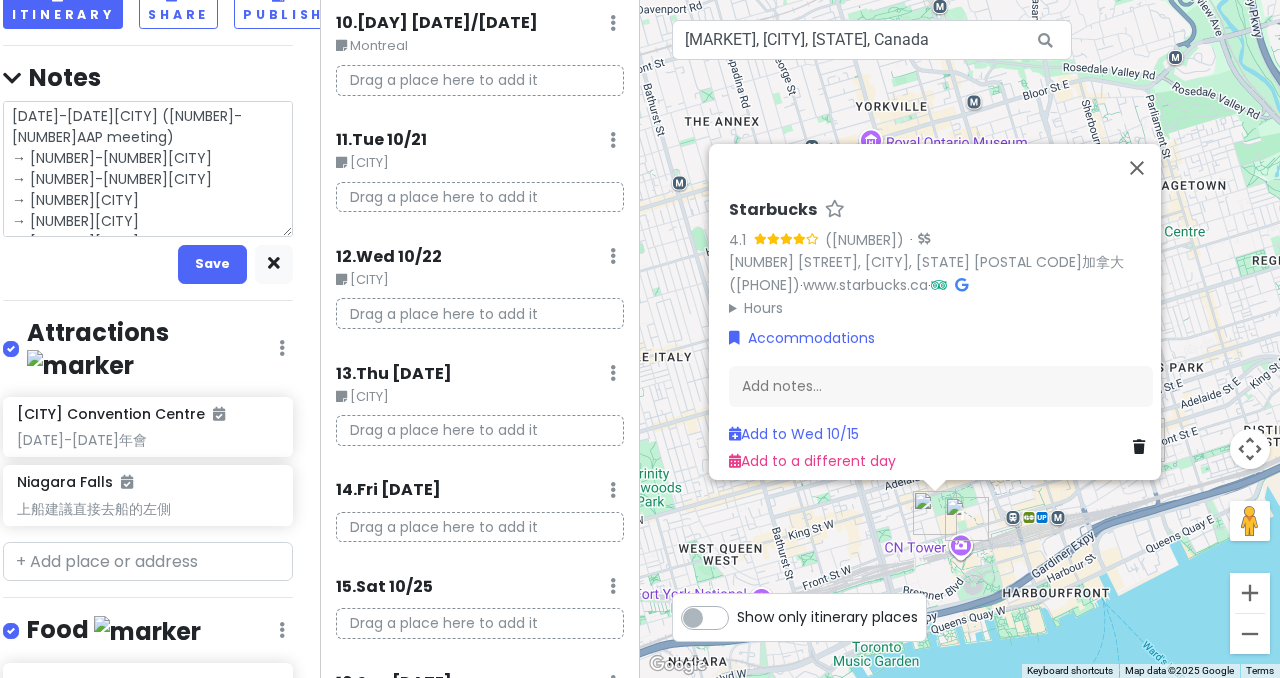 scroll, scrollTop: 4, scrollLeft: 0, axis: vertical 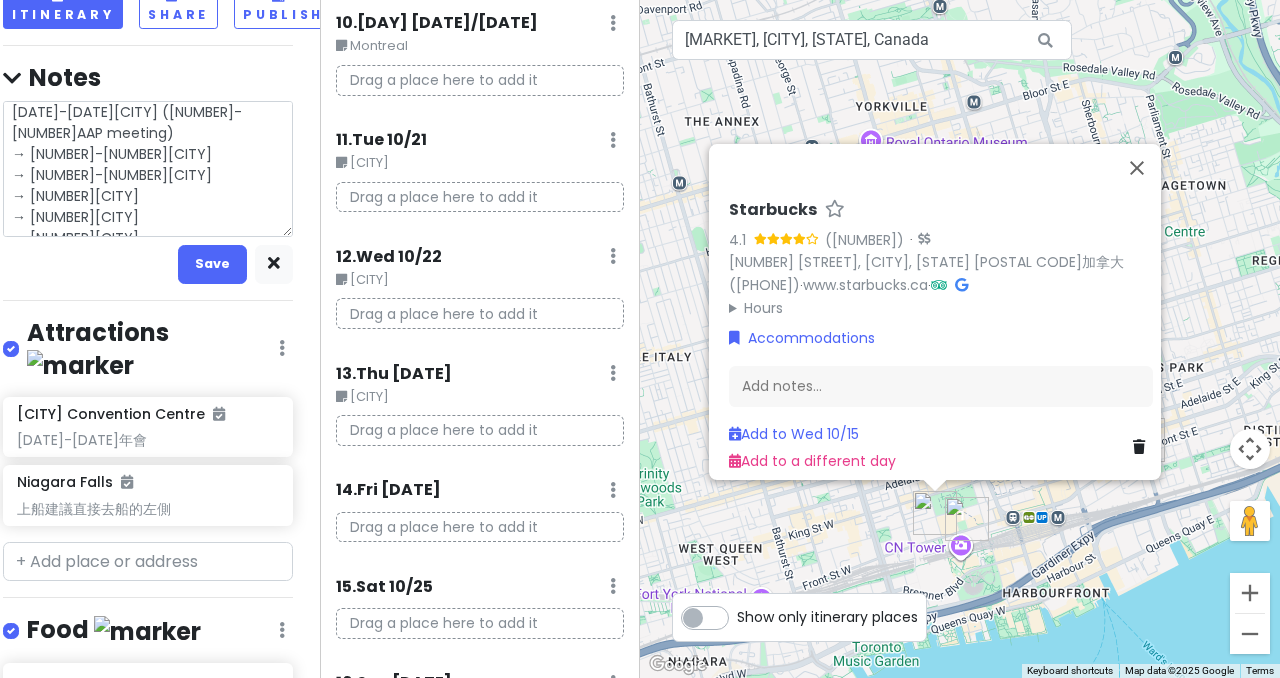 click on "[DATE]-[DATE][CITY] ([NUMBER]-[NUMBER]AAP meeting)
→ [NUMBER]-[NUMBER][CITY]
→ [NUMBER]-[NUMBER][CITY]
→ [NUMBER][CITY]
→ [NUMBER][CITY]
→ [NUMBER][CITY]" at bounding box center (148, 168) 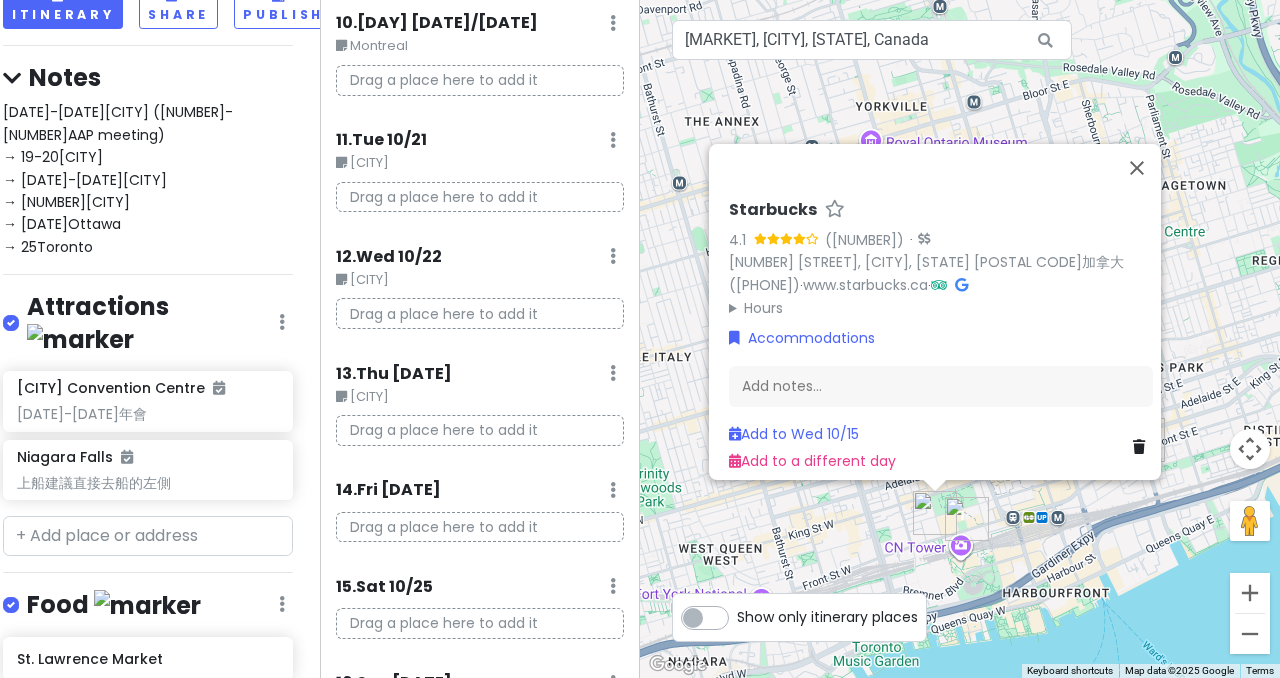 click at bounding box center (613, -1109) 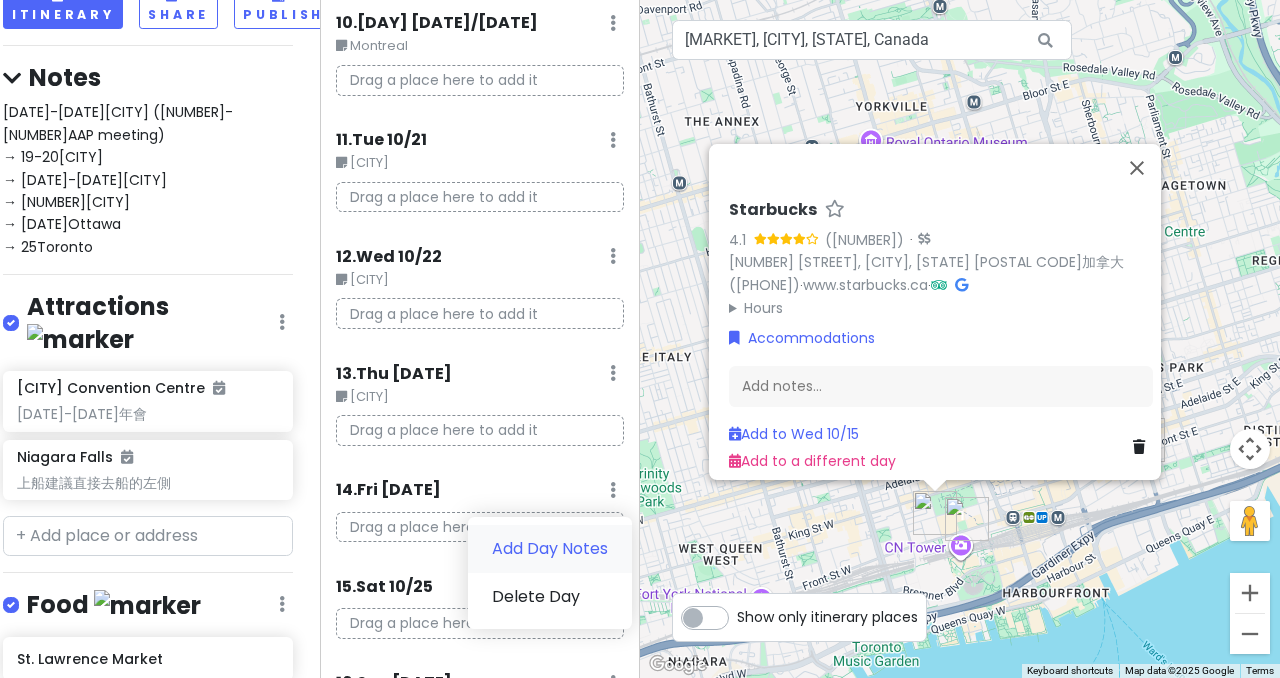 click on "Add Day Notes" at bounding box center [550, 549] 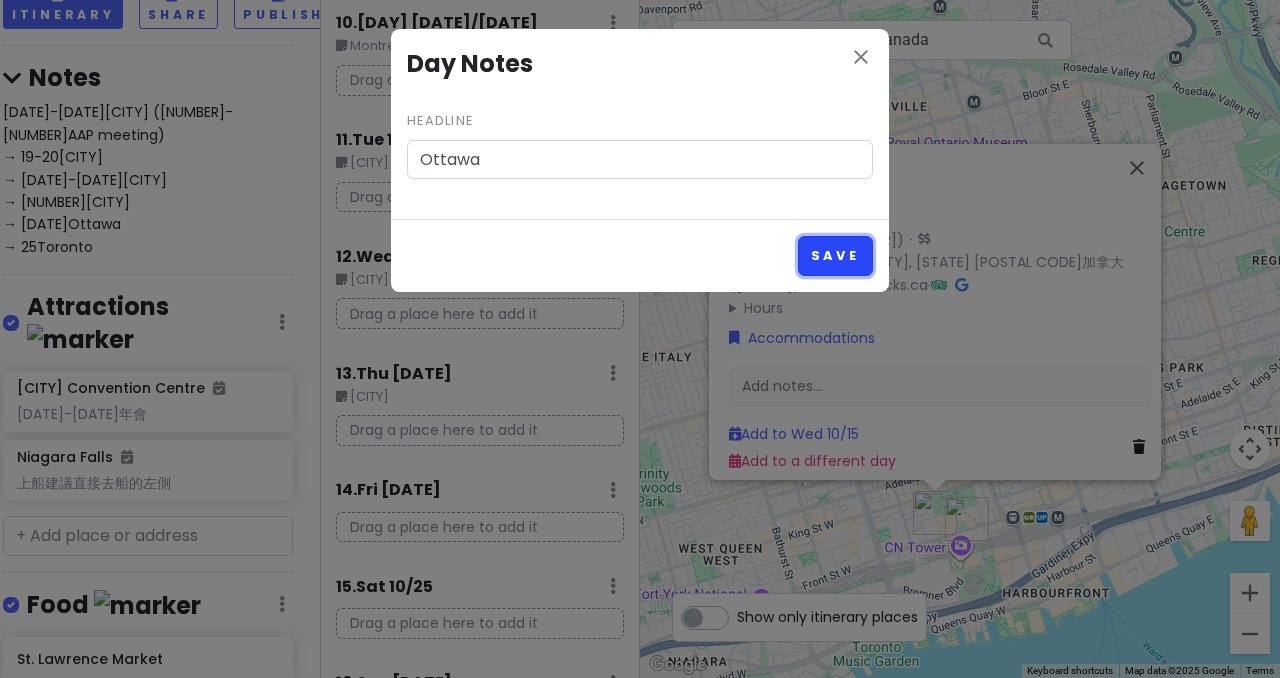 click on "Save" at bounding box center [835, 255] 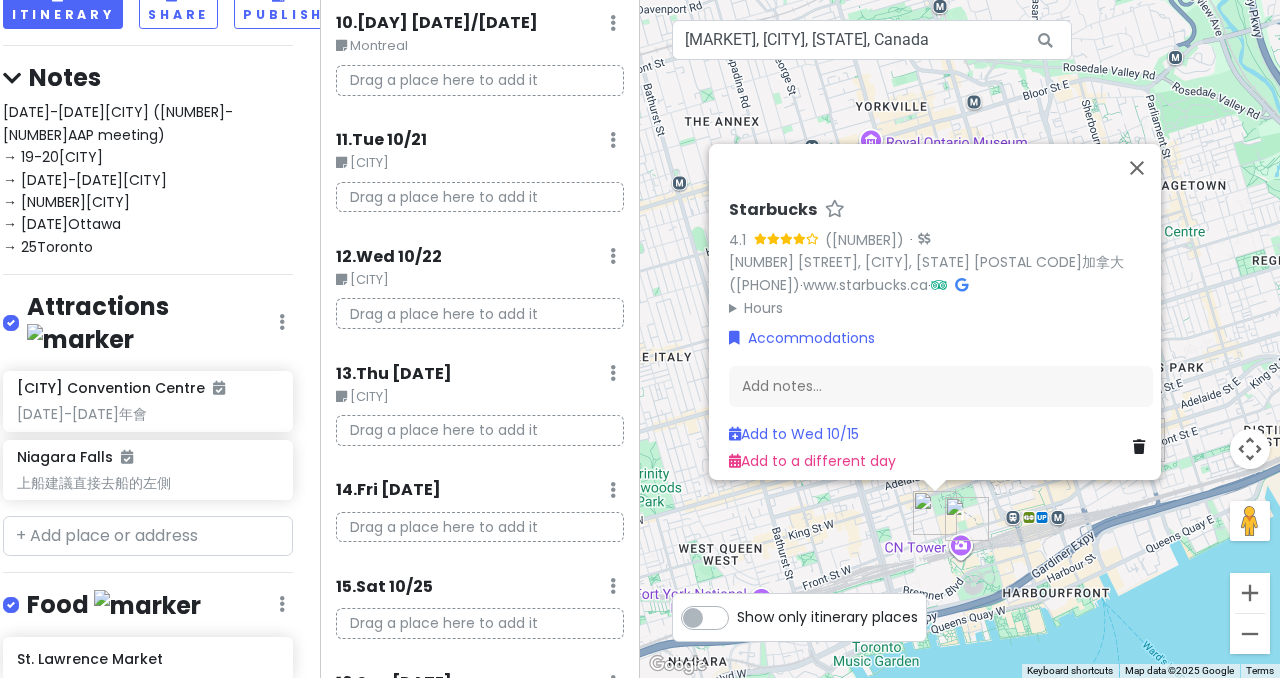 scroll, scrollTop: 1400, scrollLeft: 0, axis: vertical 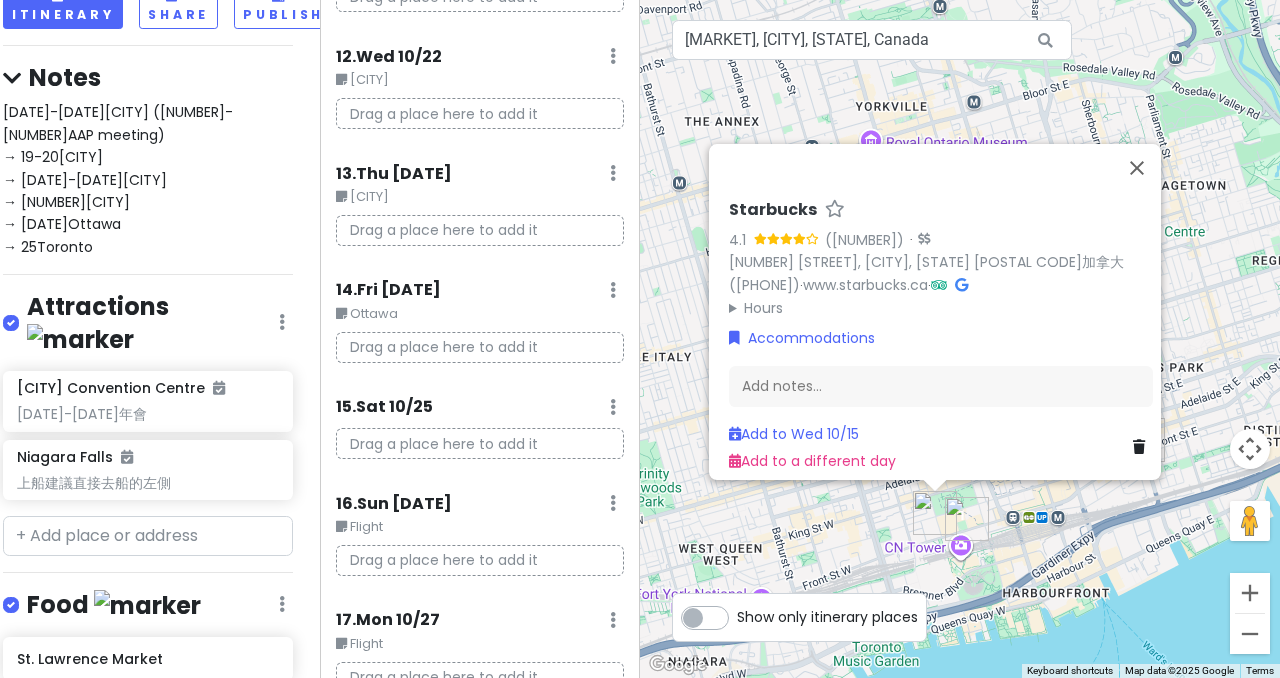 click at bounding box center (613, -1309) 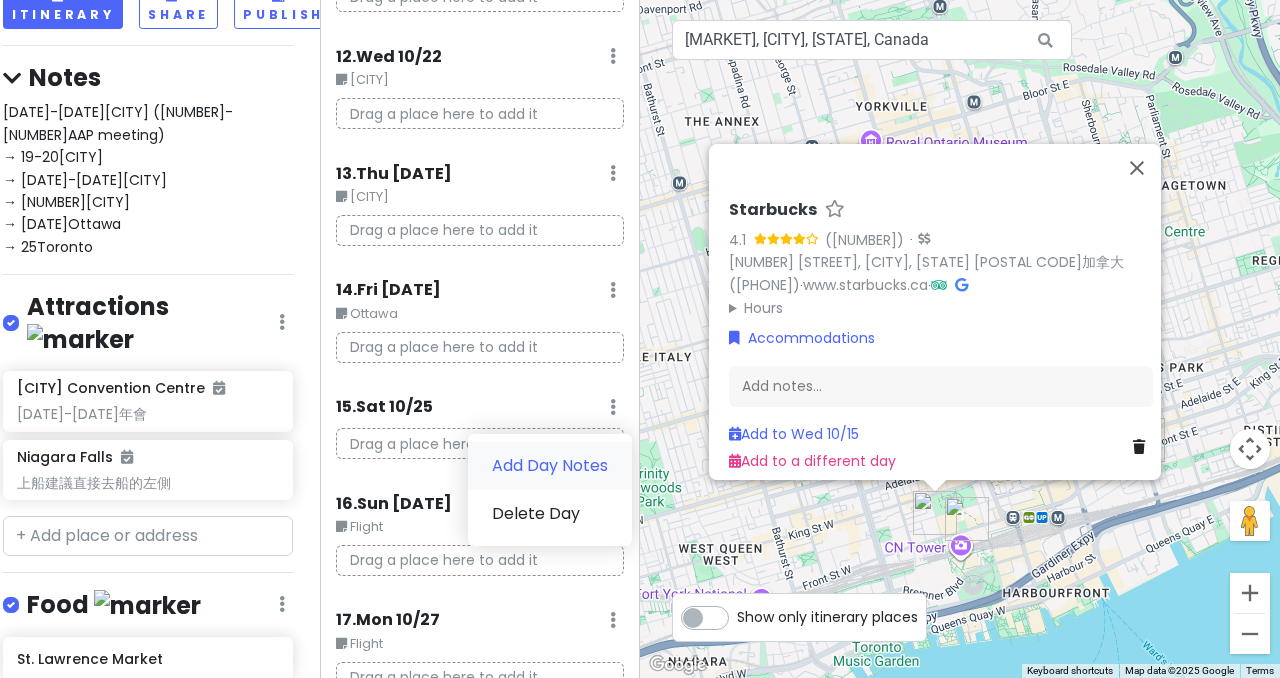 click on "Add Day Notes" at bounding box center [550, 466] 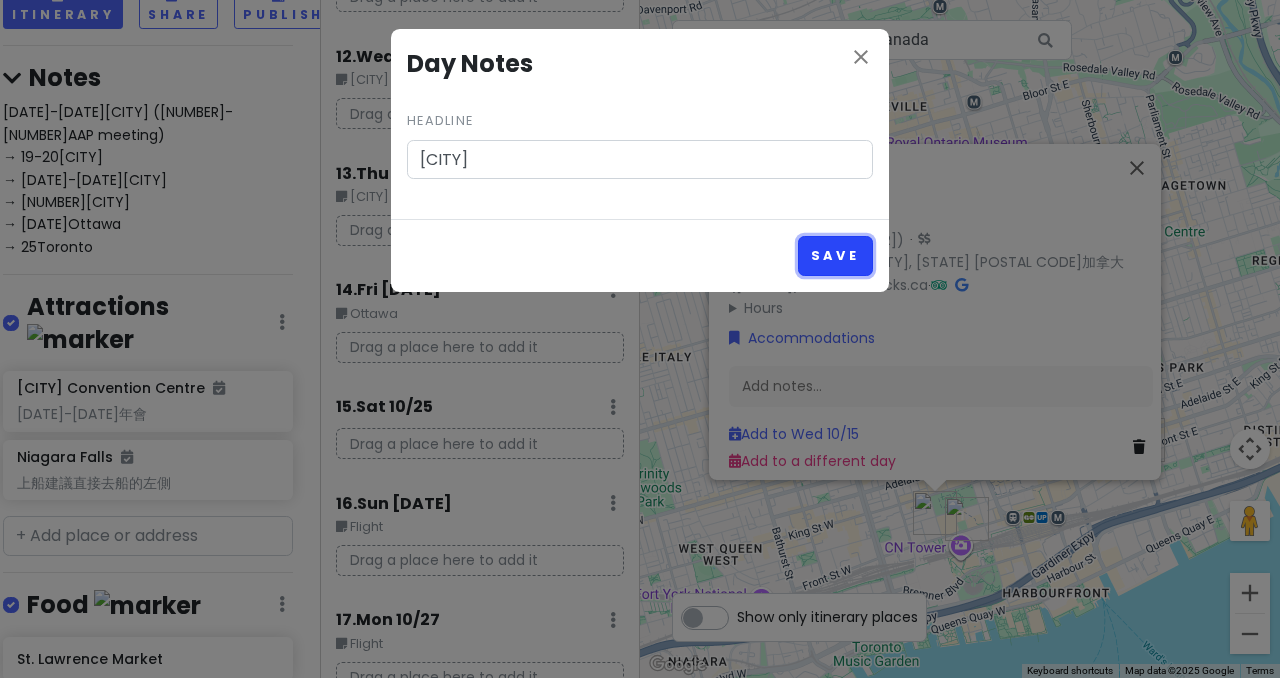 click on "Save" at bounding box center [835, 255] 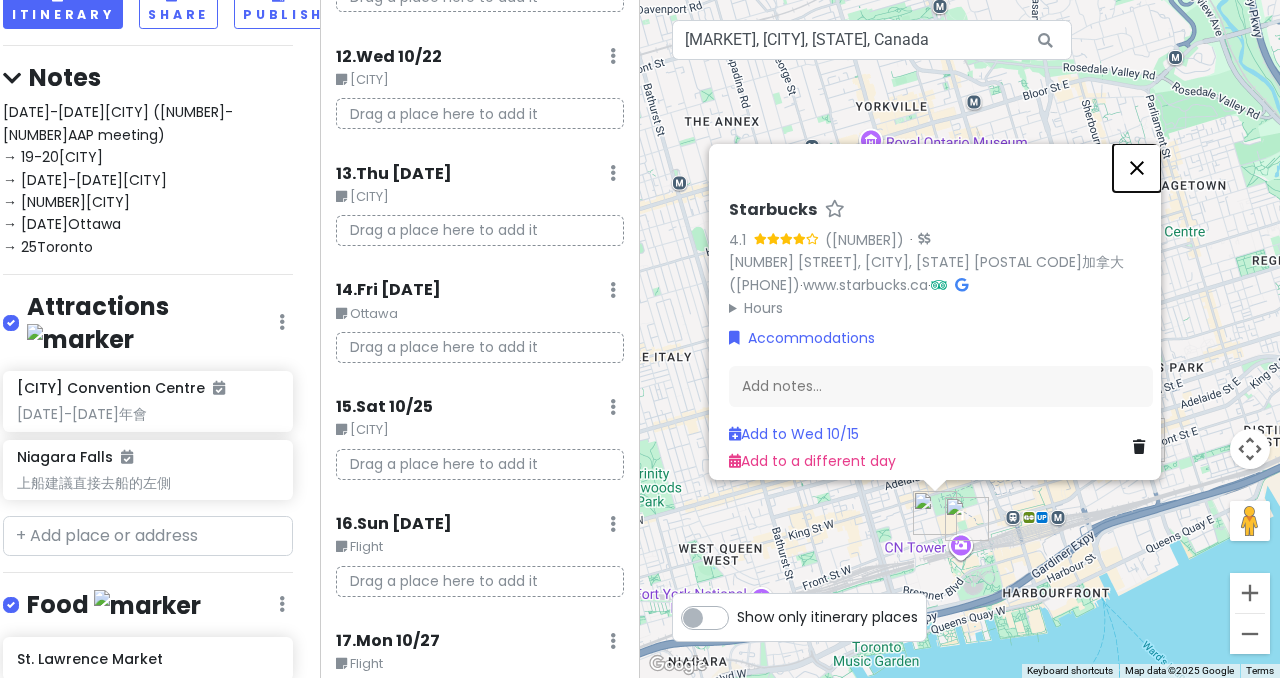 click at bounding box center (1137, 168) 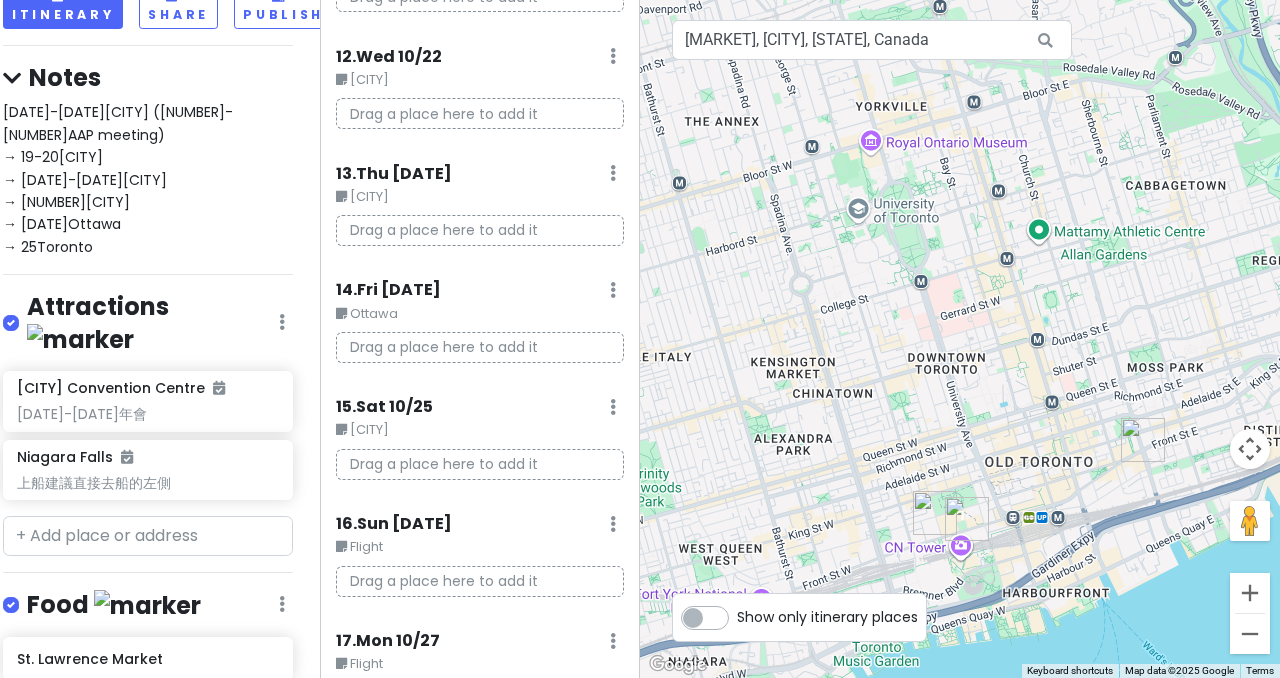 click on "[DATE]-[DATE][CITY] ([DATE]-[DATE]AAP meeting)
→ [DATE]-[DATE][CITY]
→ [DATE]-[DATE][STATE]
→ [DATE]-[DATE][CITY]
→ [DATE][CITY]
→ [DATE][CITY]" at bounding box center (118, 179) 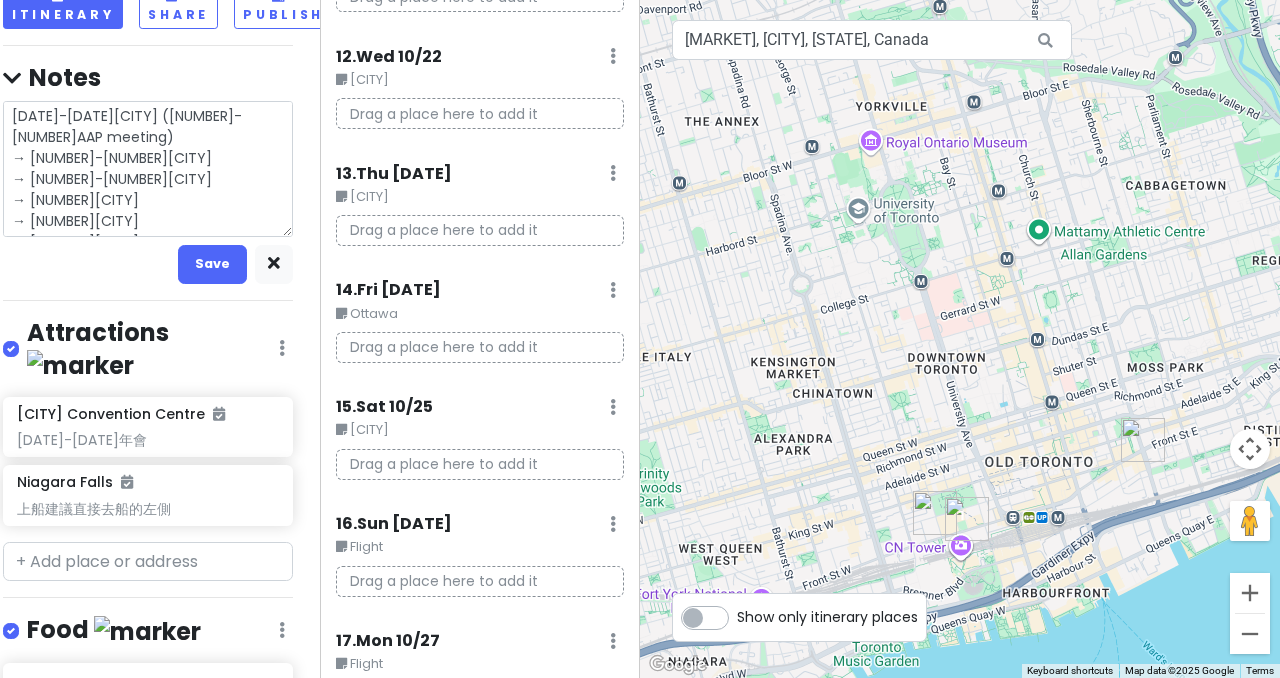 scroll, scrollTop: 4, scrollLeft: 0, axis: vertical 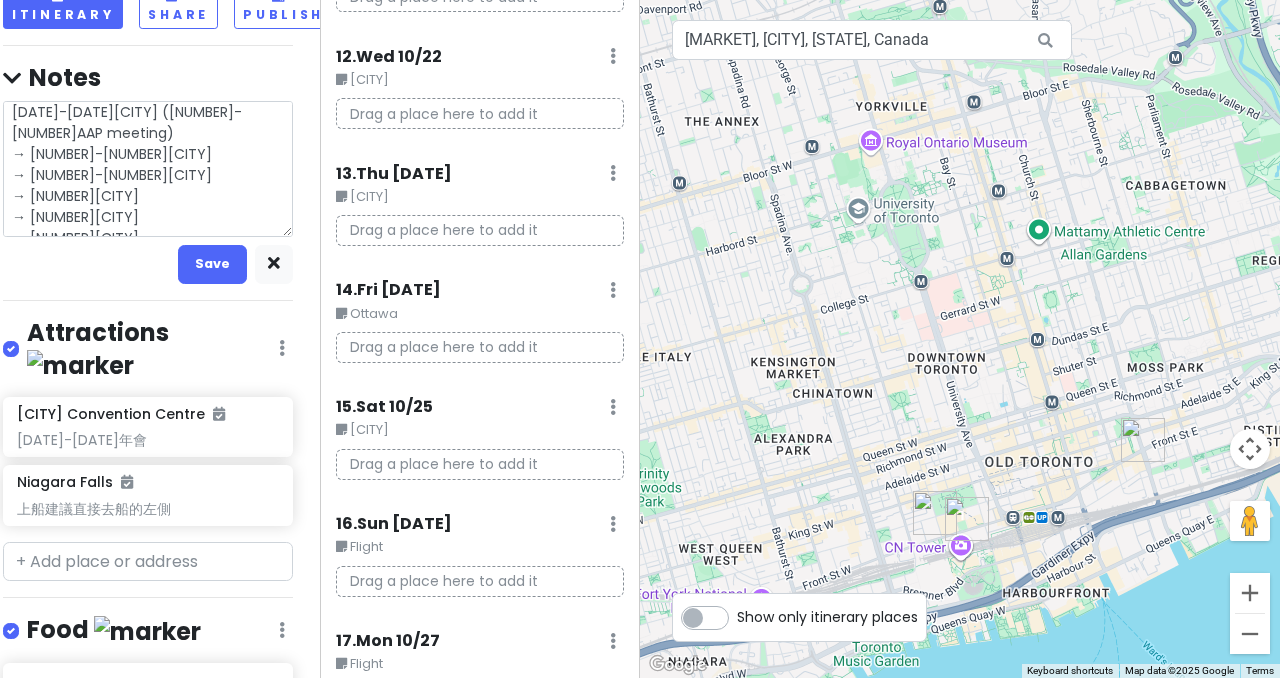 click on "[DATE]-[DATE][CITY] ([NUMBER]-[NUMBER]AAP meeting)
→ [NUMBER]-[NUMBER][CITY]
→ [NUMBER]-[NUMBER][CITY]
→ [NUMBER][CITY]
→ [NUMBER][CITY]
→ [NUMBER][CITY]" at bounding box center (148, 168) 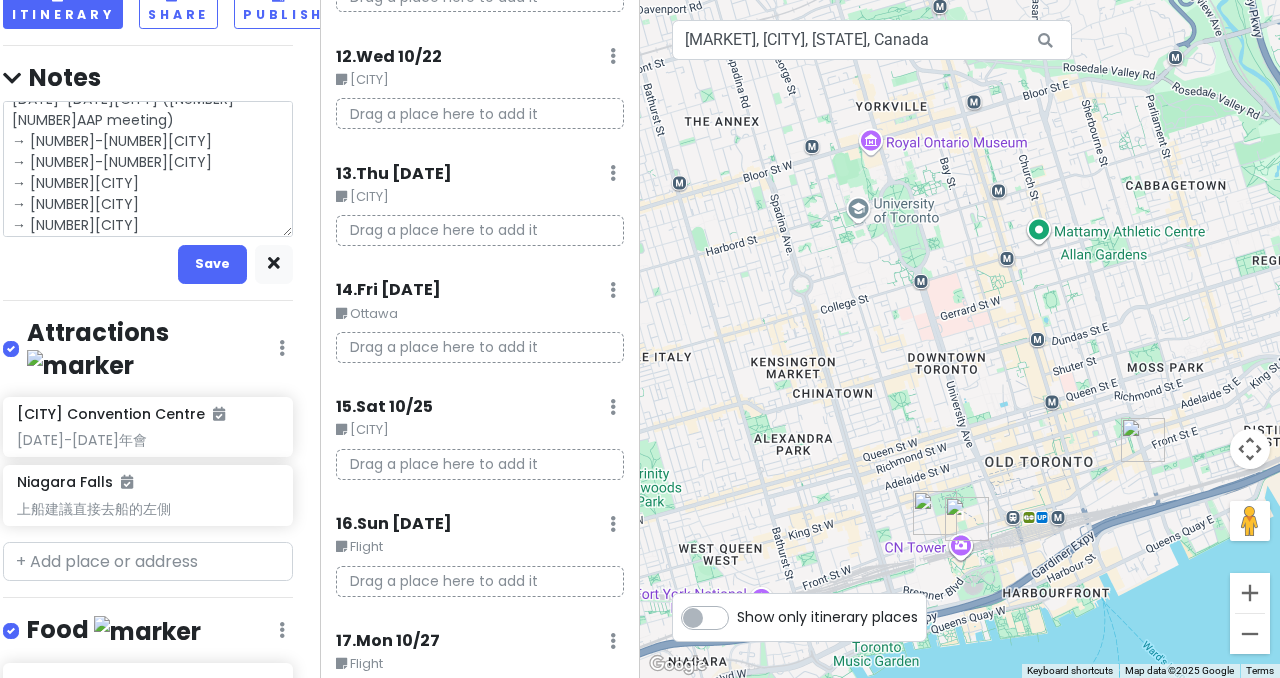 scroll, scrollTop: 20, scrollLeft: 0, axis: vertical 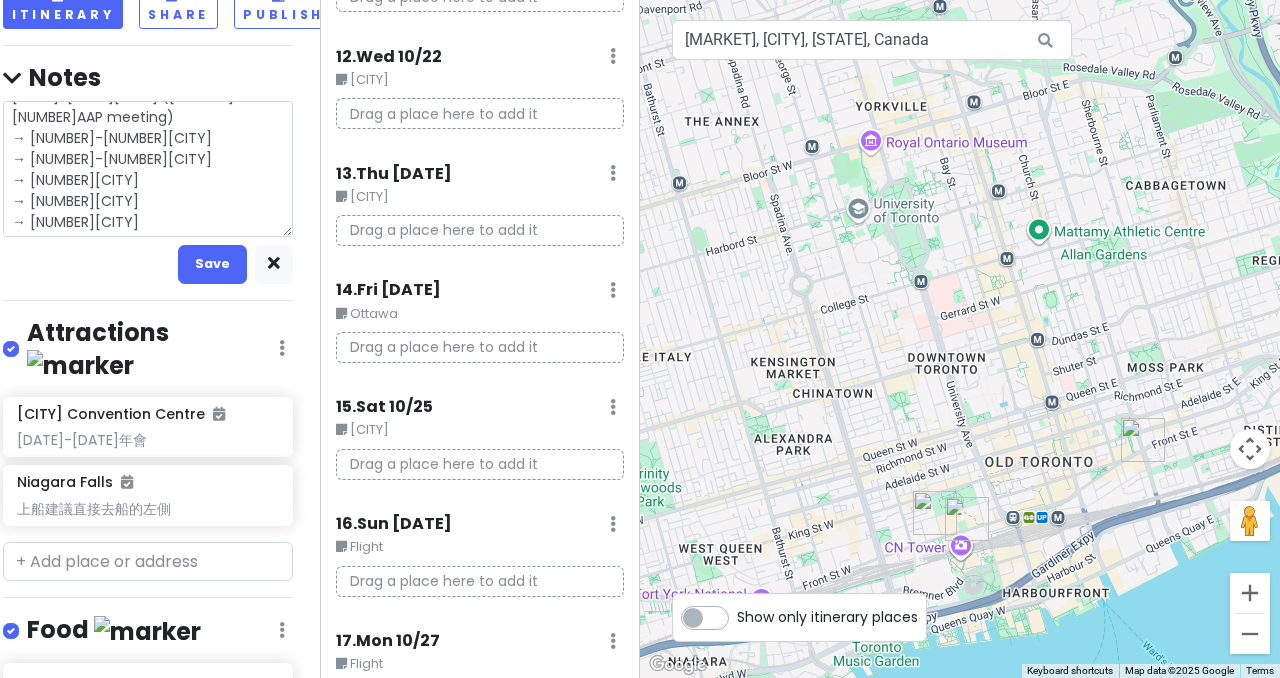 click on "[DATE]-[DATE][CITY] ([NUMBER]-[NUMBER]AAP meeting)
→ [NUMBER]-[NUMBER][CITY]
→ [NUMBER]-[NUMBER][CITY]
→ [NUMBER][CITY]
→ [NUMBER][CITY]
→ [NUMBER][CITY]" at bounding box center (148, 168) 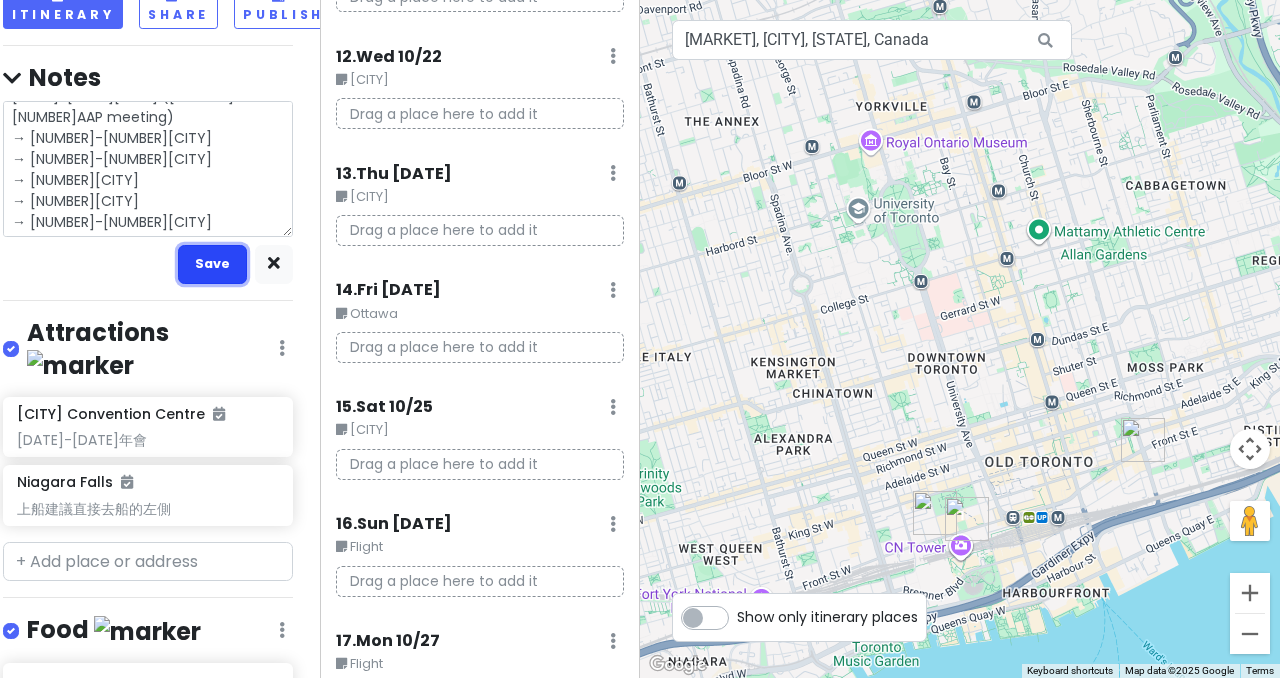 click on "Save" at bounding box center (212, 264) 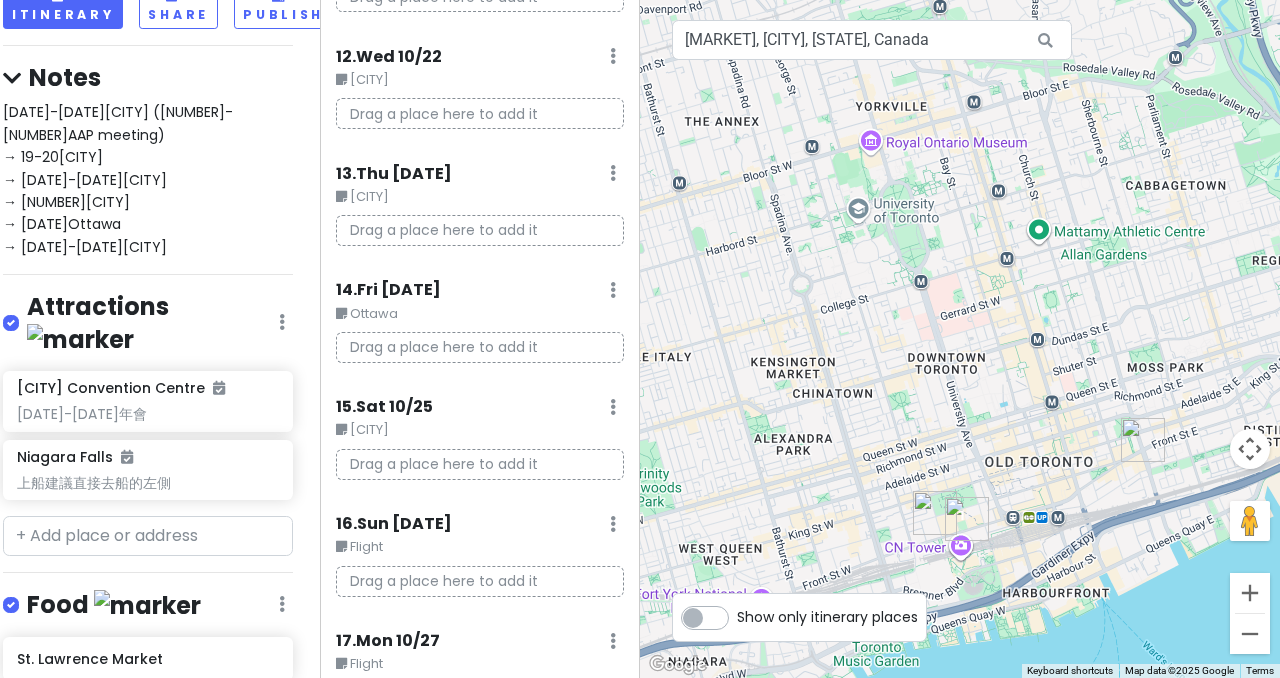 click on "[DATE]-[DATE][CITY] ([DATE]-[DATE]AAP meeting)
→ [DATE]-[DATE][CITY]
→ [DATE]-[DATE][STATE]
→ [DATE]-[DATE][CITY]
→ [DATE][CITY]
→ [DATE]-[DATE][CITY]" at bounding box center [118, 179] 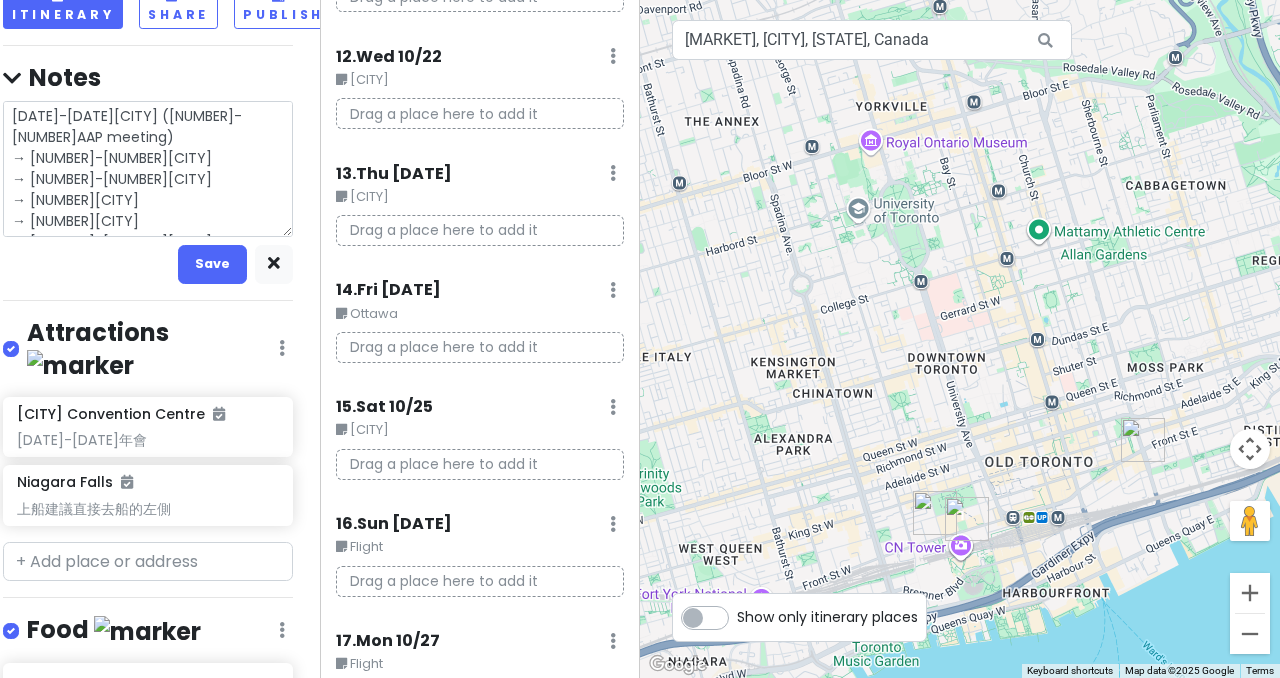 scroll, scrollTop: 4, scrollLeft: 0, axis: vertical 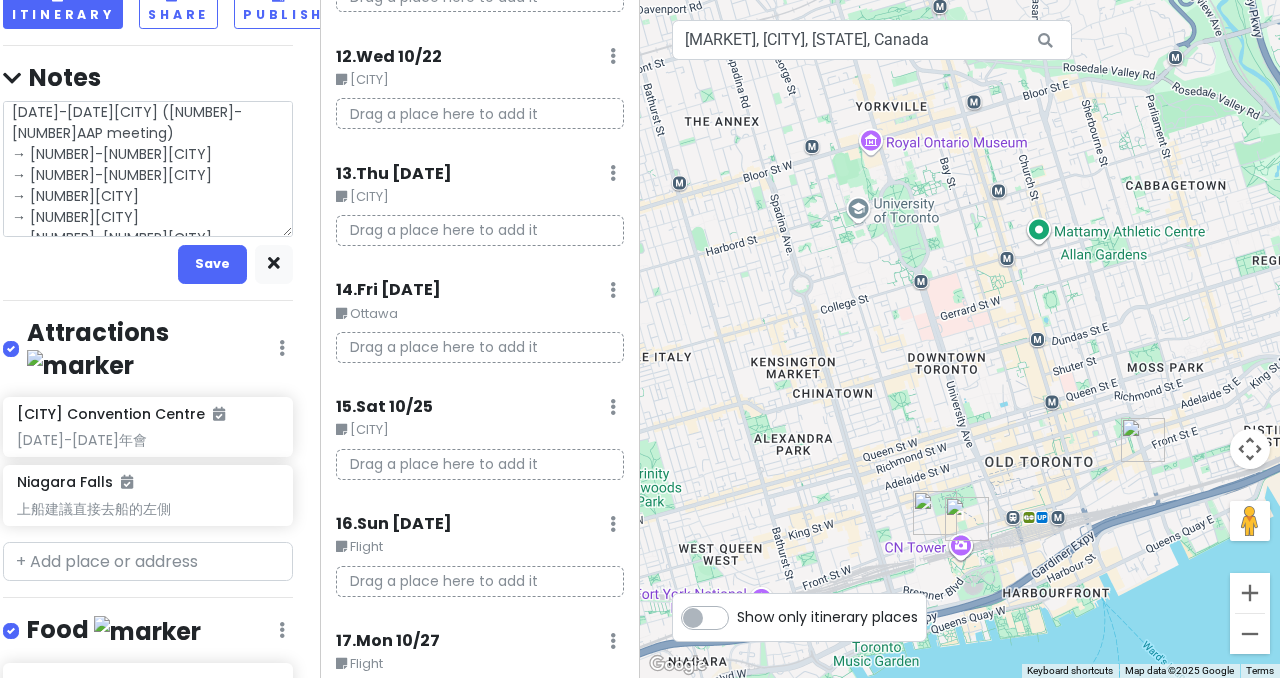 drag, startPoint x: 42, startPoint y: 259, endPoint x: 54, endPoint y: 256, distance: 12.369317 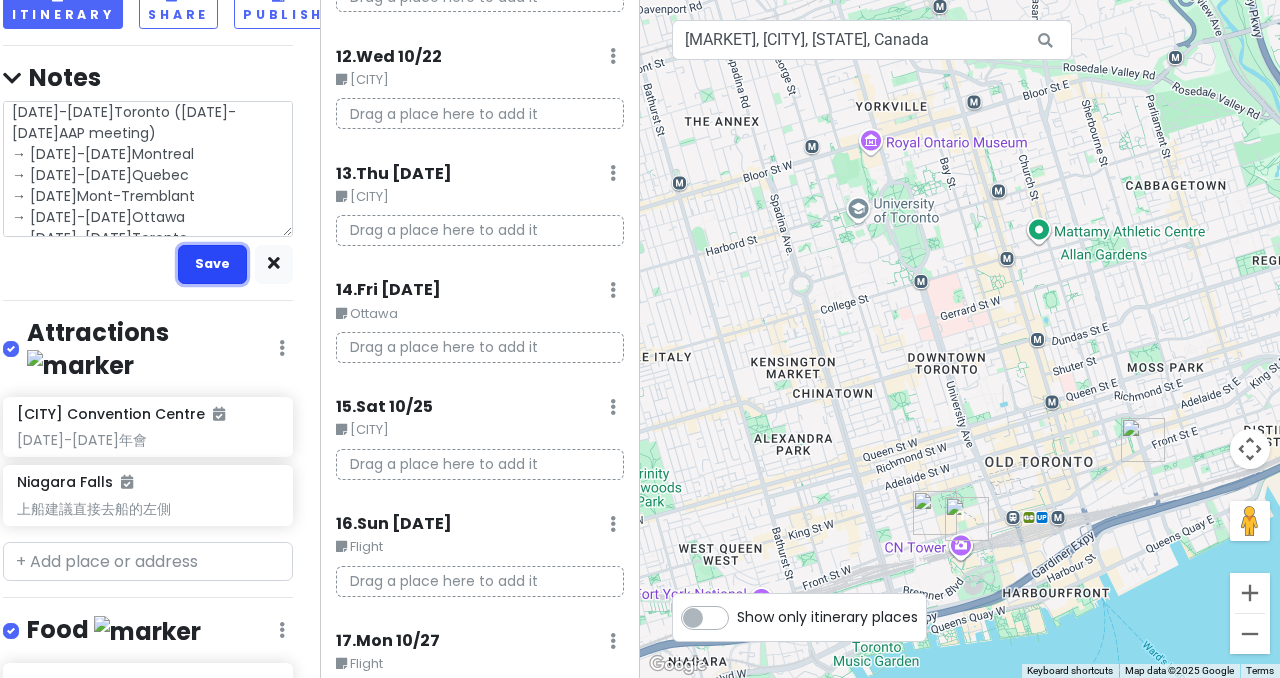 click on "Save" at bounding box center [212, 264] 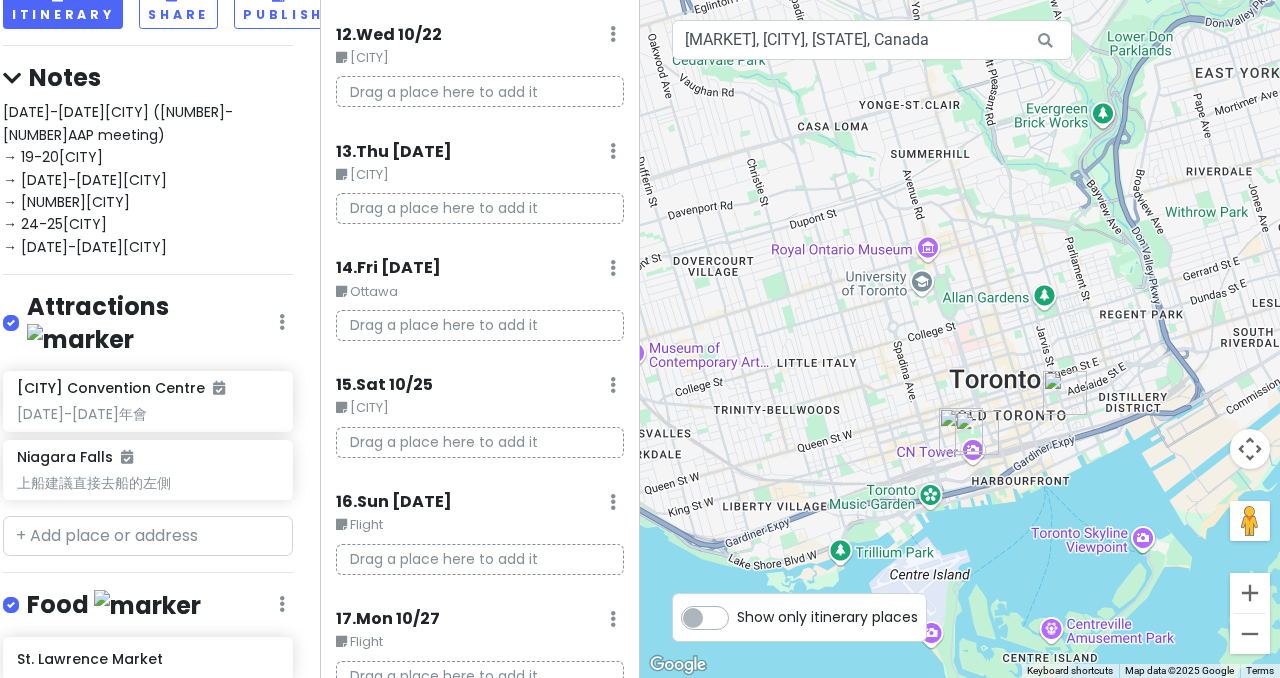 scroll, scrollTop: 1522, scrollLeft: 0, axis: vertical 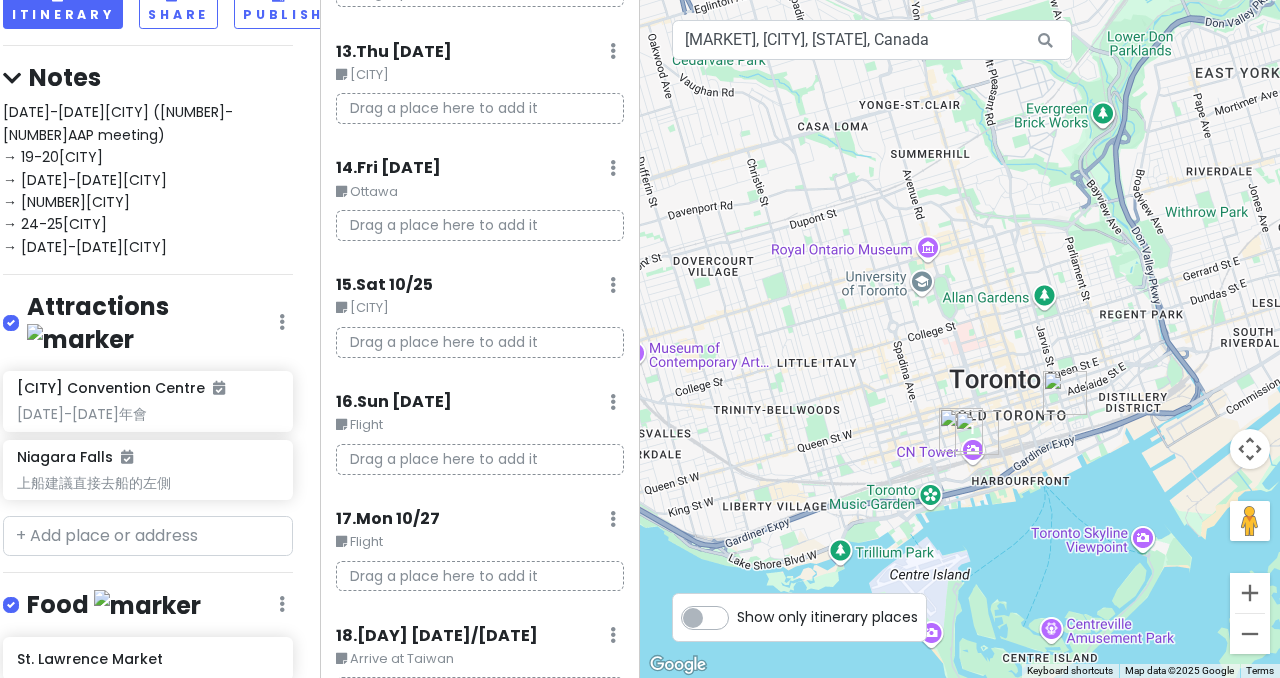 click on "[DATE]-[DATE][CITY] ([DATE]-[DATE]AAP meeting)
→ [DATE]-[DATE][CITY]
→ [DATE]-[DATE][STATE]
→ [DATE]-[DATE][CITY]
→ [DATE]-[DATE][CITY]
→ [DATE]-[DATE][CITY]" at bounding box center (148, 179) 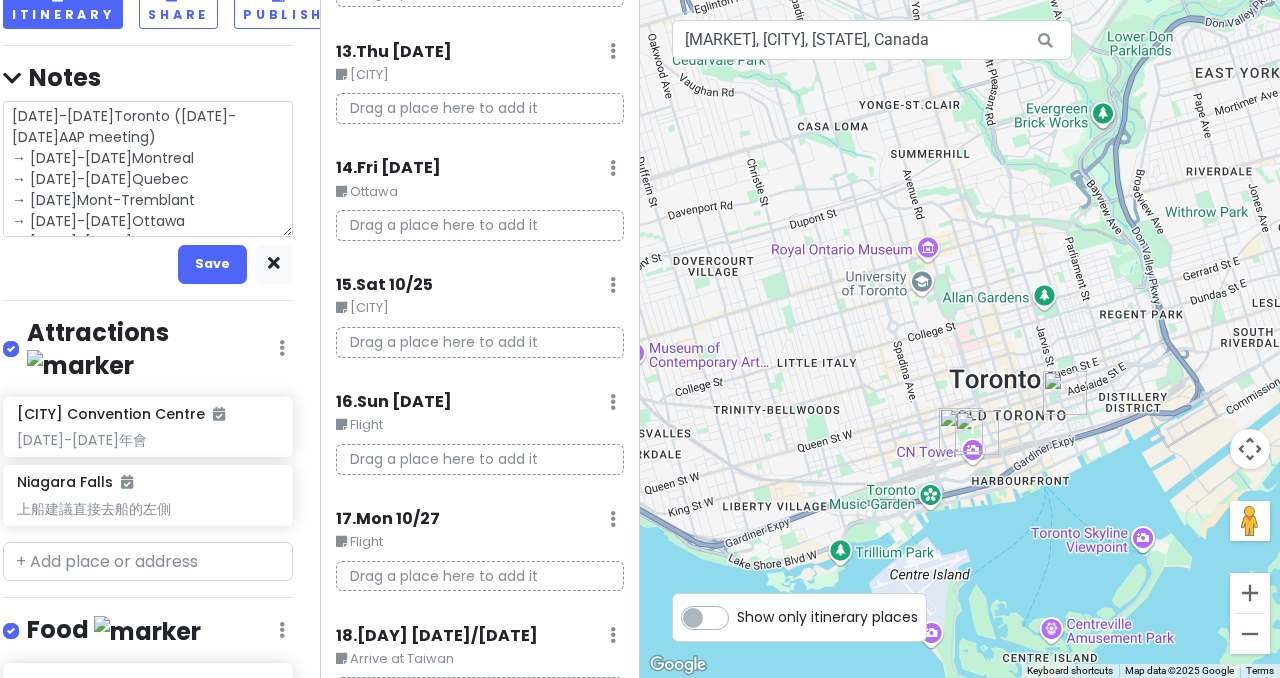 scroll, scrollTop: 4, scrollLeft: 0, axis: vertical 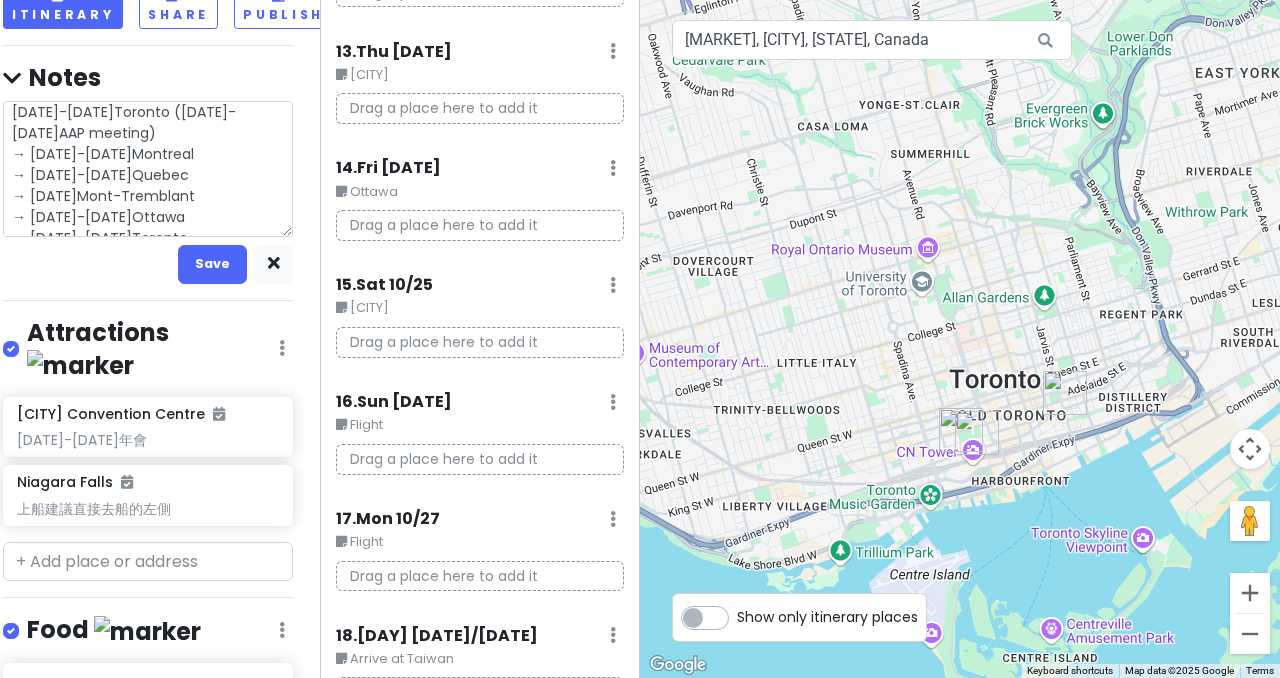 drag, startPoint x: 118, startPoint y: 251, endPoint x: 69, endPoint y: 252, distance: 49.010204 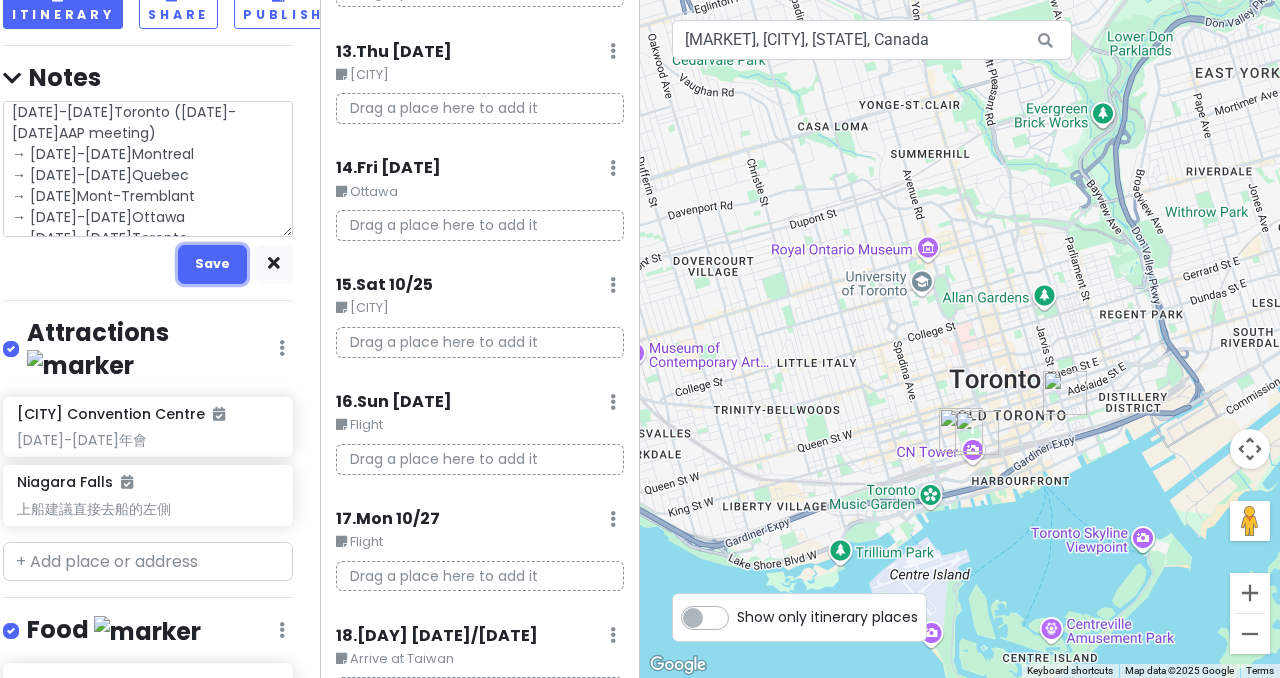 drag, startPoint x: 208, startPoint y: 312, endPoint x: 215, endPoint y: 304, distance: 10.630146 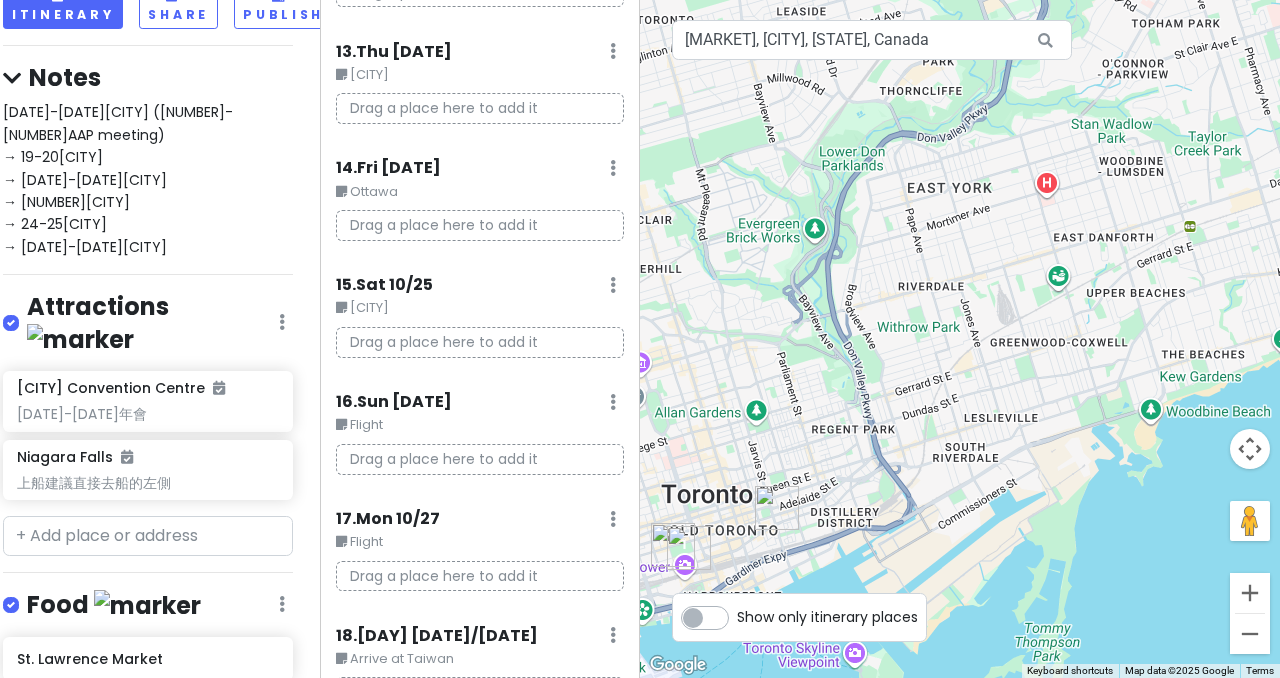 drag, startPoint x: 1062, startPoint y: 323, endPoint x: 801, endPoint y: 430, distance: 282.08154 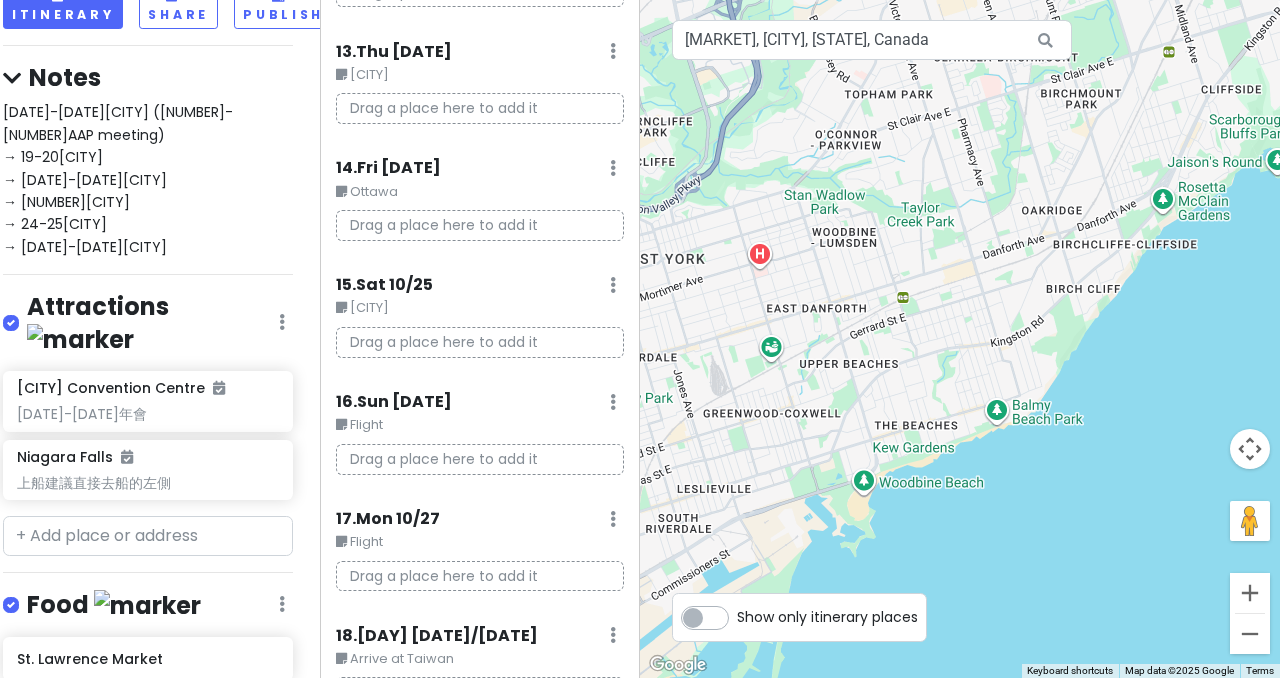 drag, startPoint x: 1279, startPoint y: 324, endPoint x: 990, endPoint y: 395, distance: 297.5937 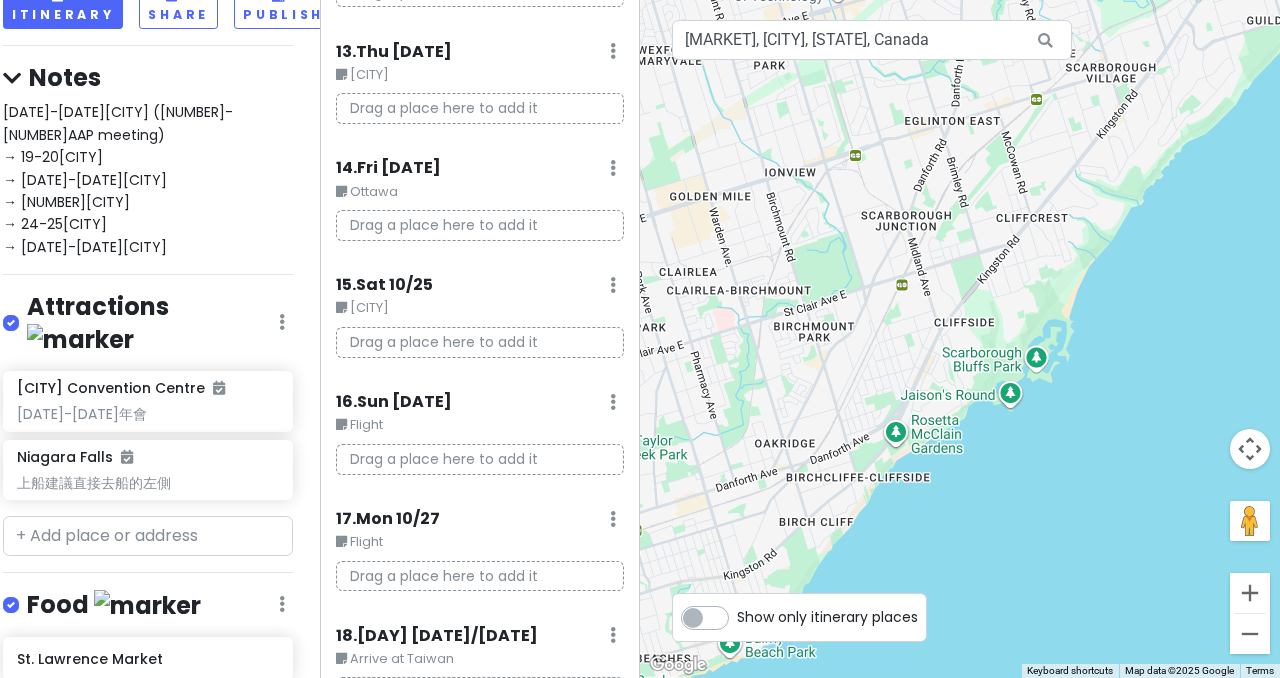 drag, startPoint x: 971, startPoint y: 274, endPoint x: 882, endPoint y: 392, distance: 147.80054 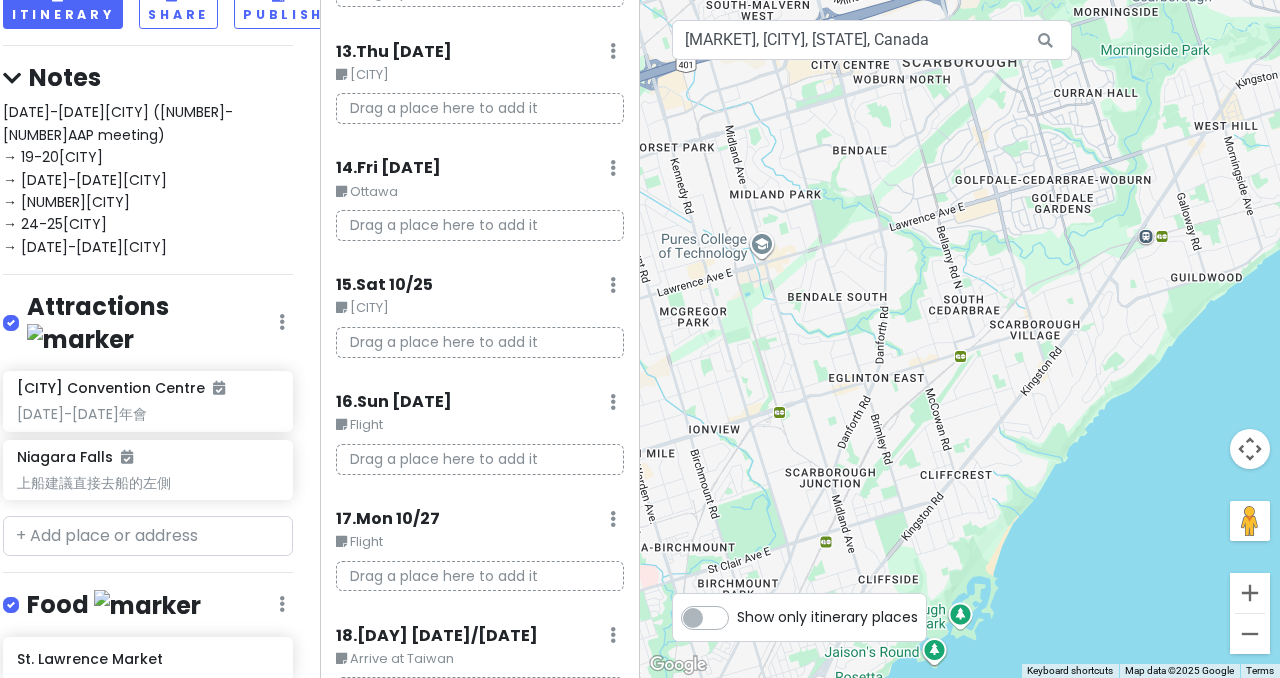 drag, startPoint x: 1072, startPoint y: 170, endPoint x: 996, endPoint y: 426, distance: 267.04306 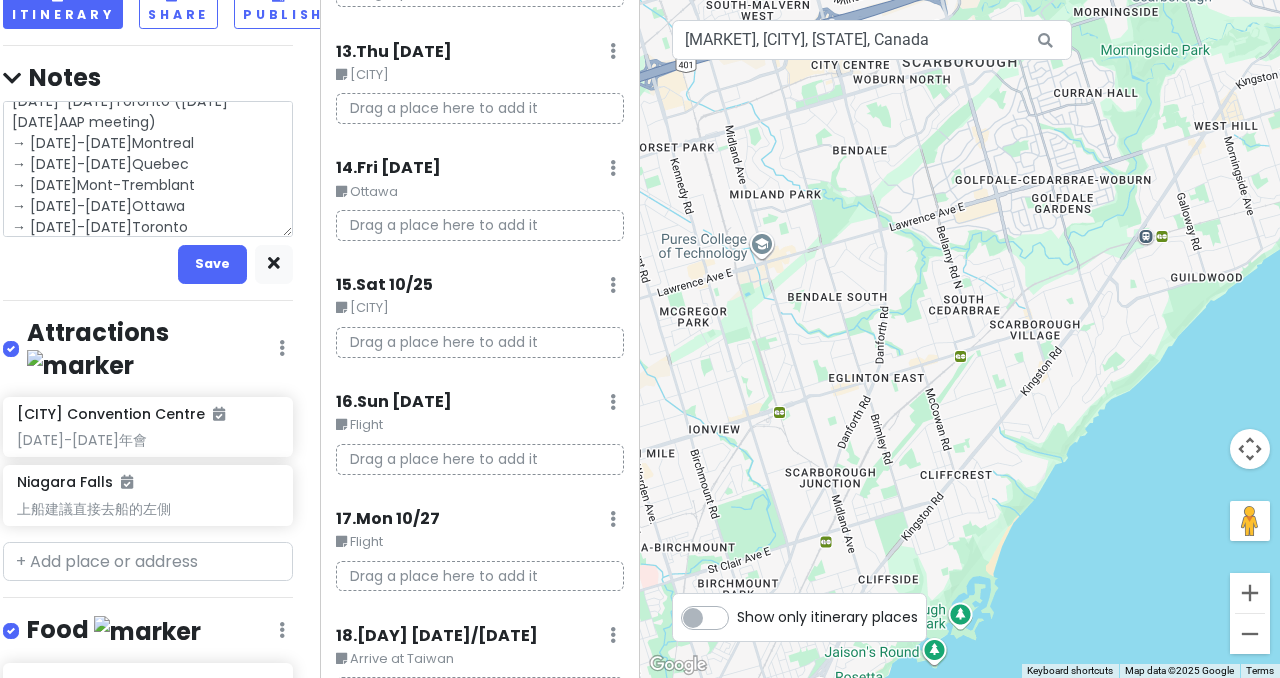 scroll, scrollTop: 20, scrollLeft: 0, axis: vertical 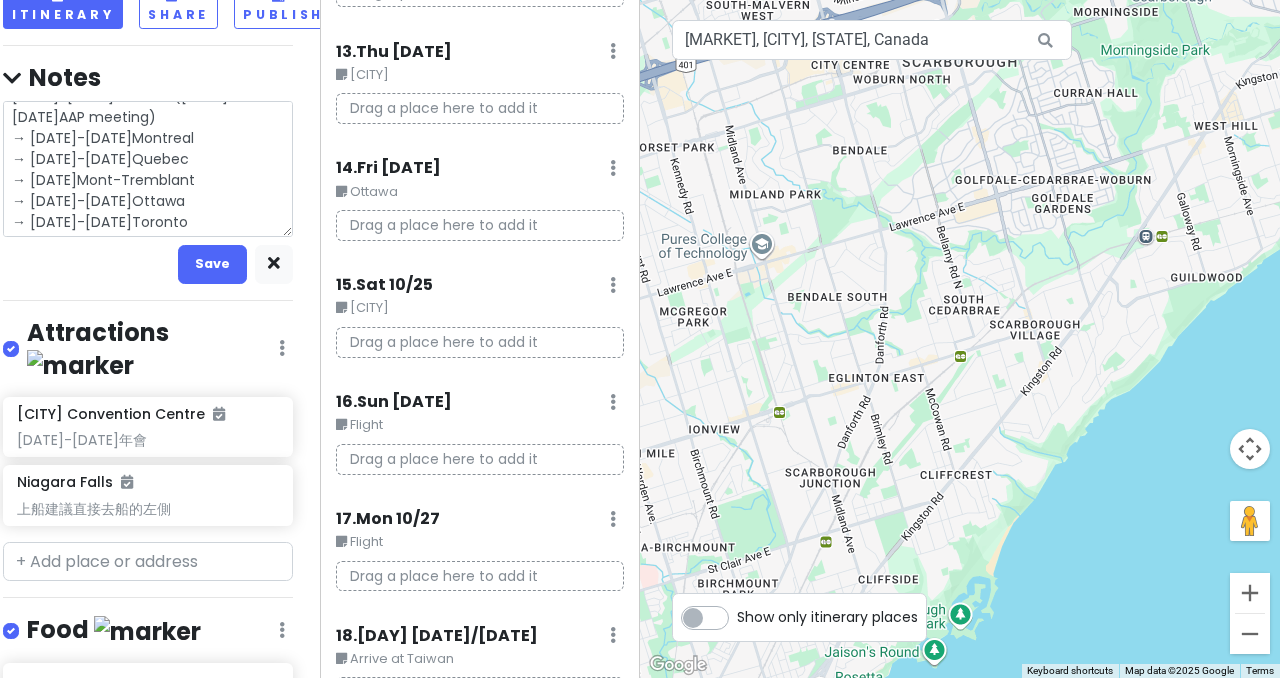 click on "[DATE]-[DATE]Toronto ([DATE]-[DATE]AAP meeting)
→ [DATE]-[DATE]Montreal
→ [DATE]-[DATE]Quebec
→ [DATE]Mont-Tremblant
→ [DATE]-[DATE]Ottawa
→ [DATE]-[DATE]Toronto" at bounding box center [148, 168] 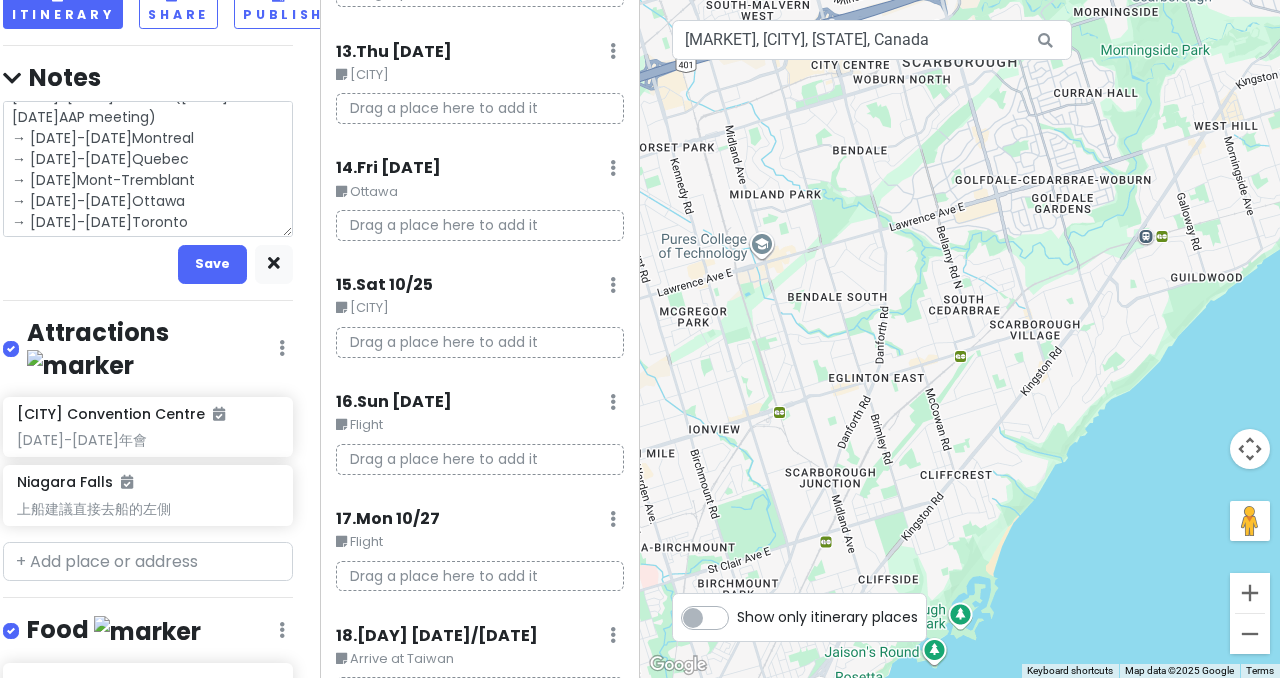 click on "[DATE]-[DATE]Toronto ([DATE]-[DATE]AAP meeting)
→ [DATE]-[DATE]Montreal
→ [DATE]-[DATE]Quebec
→ [DATE]Mont-Tremblant
→ [DATE]-[DATE]Ottawa
→ [DATE]-[DATE]Toronto" at bounding box center (148, 168) 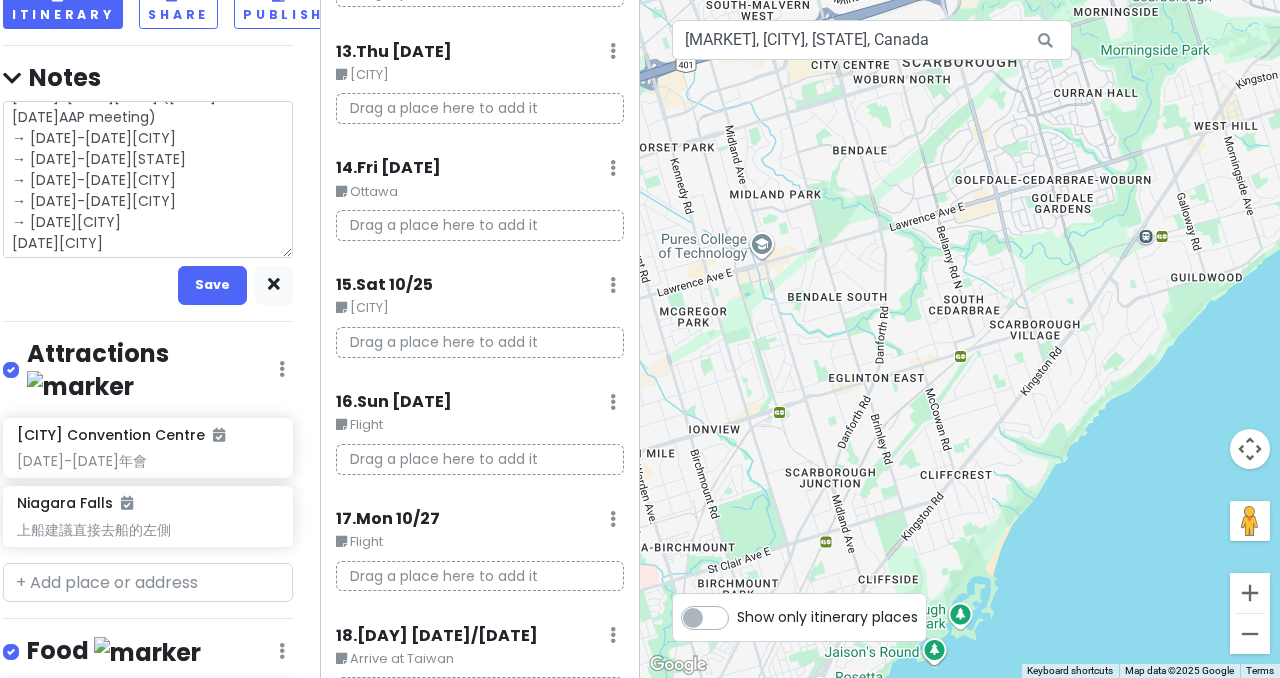 drag, startPoint x: 31, startPoint y: 261, endPoint x: 13, endPoint y: 263, distance: 18.110771 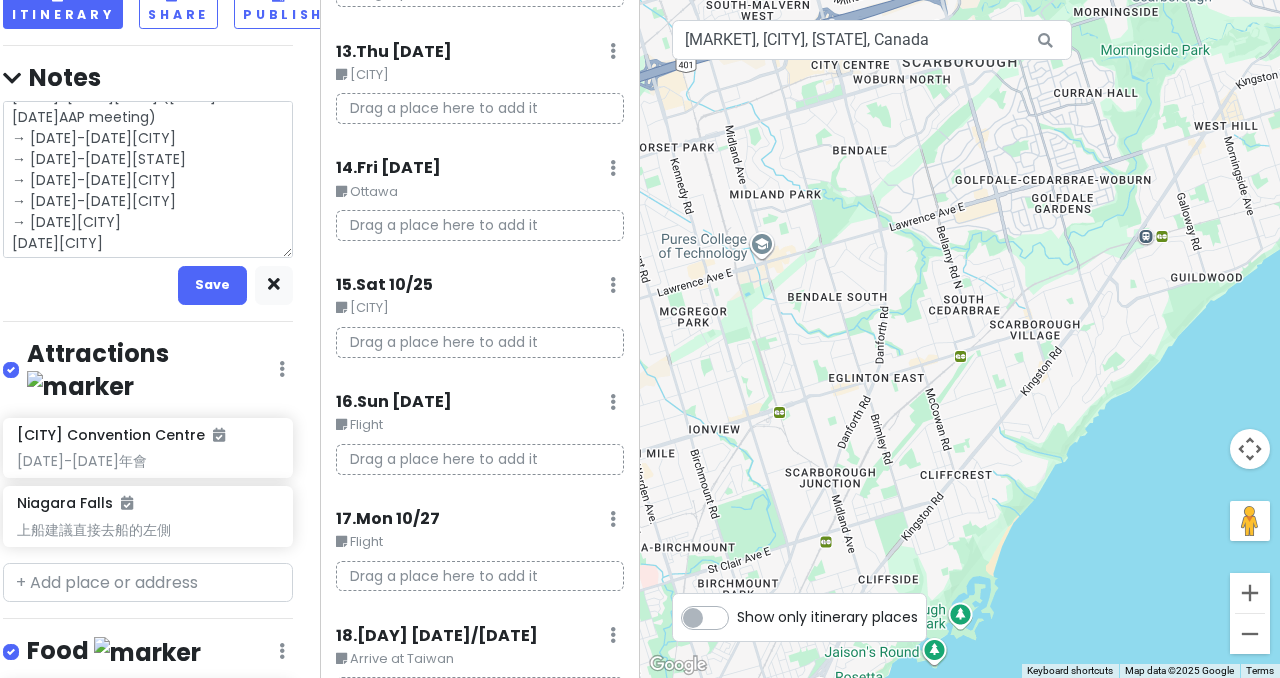 click on "[DATE]-[DATE][CITY] ([DATE]-[DATE]AAP meeting)
→ [DATE]-[DATE][CITY]
→ [DATE]-[DATE][STATE]
→ [DATE]-[DATE][CITY]
→ [DATE]-[DATE][CITY]
→ [DATE][CITY]
[DATE][CITY]" at bounding box center (148, 179) 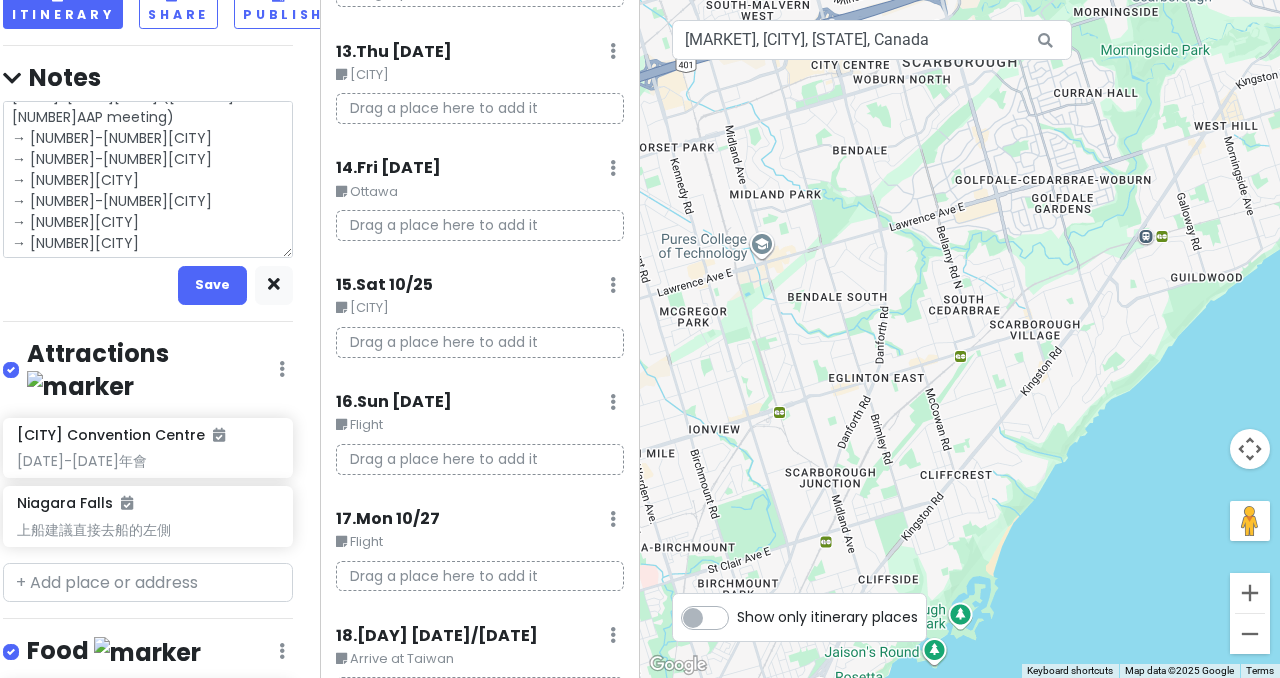 click on "[DATE]-[DATE][CITY] ([NUMBER]-[NUMBER]AAP meeting)
→ [NUMBER]-[NUMBER][CITY]
→ [NUMBER]-[NUMBER][CITY]
→ [NUMBER][CITY]
→ [NUMBER]-[NUMBER][CITY]
→ [NUMBER][CITY]
→ [NUMBER][CITY]" at bounding box center (148, 179) 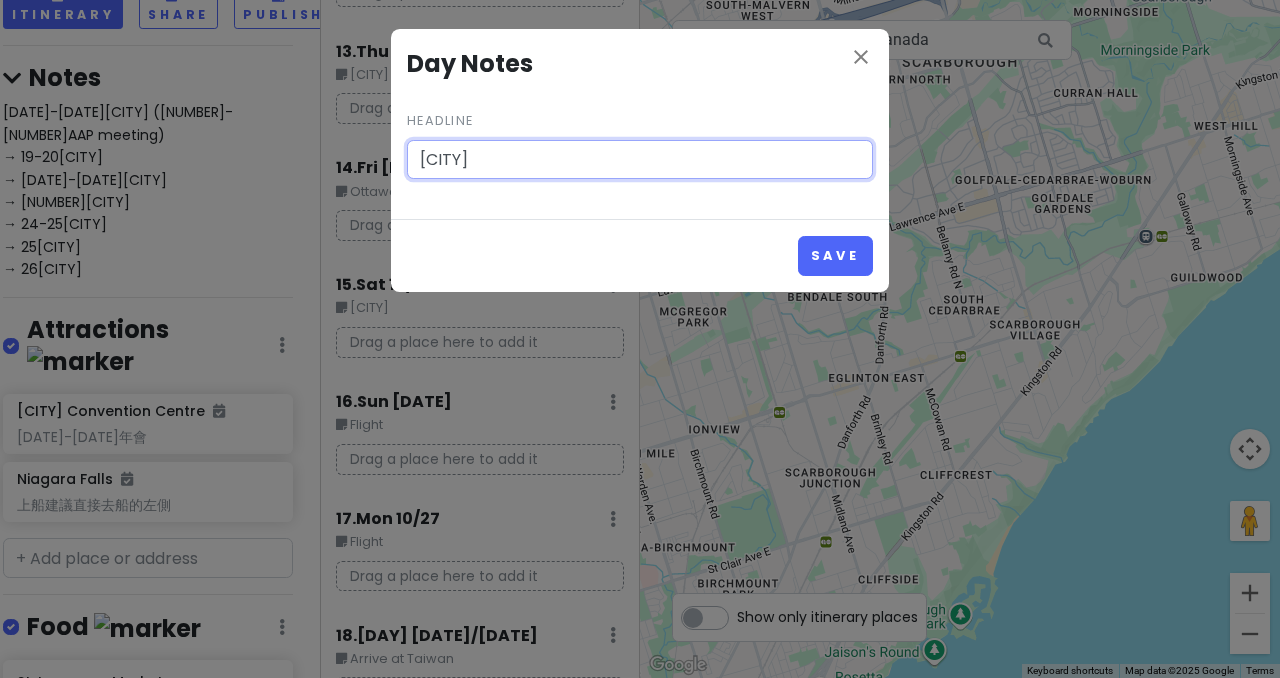 drag, startPoint x: 442, startPoint y: 151, endPoint x: 424, endPoint y: 181, distance: 34.98571 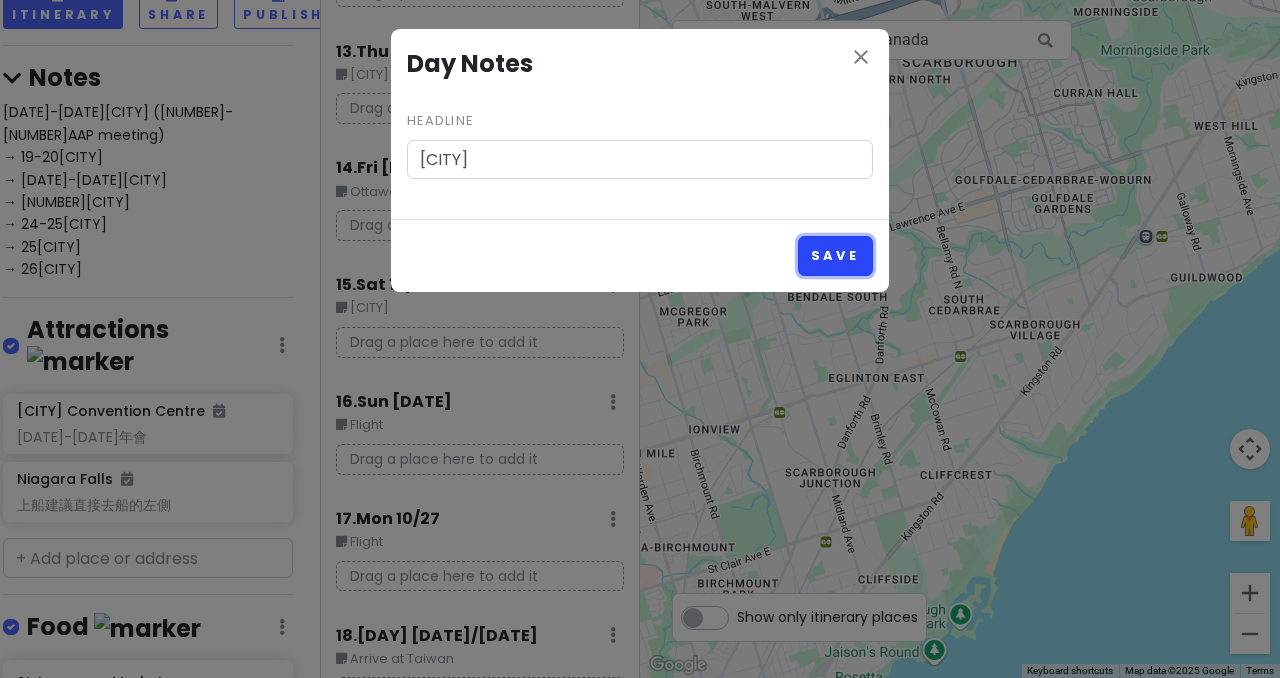 click on "Save" at bounding box center (835, 255) 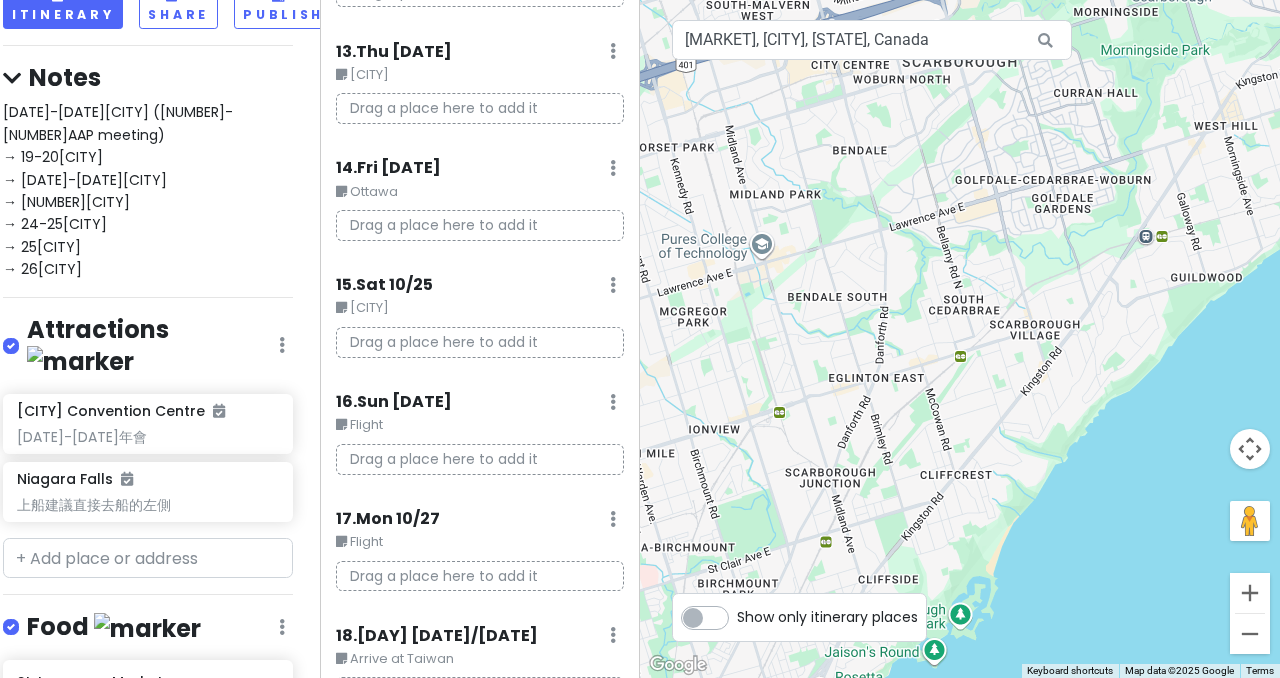 click on "[CITY]" at bounding box center (480, 308) 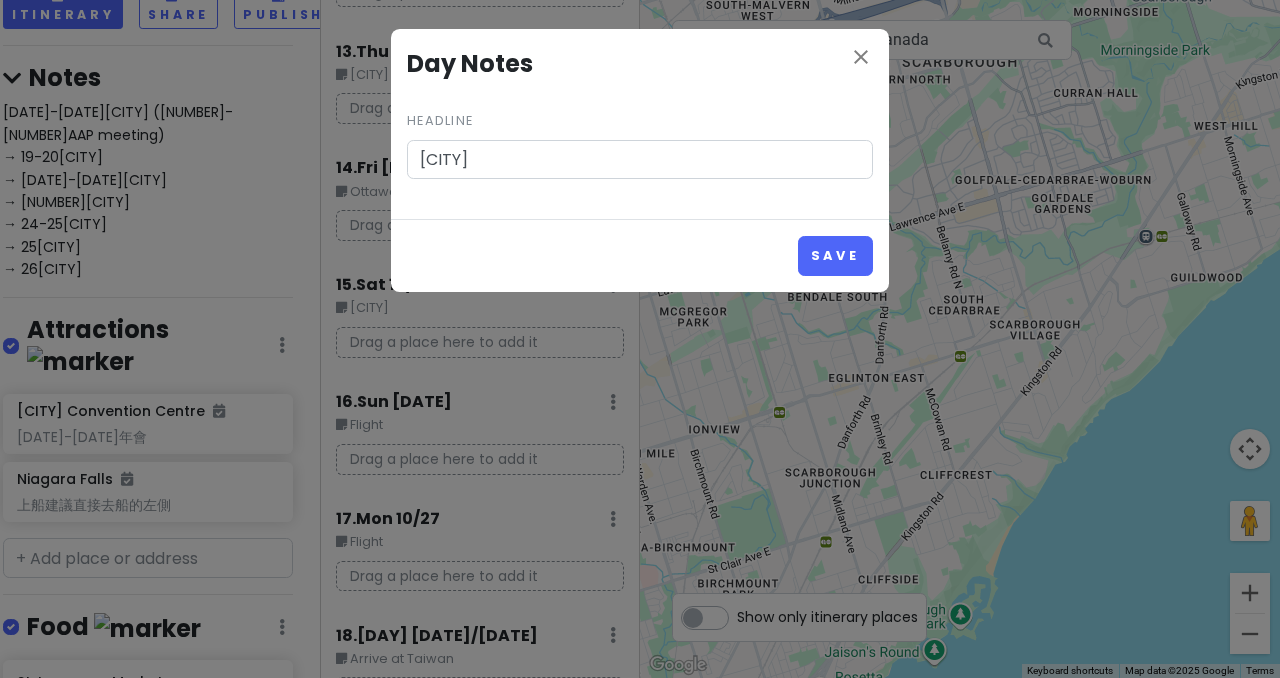 drag, startPoint x: 504, startPoint y: 165, endPoint x: 334, endPoint y: 166, distance: 170.00294 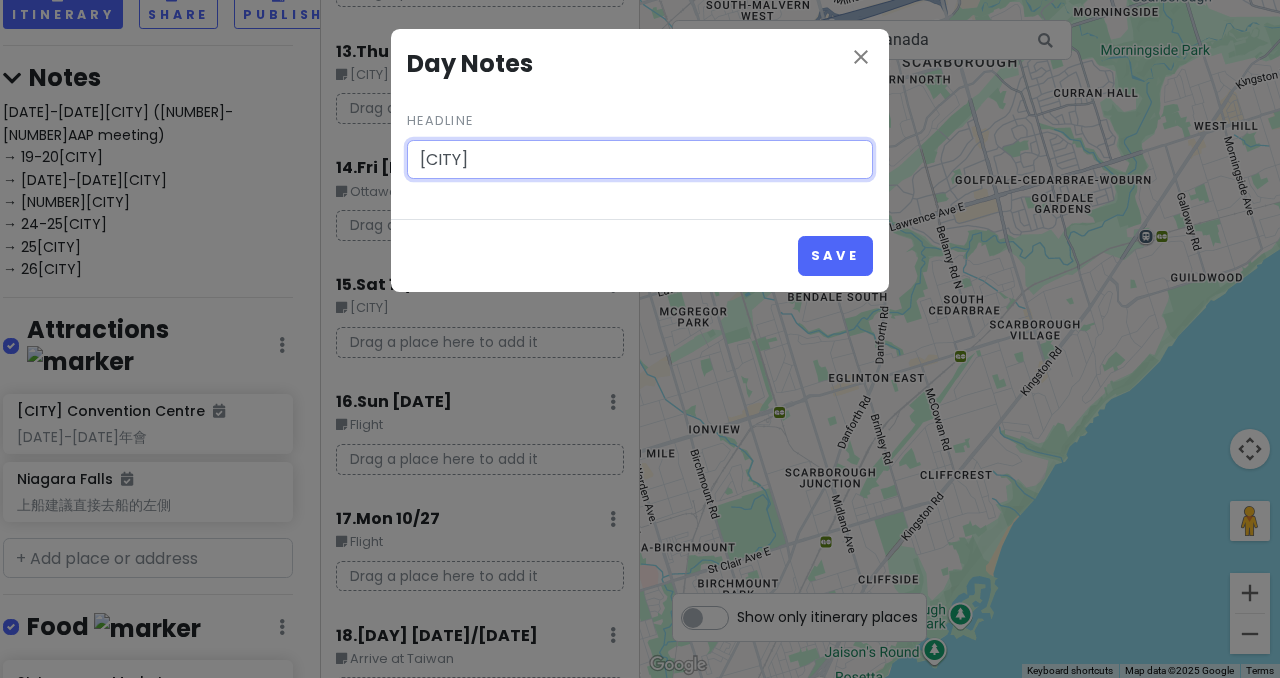 click on "[CITY]" at bounding box center (640, 160) 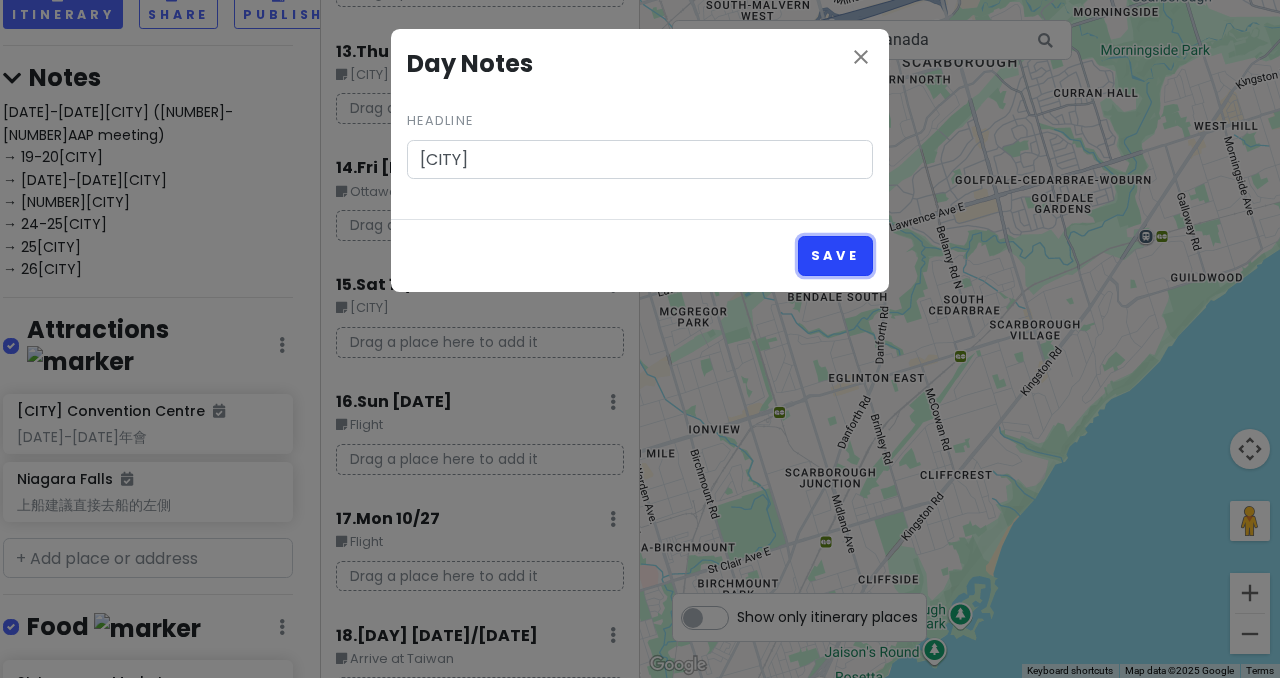 click on "Save" at bounding box center (835, 255) 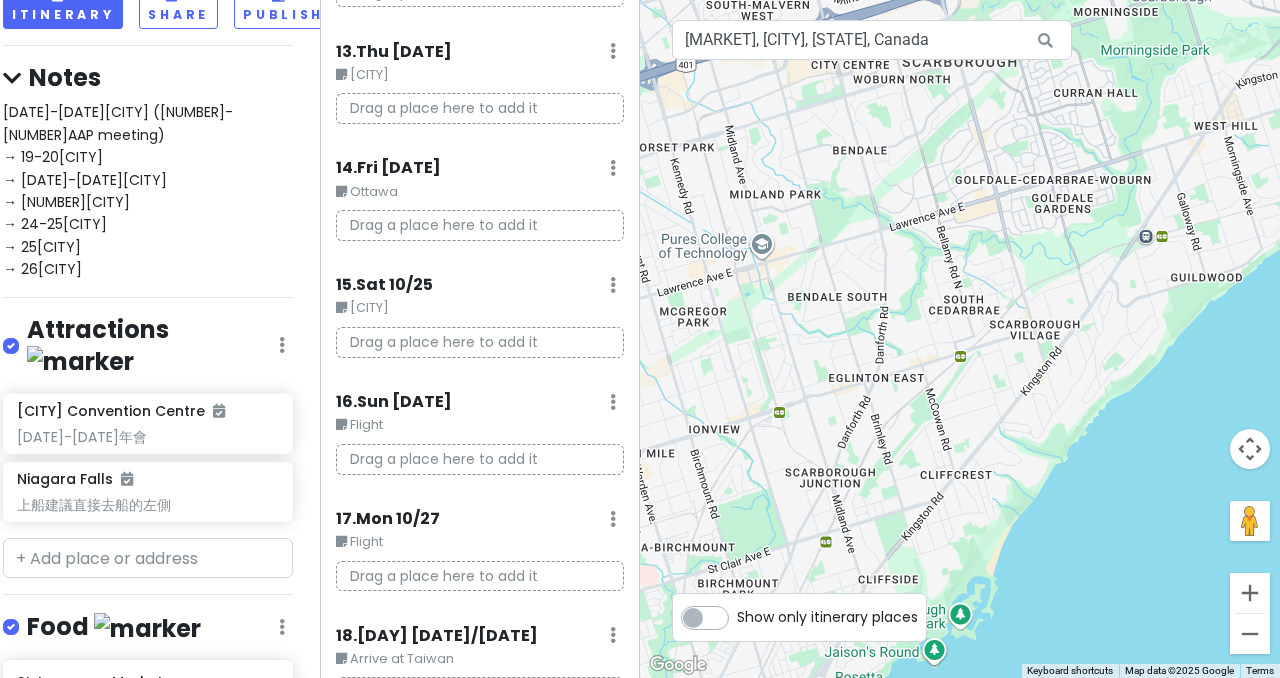 click on "[DATE]-[DATE][CITY] ([DATE]-[DATE]AAP meeting)
→ [DATE]-[DATE][CITY]
→ [DATE]-[DATE][STATE]
→ [DATE]-[DATE][CITY]
→ [DATE]-[DATE][CITY]
→ [DATE][CITY]
→ [DATE][CITY]" at bounding box center (118, 190) 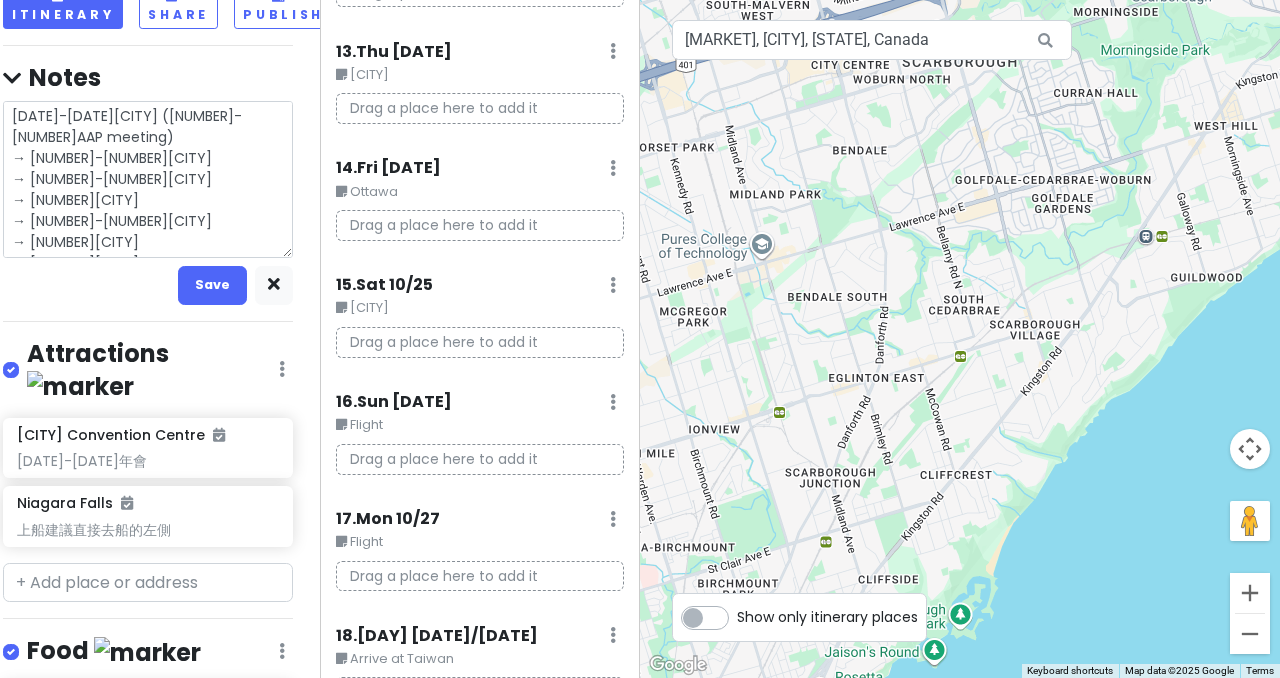 scroll, scrollTop: 4, scrollLeft: 0, axis: vertical 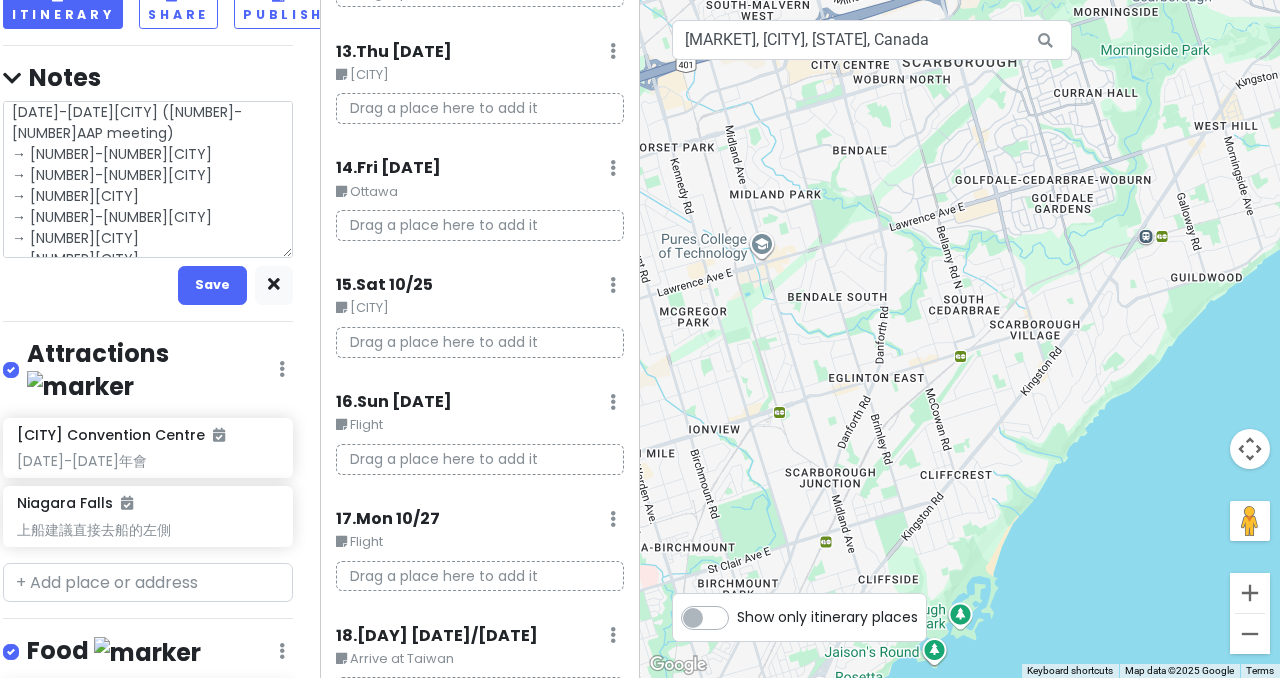 click on "[DATE]-[DATE][CITY] ([NUMBER]-[NUMBER]AAP meeting)
→ [NUMBER]-[NUMBER][CITY]
→ [NUMBER]-[NUMBER][CITY]
→ [NUMBER][CITY]
→ [NUMBER]-[NUMBER][CITY]
→ [NUMBER][CITY]
→ [NUMBER][CITY]" at bounding box center [148, 179] 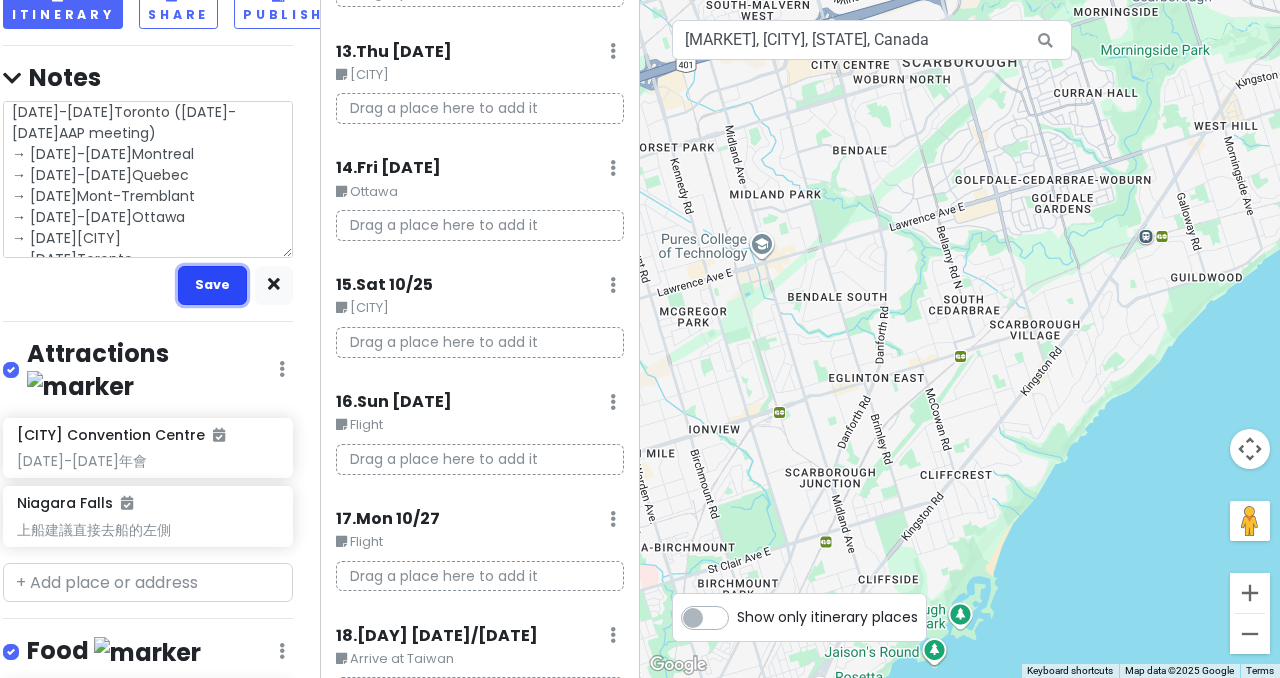 click on "Save" at bounding box center [212, 285] 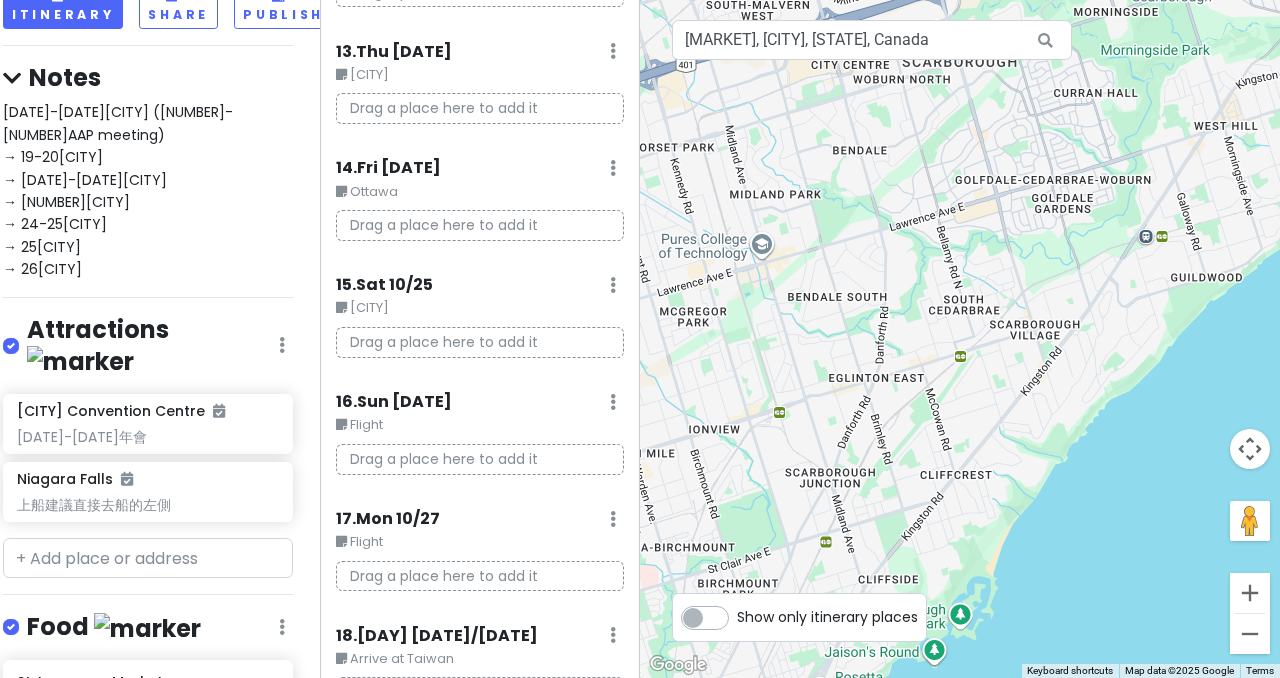 click on ". [DAY] [DATE] Edit Day Notes Delete Day" at bounding box center (480, 407) 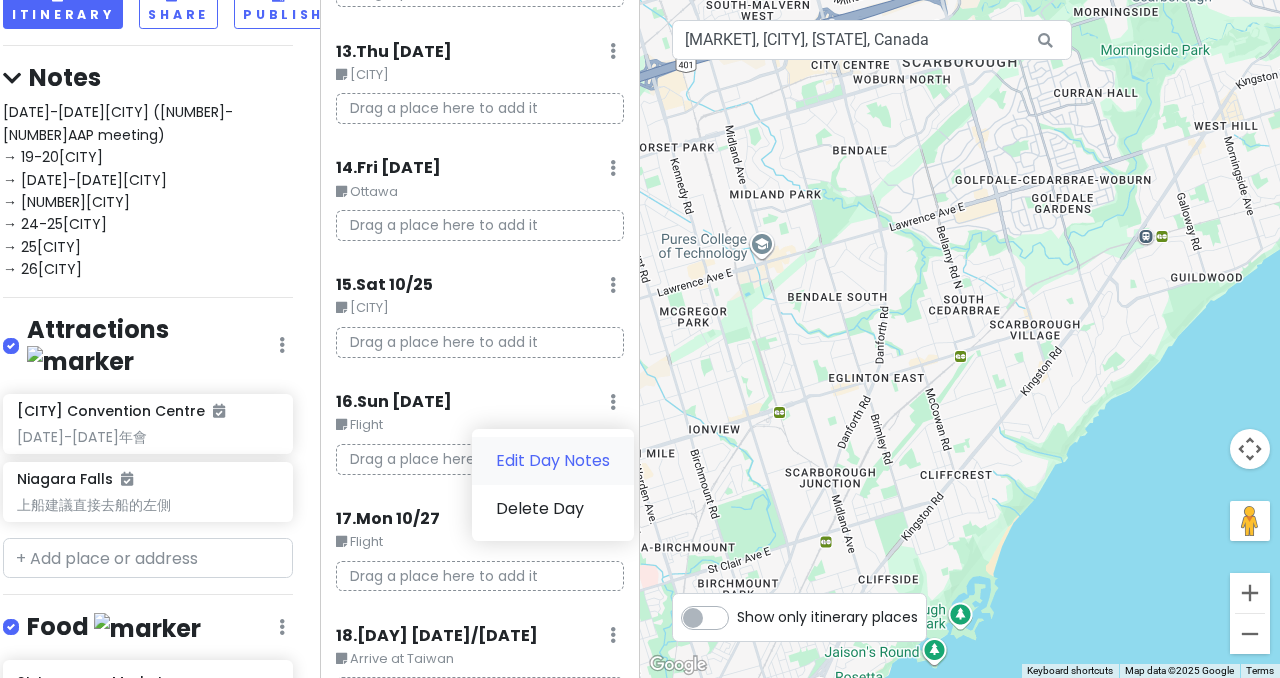 click on "Edit Day Notes" at bounding box center (553, 461) 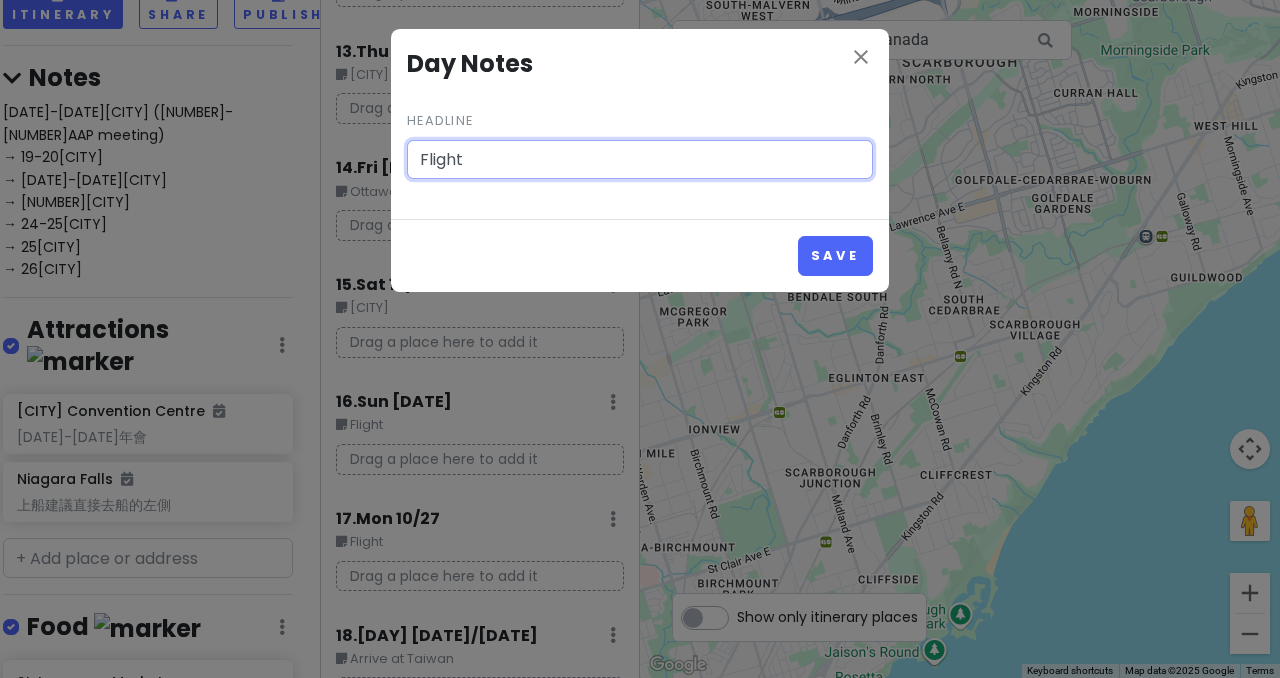 click on "Flight" at bounding box center (640, 160) 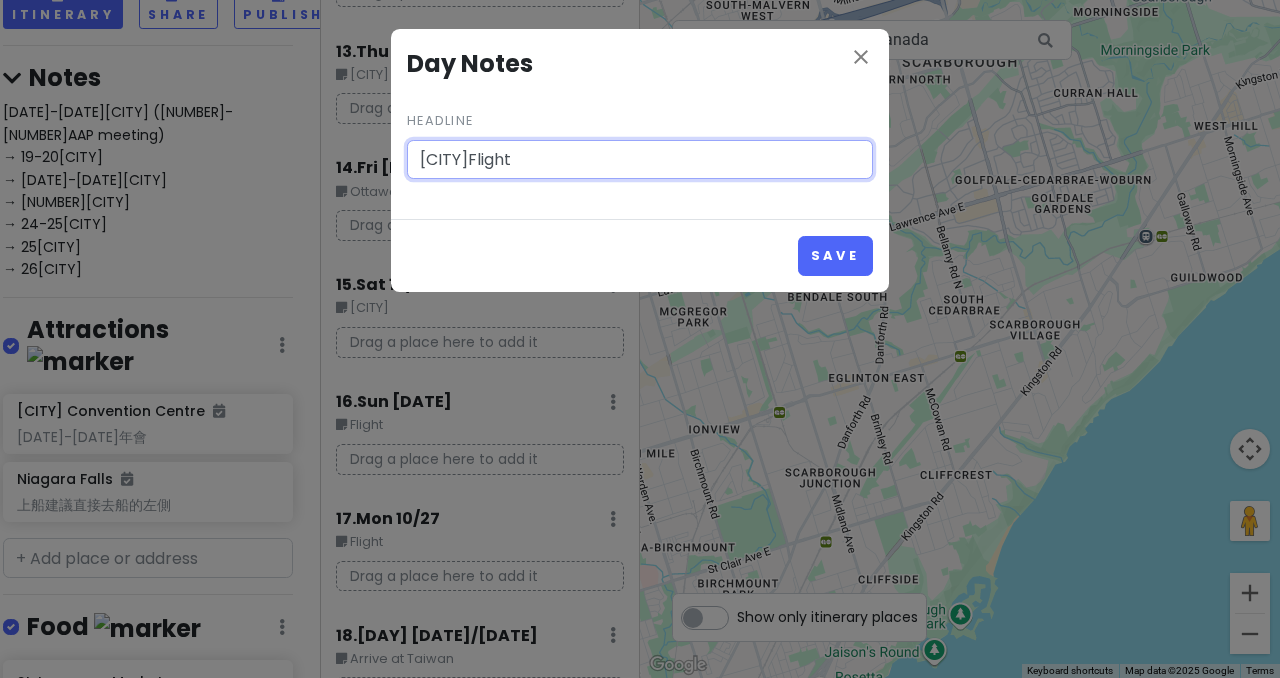 click on "Save" at bounding box center [835, 255] 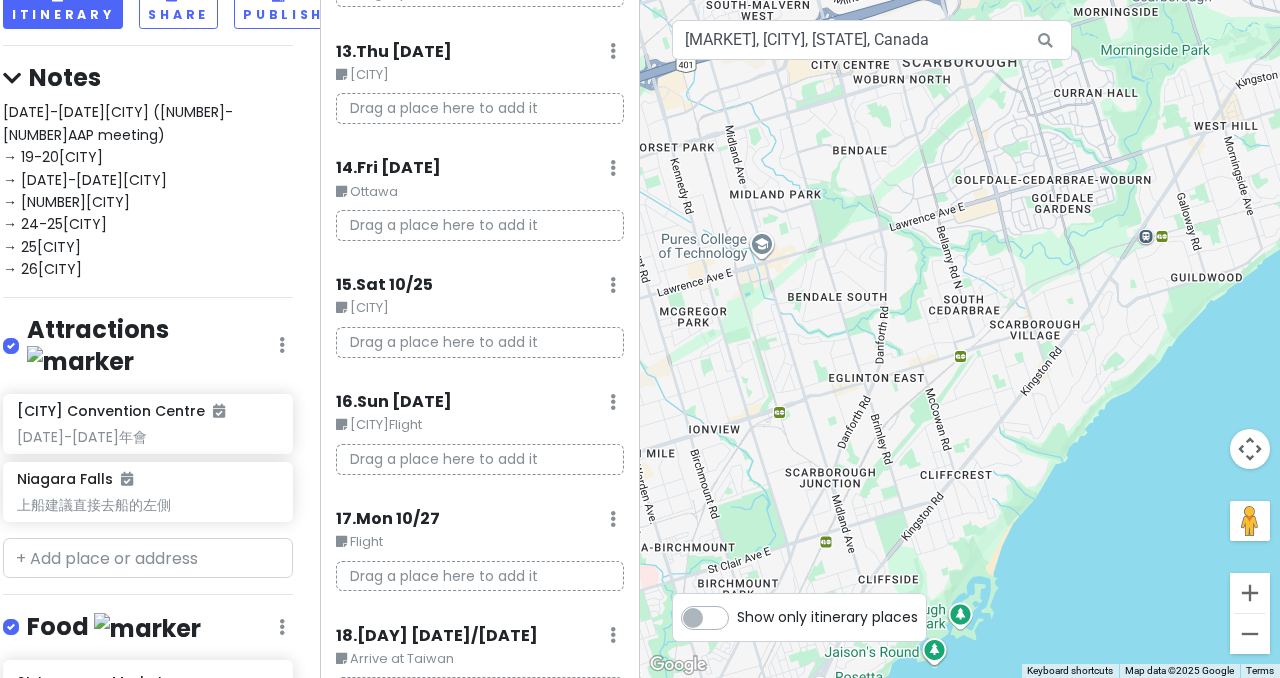 click on ". [DAY] [DATE] Edit Day Notes Delete Day" at bounding box center [480, 407] 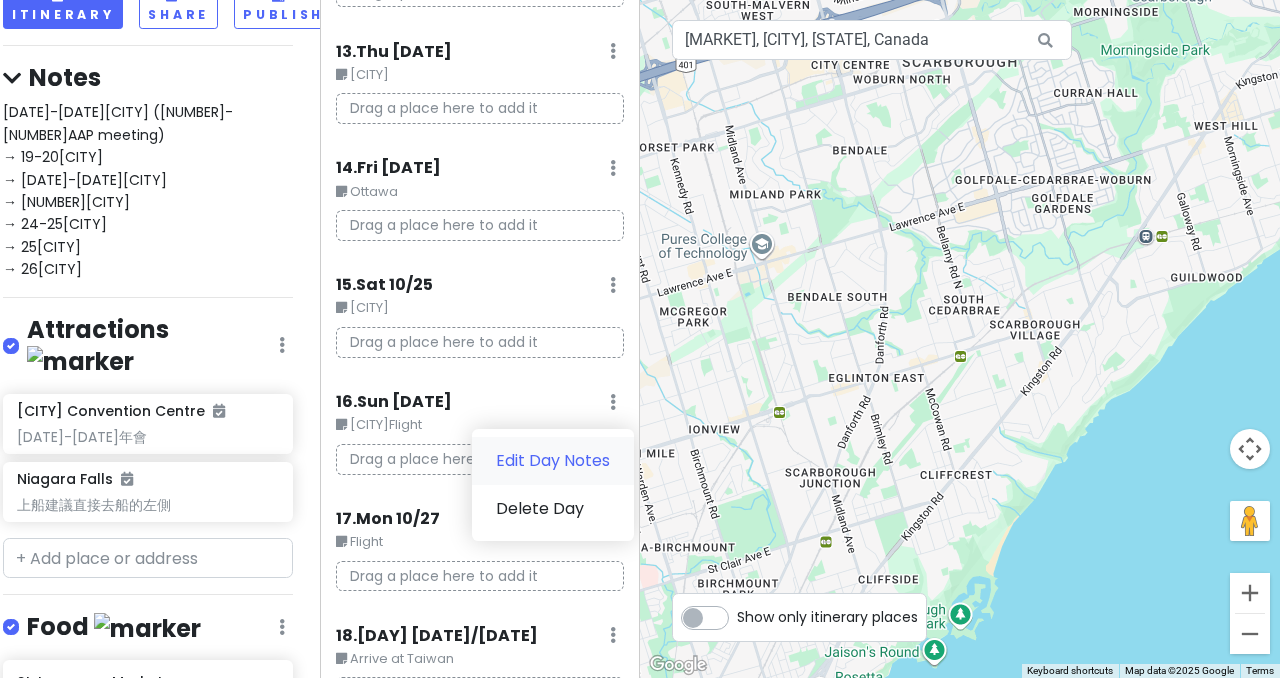click on "Edit Day Notes" at bounding box center (553, 461) 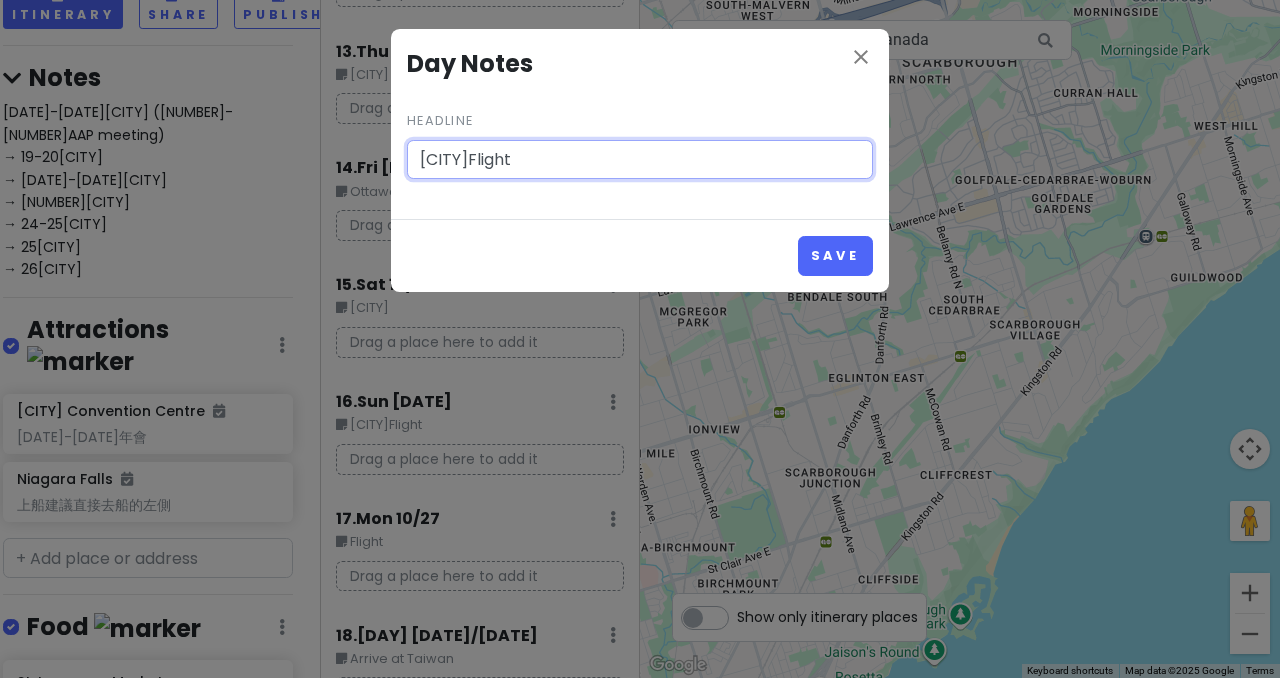 click on "[CITY]Flight" at bounding box center [640, 160] 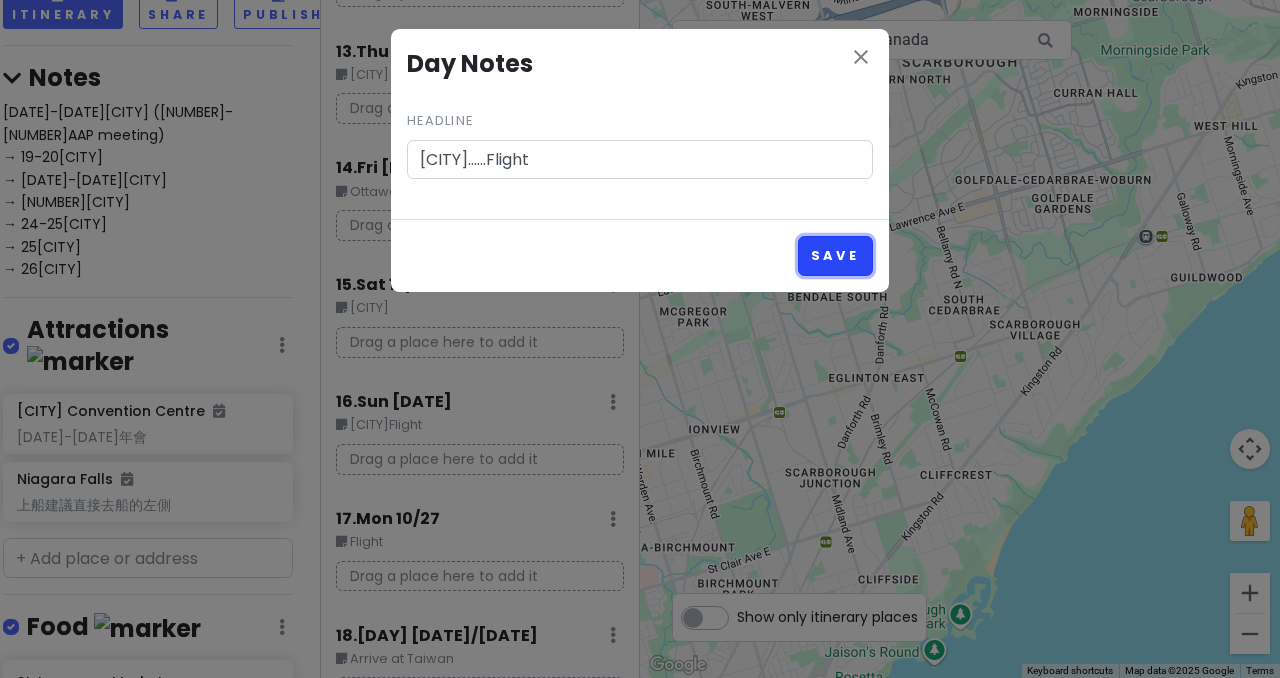 click on "Save" at bounding box center (835, 255) 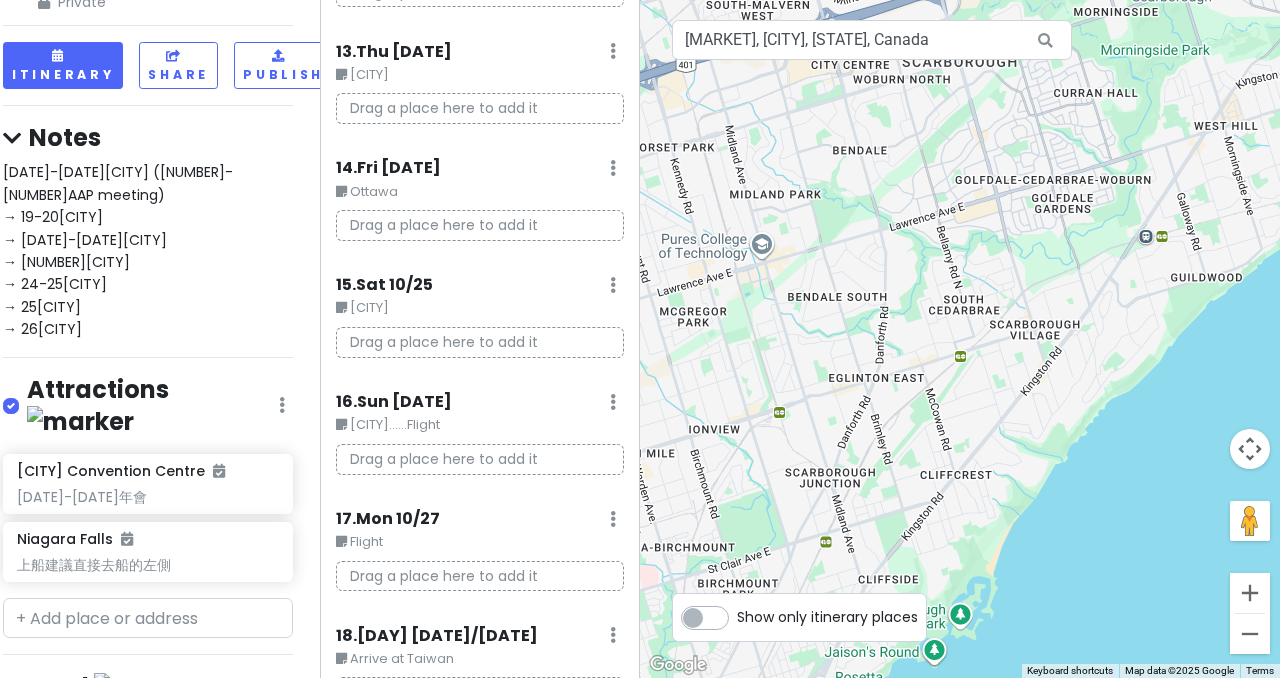 scroll, scrollTop: 43, scrollLeft: 12, axis: both 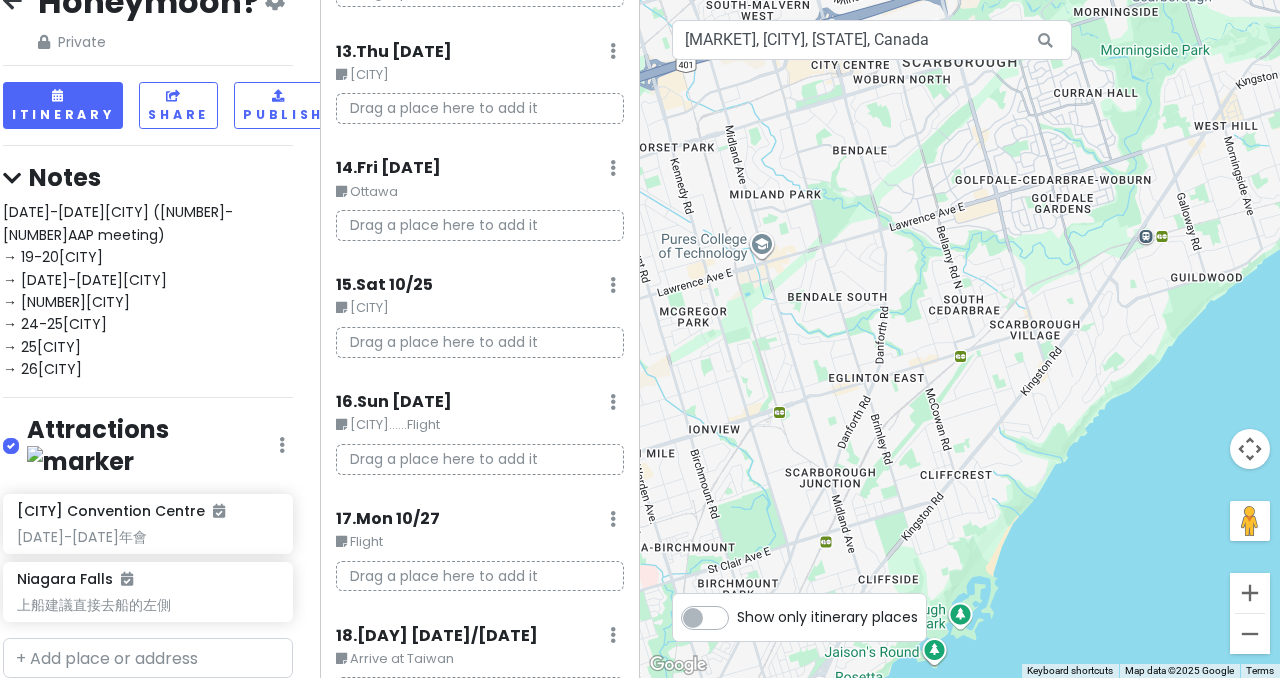 click on "[DATE]-[DATE][CITY] ([DATE]-[DATE]AAP meeting)
→ [DATE]-[DATE][CITY]
→ [DATE]-[DATE][STATE]
→ [DATE]-[DATE][CITY]
→ [DATE]-[DATE][CITY]
→ [DATE][CITY]
→ [DATE][CITY]" at bounding box center [118, 290] 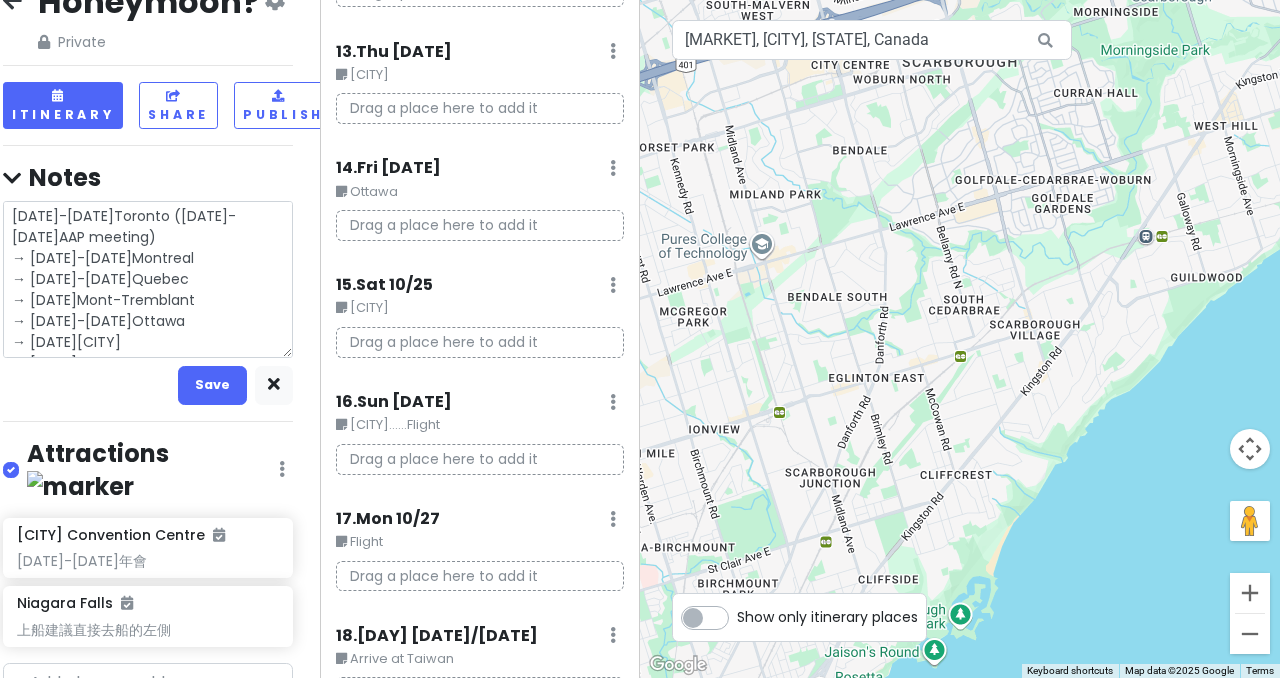 scroll, scrollTop: 4, scrollLeft: 0, axis: vertical 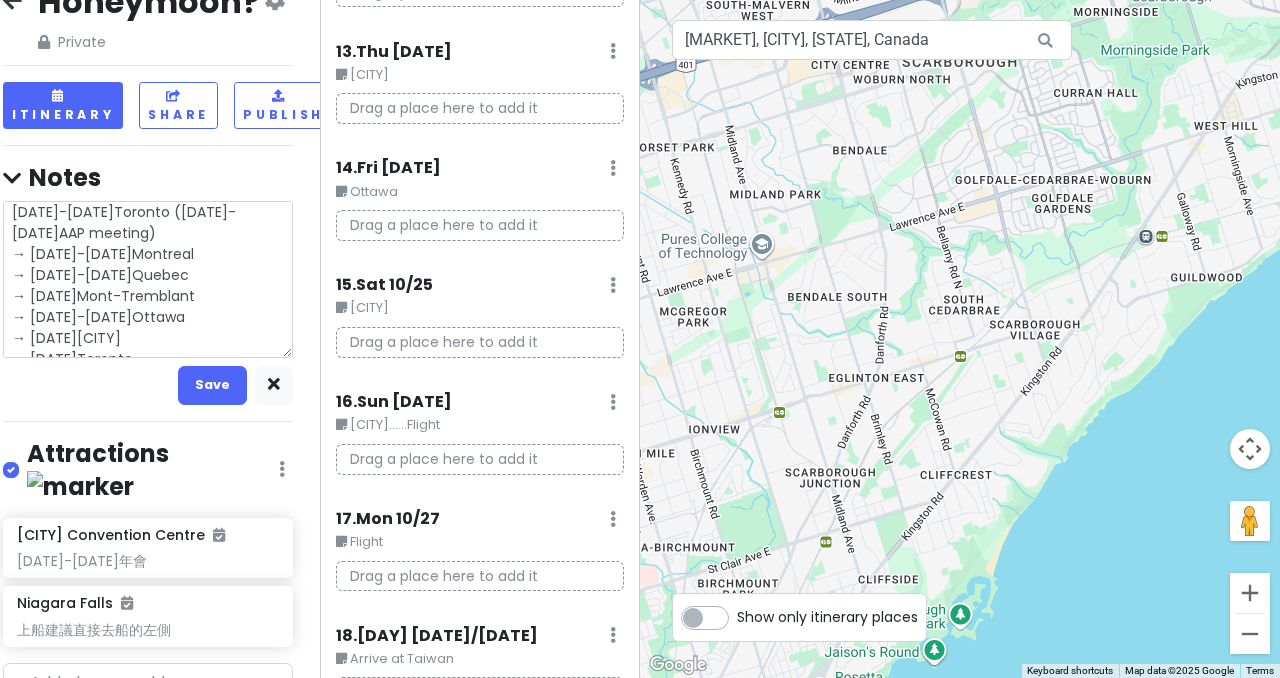 drag, startPoint x: 68, startPoint y: 297, endPoint x: 149, endPoint y: 303, distance: 81.22192 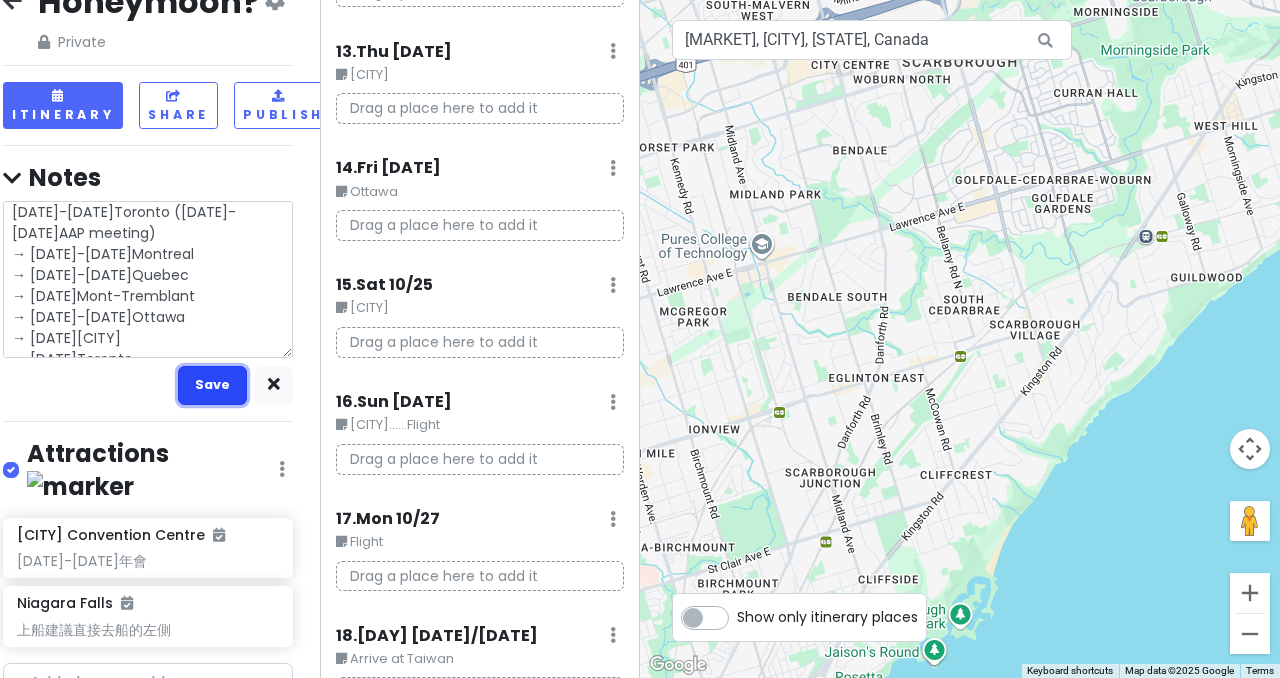 click on "Save" at bounding box center (212, 385) 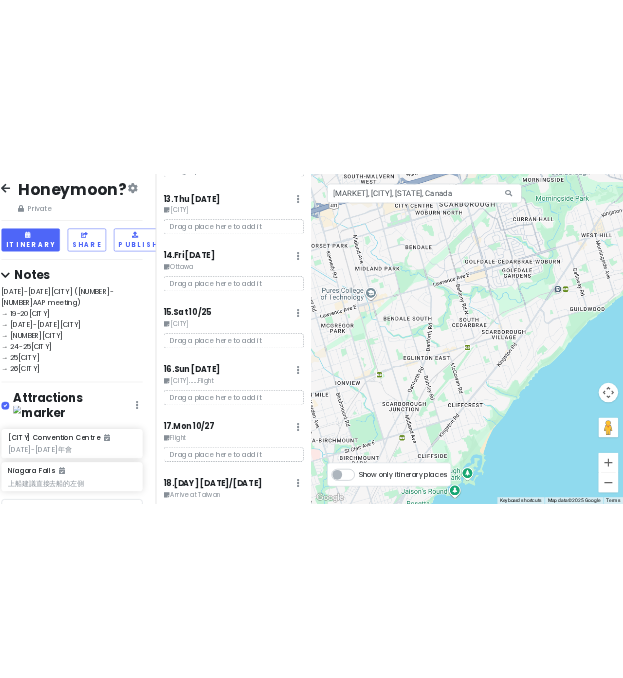 scroll, scrollTop: 0, scrollLeft: 12, axis: horizontal 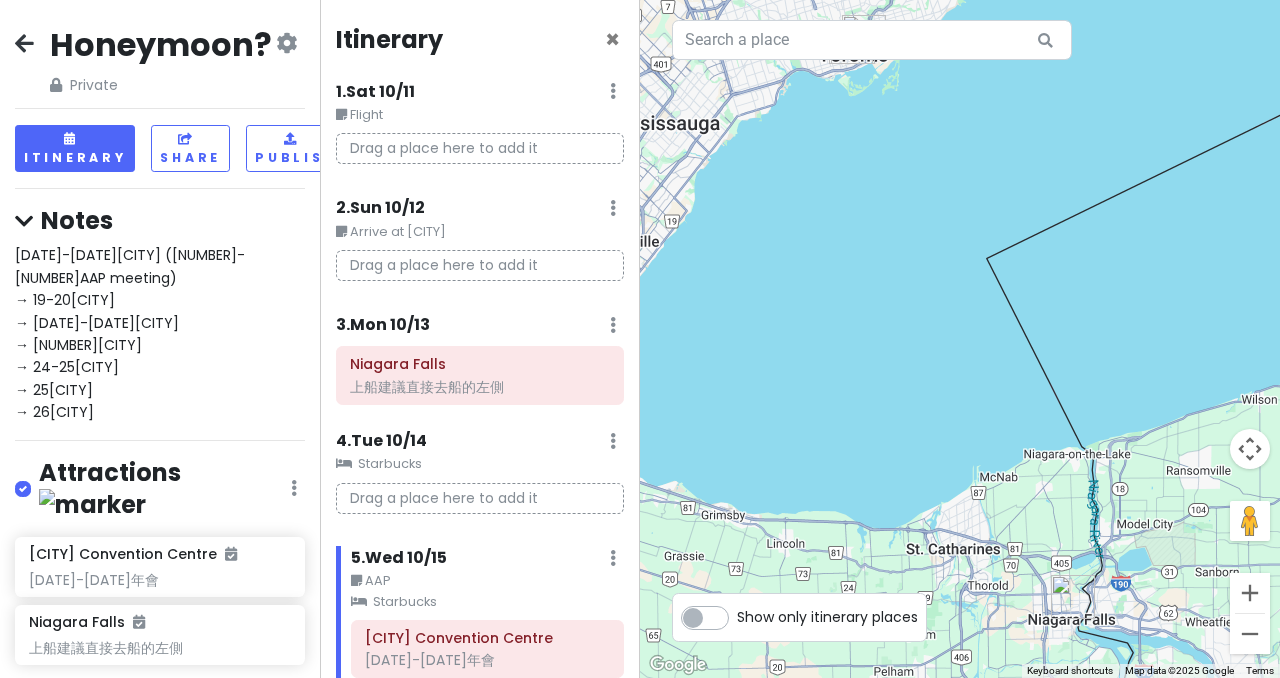 click on "Flight" at bounding box center (480, 115) 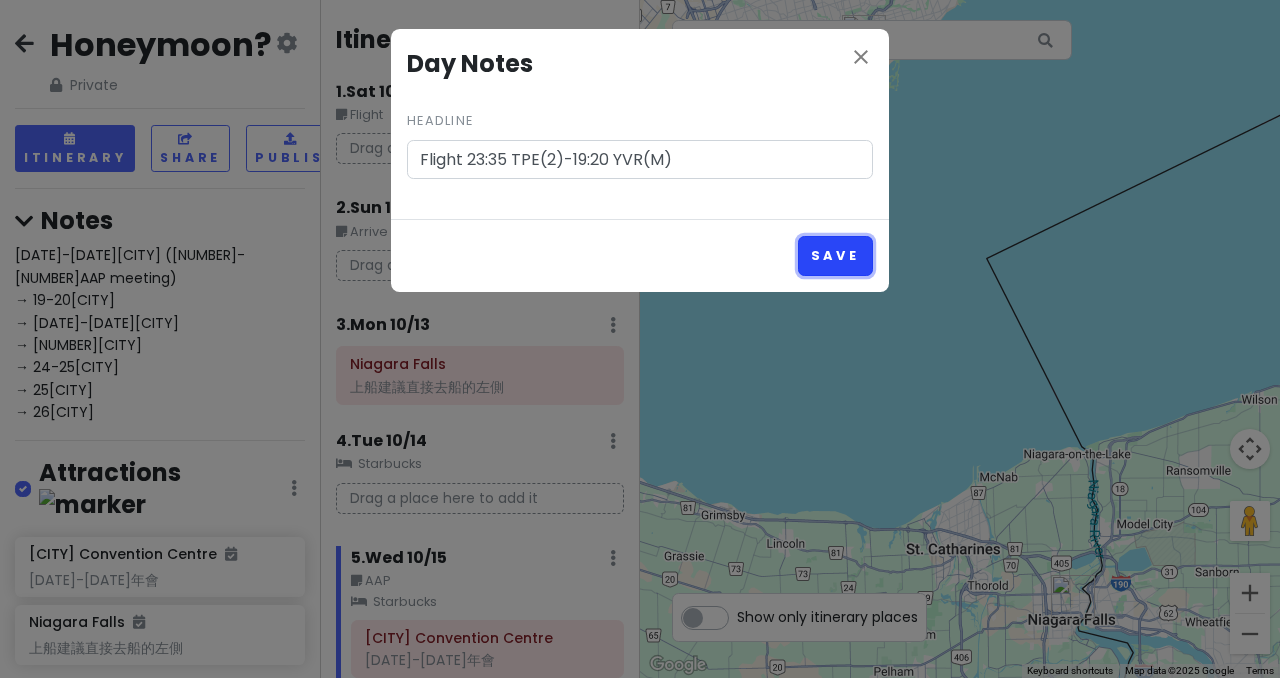 click on "Save" at bounding box center (835, 255) 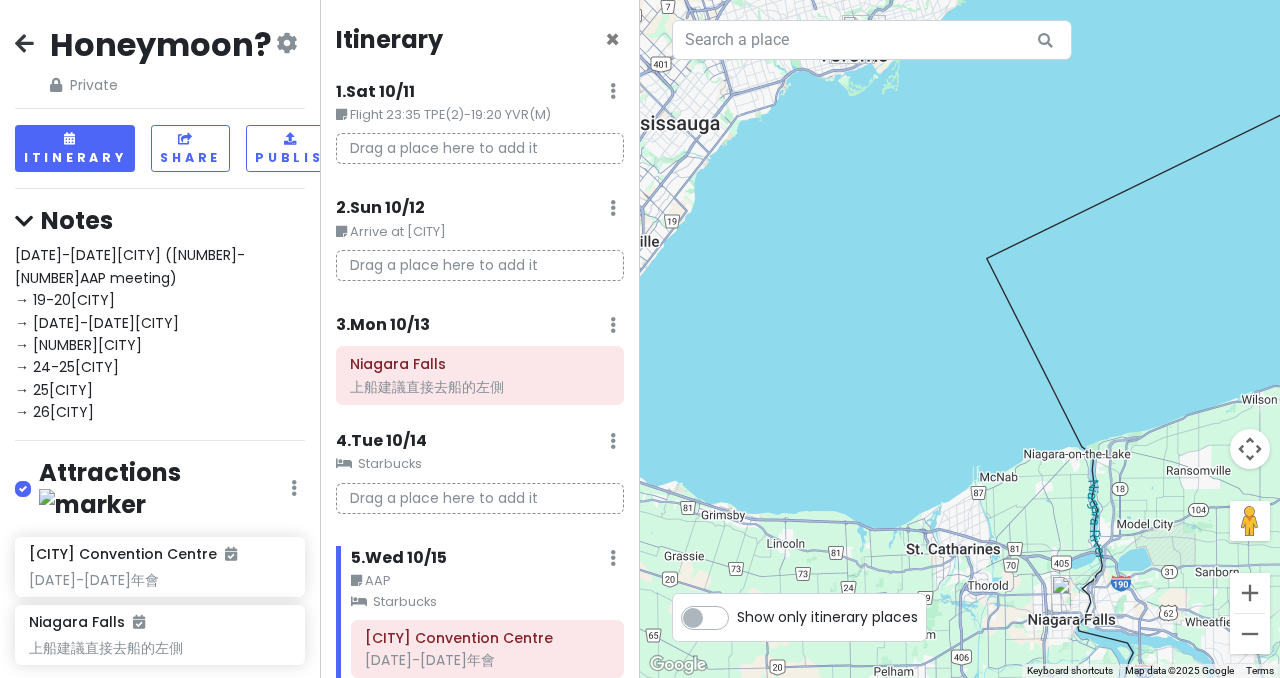 click at bounding box center [613, 91] 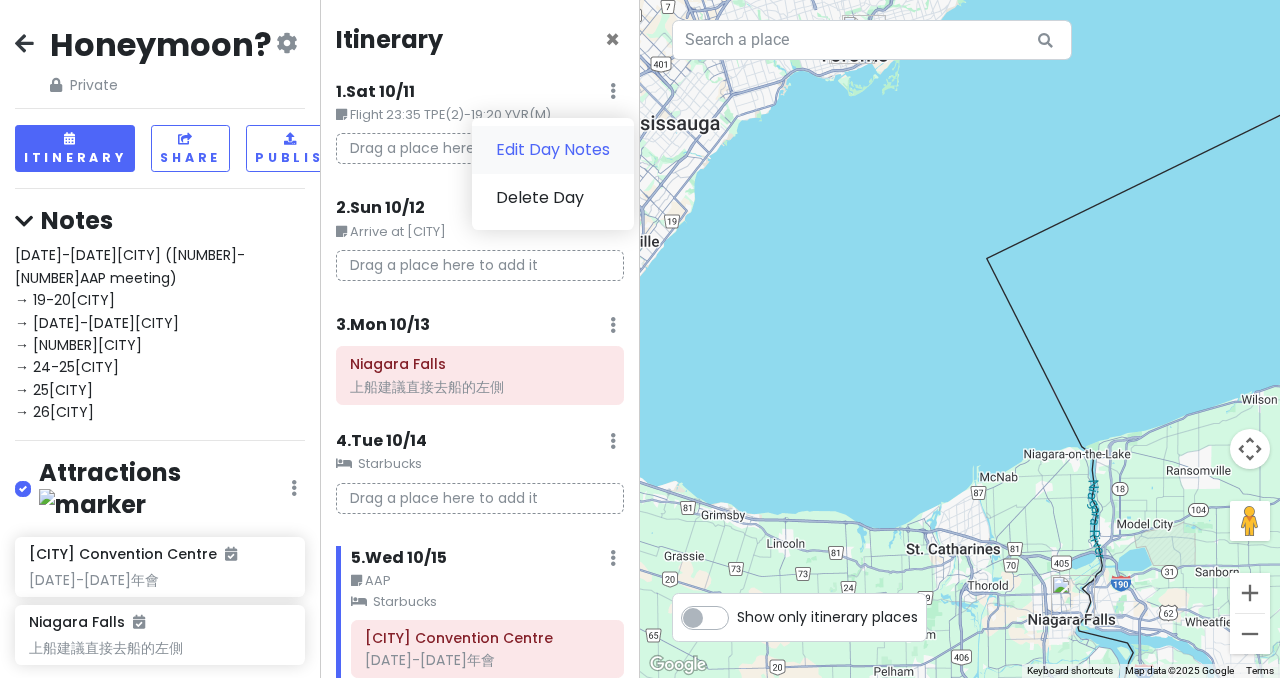 click on "Edit Day Notes" at bounding box center [553, 150] 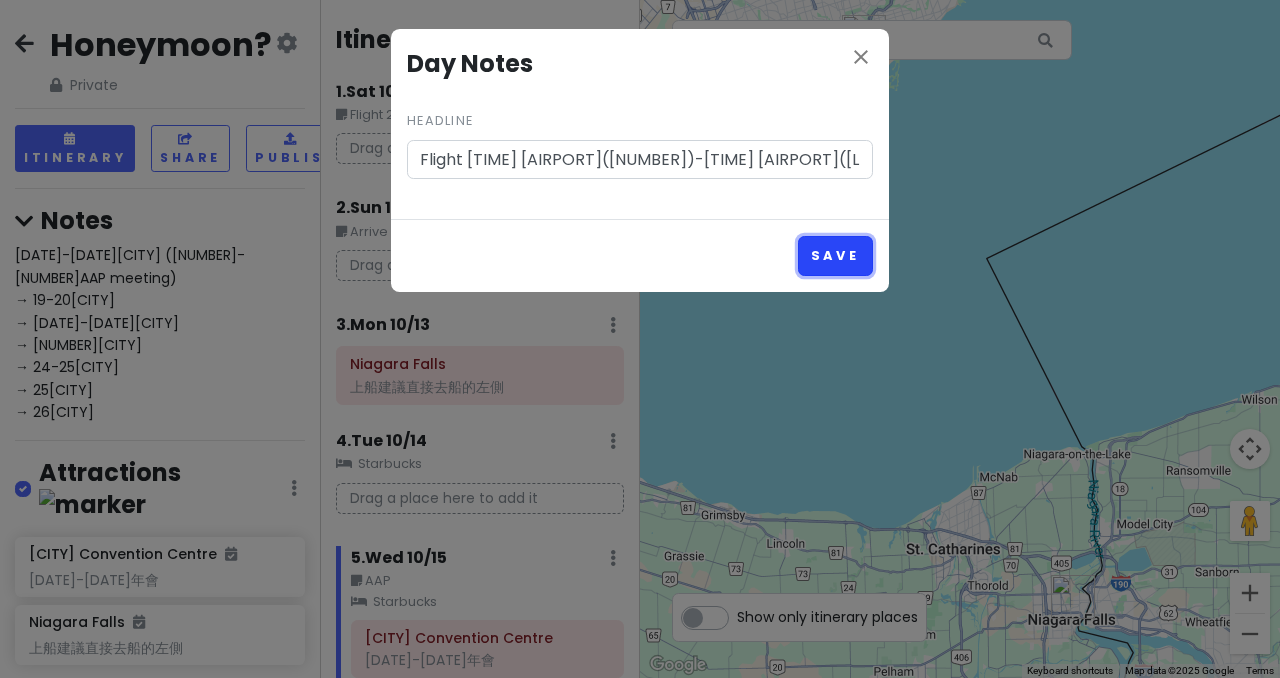 click on "Save" at bounding box center (835, 255) 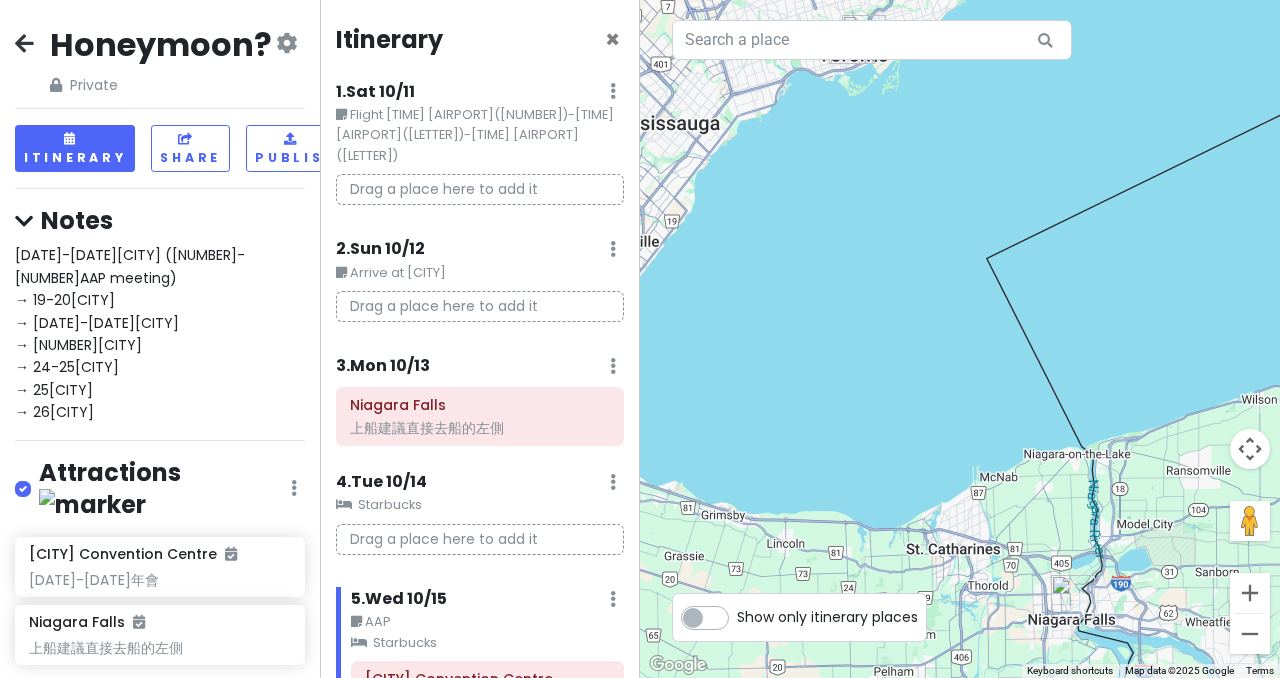 click on "1 .  [DAY] [DATE]/[DATE] Edit Day Notes Delete Day" at bounding box center [480, 96] 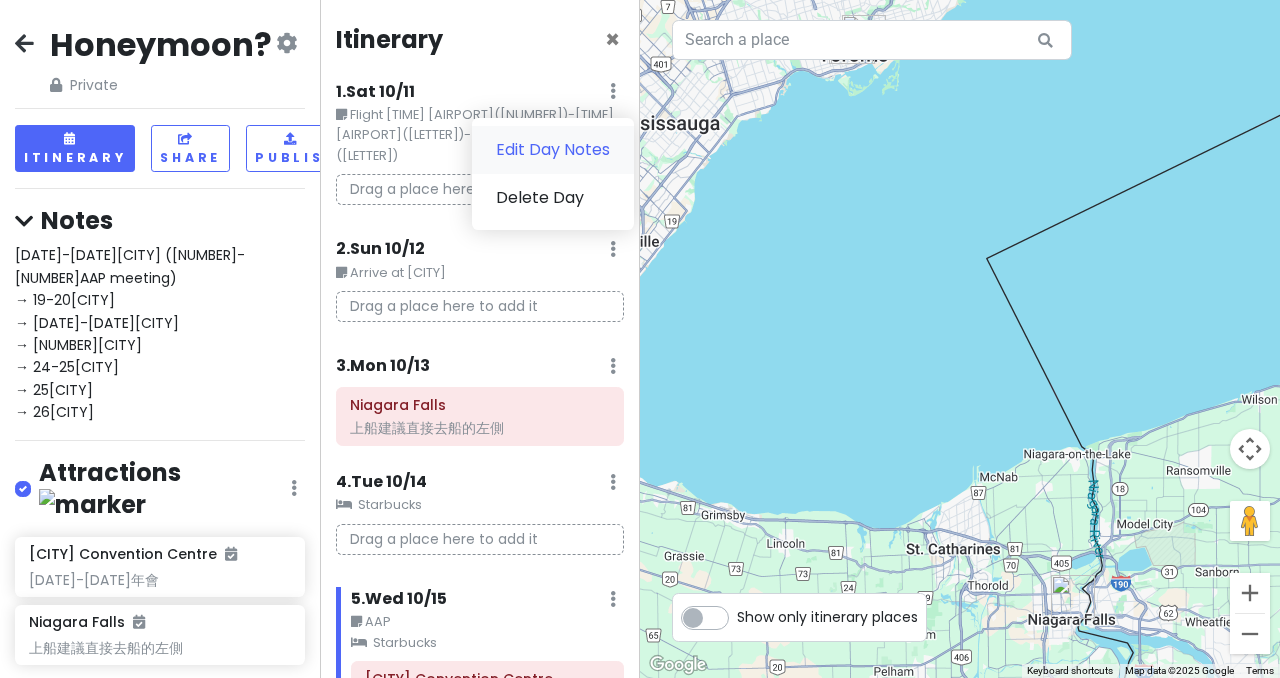 click on "Edit Day Notes" at bounding box center [553, 150] 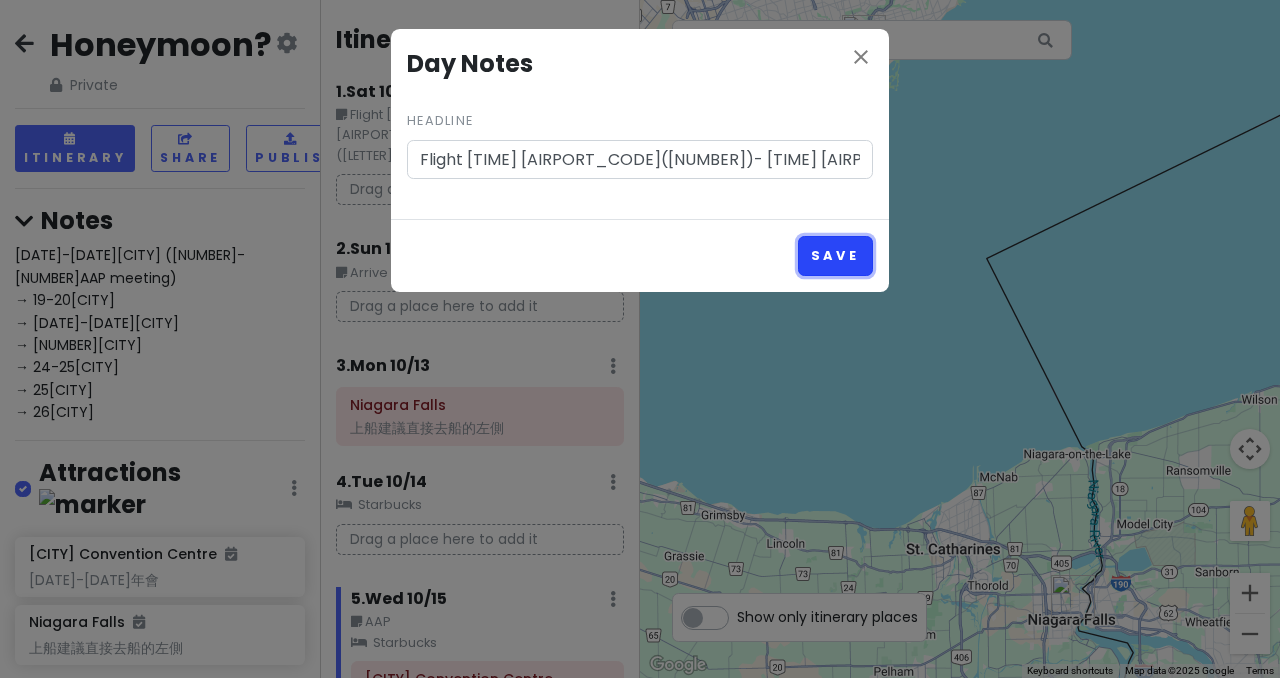 click on "Save" at bounding box center (835, 255) 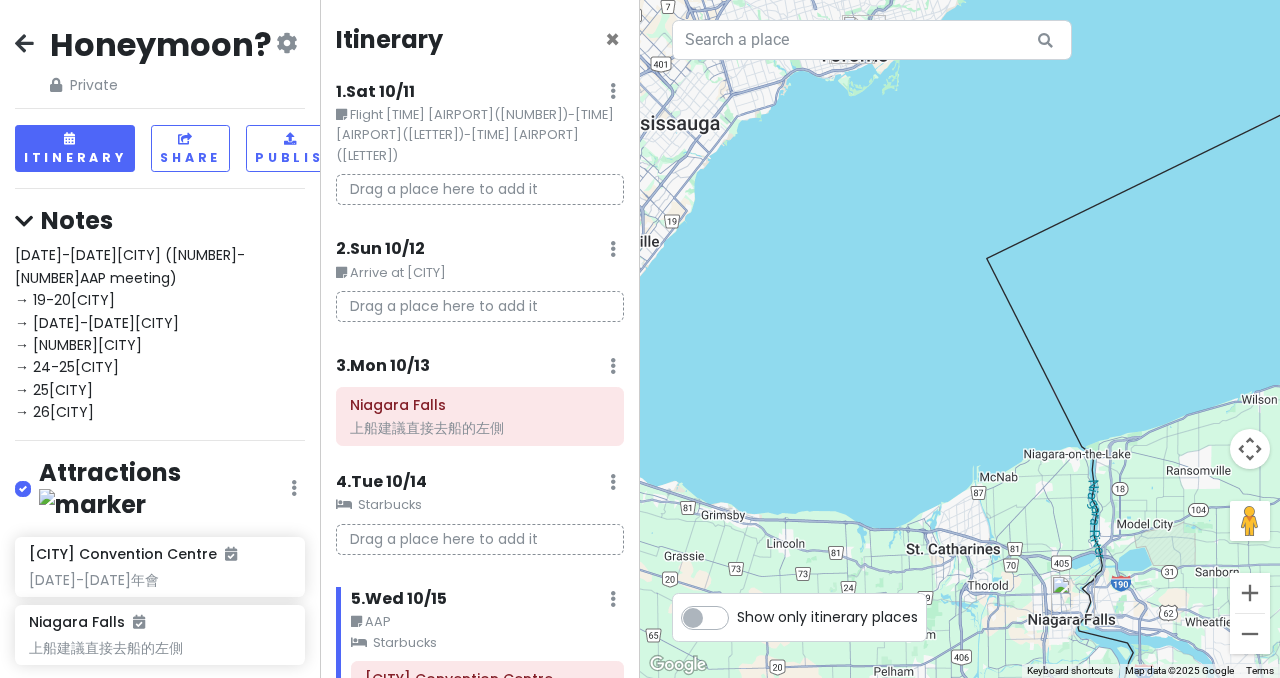 click at bounding box center [613, 91] 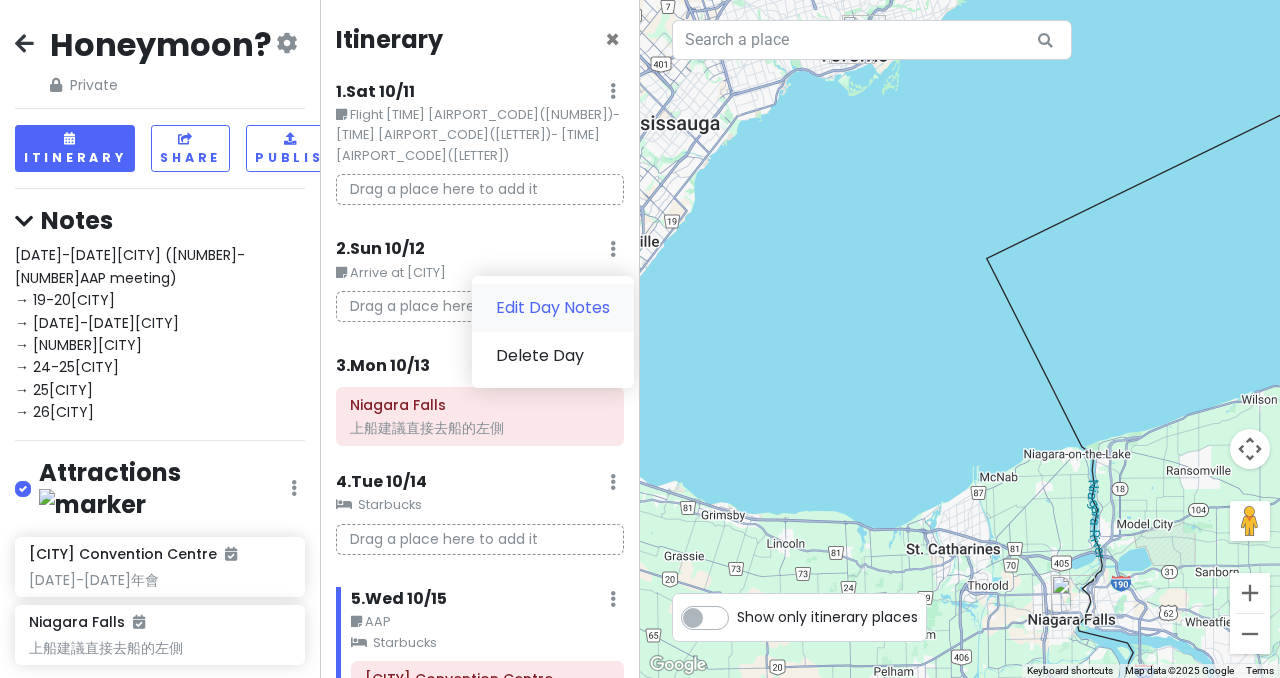 click on "Edit Day Notes" at bounding box center (553, 308) 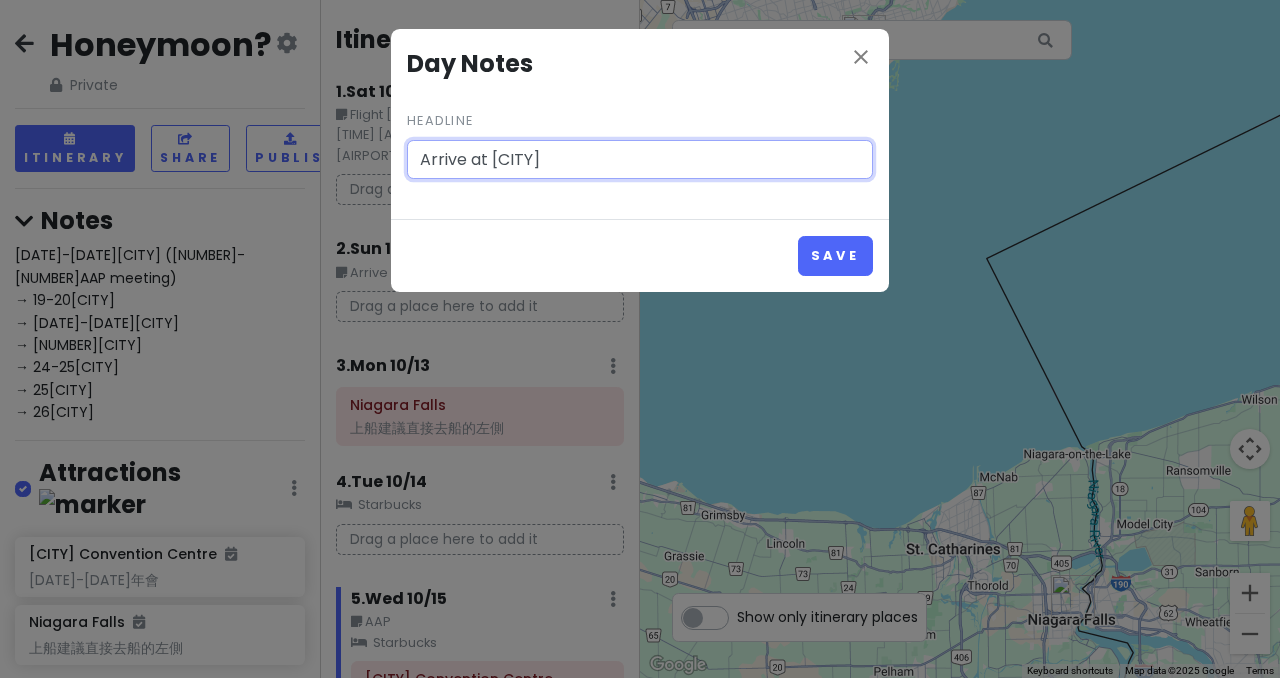 click on "Arrive at [CITY]" at bounding box center (640, 160) 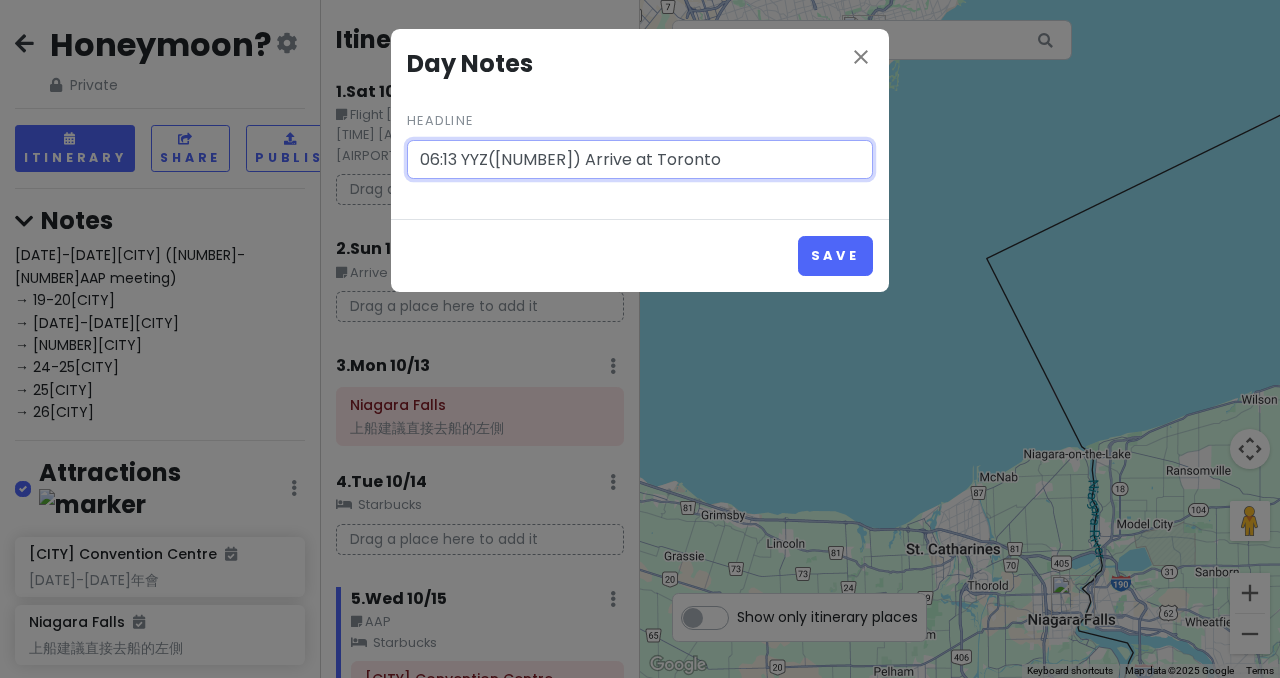 click on "06:13 YYZ([NUMBER]) Arrive at Toronto" at bounding box center [640, 160] 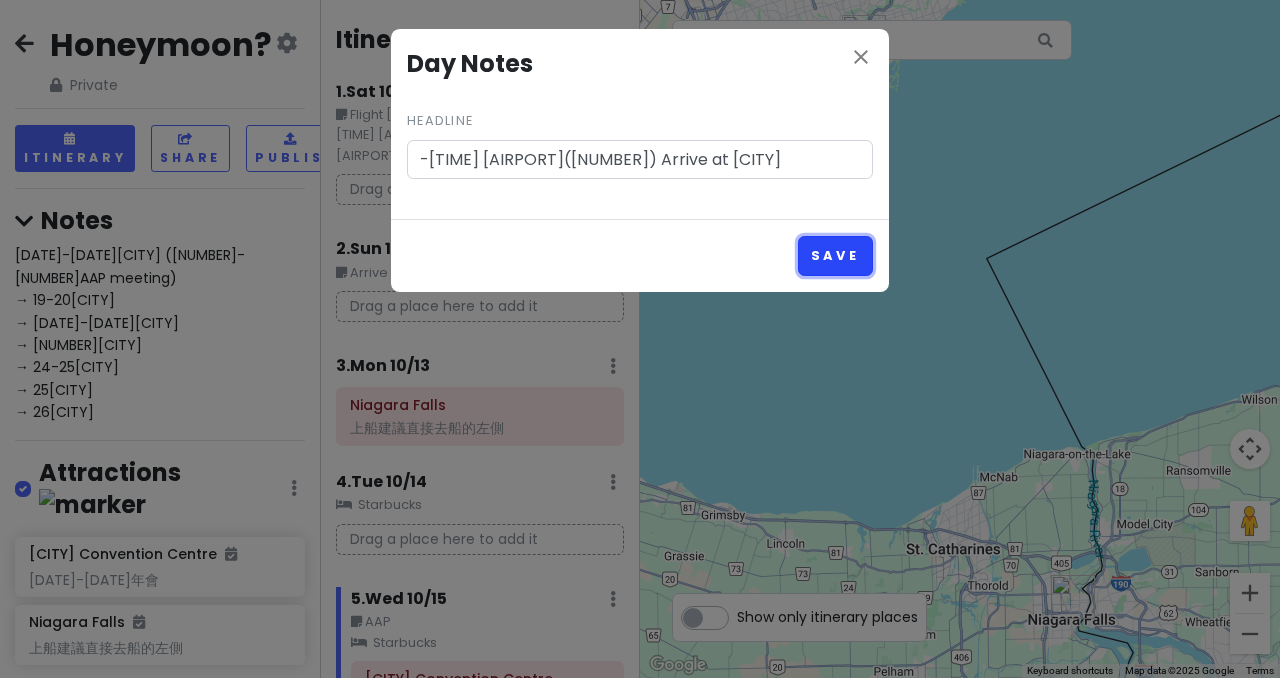 click on "Save" at bounding box center (835, 255) 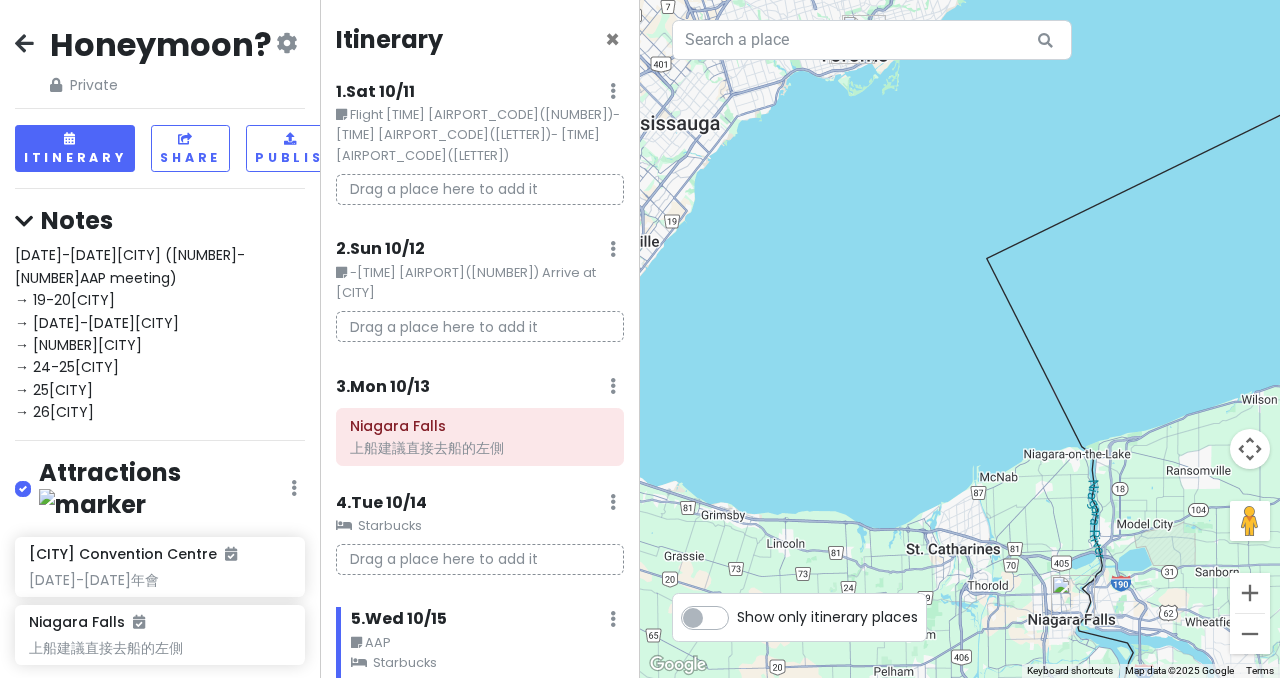click on "1 .  [DAY] [DATE]/[DATE] Edit Day Notes Delete Day" at bounding box center (480, 96) 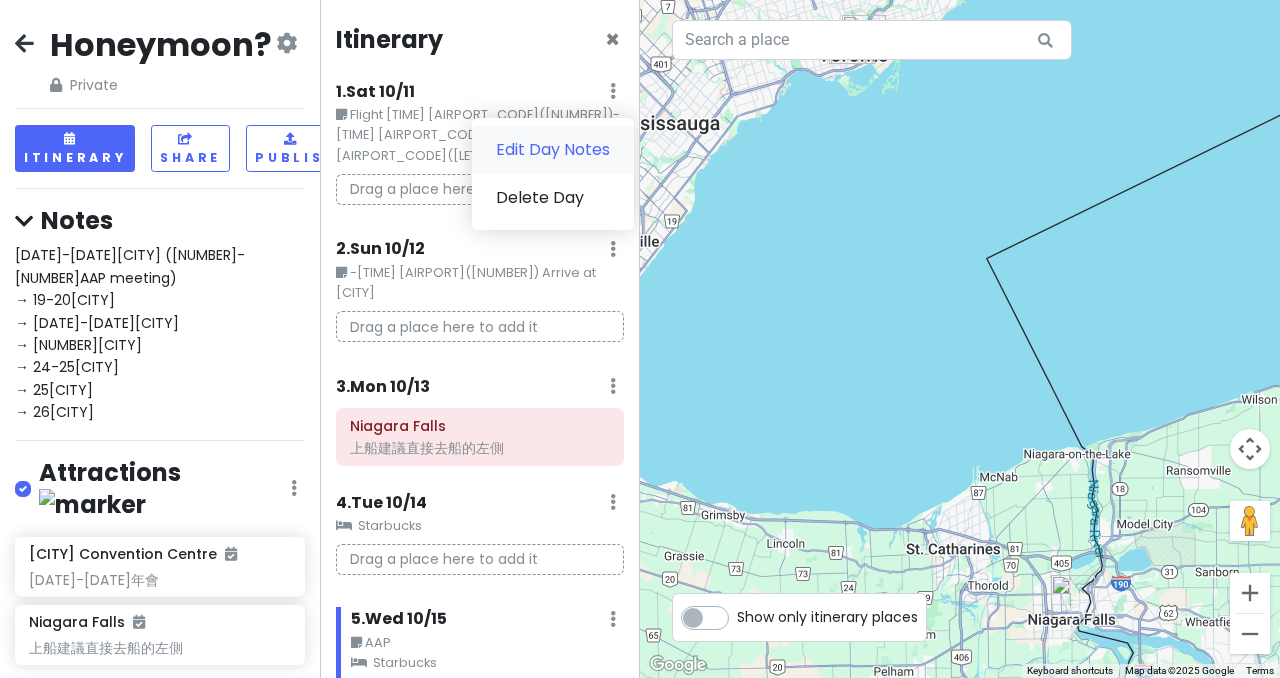 click on "Edit Day Notes" at bounding box center (553, 150) 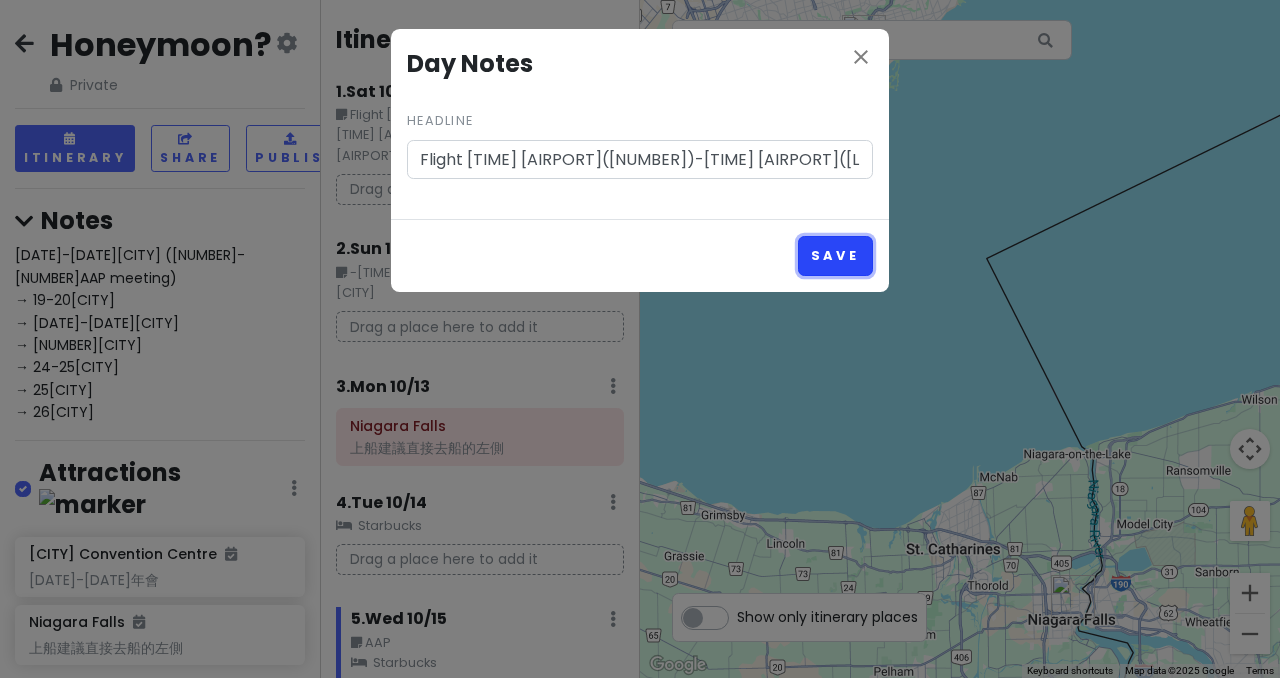 click on "Save" at bounding box center [835, 255] 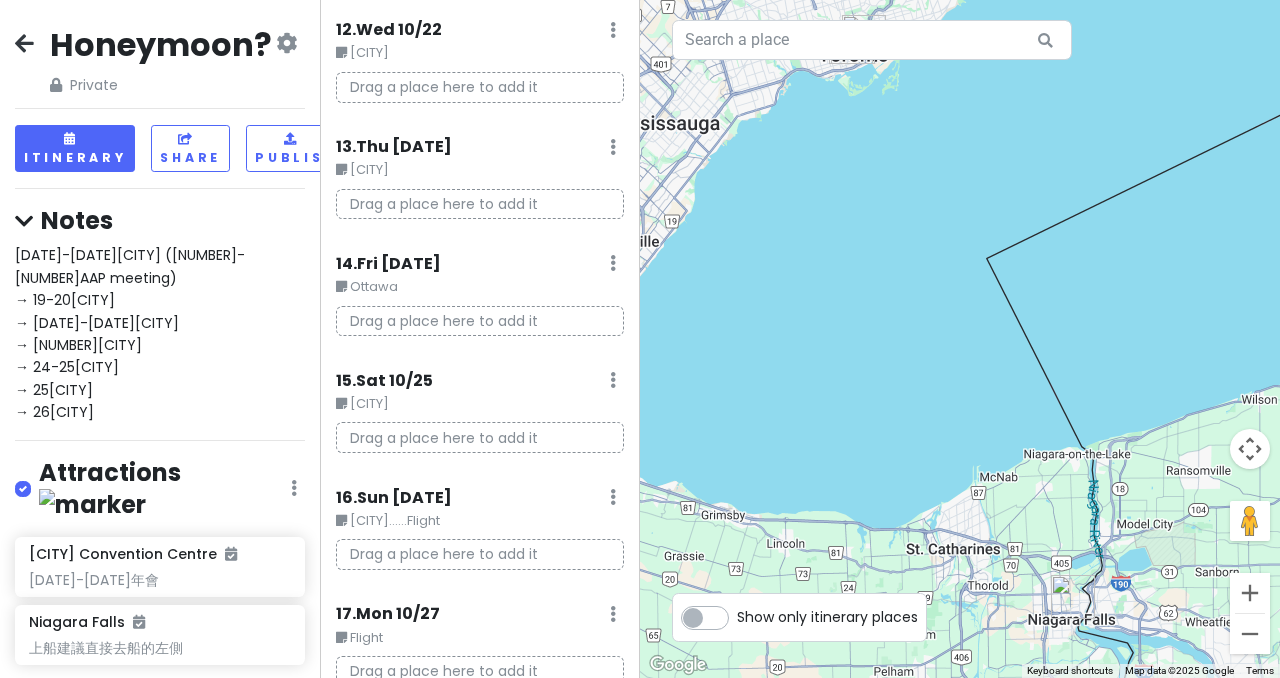scroll, scrollTop: 1600, scrollLeft: 0, axis: vertical 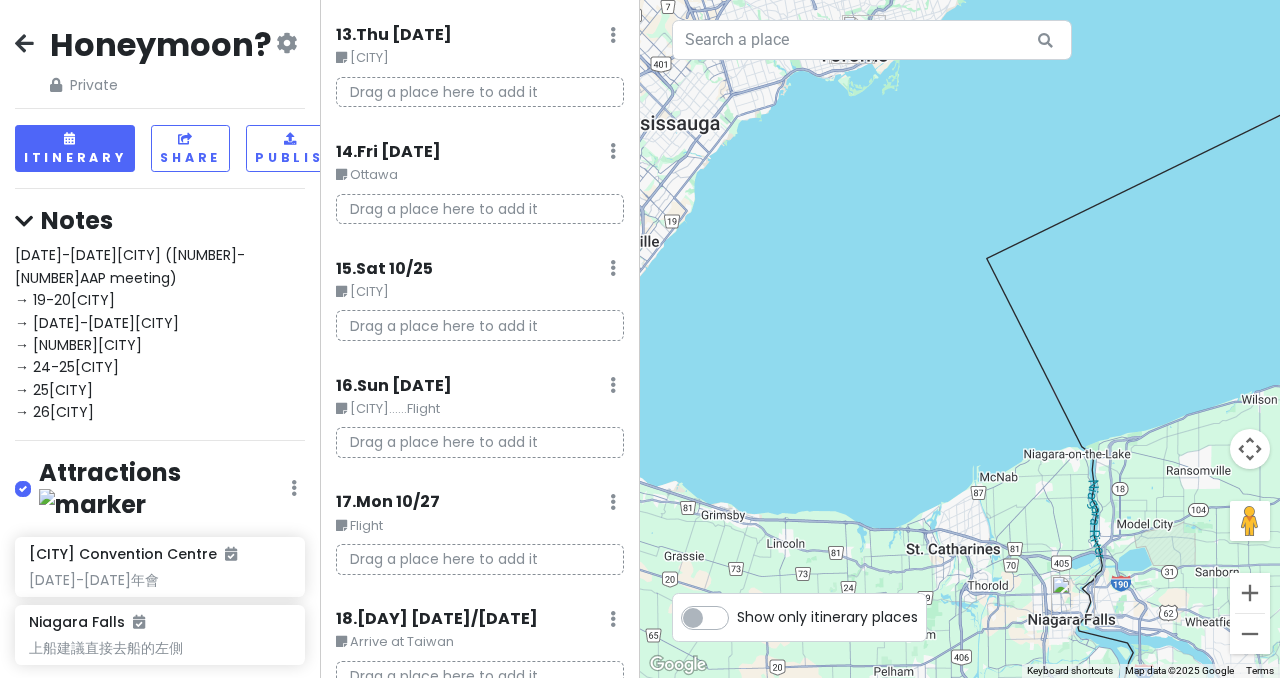 click on ". [DAY] [DATE] Edit Day Notes Delete Day" at bounding box center [480, 390] 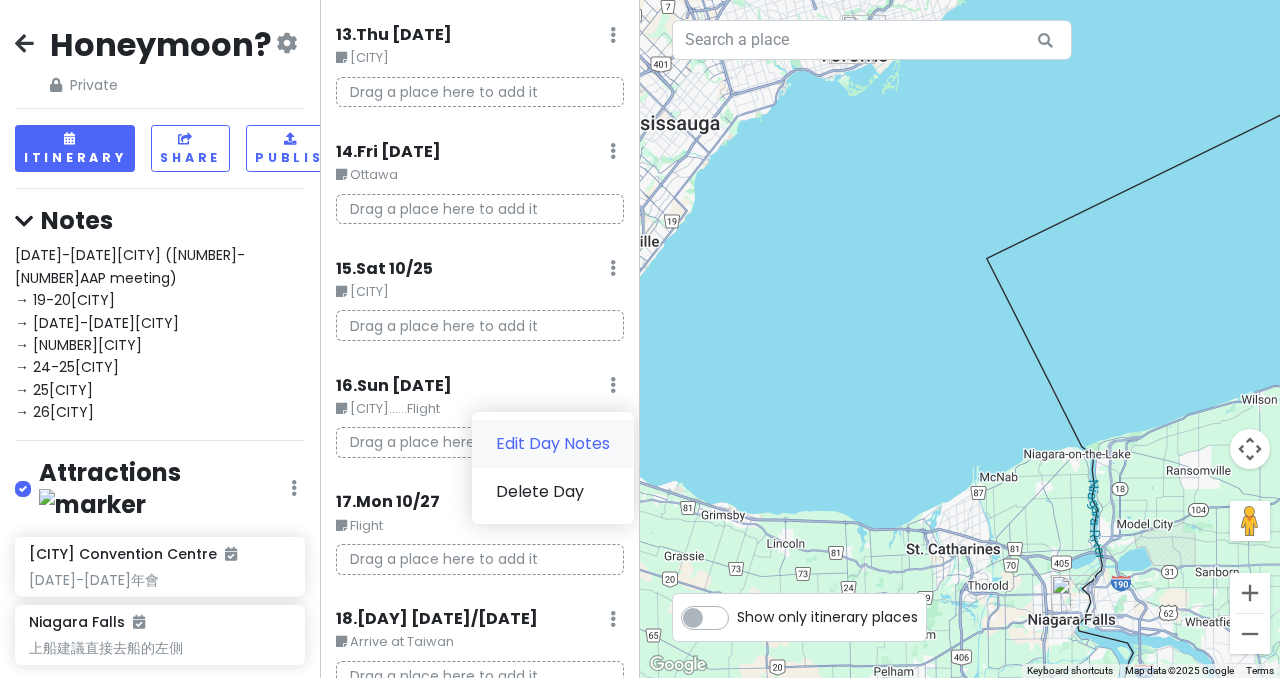click on "Edit Day Notes" at bounding box center (553, 444) 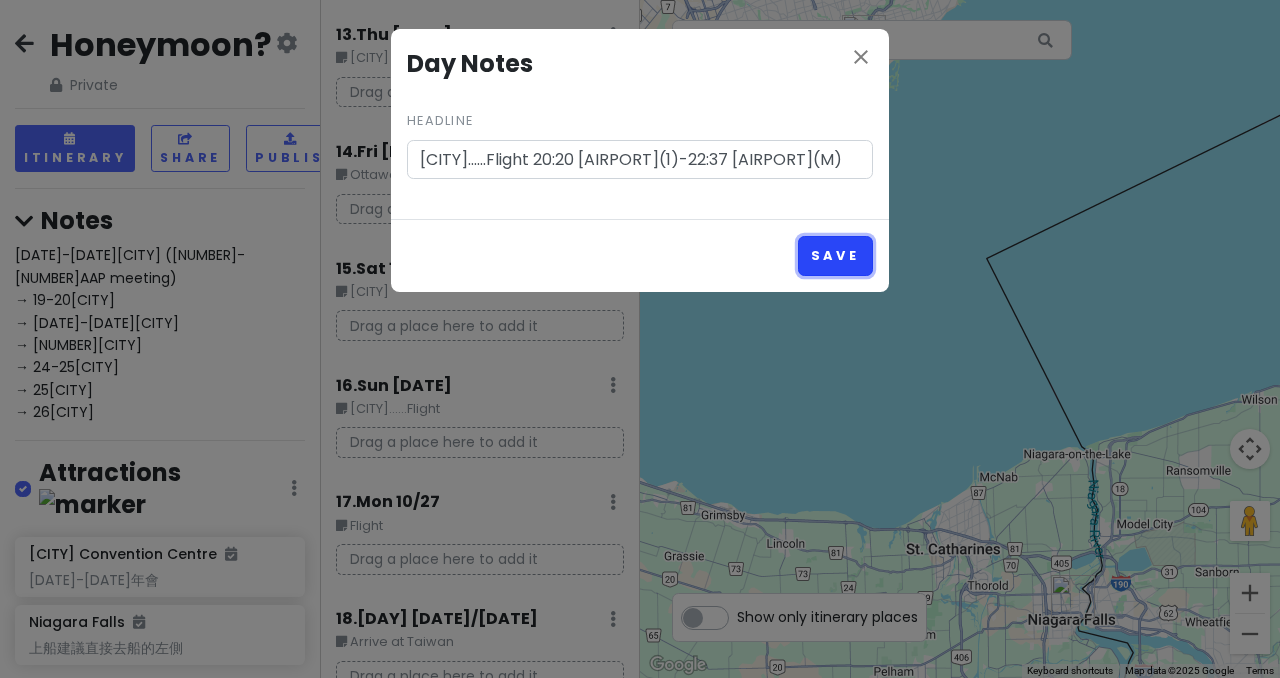 click on "Save" at bounding box center [835, 255] 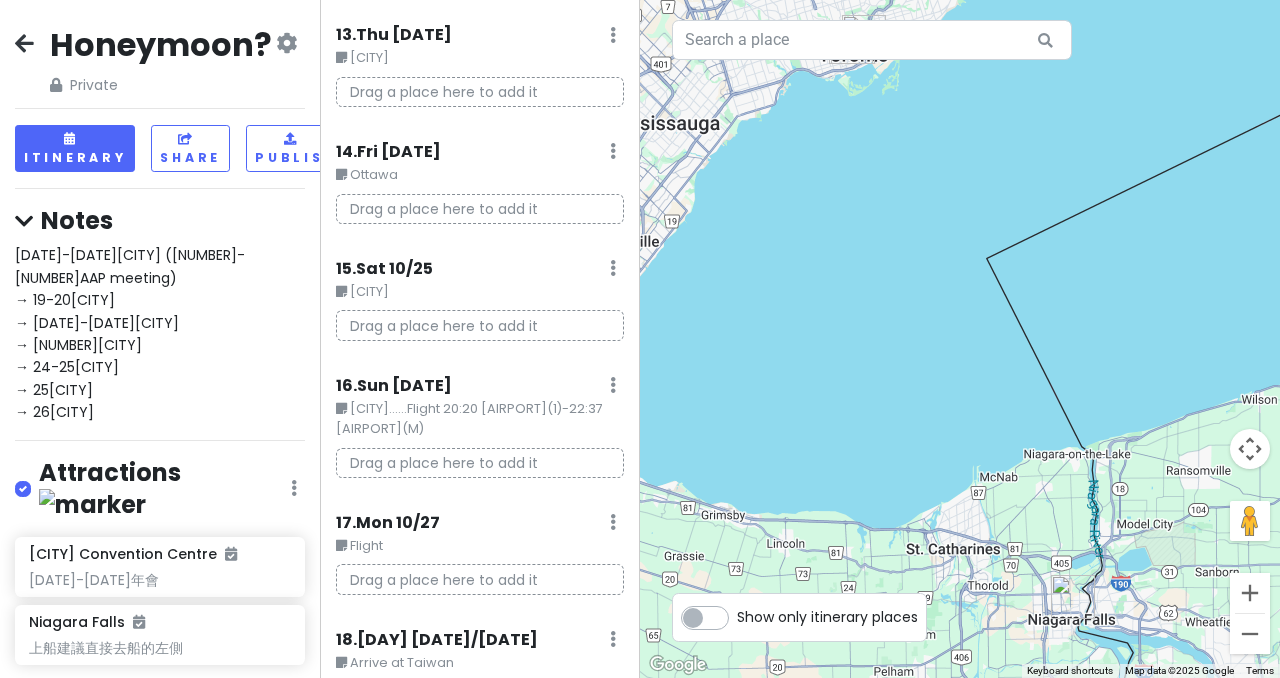 click at bounding box center (613, -1509) 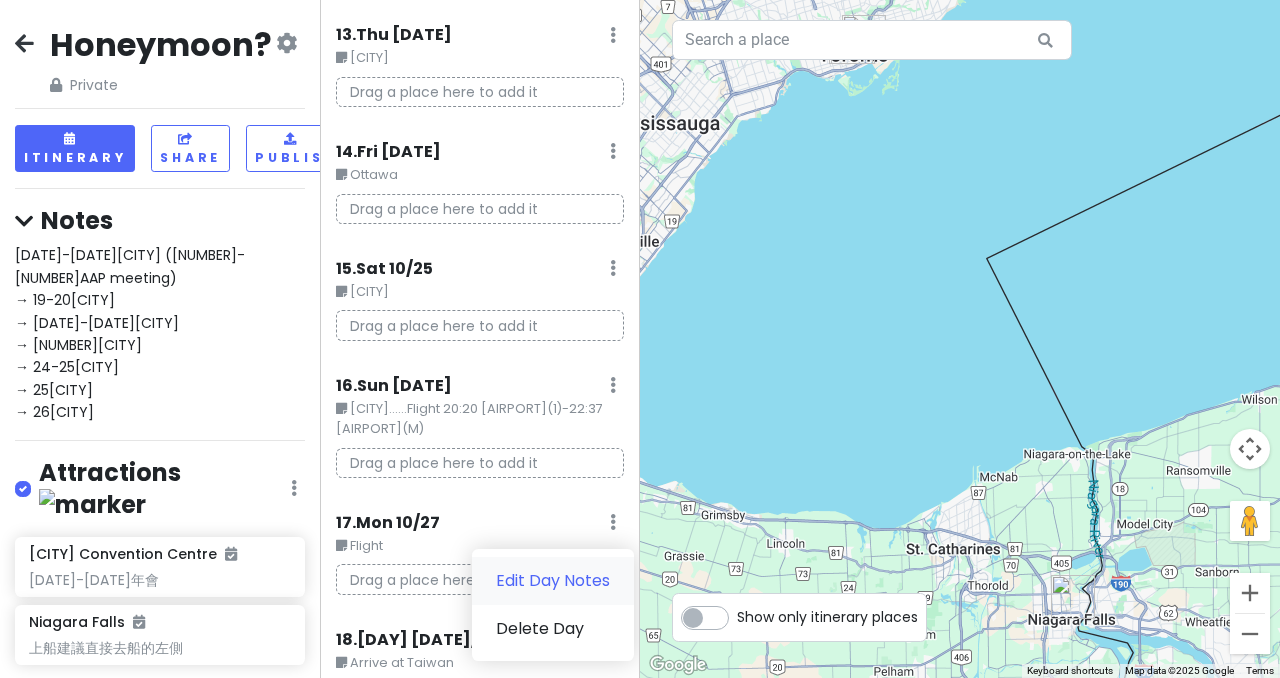 click on "Edit Day Notes" at bounding box center (553, 581) 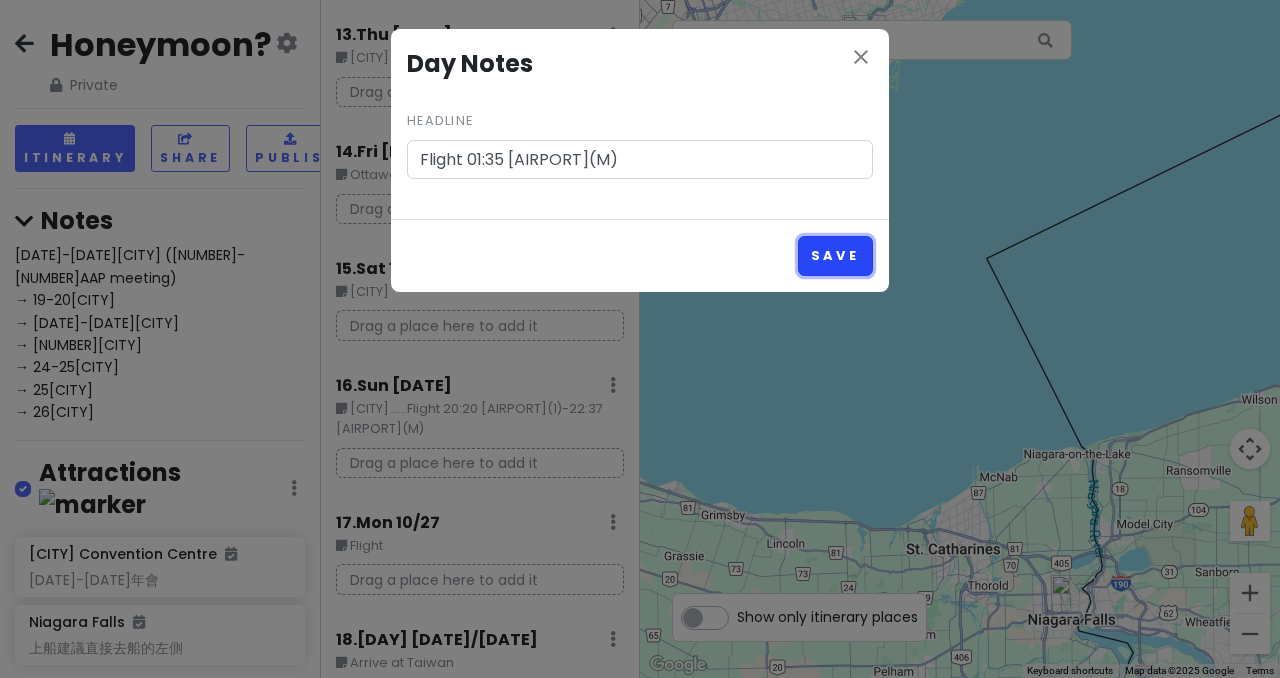 click on "Save" at bounding box center (835, 255) 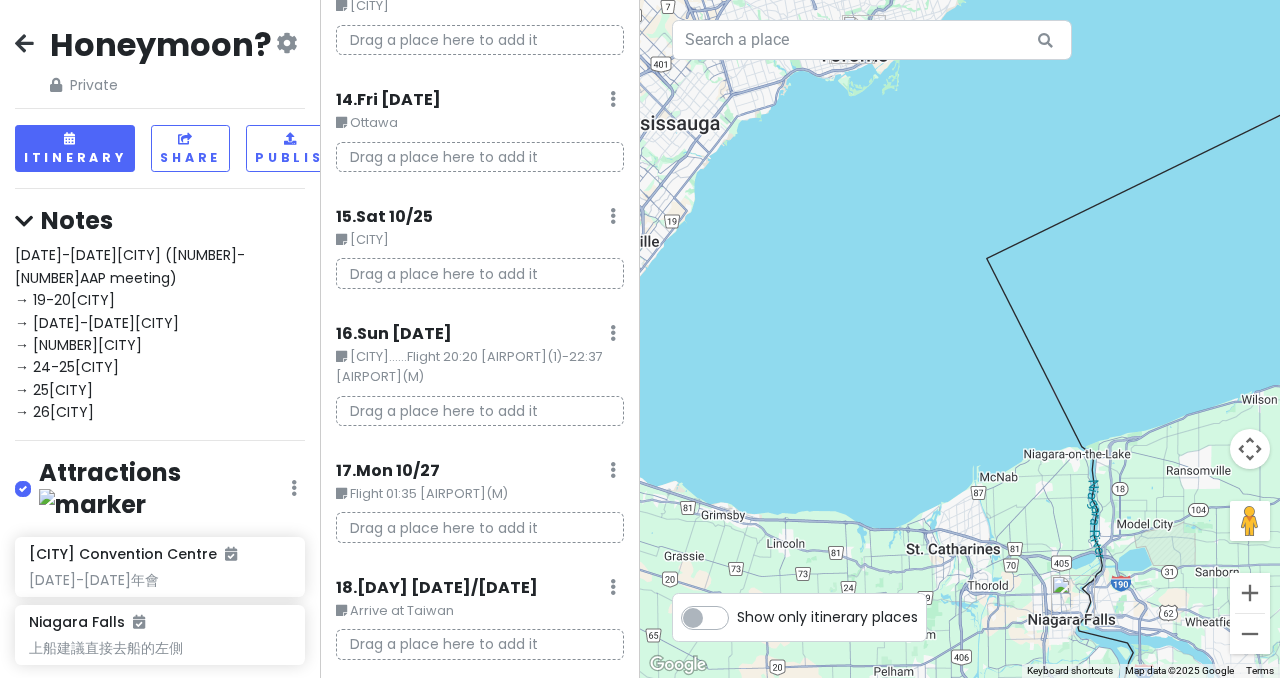 scroll, scrollTop: 1663, scrollLeft: 0, axis: vertical 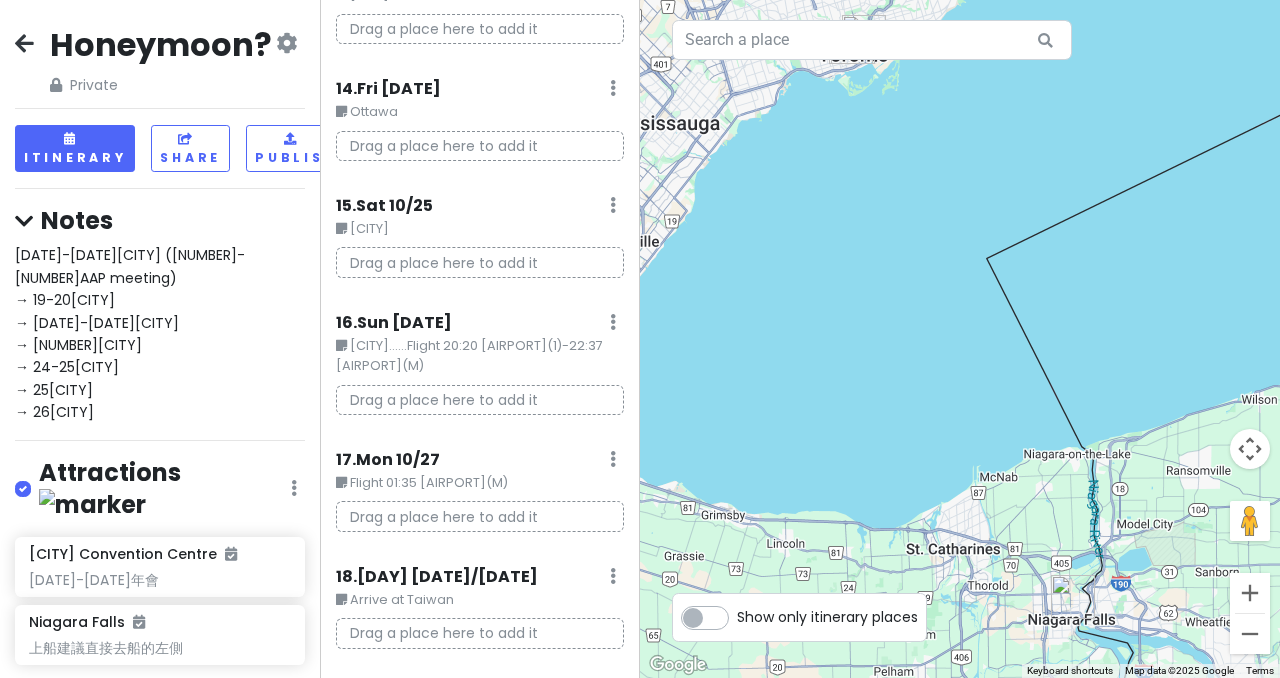 click on "[DATE] .  Tue [DATE] Edit Day Notes Delete Day" at bounding box center [480, 581] 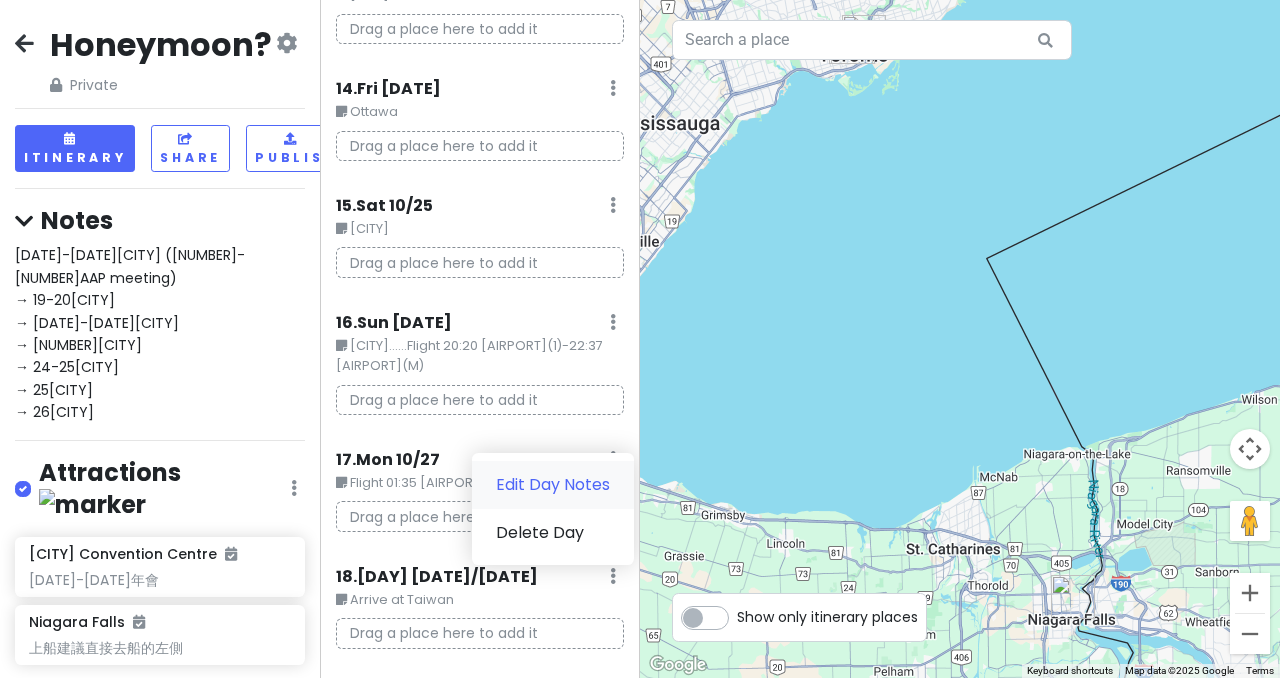 click on "Edit Day Notes" at bounding box center [553, 485] 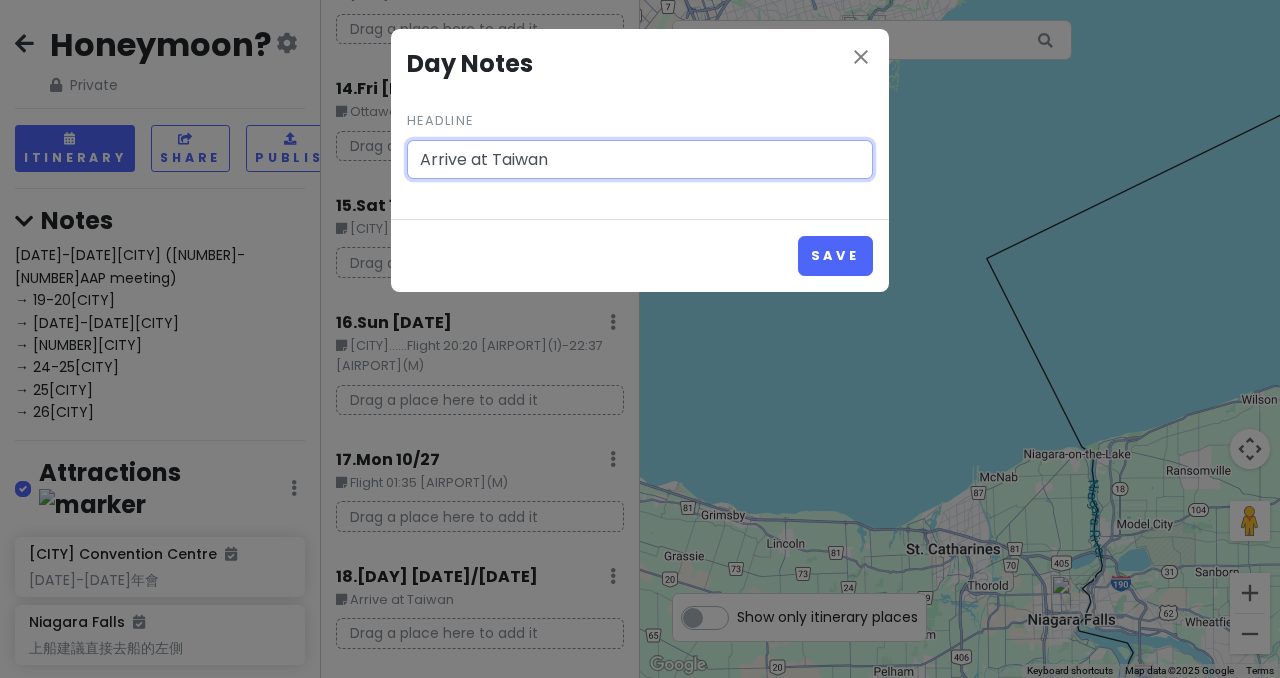 click on "Arrive at Taiwan" at bounding box center (640, 160) 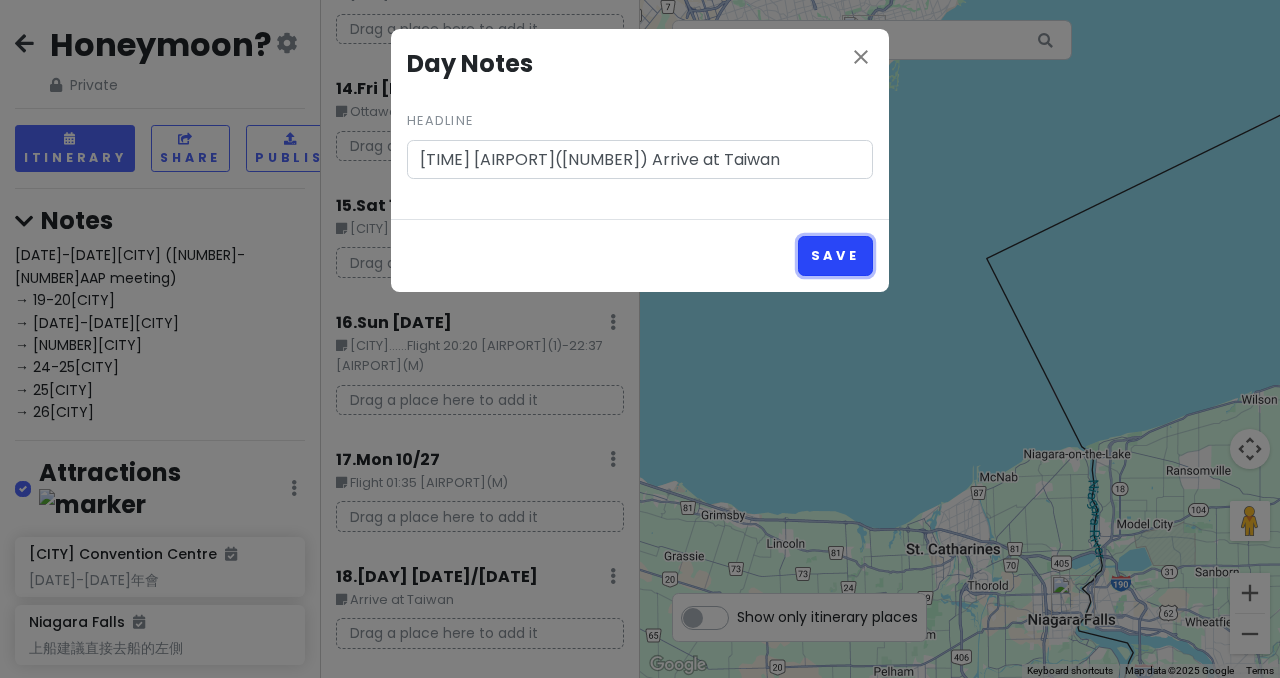 click on "Save" at bounding box center (835, 255) 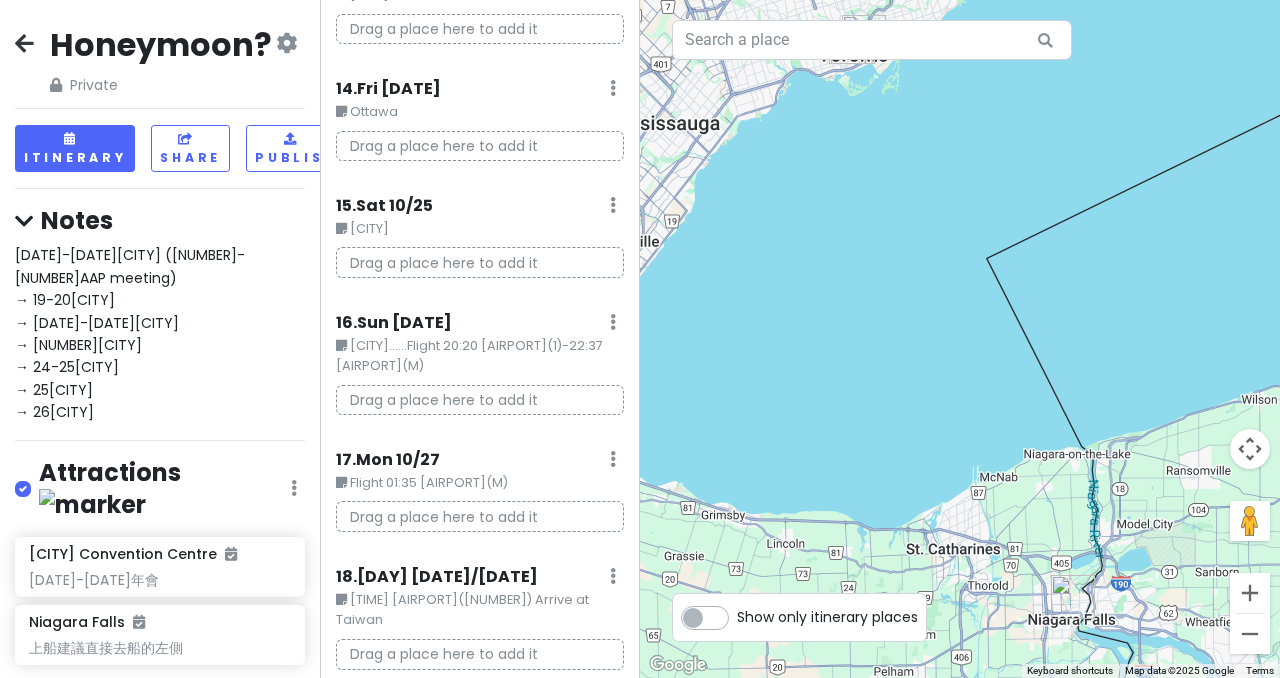 click at bounding box center [613, -1572] 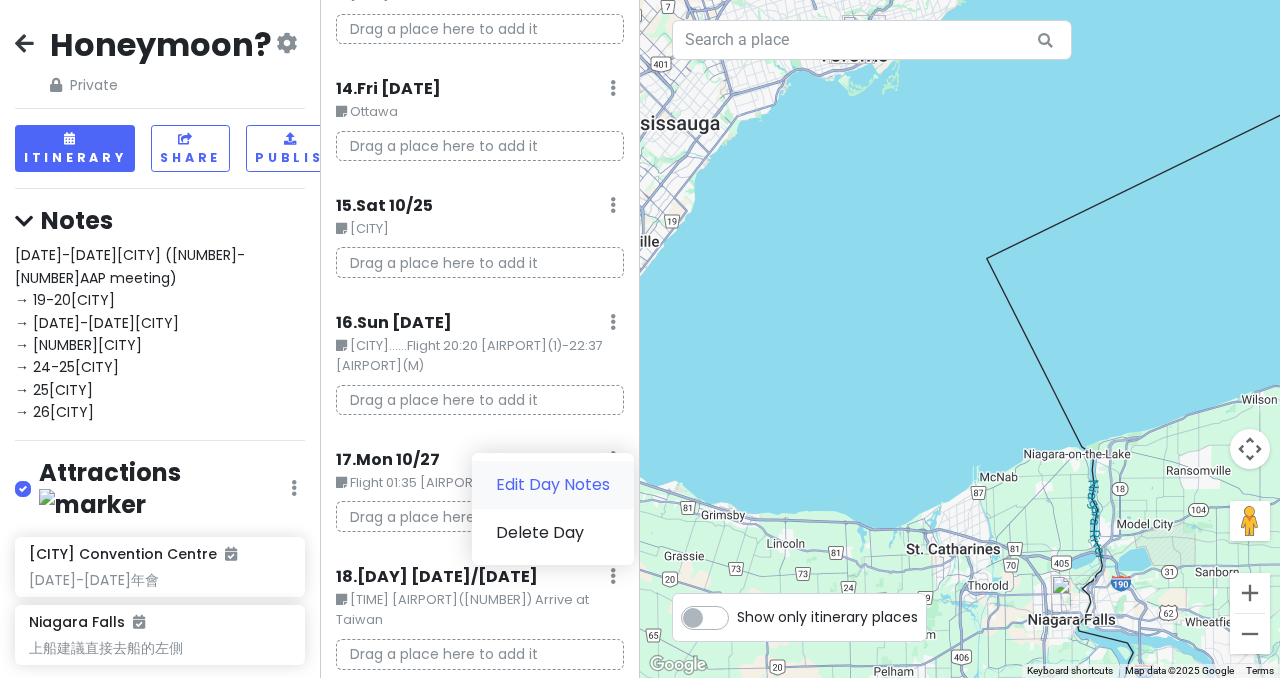 click on "Edit Day Notes" at bounding box center (553, 485) 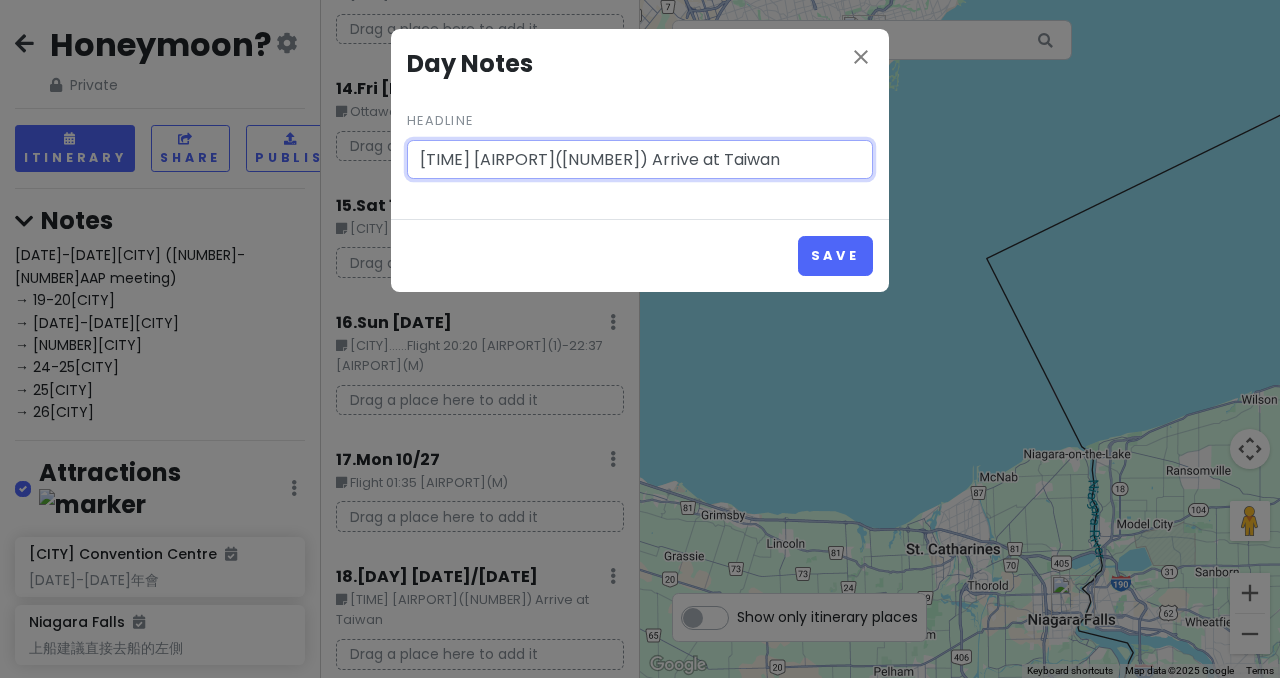 drag, startPoint x: 520, startPoint y: 159, endPoint x: 724, endPoint y: 158, distance: 204.00246 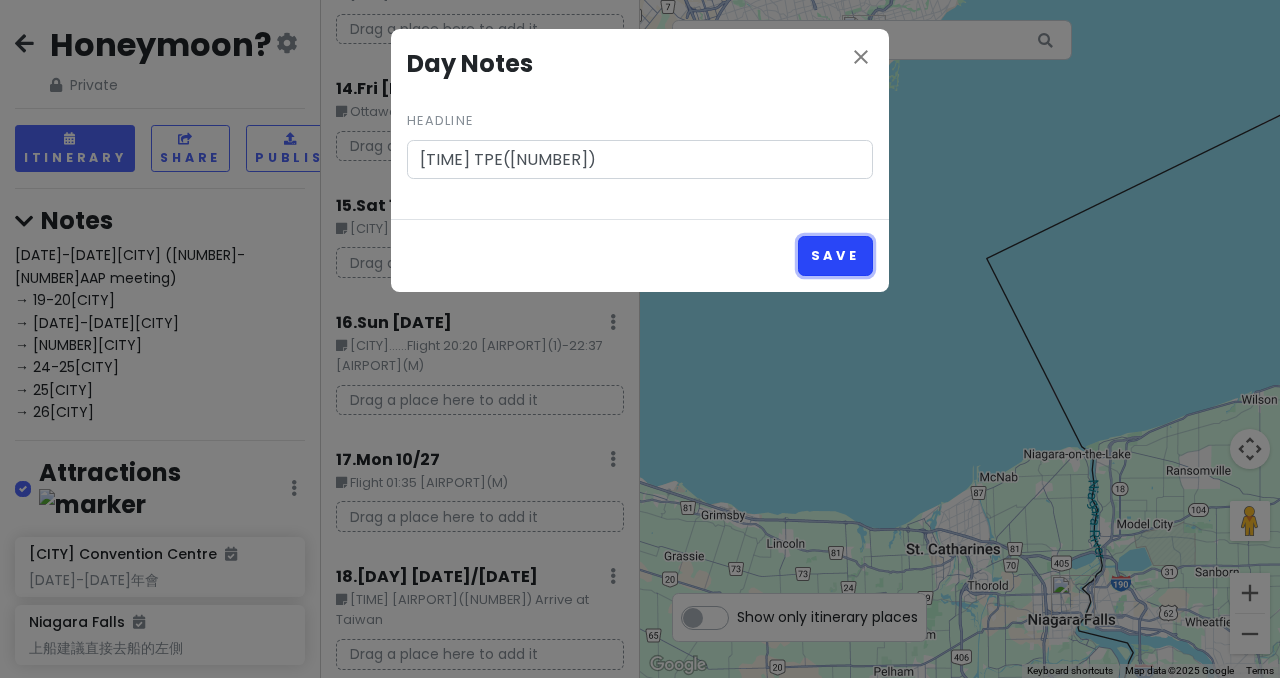 click on "Save" at bounding box center (835, 255) 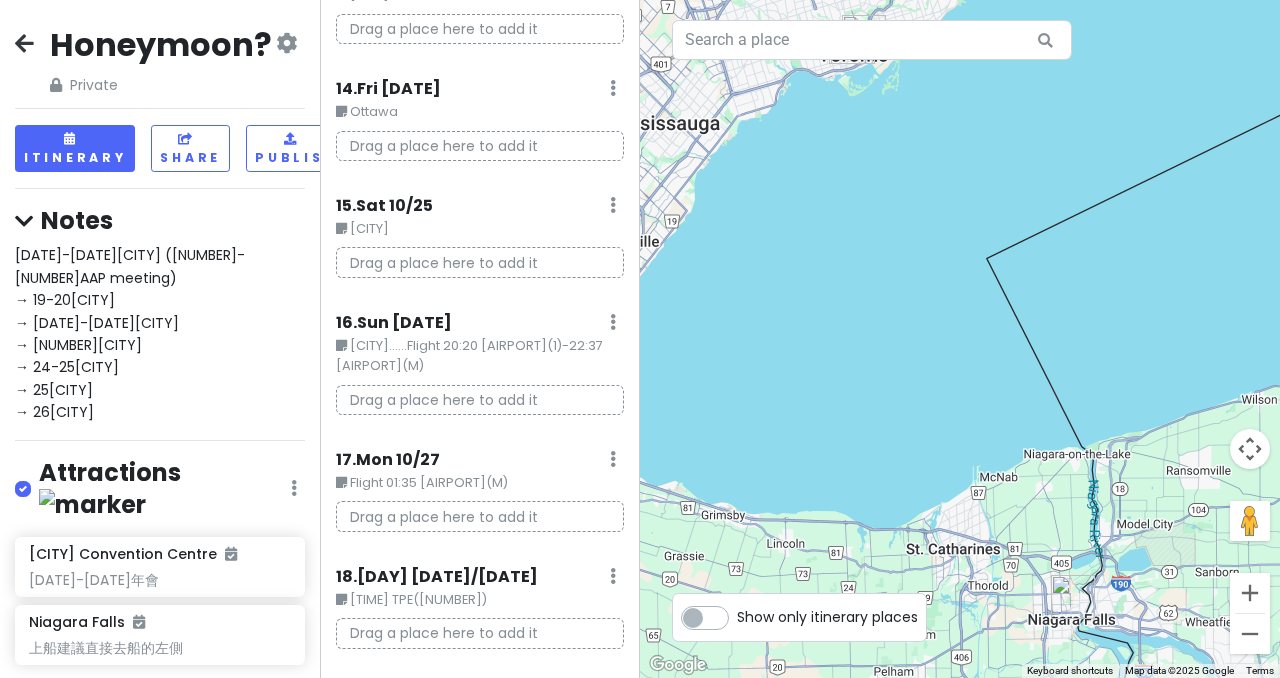 click on "17 .  Mon 10/27 Edit Day Notes Delete Day" at bounding box center (480, 464) 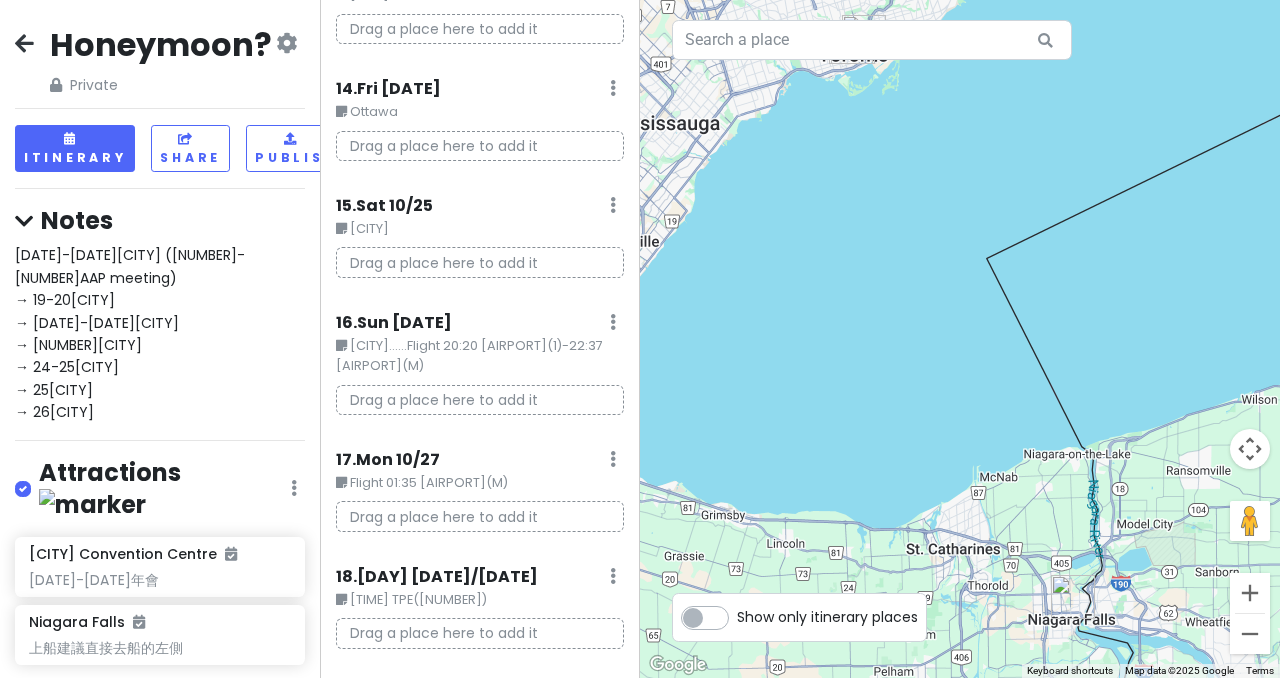 click at bounding box center (613, -1572) 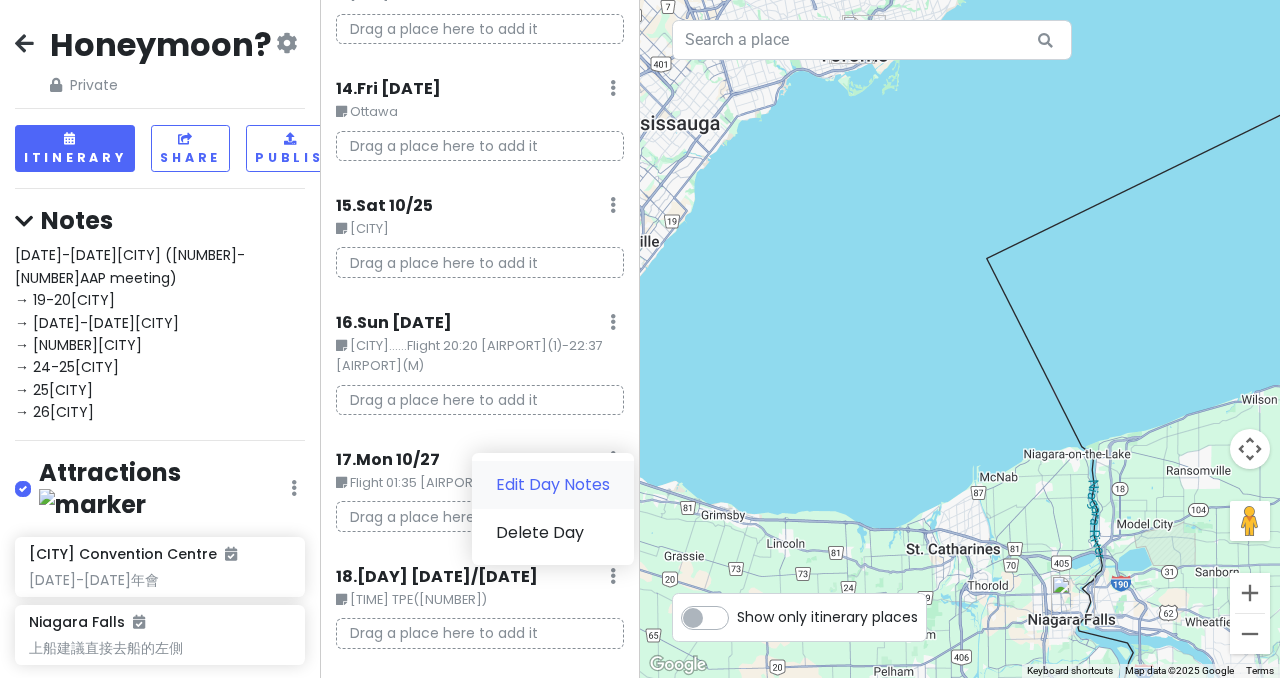 click on "Edit Day Notes" at bounding box center [553, 485] 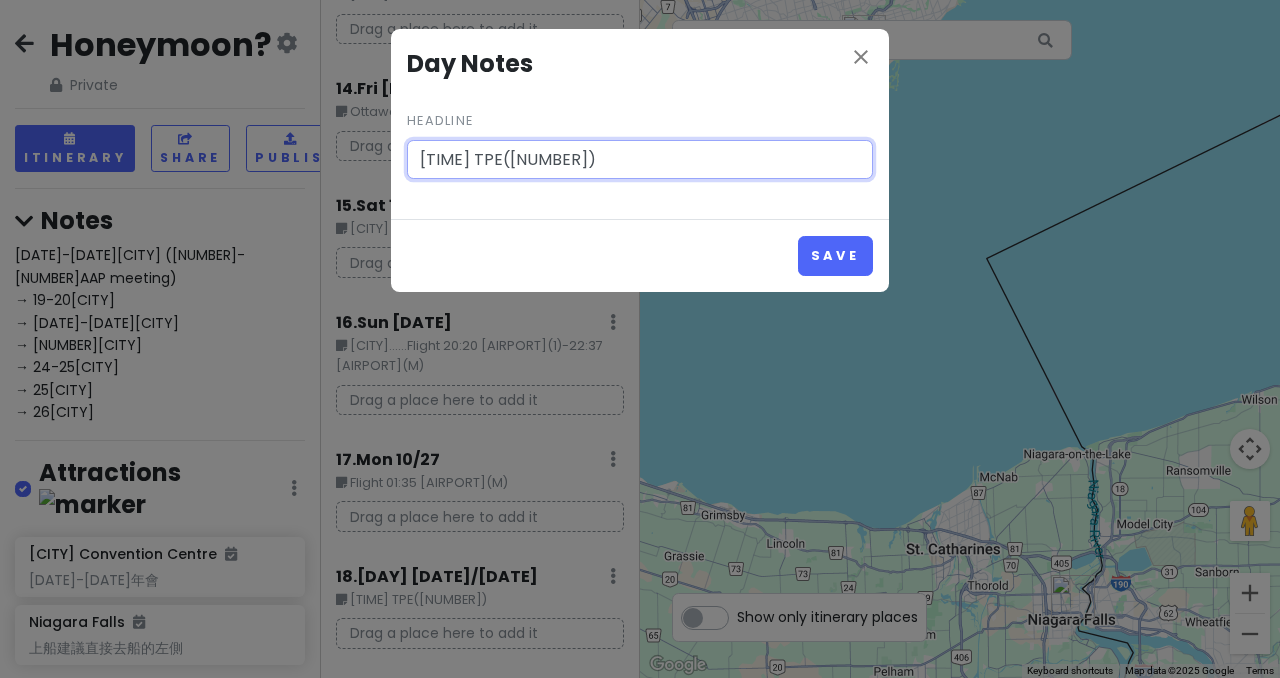 click on "[TIME] TPE([NUMBER])" at bounding box center [640, 160] 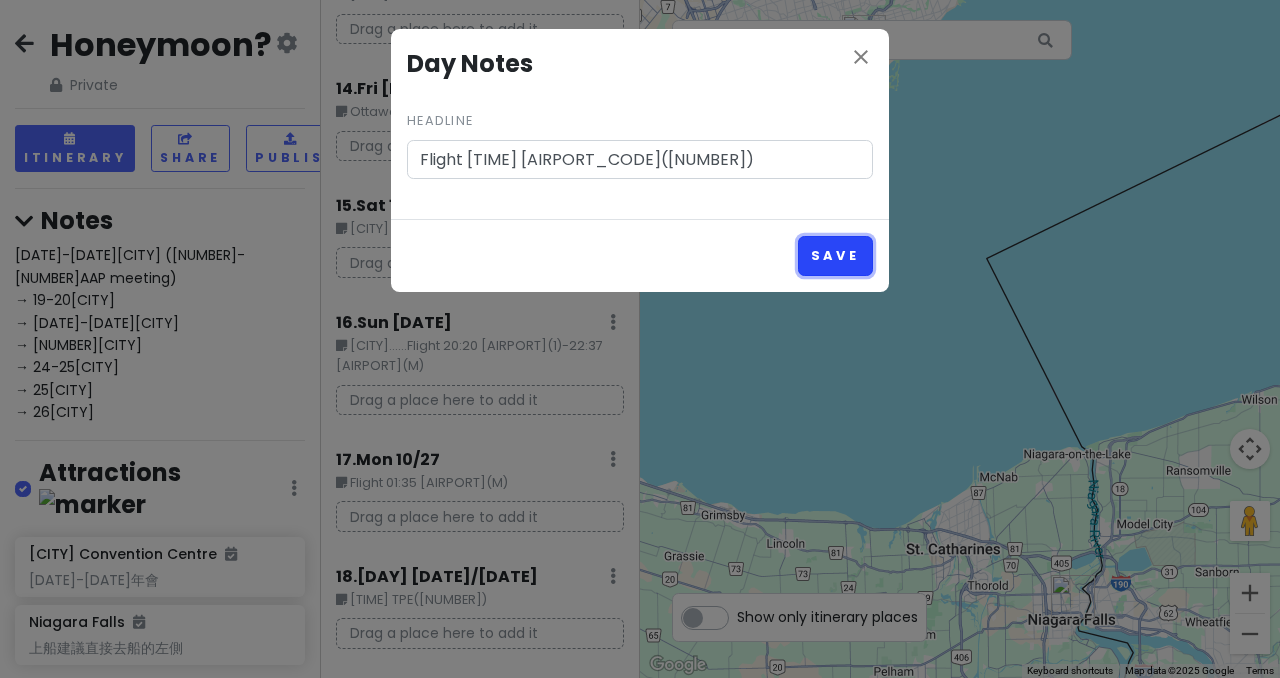 click on "Save" at bounding box center (835, 255) 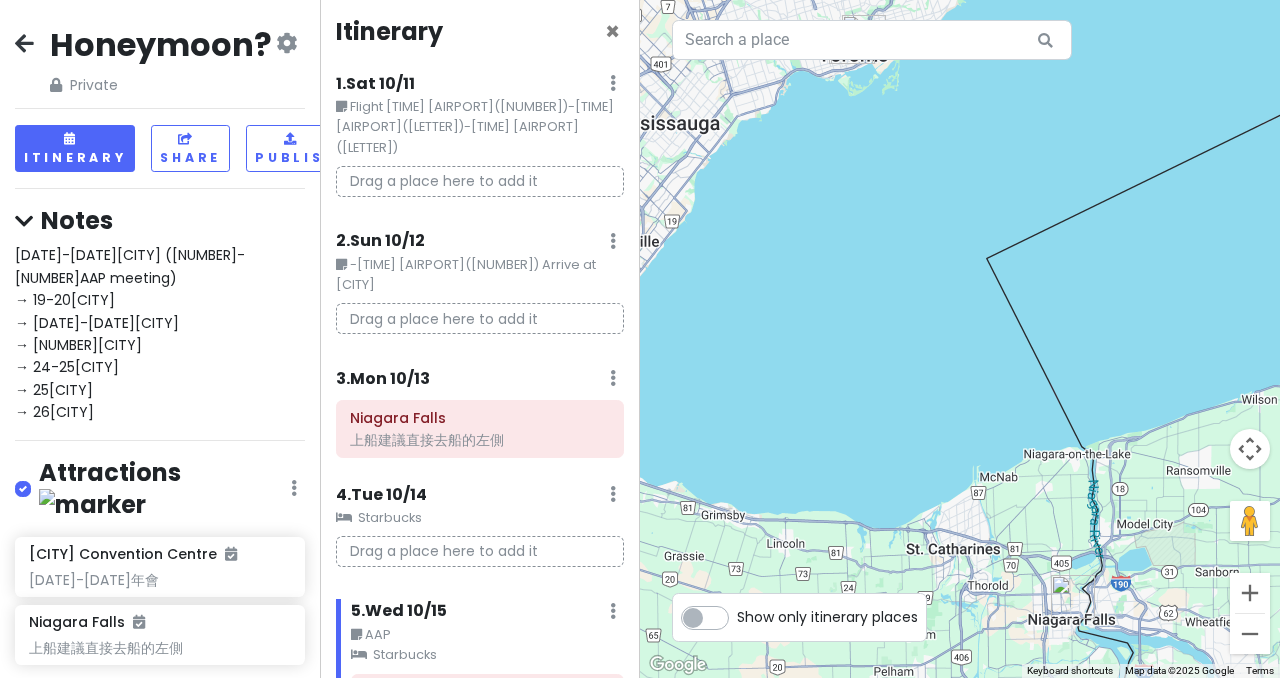 scroll, scrollTop: 0, scrollLeft: 0, axis: both 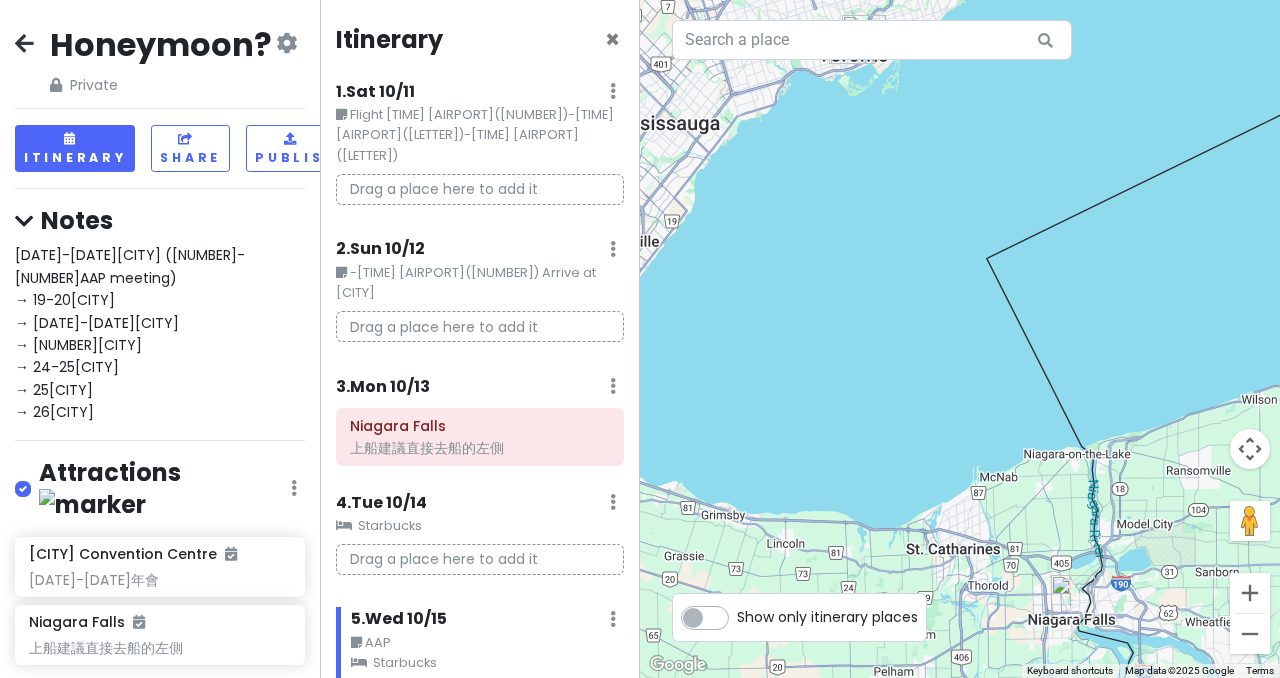 click at bounding box center [613, 91] 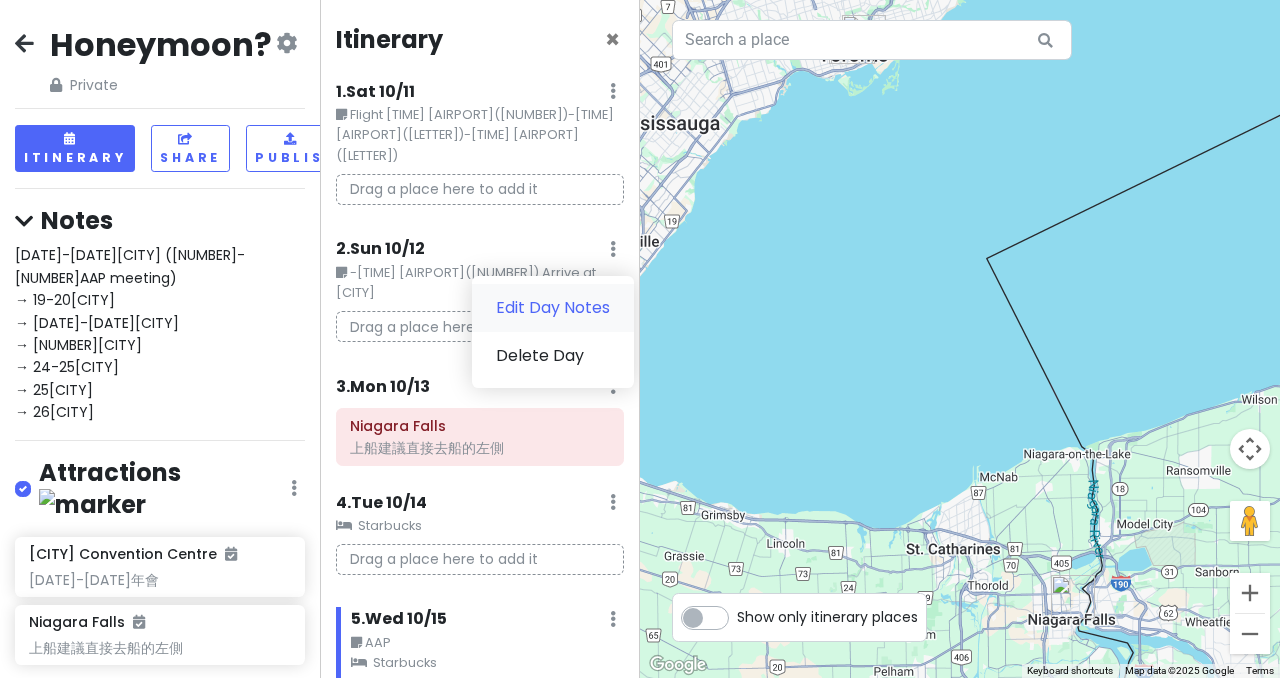 click on "Edit Day Notes" at bounding box center [553, 308] 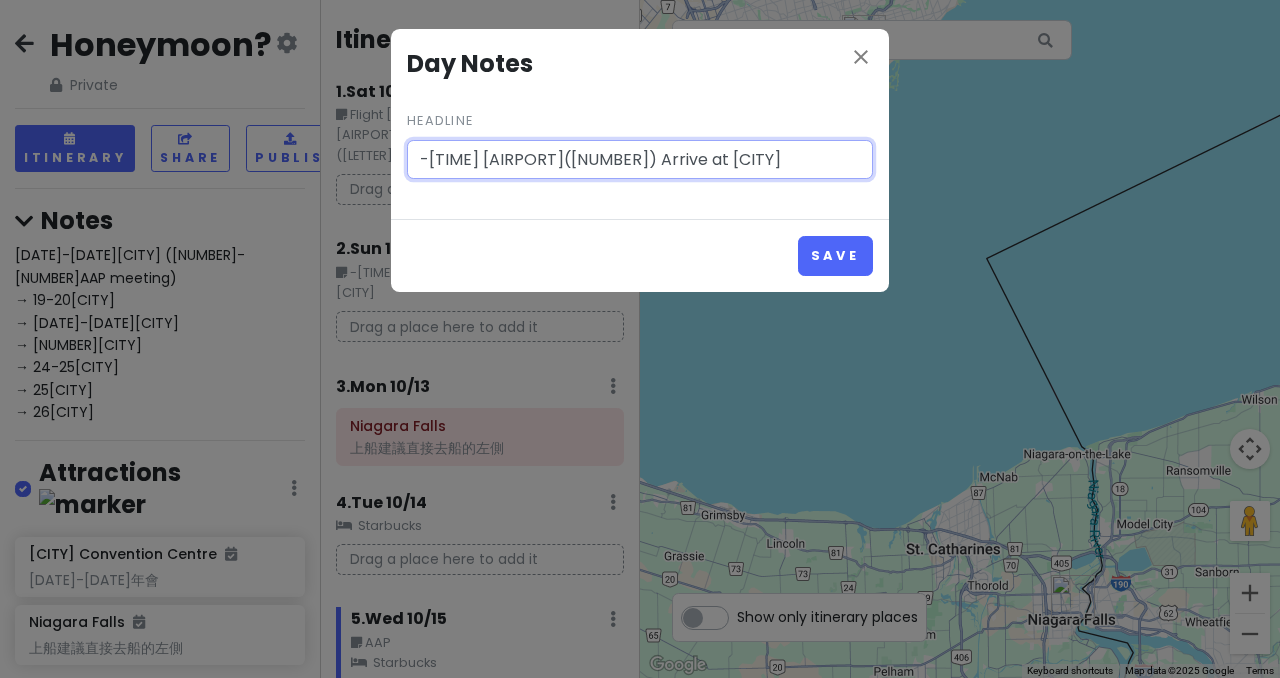 drag, startPoint x: 518, startPoint y: 161, endPoint x: 774, endPoint y: 157, distance: 256.03125 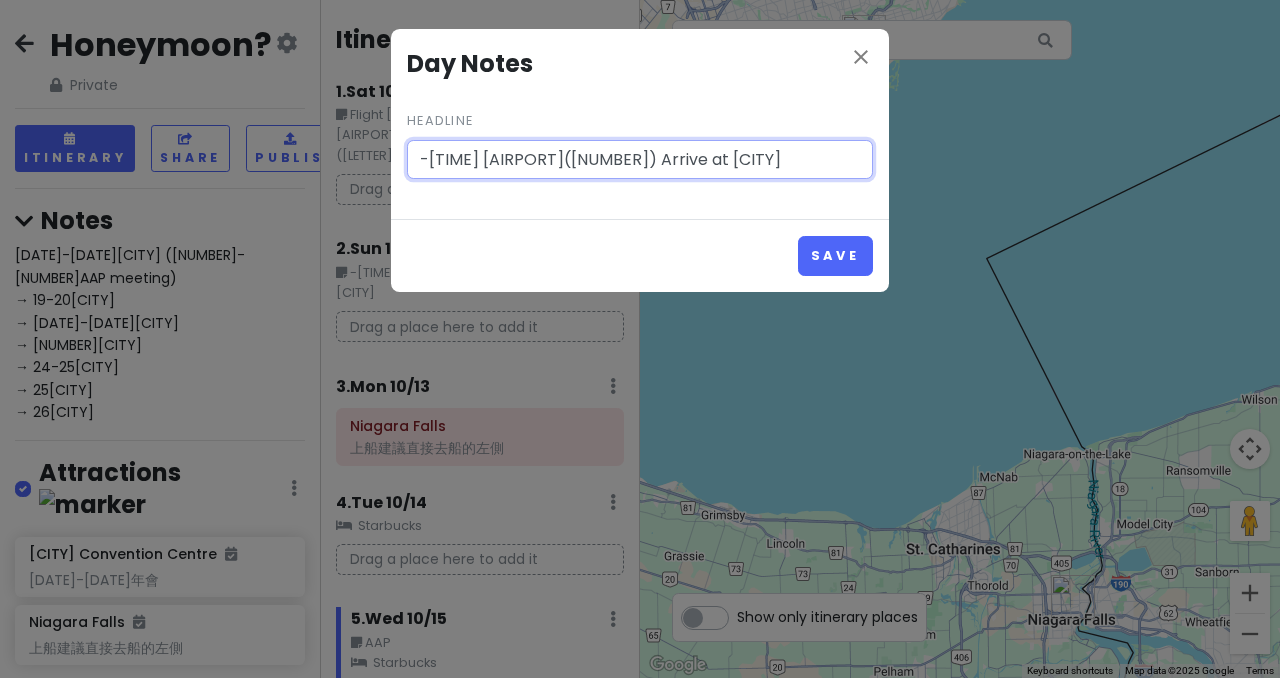 drag, startPoint x: 694, startPoint y: 157, endPoint x: 549, endPoint y: 160, distance: 145.03104 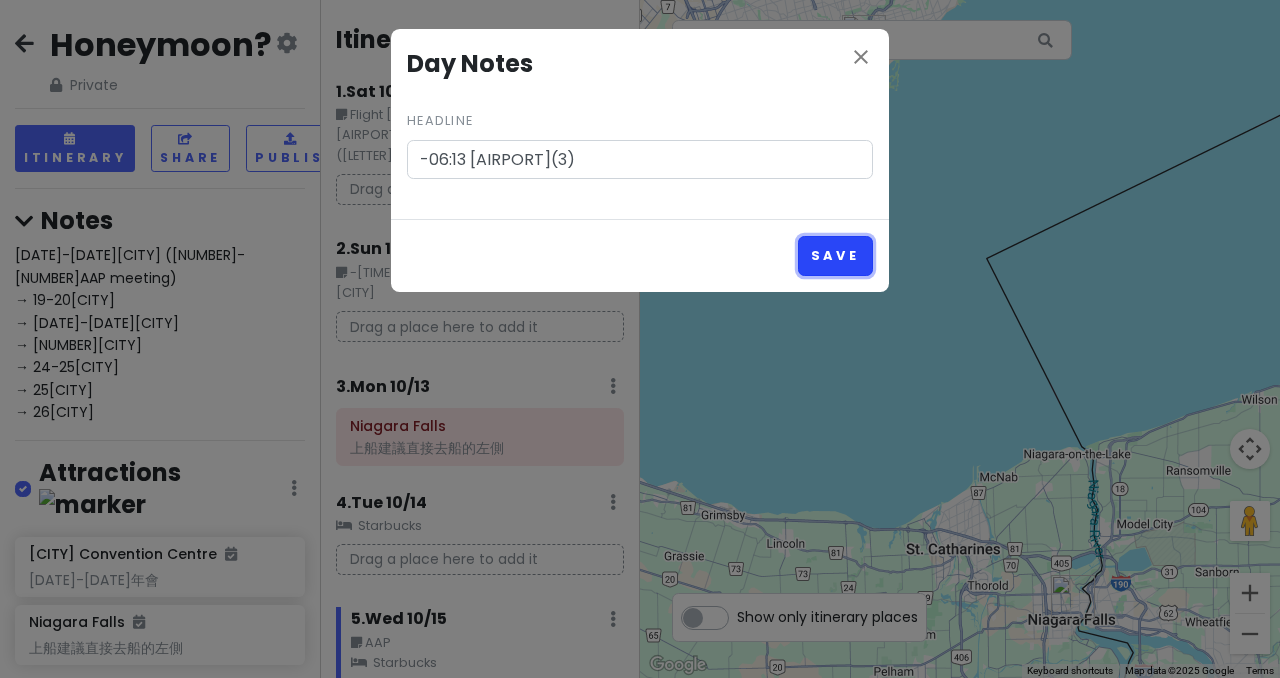 click on "Save" at bounding box center [835, 255] 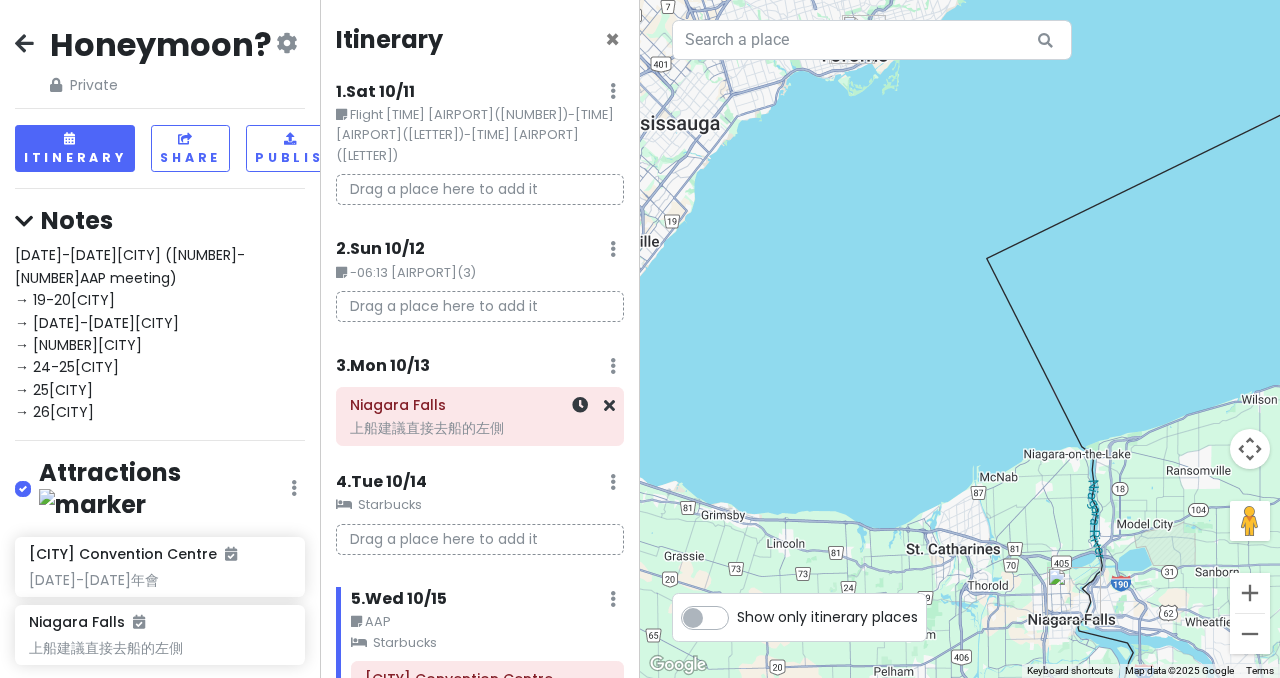 scroll, scrollTop: 100, scrollLeft: 0, axis: vertical 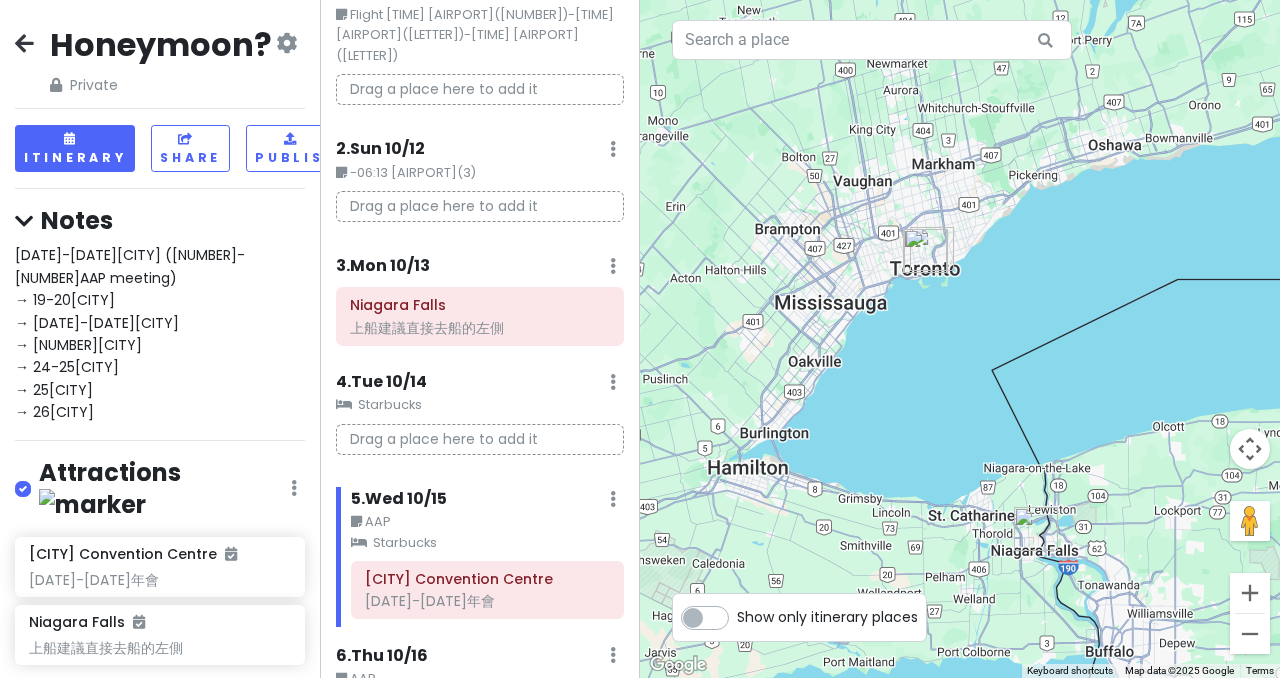 drag, startPoint x: 1046, startPoint y: 555, endPoint x: 1005, endPoint y: 489, distance: 77.698135 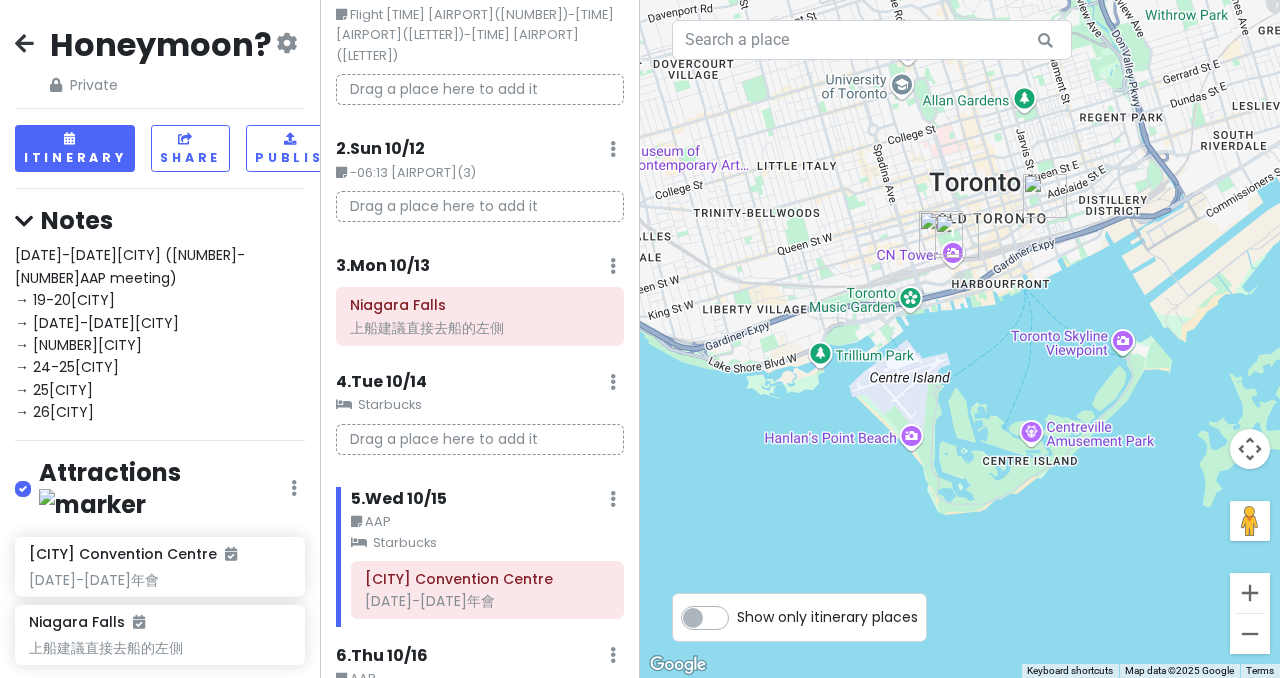 drag, startPoint x: 928, startPoint y: 183, endPoint x: 1015, endPoint y: 350, distance: 188.30295 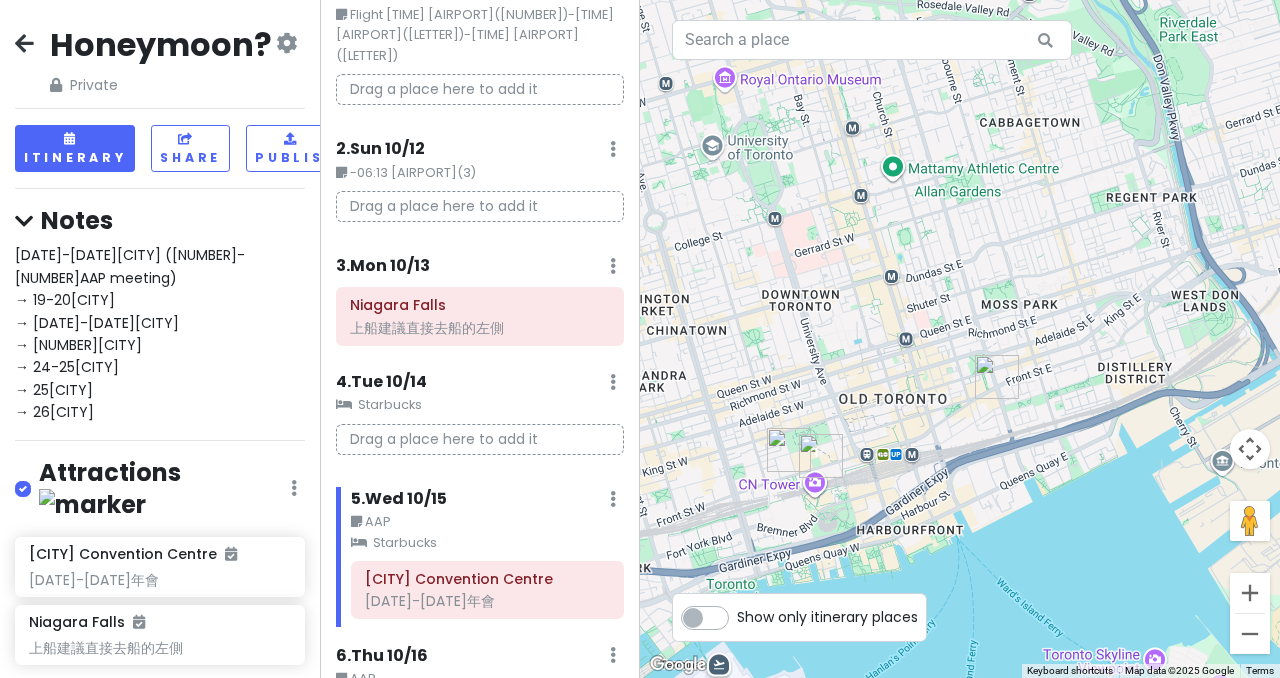 drag, startPoint x: 998, startPoint y: 266, endPoint x: 884, endPoint y: 513, distance: 272.0386 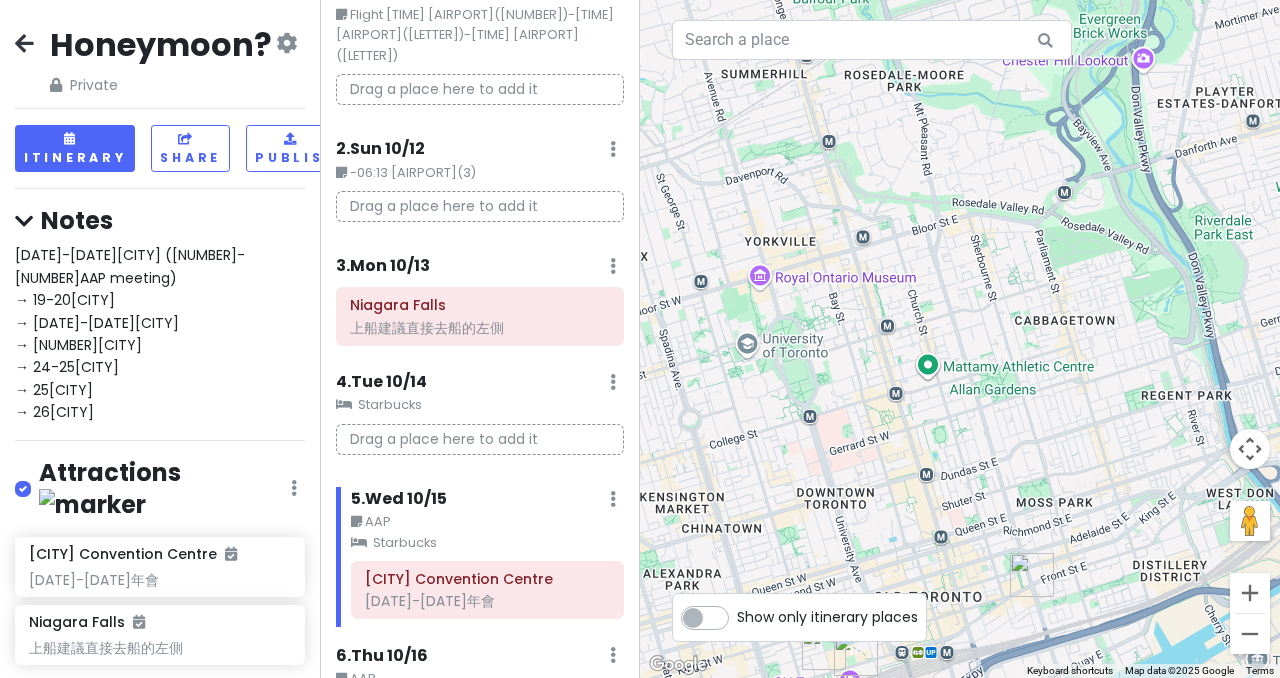 drag, startPoint x: 916, startPoint y: 391, endPoint x: 951, endPoint y: 591, distance: 203.0394 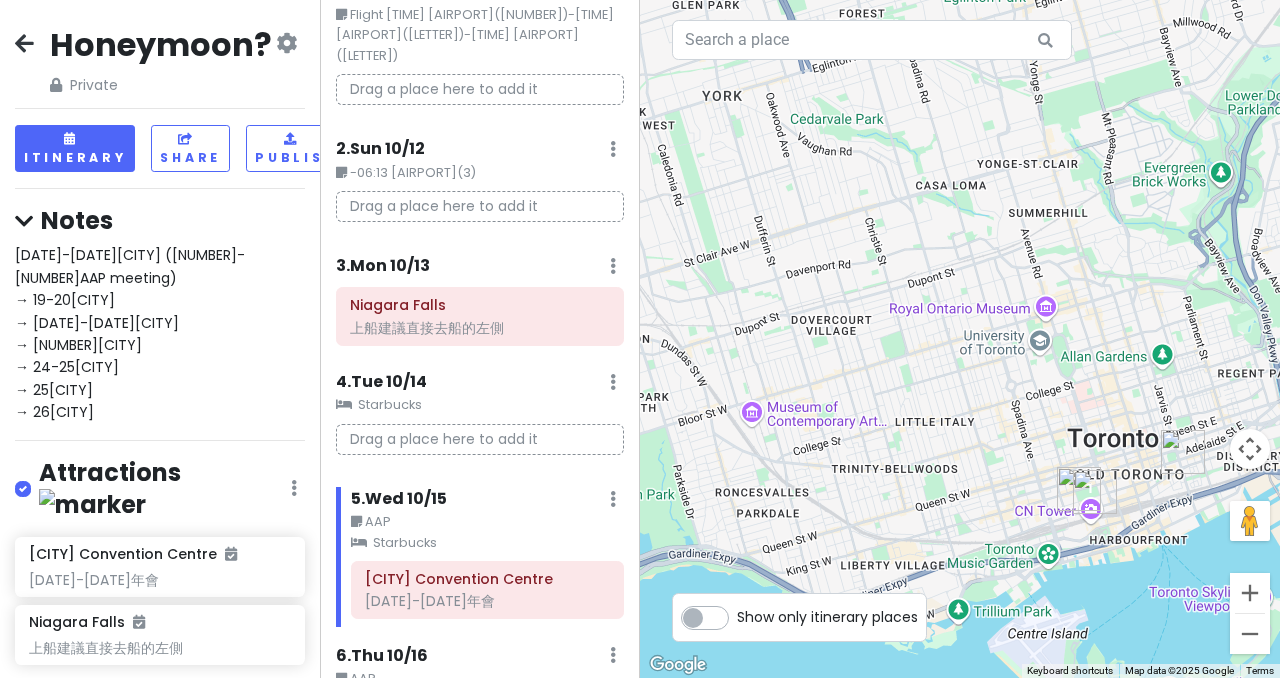 drag, startPoint x: 770, startPoint y: 450, endPoint x: 977, endPoint y: 397, distance: 213.67732 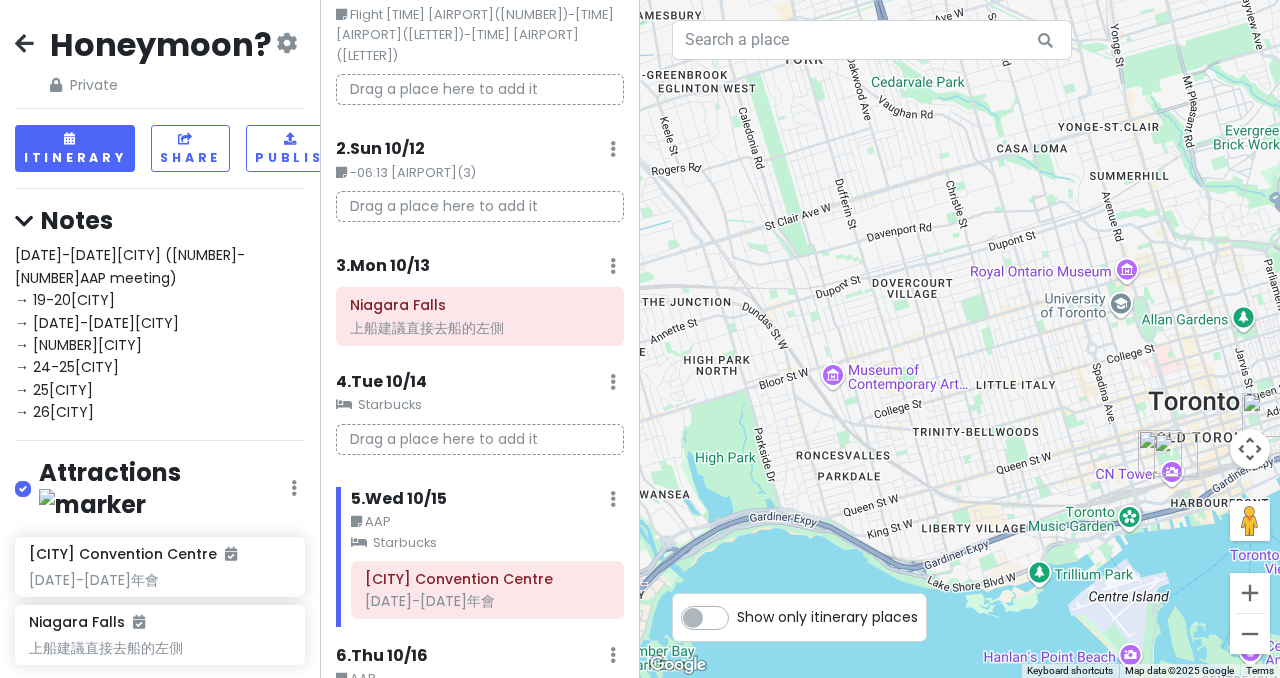 drag, startPoint x: 939, startPoint y: 446, endPoint x: 1023, endPoint y: 405, distance: 93.471924 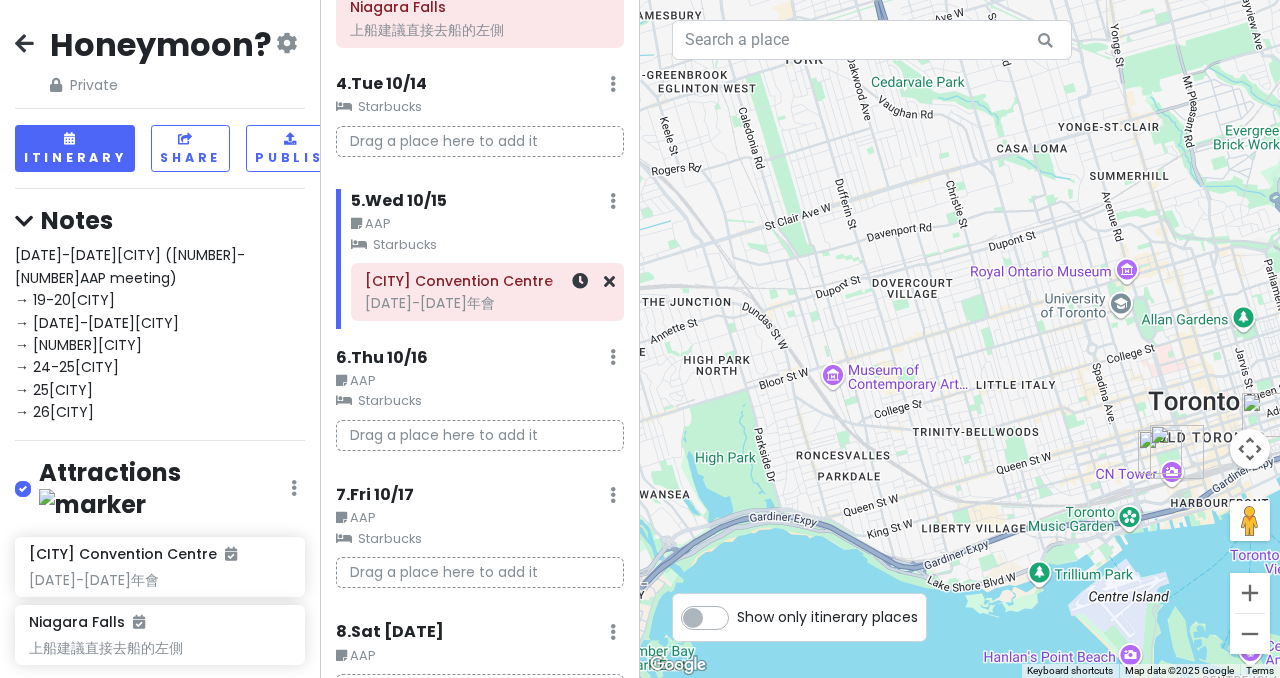 scroll, scrollTop: 400, scrollLeft: 0, axis: vertical 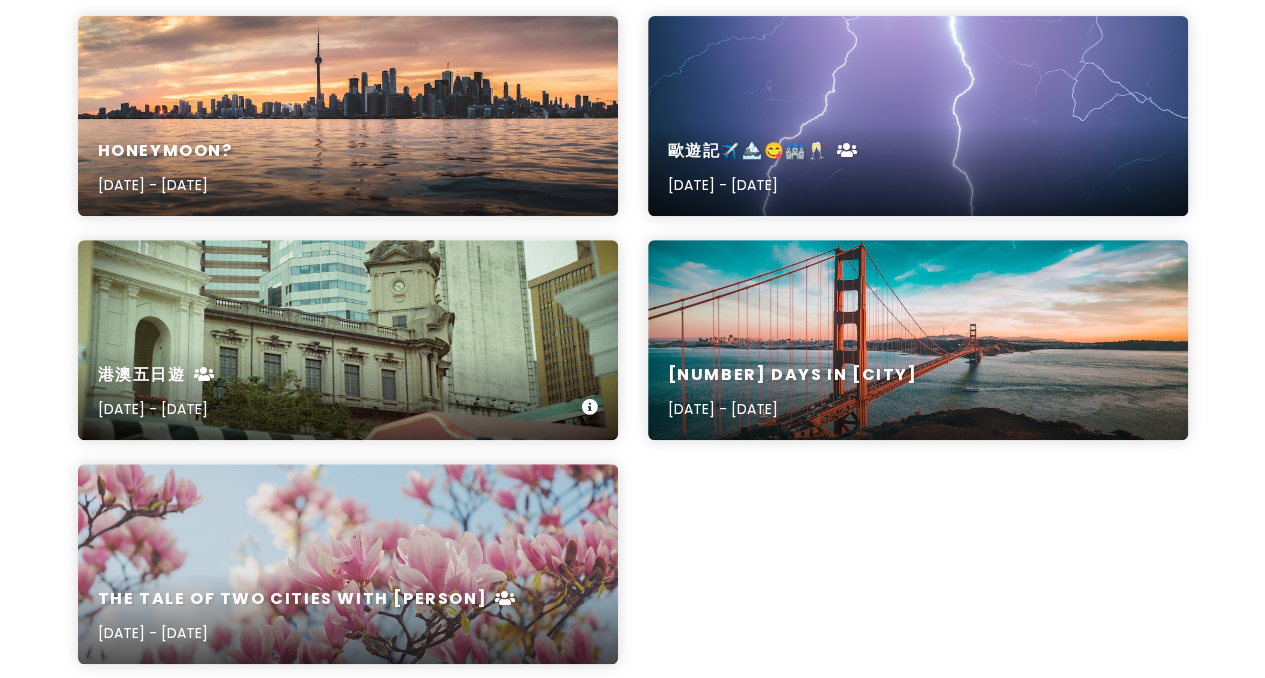 click on "[COUNTRY] five-day tour [DATE] - [DATE]" at bounding box center (348, 340) 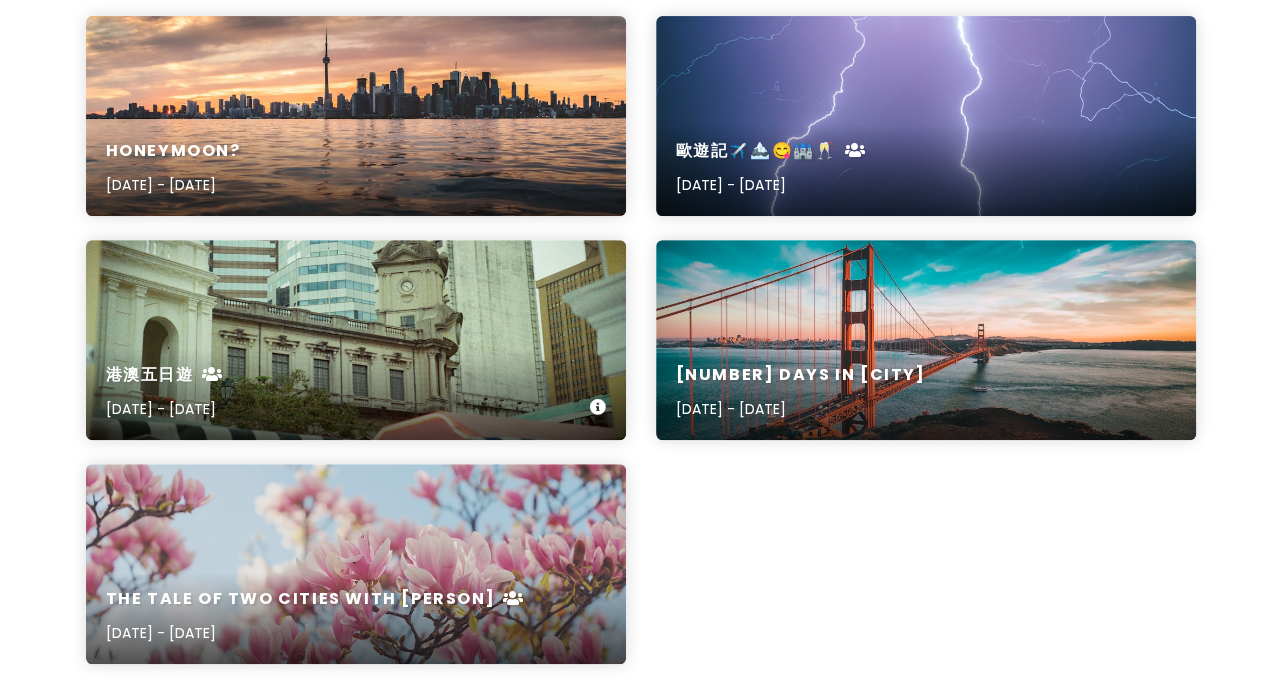 scroll, scrollTop: 0, scrollLeft: 0, axis: both 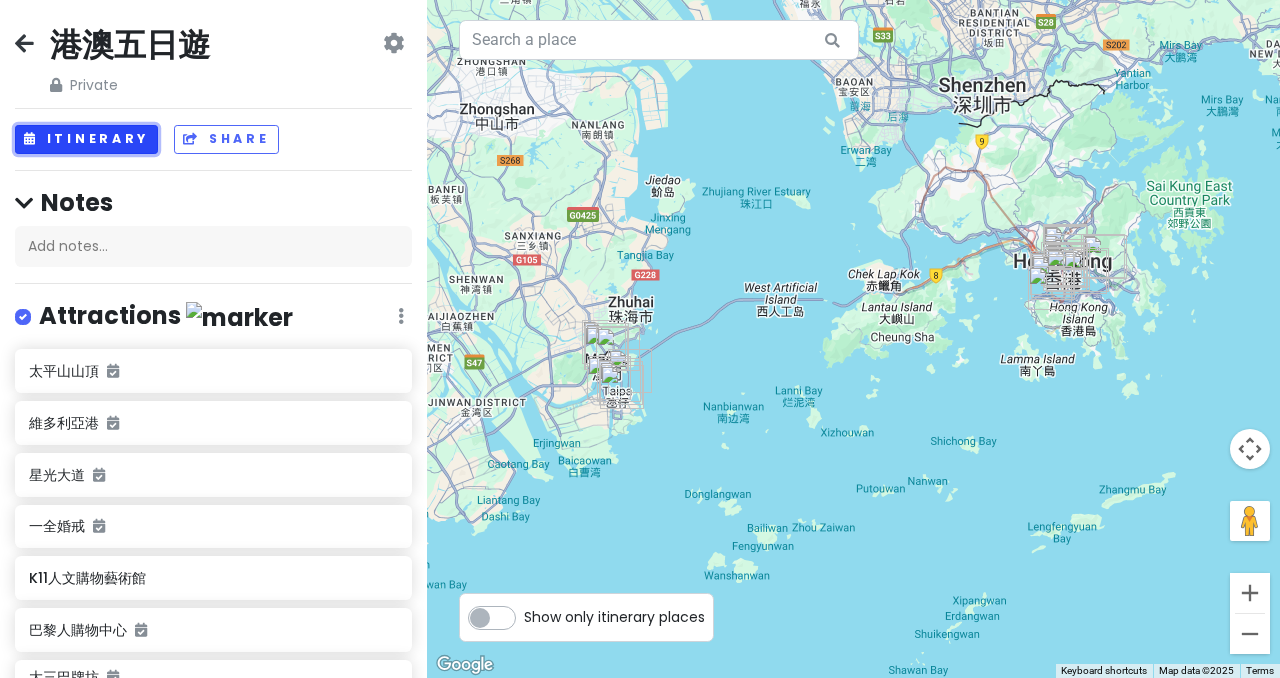 click on "Itinerary" at bounding box center (86, 139) 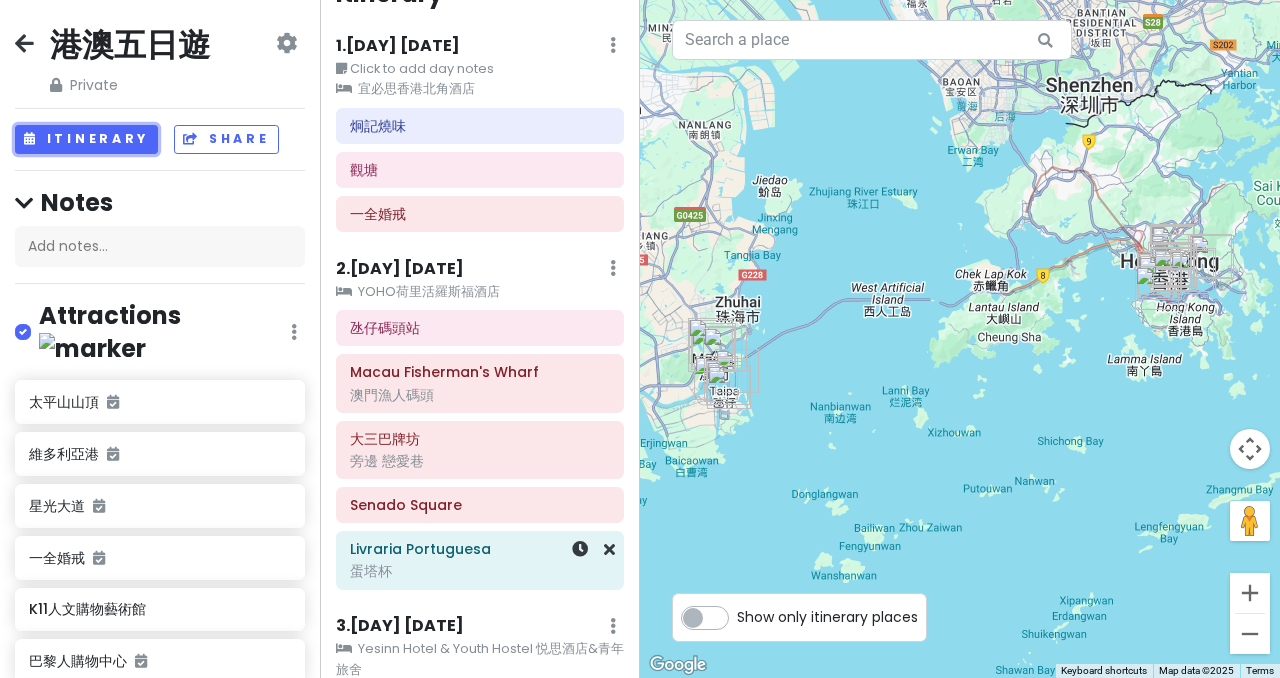 scroll, scrollTop: 0, scrollLeft: 0, axis: both 